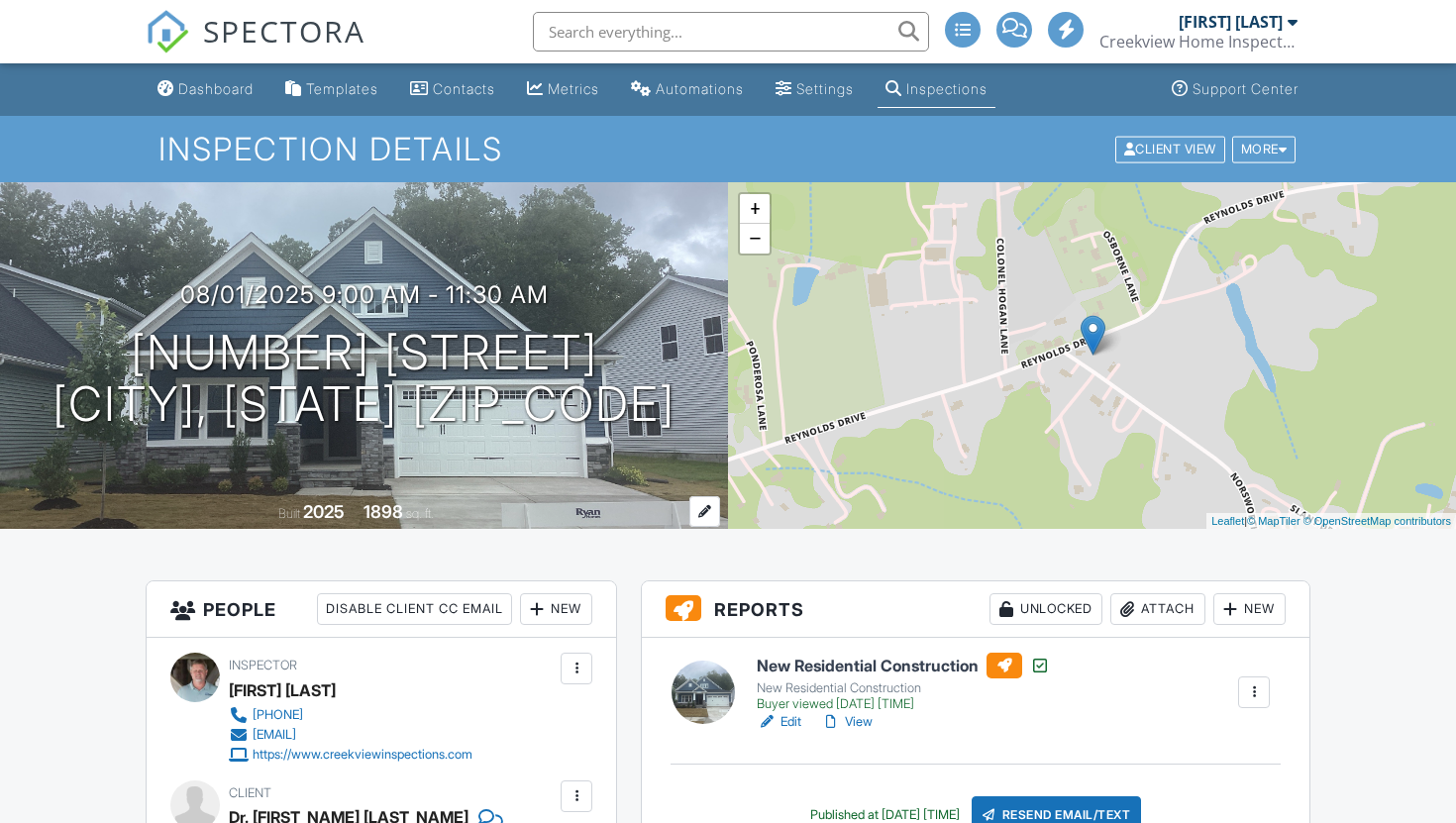 scroll, scrollTop: 0, scrollLeft: 0, axis: both 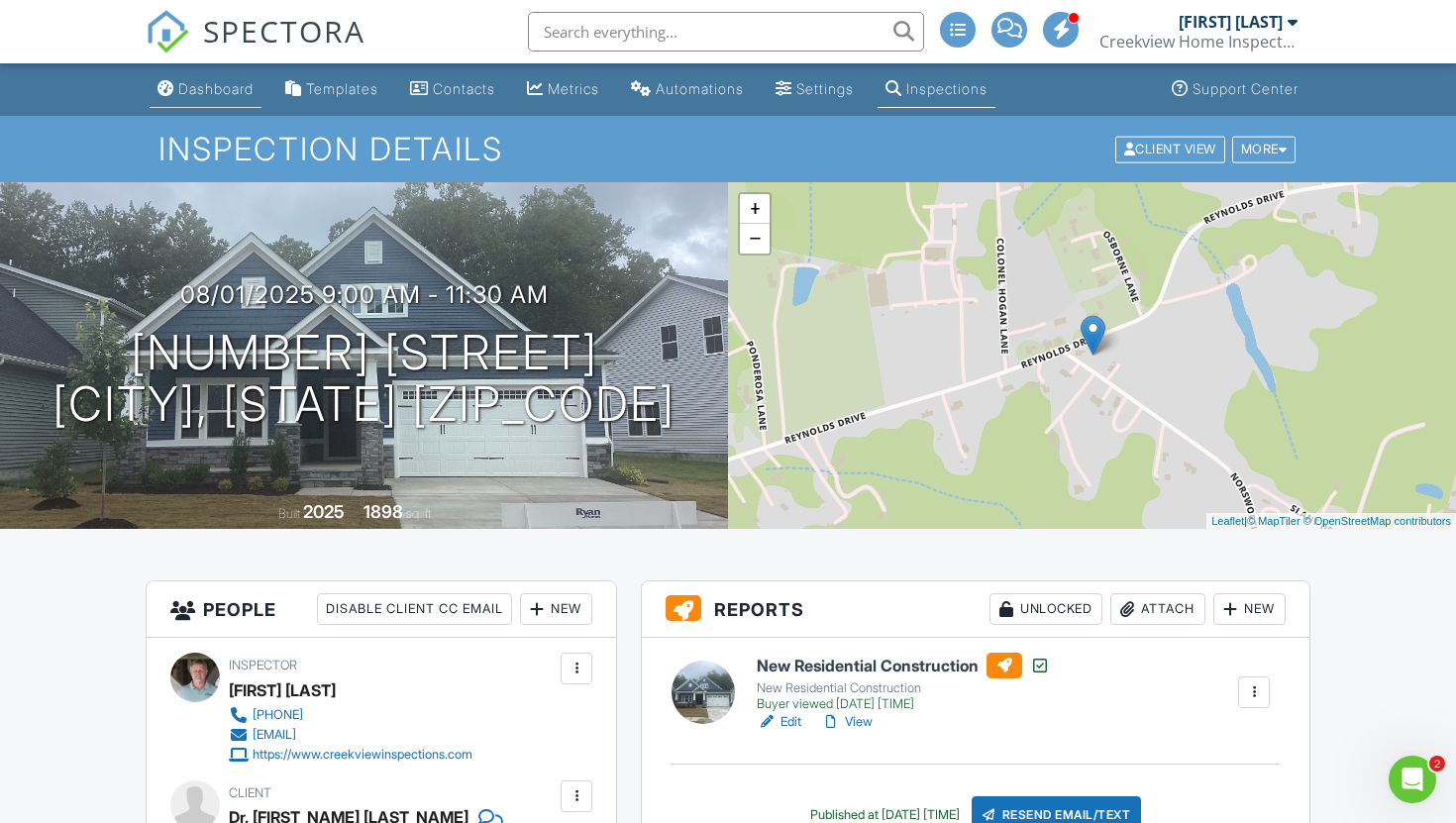 click on "Dashboard" at bounding box center (216, 88) 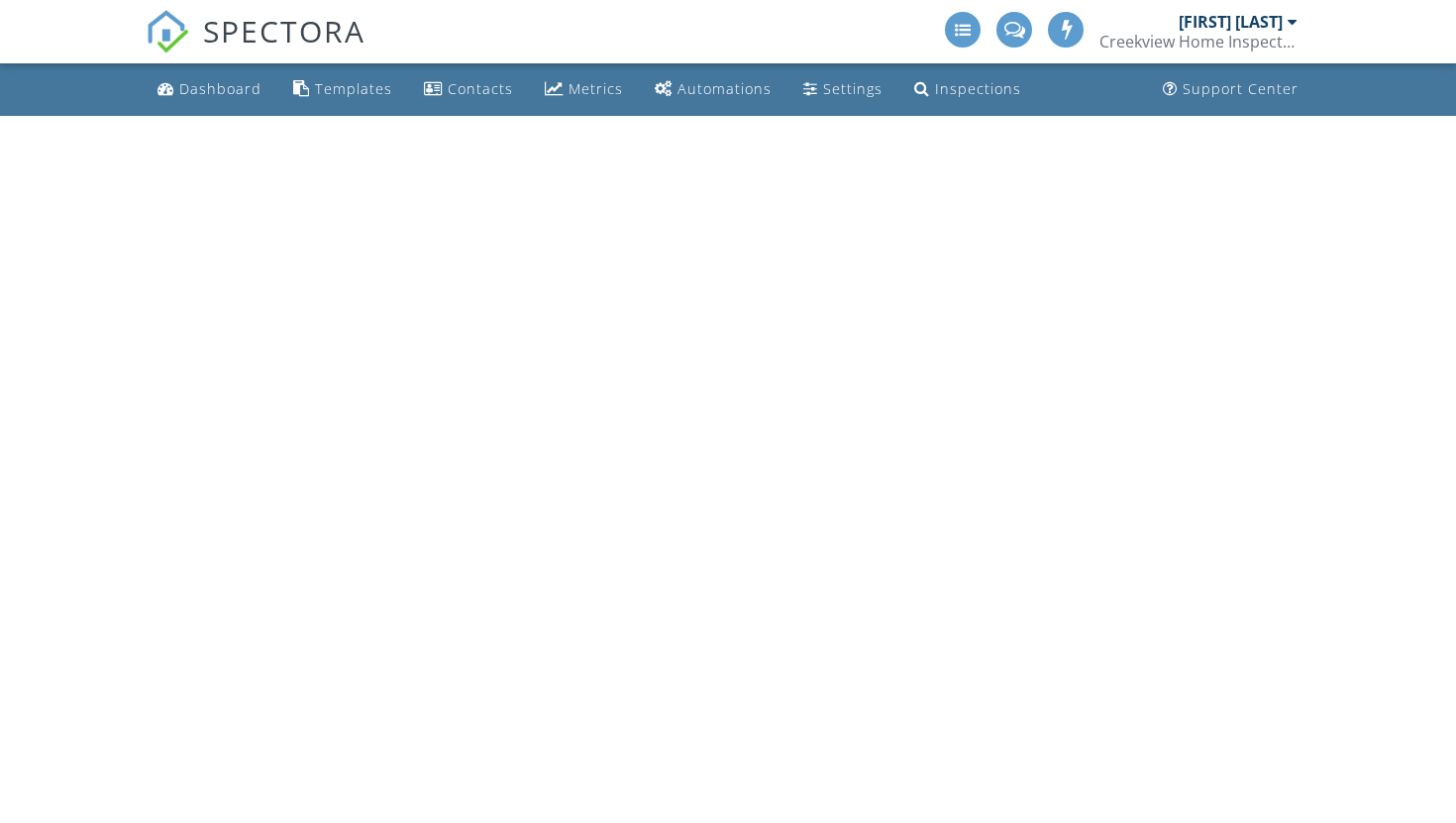 scroll, scrollTop: 0, scrollLeft: 0, axis: both 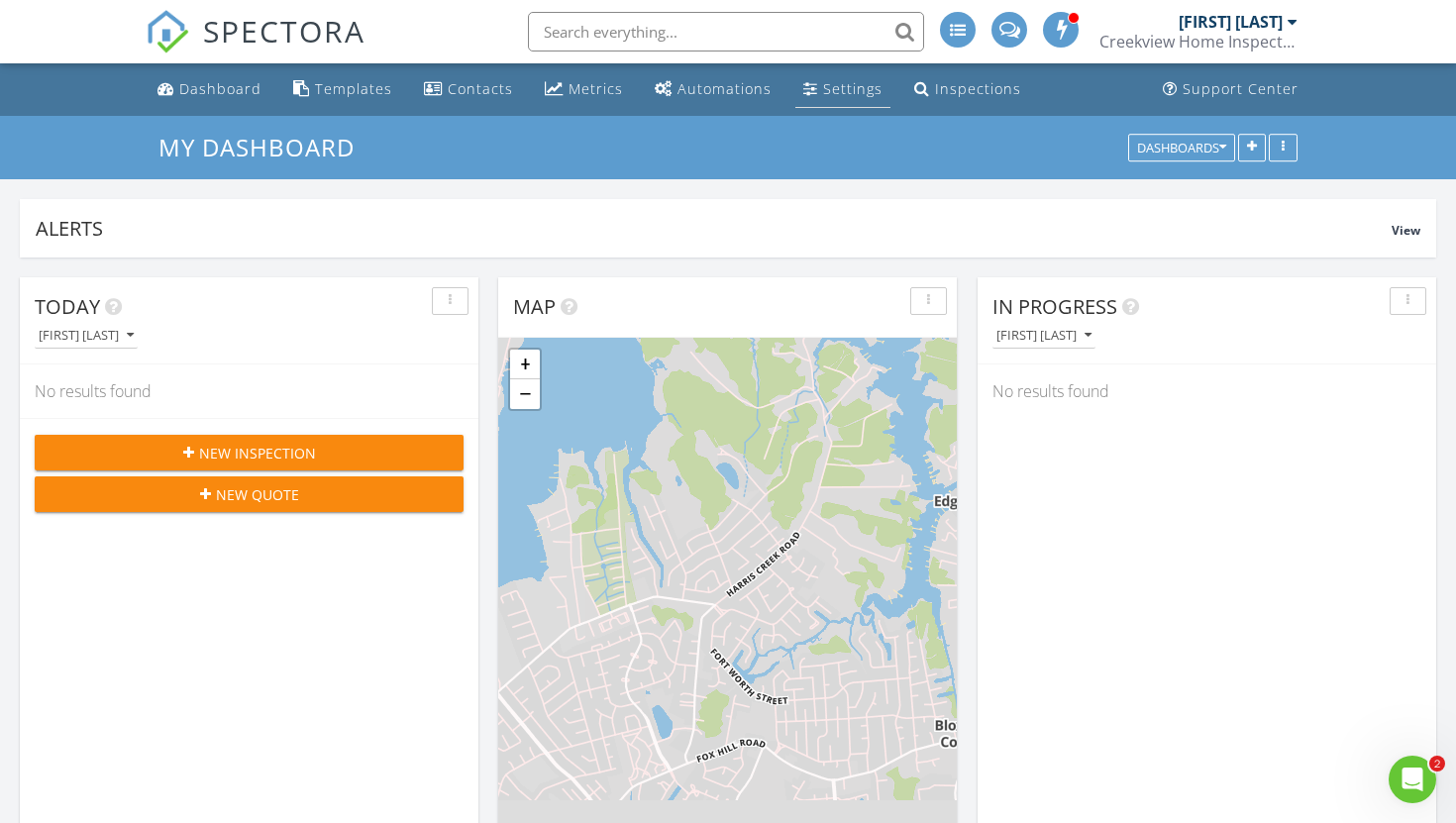 click on "Settings" at bounding box center [853, 88] 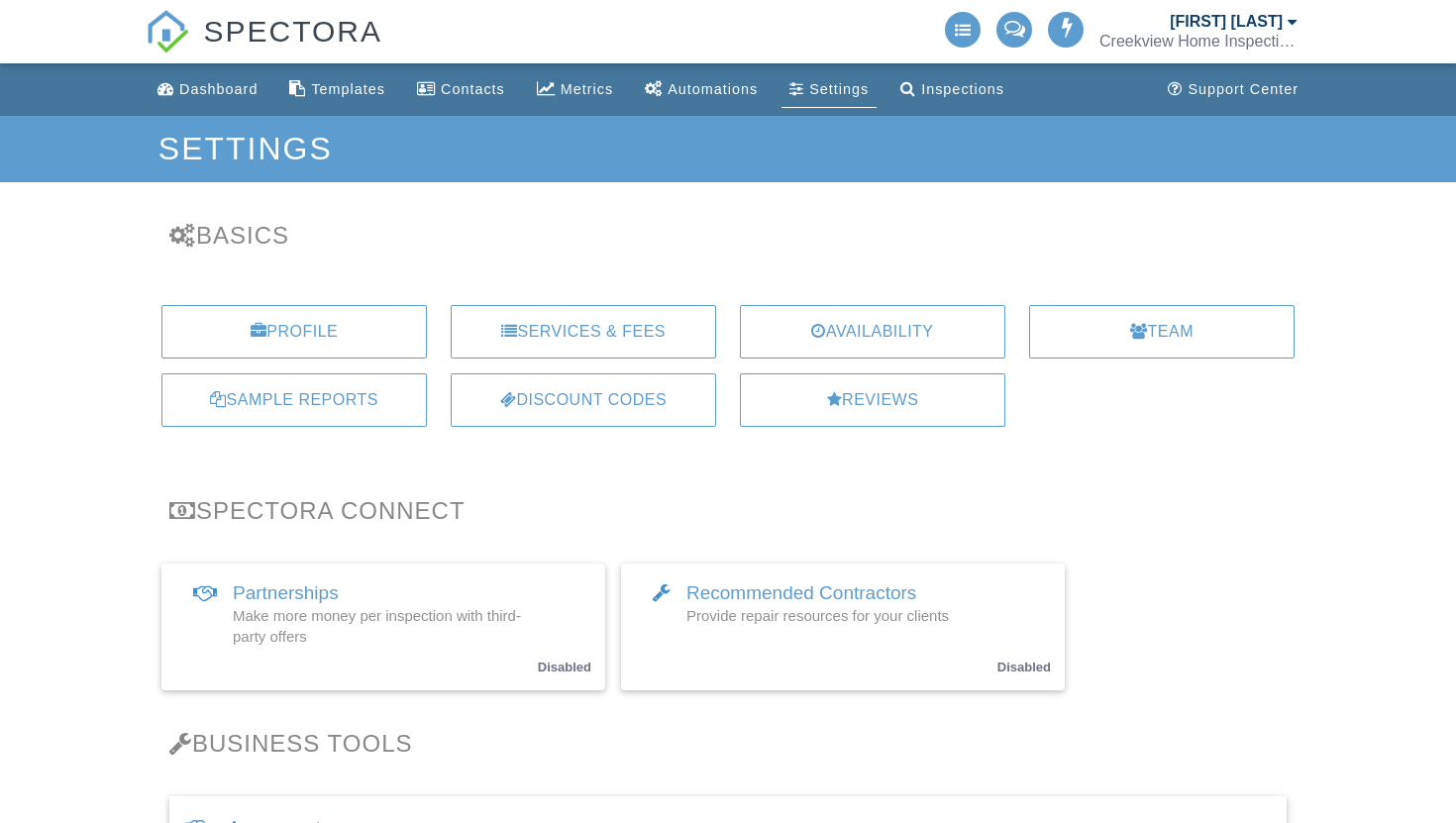 scroll, scrollTop: 0, scrollLeft: 0, axis: both 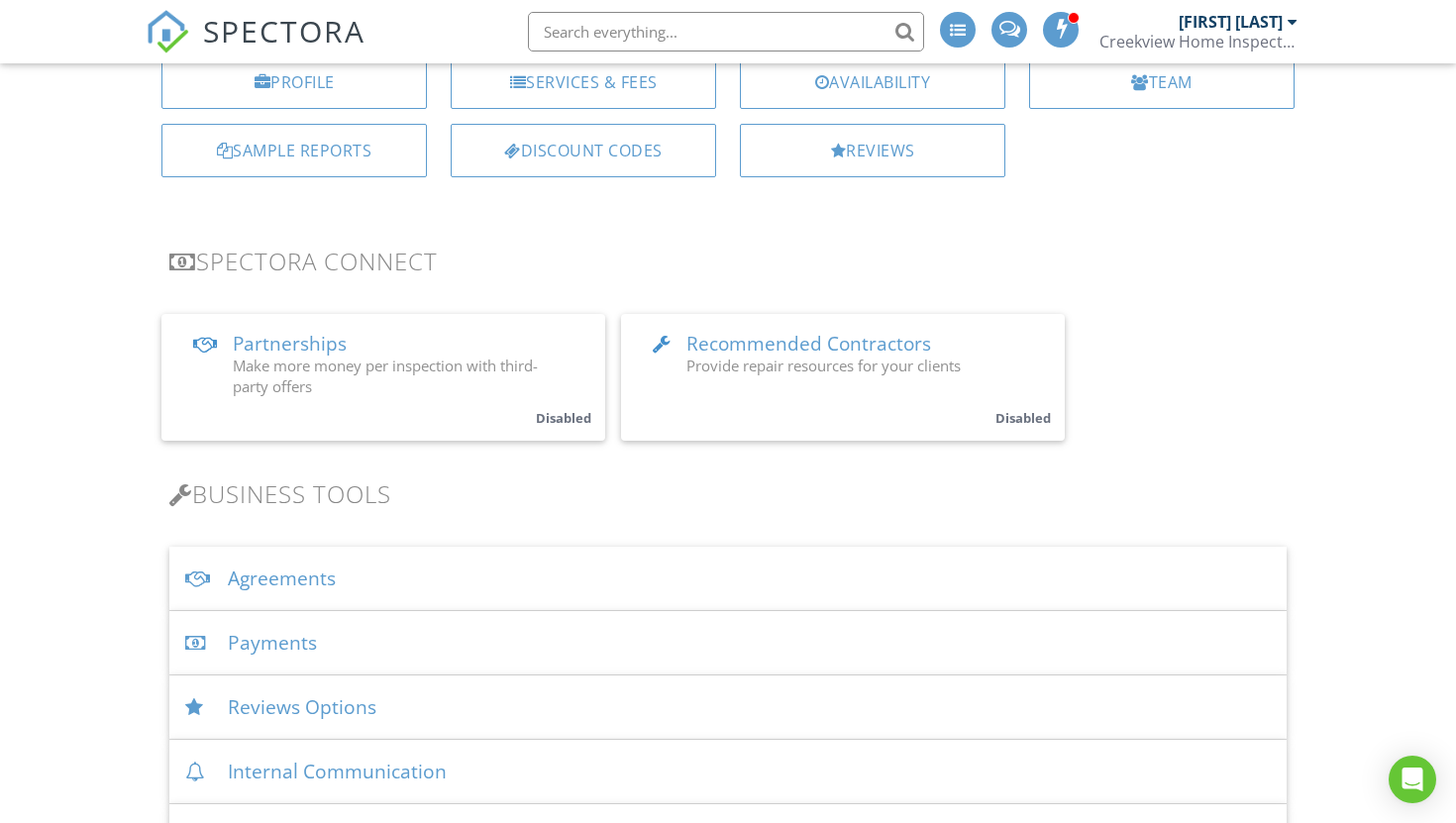 click on "Agreements" at bounding box center [728, 578] 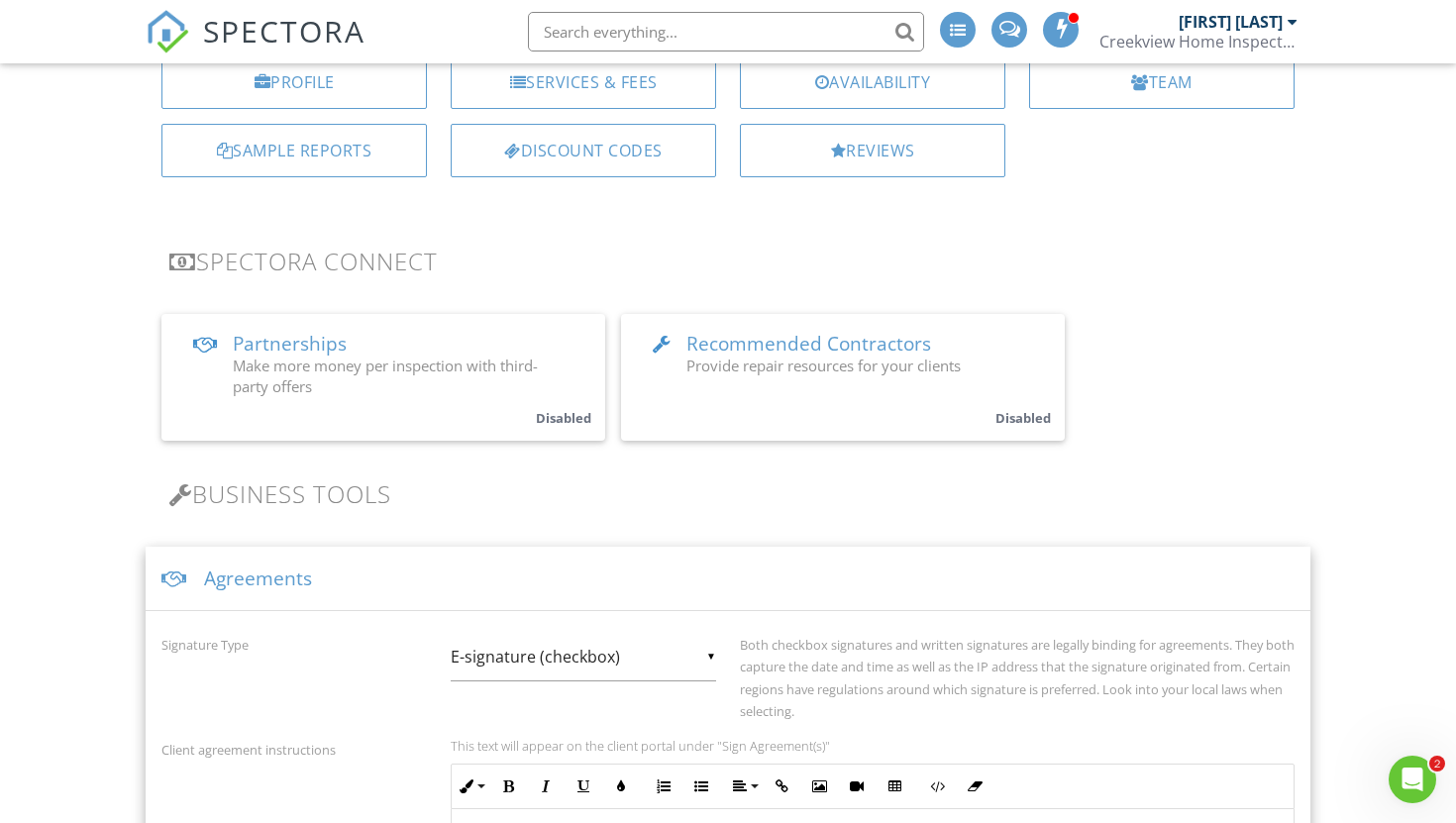 scroll, scrollTop: 0, scrollLeft: 0, axis: both 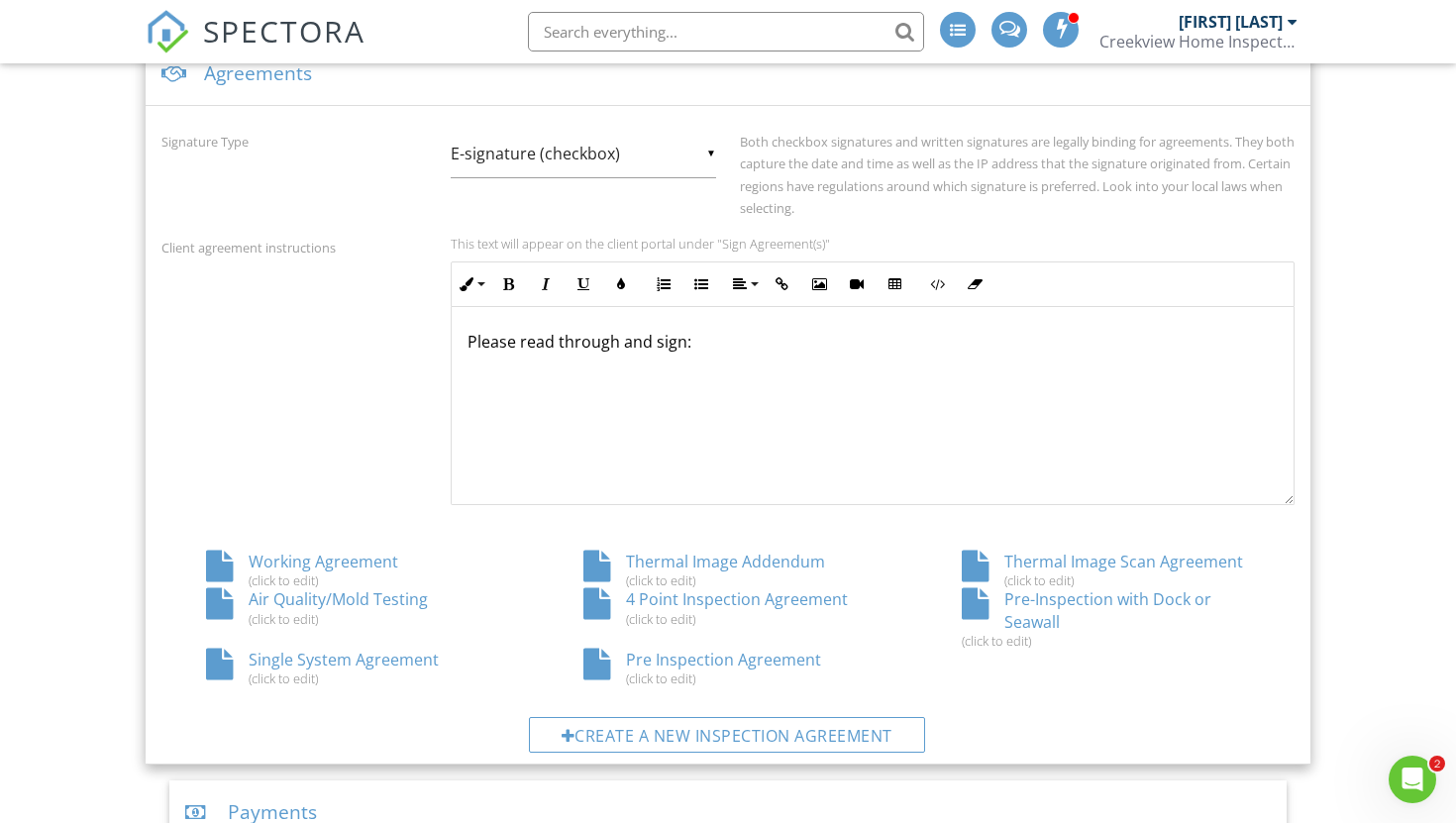 click on "Single System Agreement
(click to edit)" at bounding box center (350, 668) 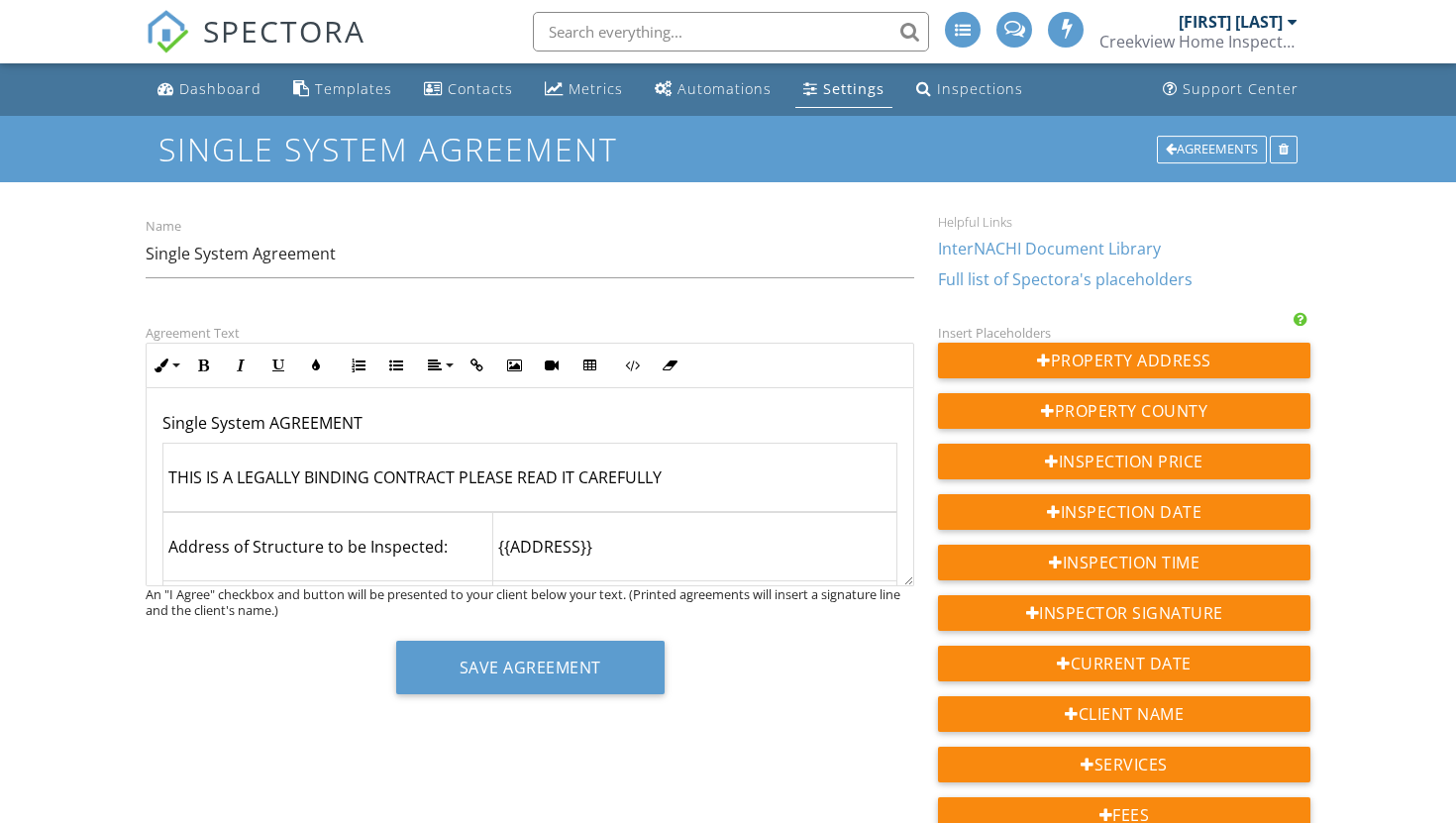 scroll, scrollTop: 0, scrollLeft: 0, axis: both 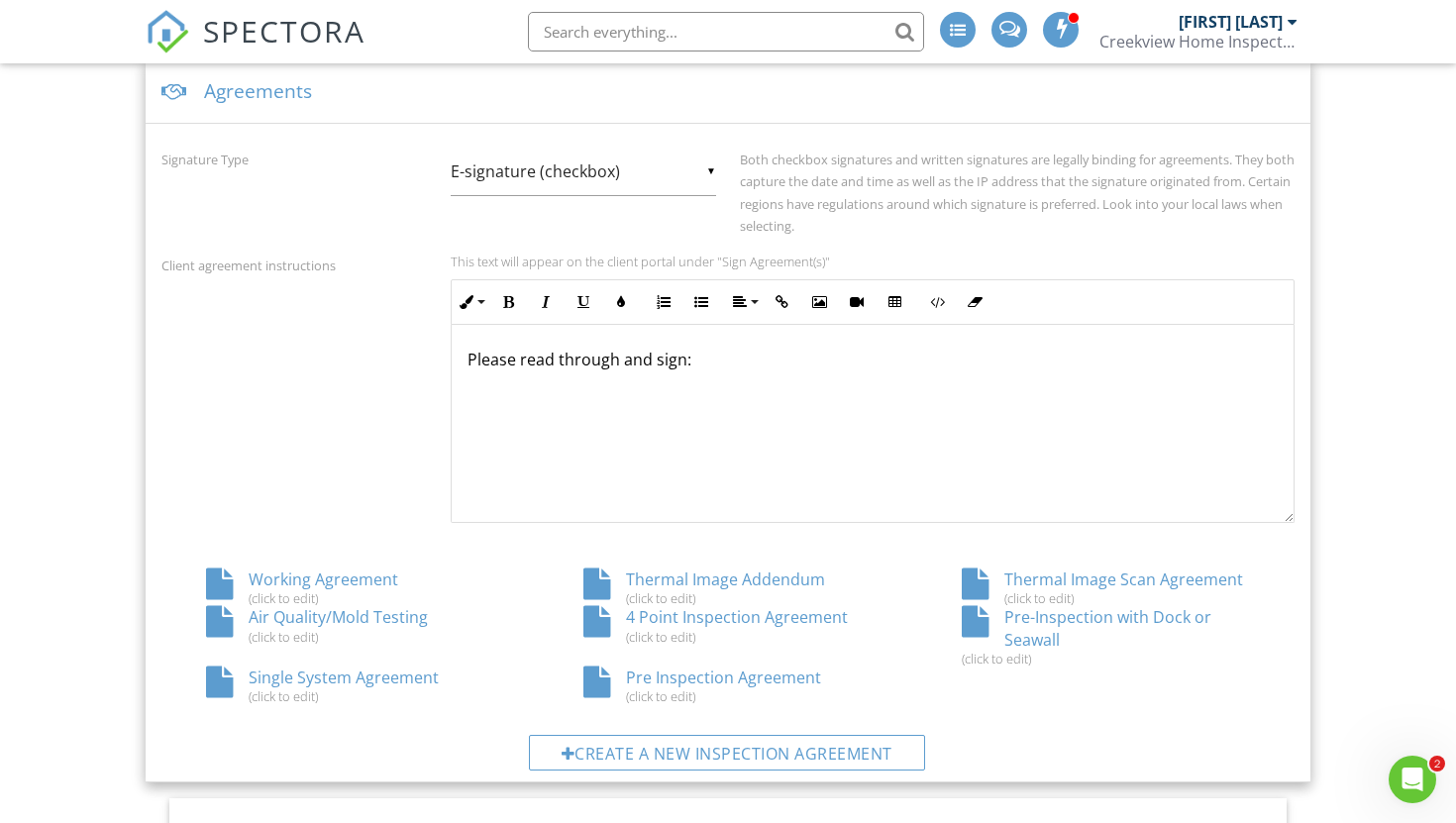 click on "(click to edit)" at bounding box center [350, 696] 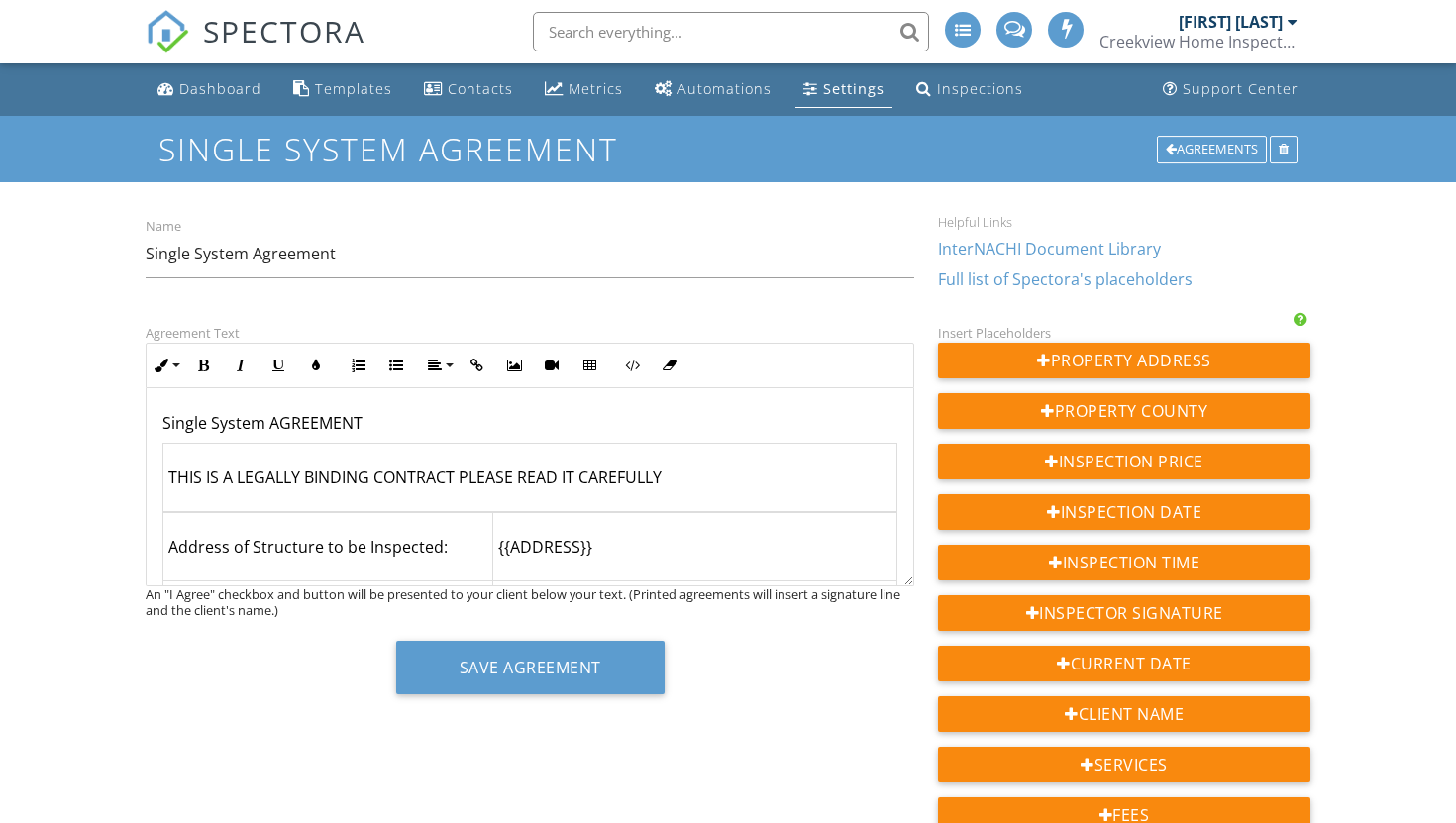 scroll, scrollTop: 0, scrollLeft: 0, axis: both 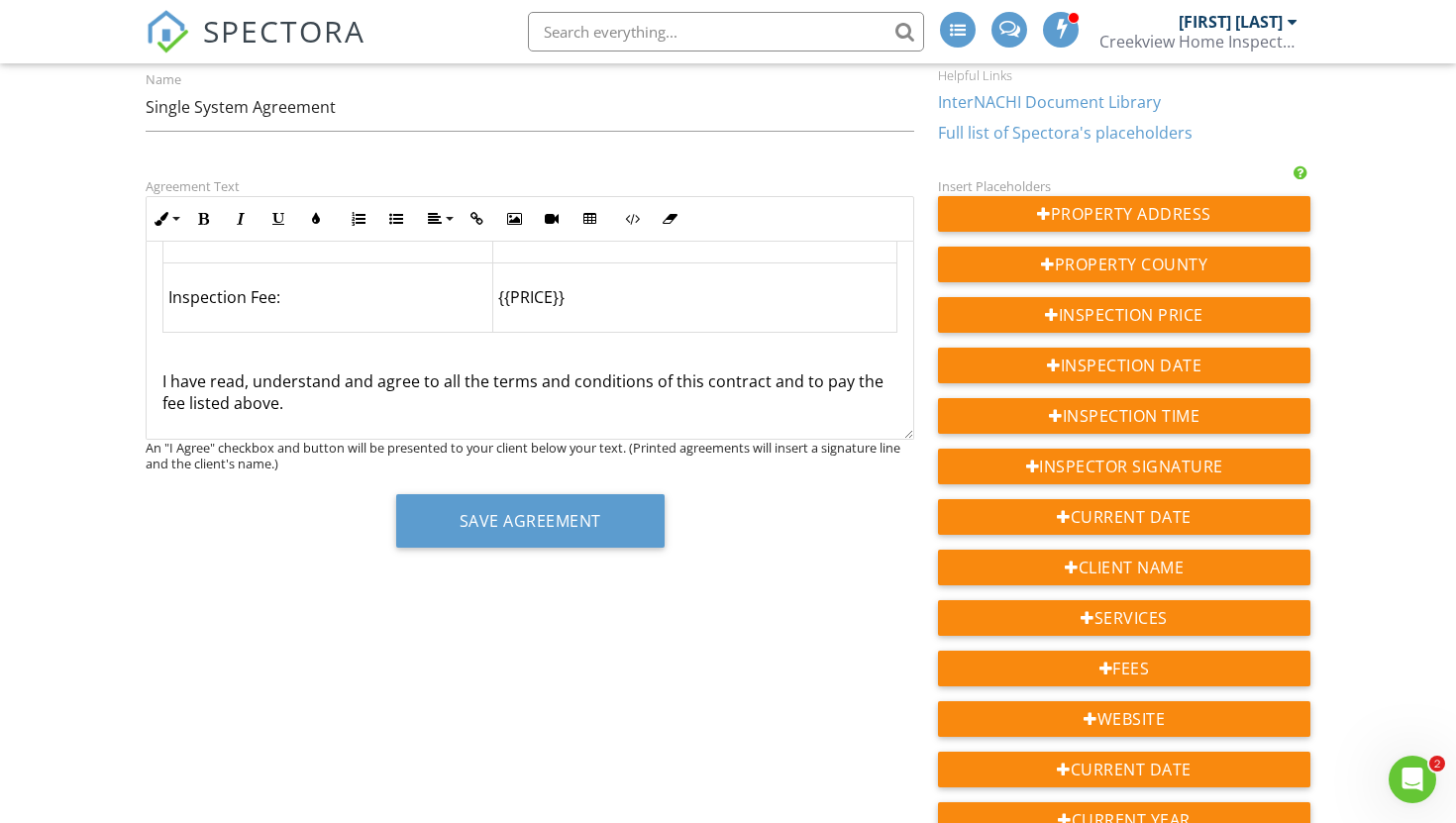 click on "Single System AGREEMENT THIS IS A LEGALLY BINDING CONTRACT PLEASE READ IT CAREFULLY Address of Structure to be Inspected: [ADDRESS] Inspection Fee: [PRICE]   I have read, understand and agree to all the terms and conditions of this contract and to pay the fee listed above." at bounding box center (530, 341) 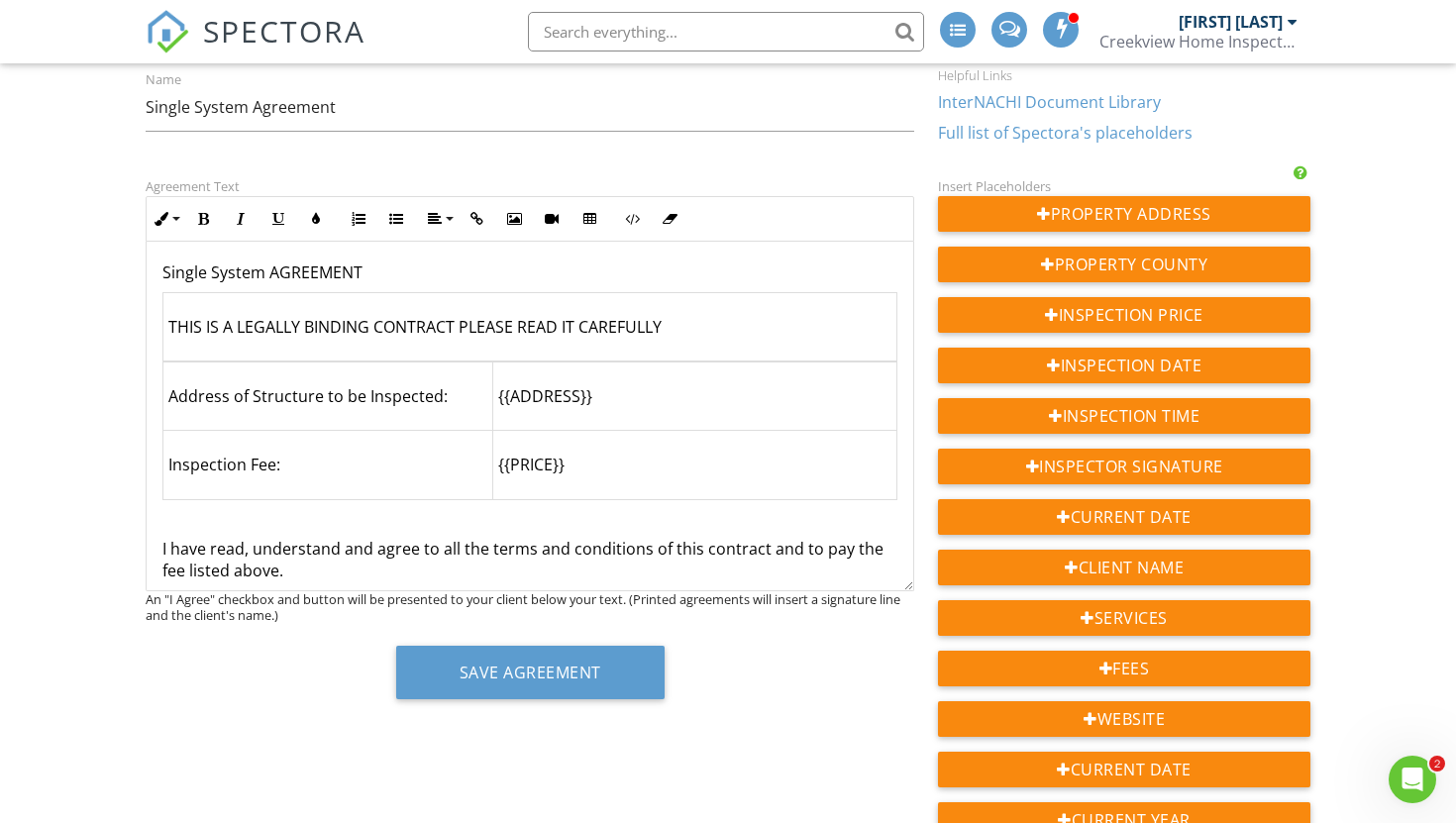 scroll, scrollTop: 0, scrollLeft: 0, axis: both 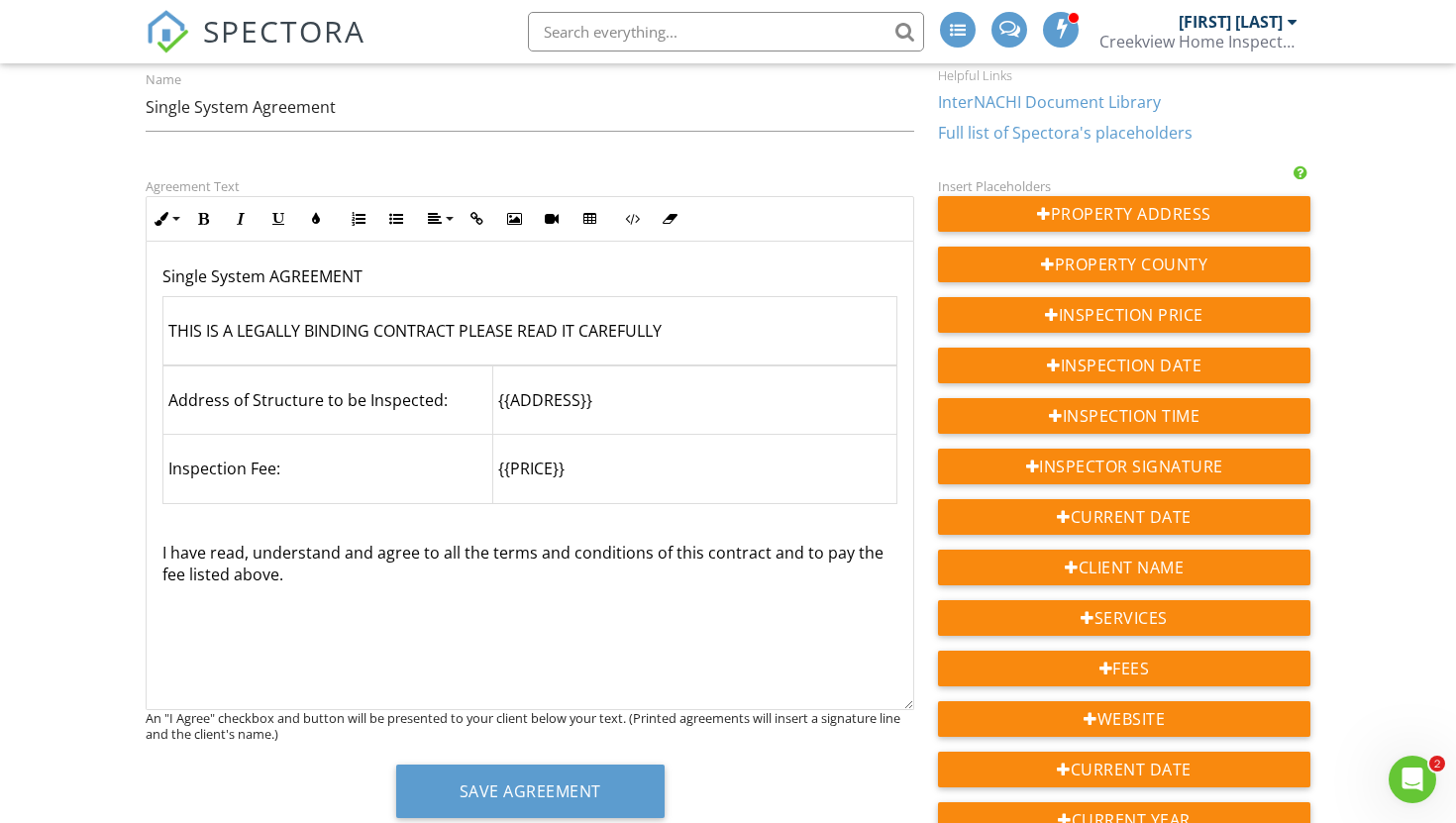 drag, startPoint x: 910, startPoint y: 437, endPoint x: 897, endPoint y: 707, distance: 270.31278 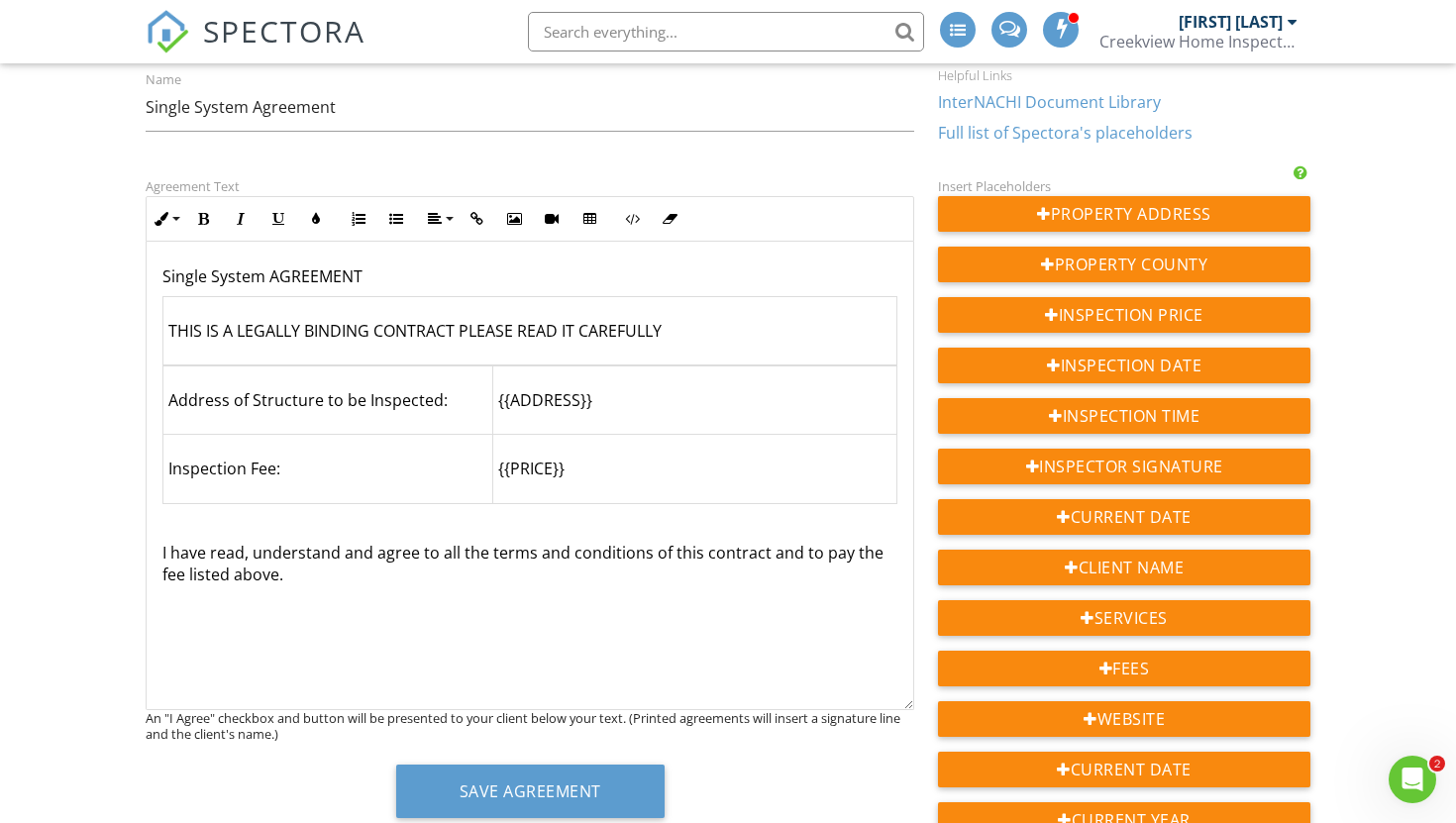 click on "Single System AGREEMENT THIS IS A LEGALLY BINDING CONTRACT PLEASE READ IT CAREFULLY Address of Structure to be Inspected: [ADDRESS] Inspection Fee: [PRICE]   I have read, understand and agree to all the terms and conditions of this contract and to pay the fee listed above." at bounding box center (530, 475) 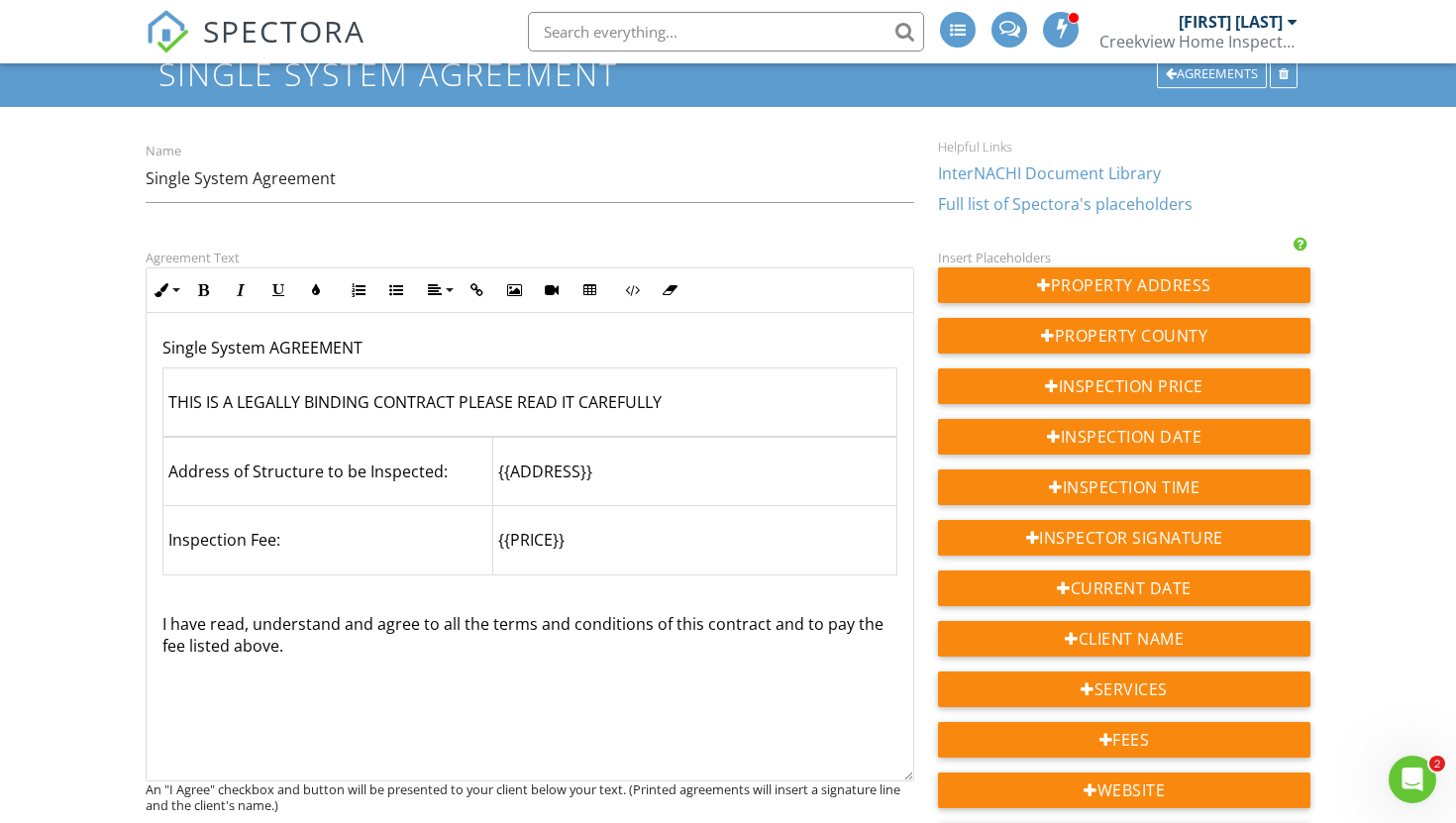 scroll, scrollTop: 0, scrollLeft: 0, axis: both 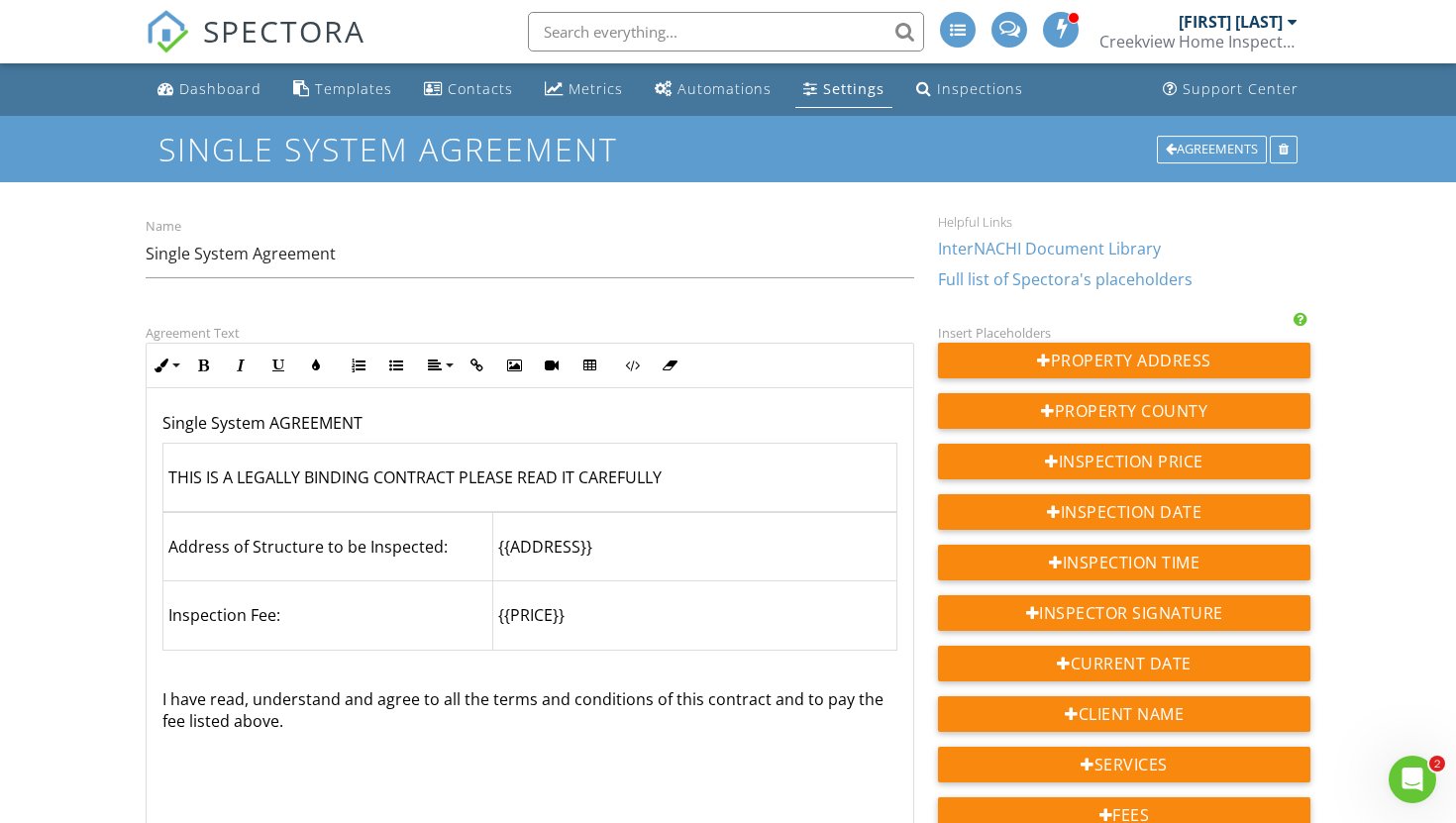 click on "InterNACHI Document Library" at bounding box center [1049, 249] 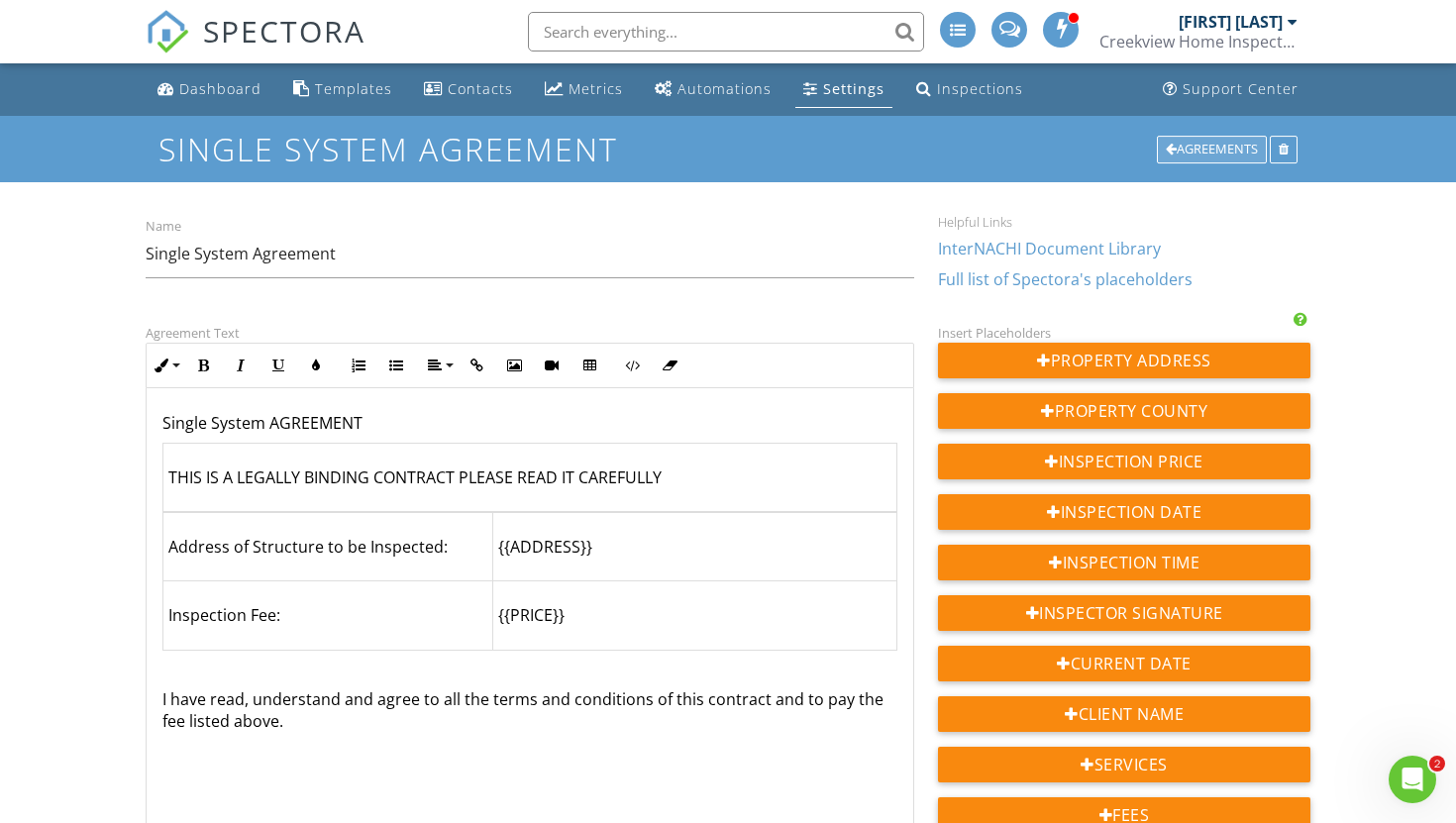 click on "Agreements" at bounding box center (1211, 150) 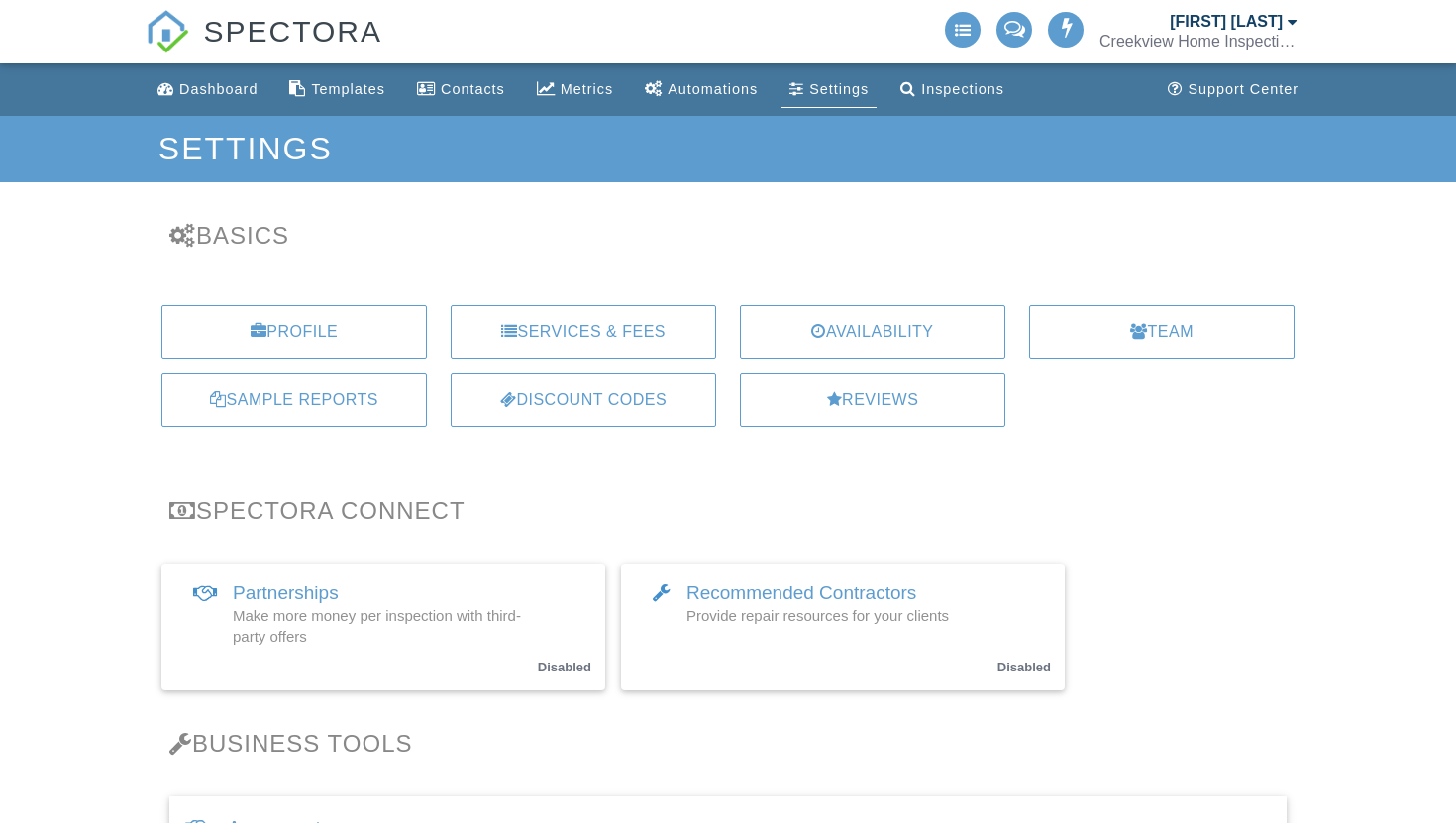 scroll, scrollTop: 0, scrollLeft: 0, axis: both 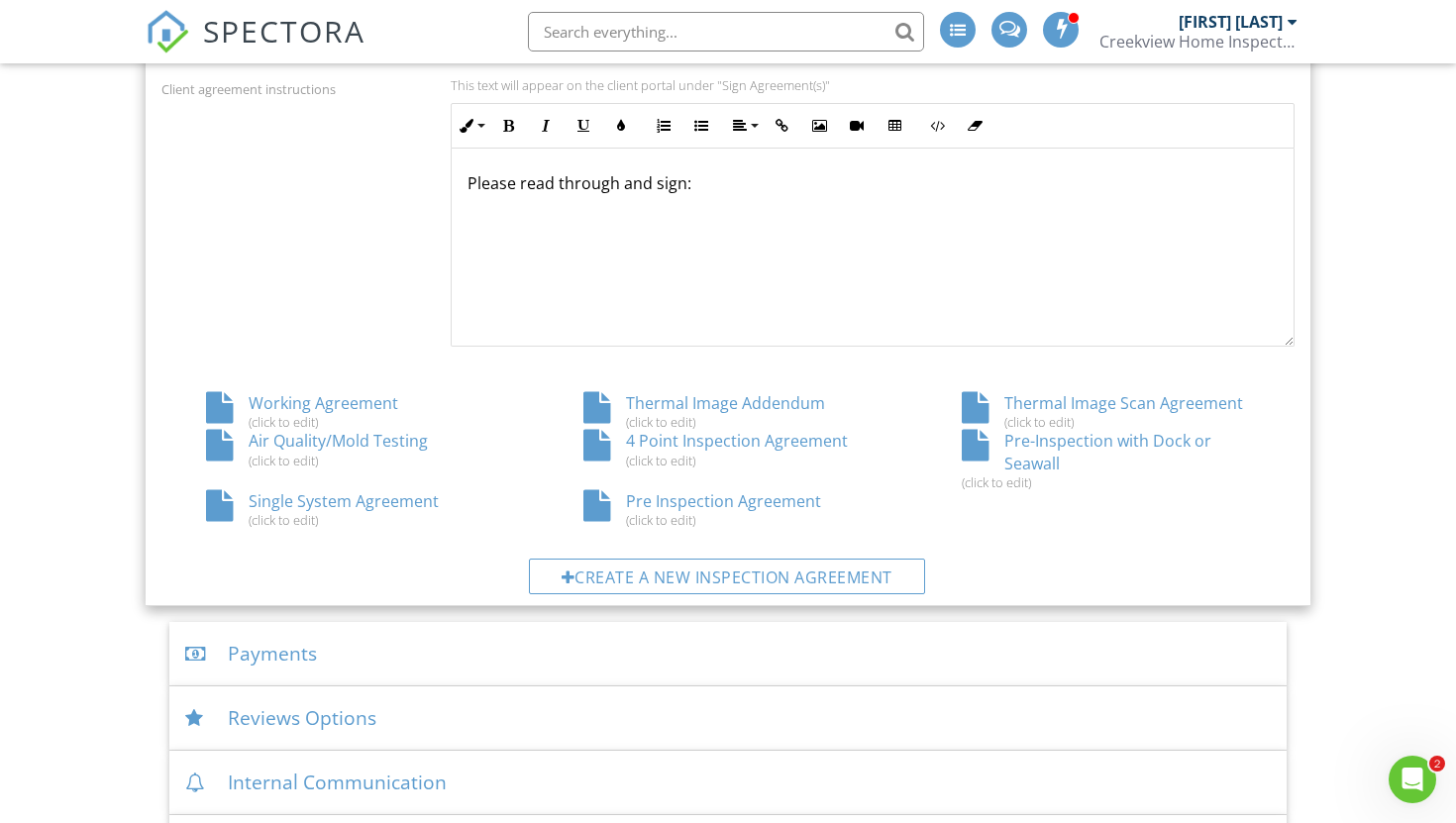 click on "4 Point Inspection Agreement
(click to edit)" at bounding box center [727, 449] 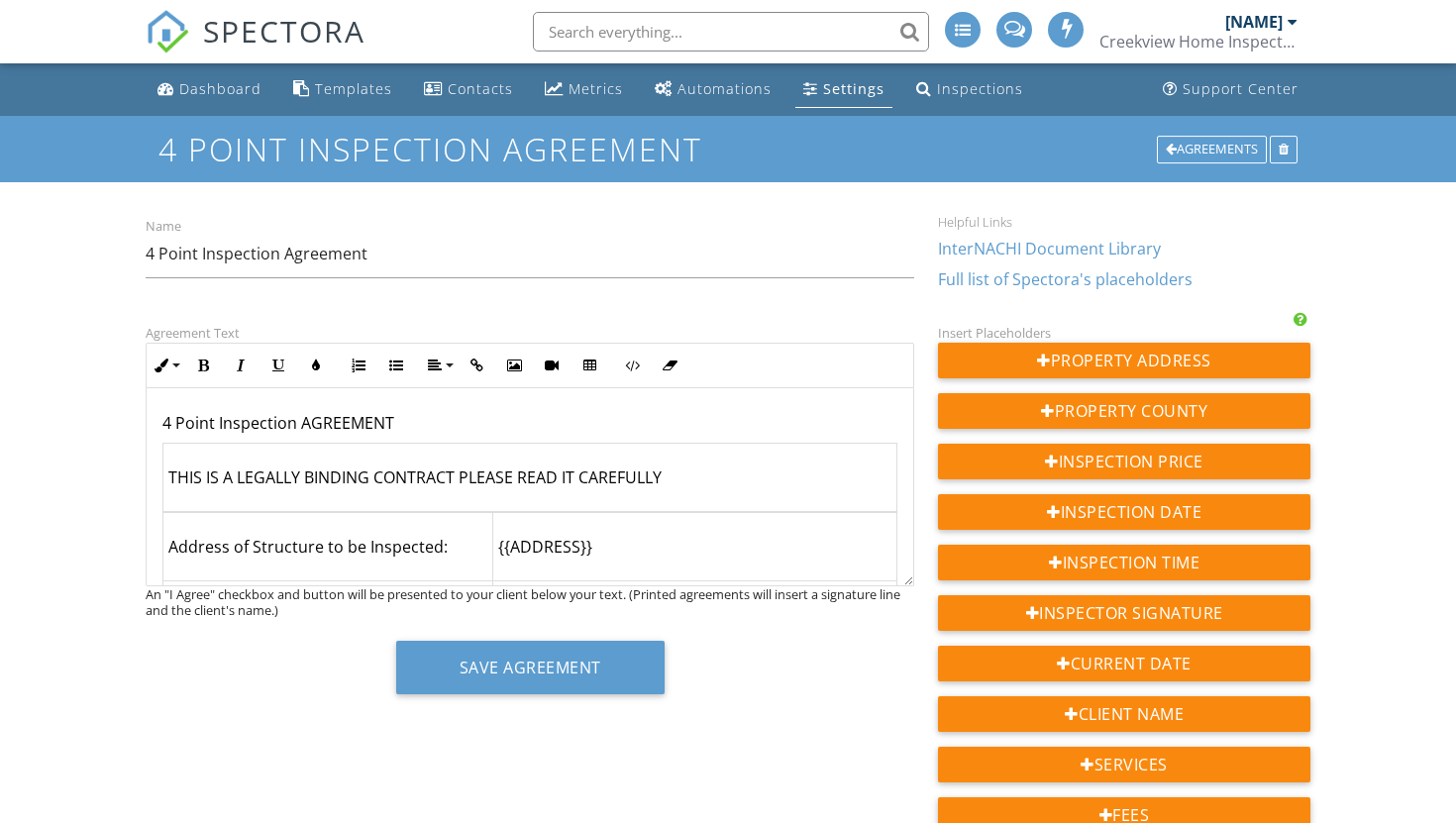 scroll, scrollTop: 0, scrollLeft: 0, axis: both 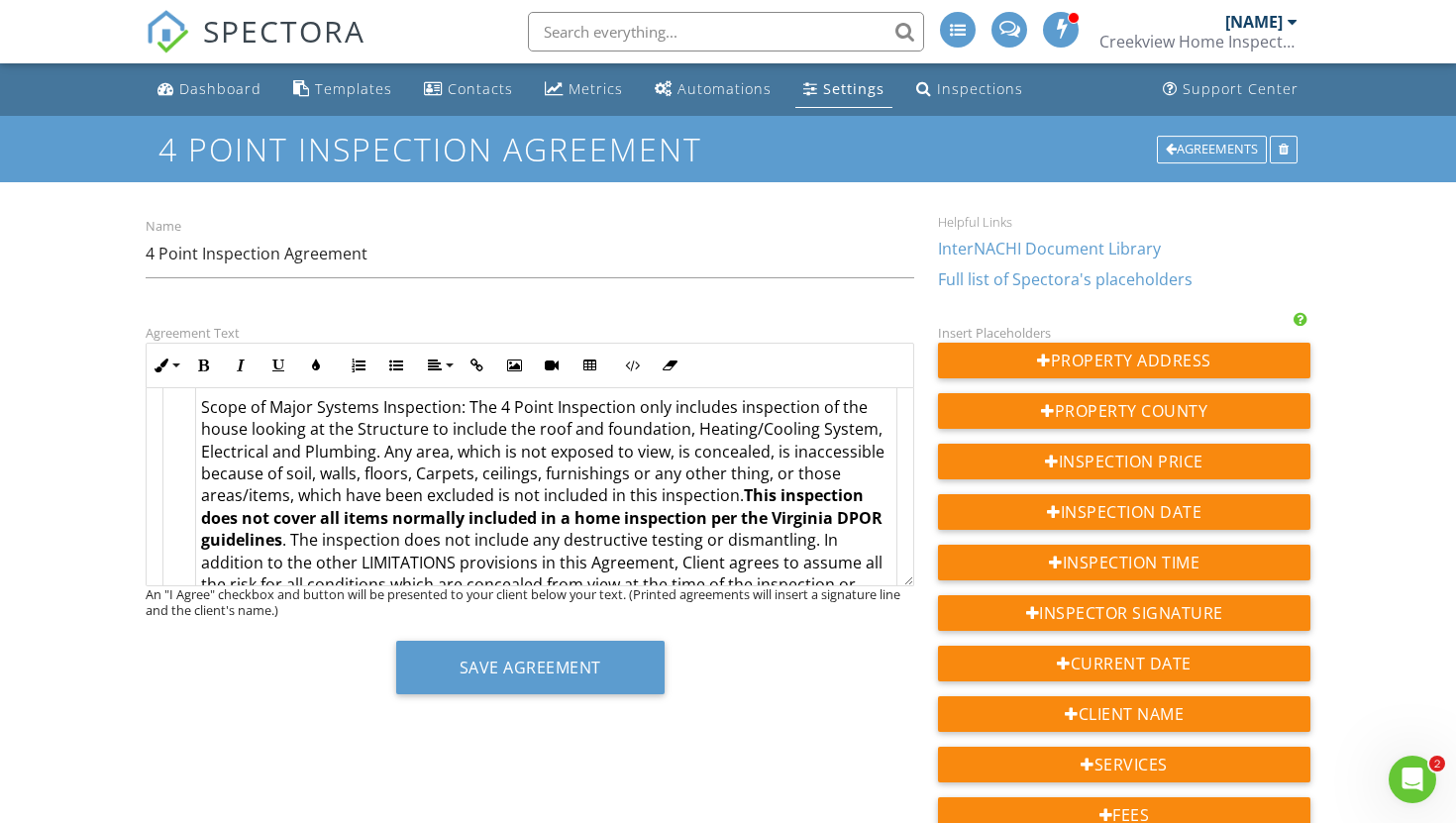 click on "Scope of Major Systems Inspection: The 4 Point Inspection only includes inspection of the house looking at the Structure to include the roof and foundation, Heating/Cooling System, Electrical and Plumbing. Any area, which is not exposed to view, is concealed, is inaccessible because of soil, walls, floors, Carpets, ceilings, furnishings or any other thing, or those areas/items, which have been excluded is not included in this inspection.  This inspection does not cover all items normally included in a home inspection per the Virginia DPOR guidelines" 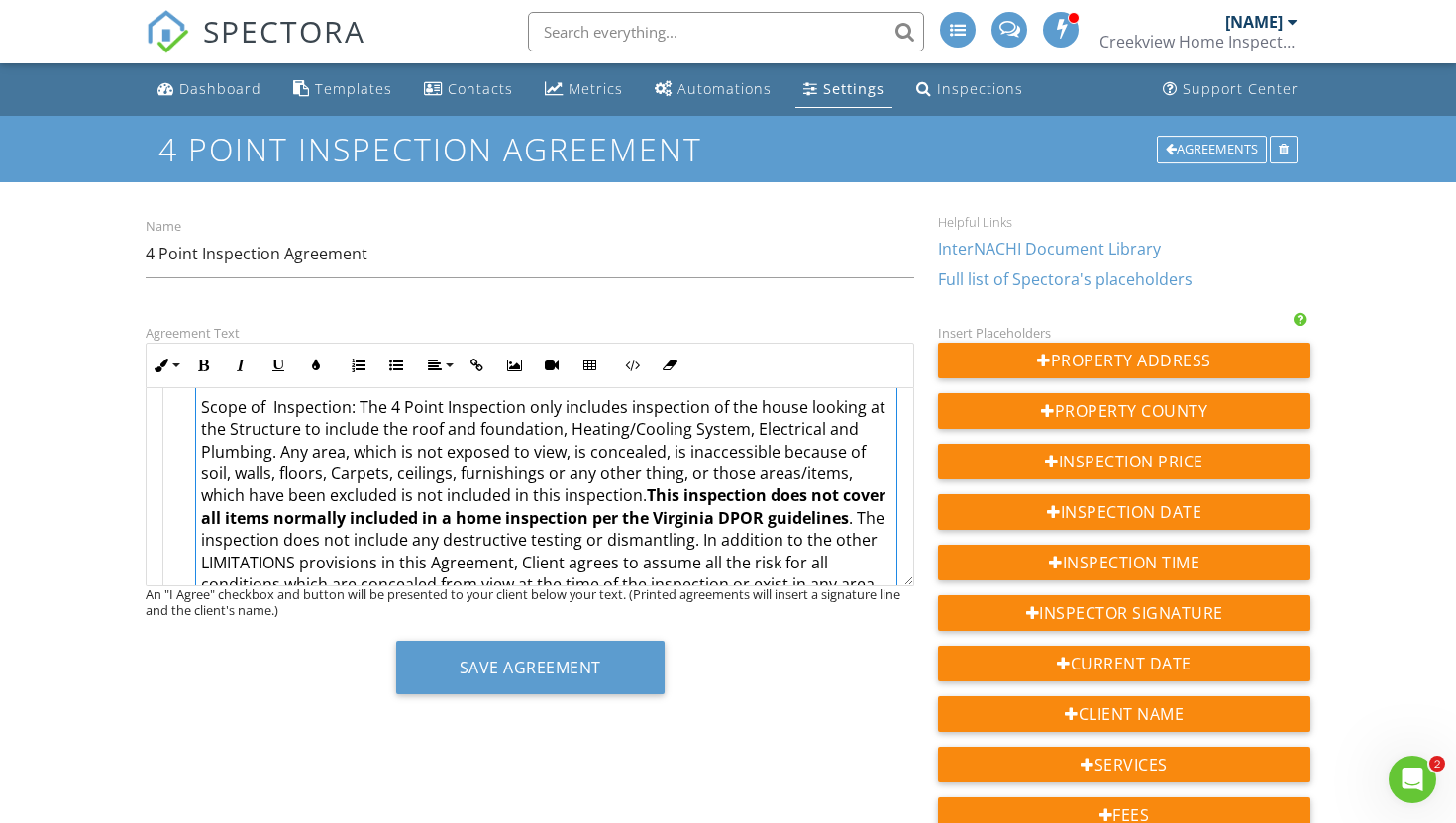 type 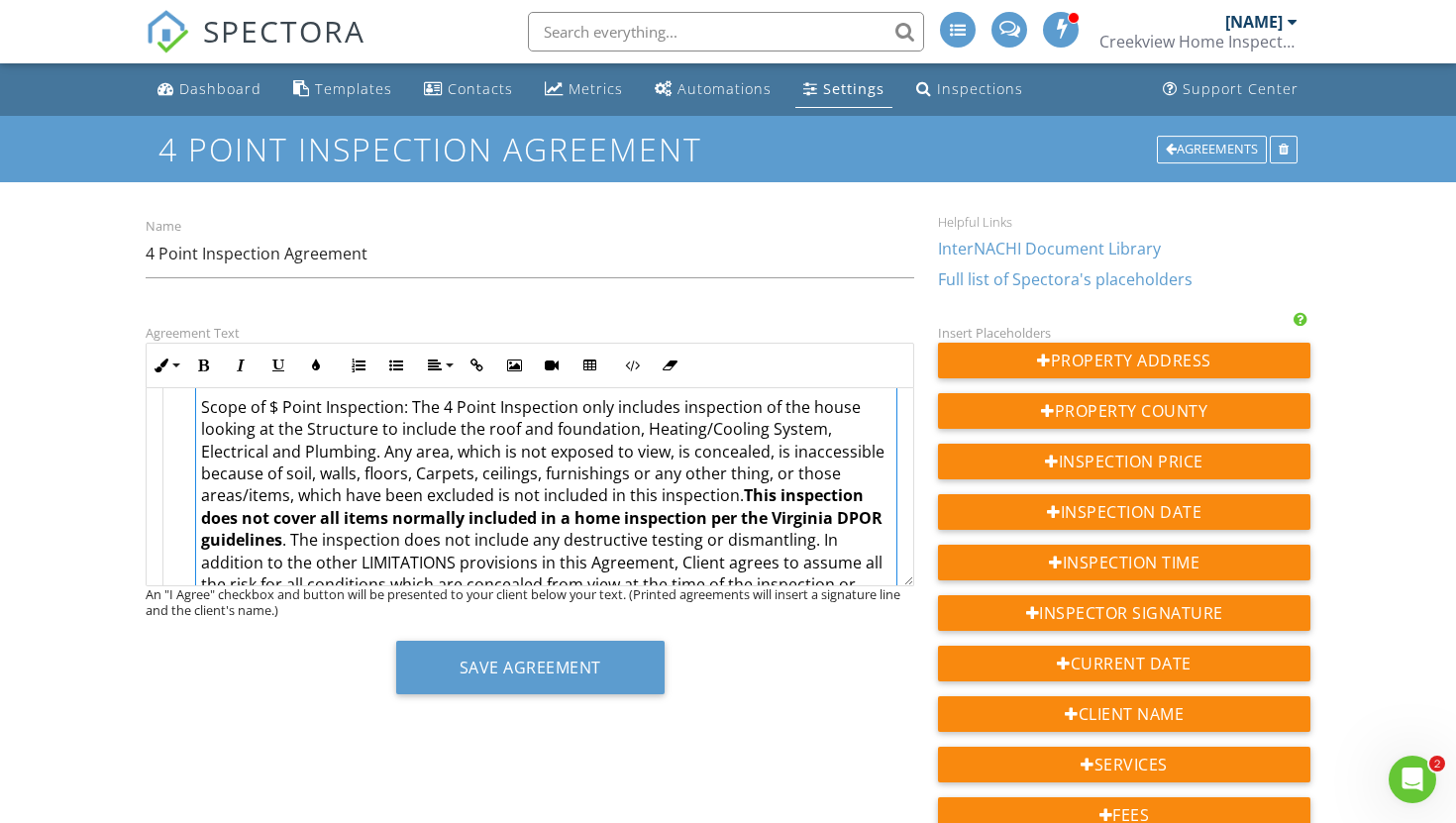 click on "Scope of $ Point Inspection: The 4 Point Inspection only includes inspection of the house looking at the Structure to include the roof and foundation, Heating/Cooling System, Electrical and Plumbing. Any area, which is not exposed to view, is concealed, is inaccessible because of soil, walls, floors, Carpets, ceilings, furnishings or any other thing, or those areas/items, which have been excluded is not included in this inspection.  This inspection does not cover all items normally included in a home inspection per the Virginia DPOR guidelines" at bounding box center [546, 529] 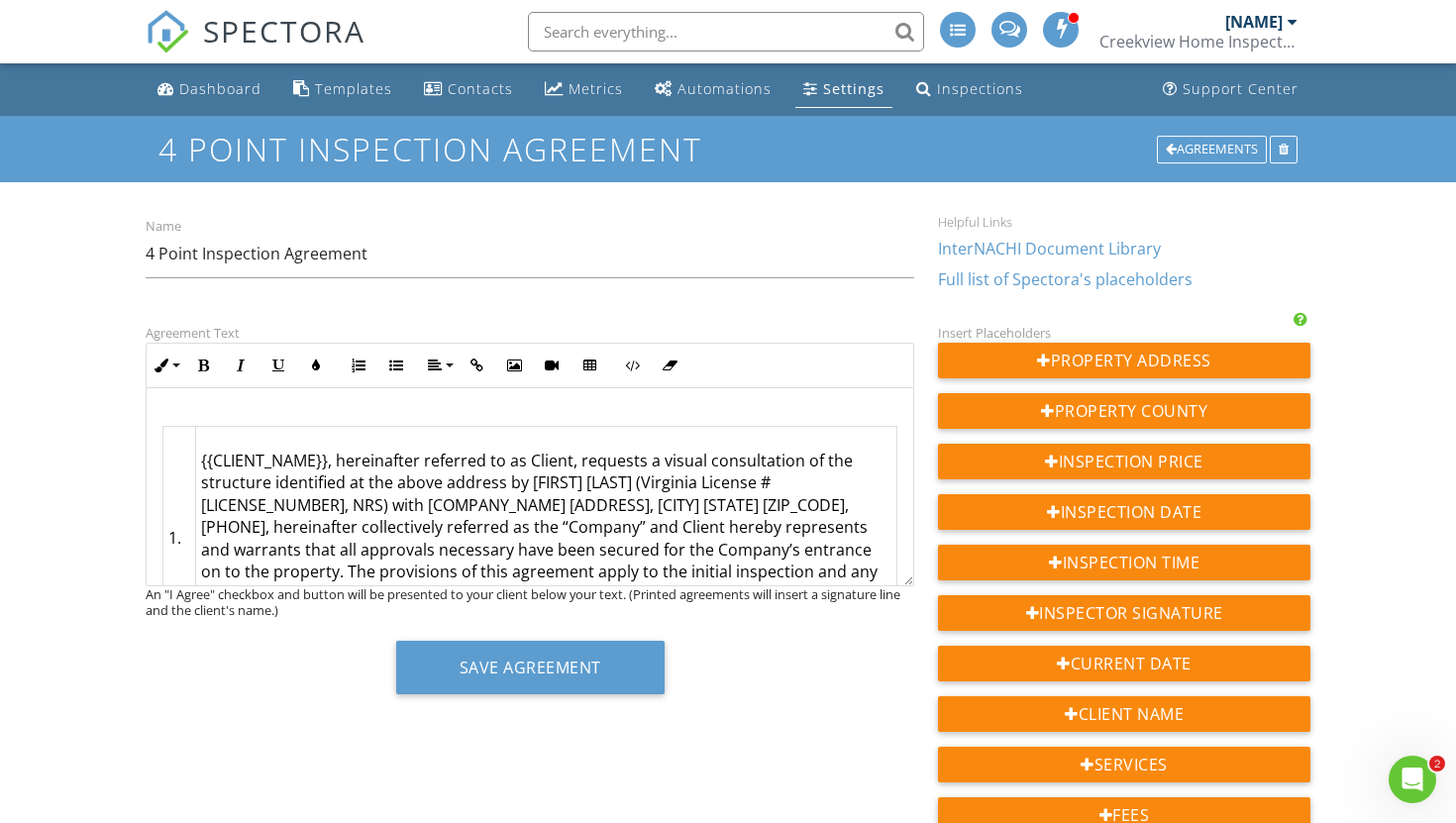 scroll, scrollTop: 268, scrollLeft: 0, axis: vertical 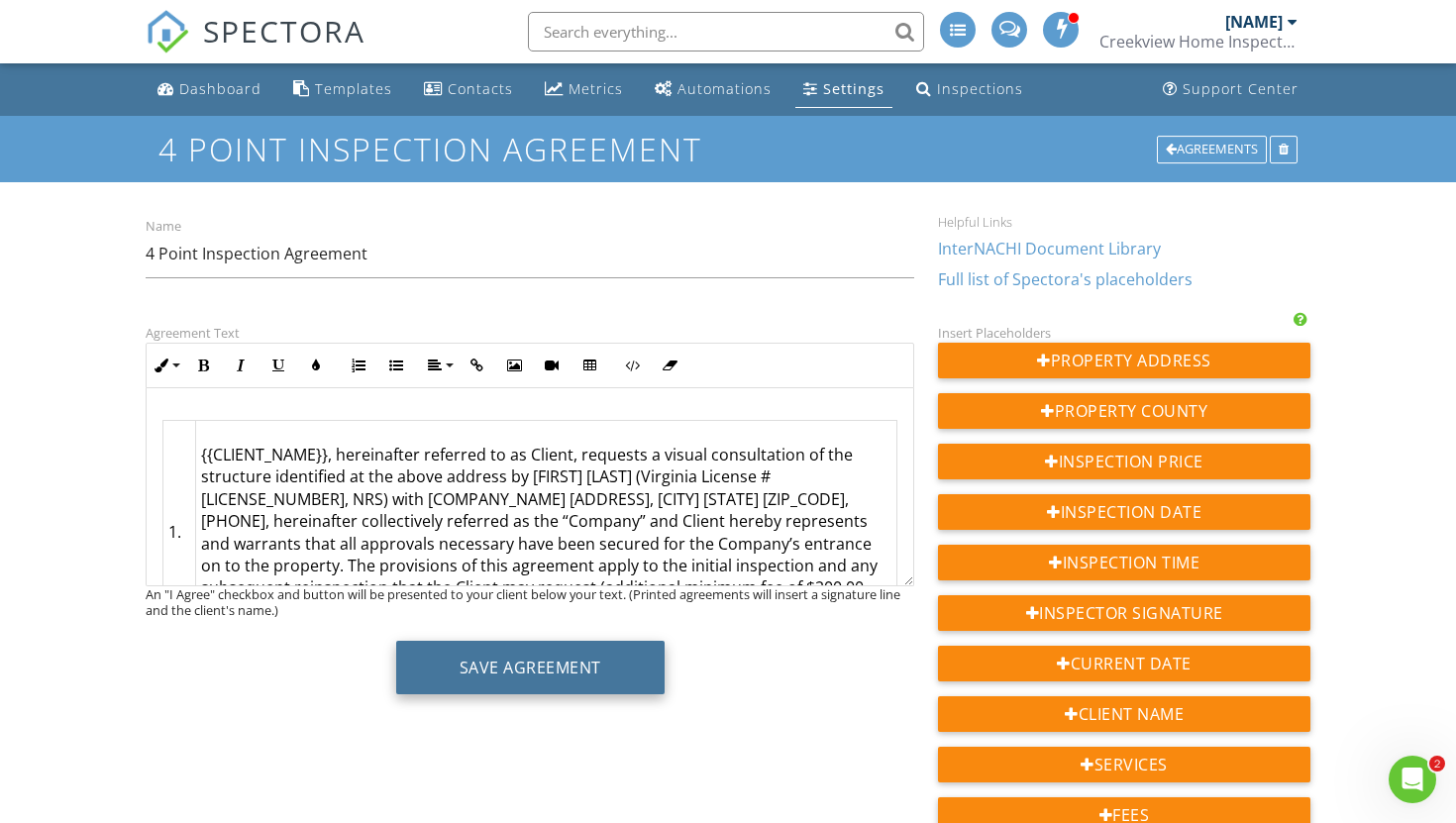 click on "Save Agreement" at bounding box center (530, 668) 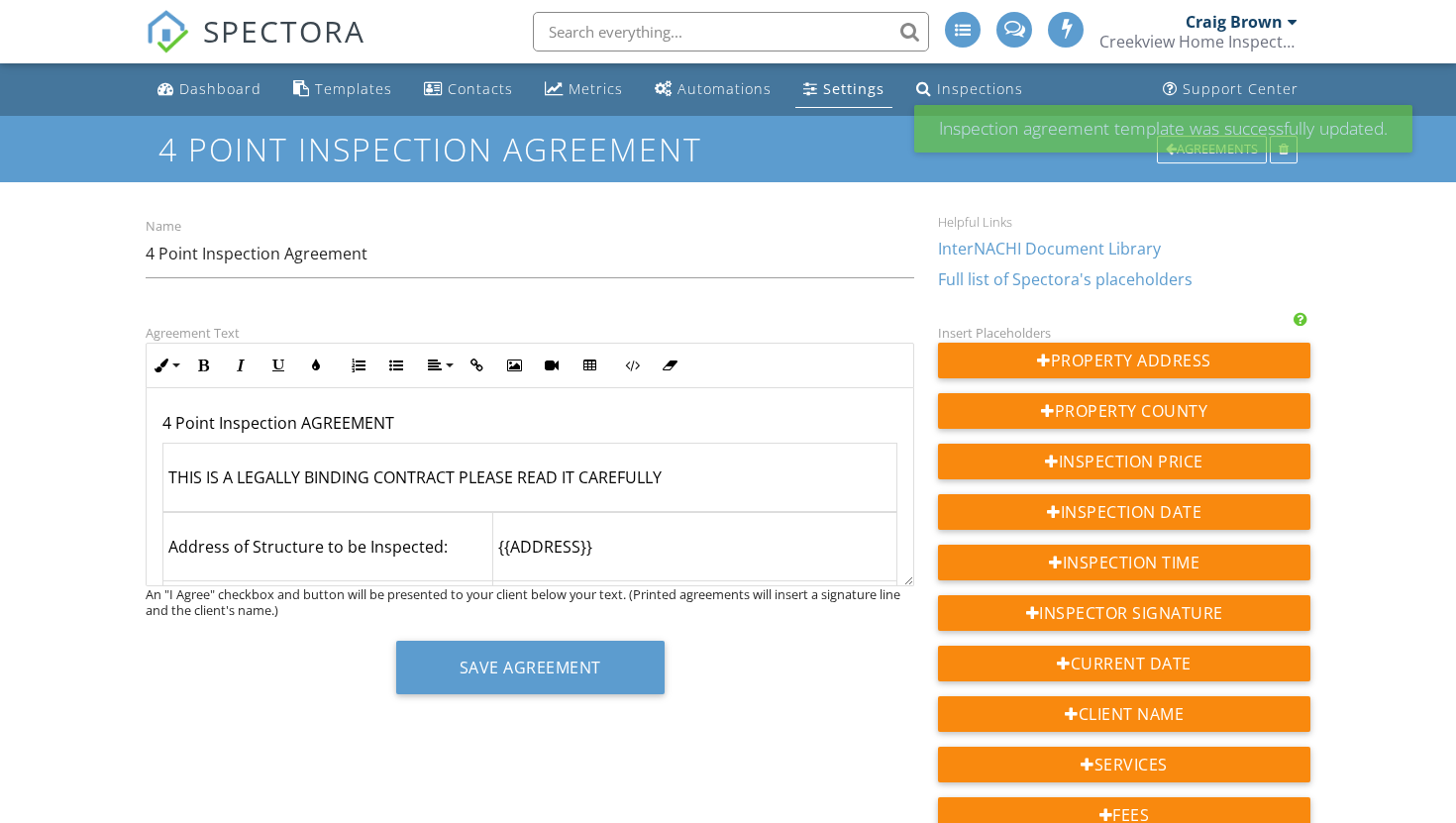 scroll, scrollTop: 0, scrollLeft: 0, axis: both 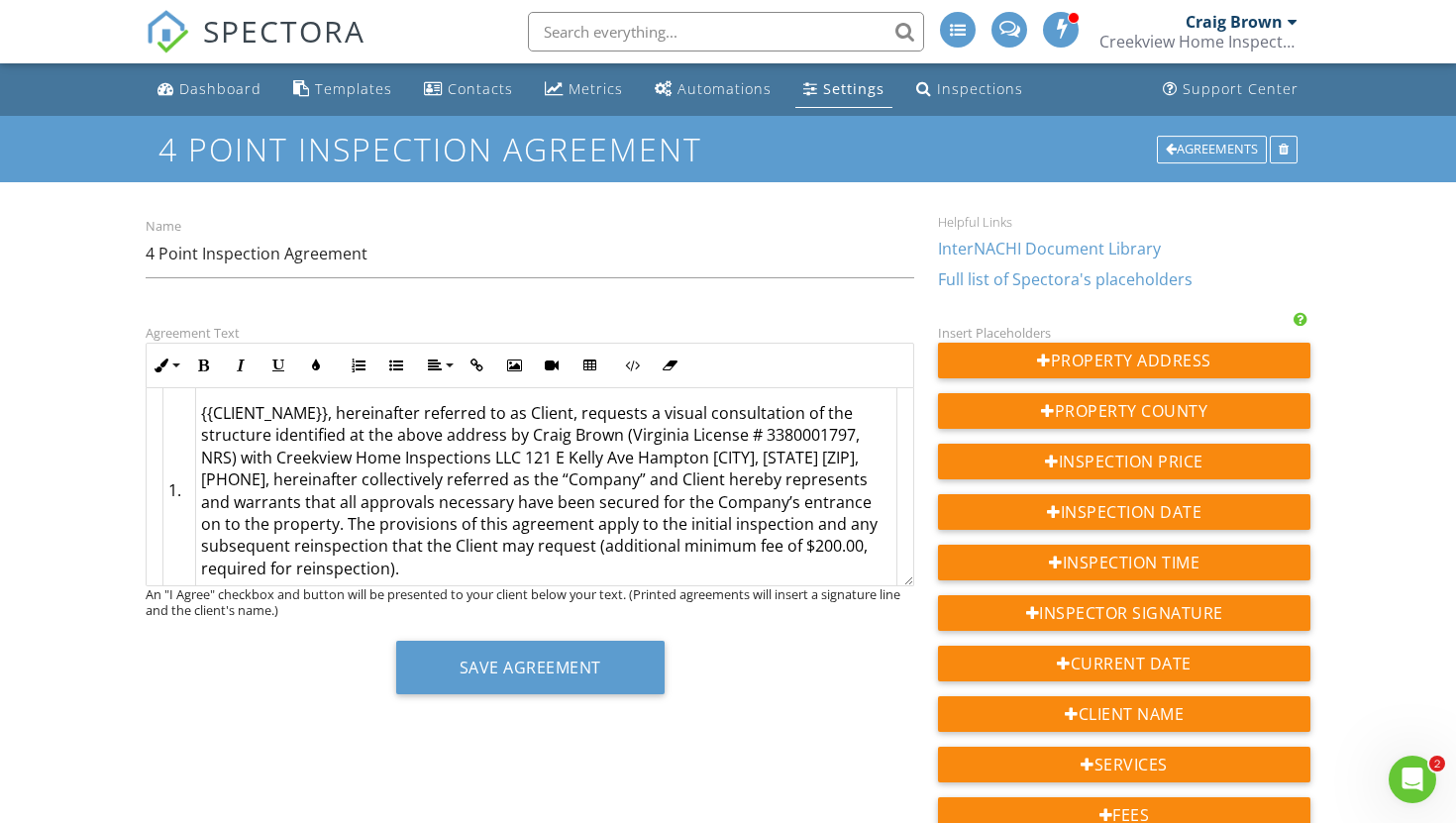 click on "{{CLIENT_NAME}}, hereinafter referred to as Client, requests a visual consultation of the structure identified at the above address by Craig Brown (Virginia License # 3380001797, NRS) with Creekview Home Inspections LLC 121 E Kelly Ave Hampton VA 23663, 757-902-5008, hereinafter collectively referred as the “Company” and Client hereby represents and warrants that all approvals necessary have been secured for the Company’s entrance on to the property. The provisions of this agreement apply to the initial inspection and any subsequent reinspection that the Client may request (additional minimum fee of $200.00, required for reinspection)." at bounding box center [546, 490] 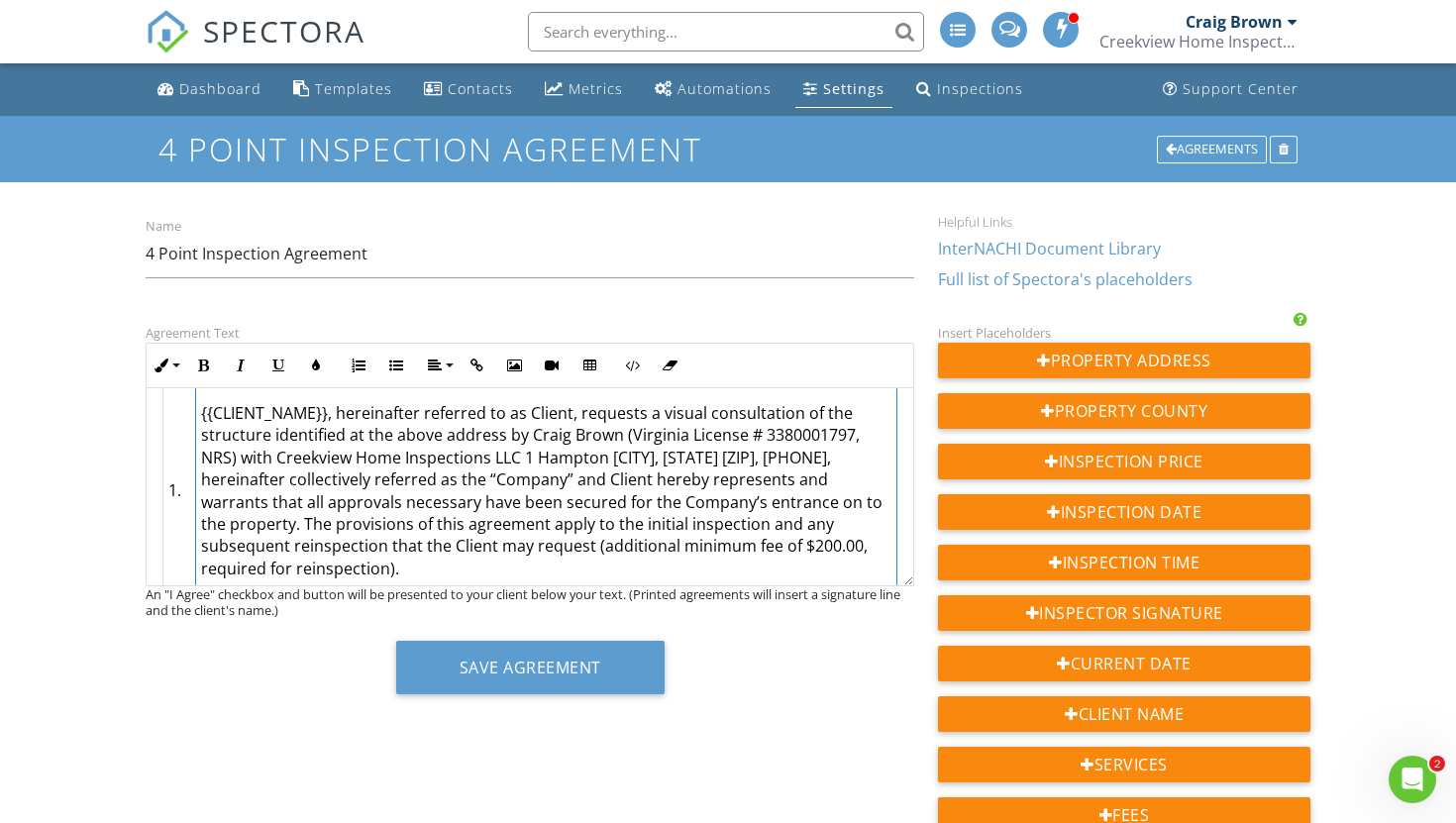 type 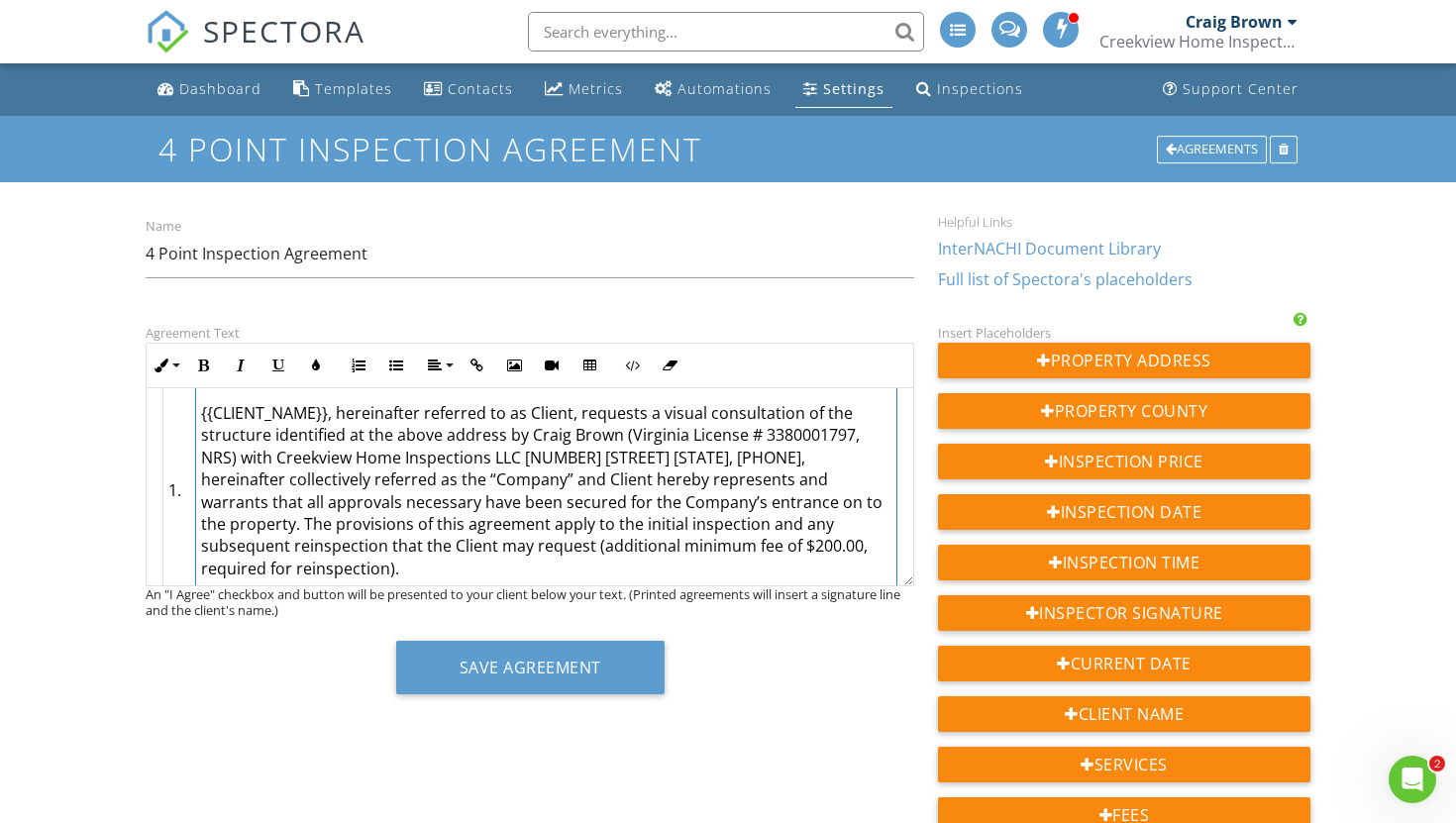 click on "{{CLIENT_NAME}}, hereinafter referred to as Client, requests a visual consultation of the structure identified at the above address by Craig Brown (Virginia License # 3380001797, NRS) with Creekview Home Inspections LLC 1802 Beach Rd. Hampton VA 23663, 757-902-5008, hereinafter collectively referred as the “Company” and Client hereby represents and warrants that all approvals necessary have been secured for the Company’s entrance on to the property. The provisions of this agreement apply to the initial inspection and any subsequent reinspection that the Client may request (additional minimum fee of $200.00, required for reinspection)." at bounding box center [546, 490] 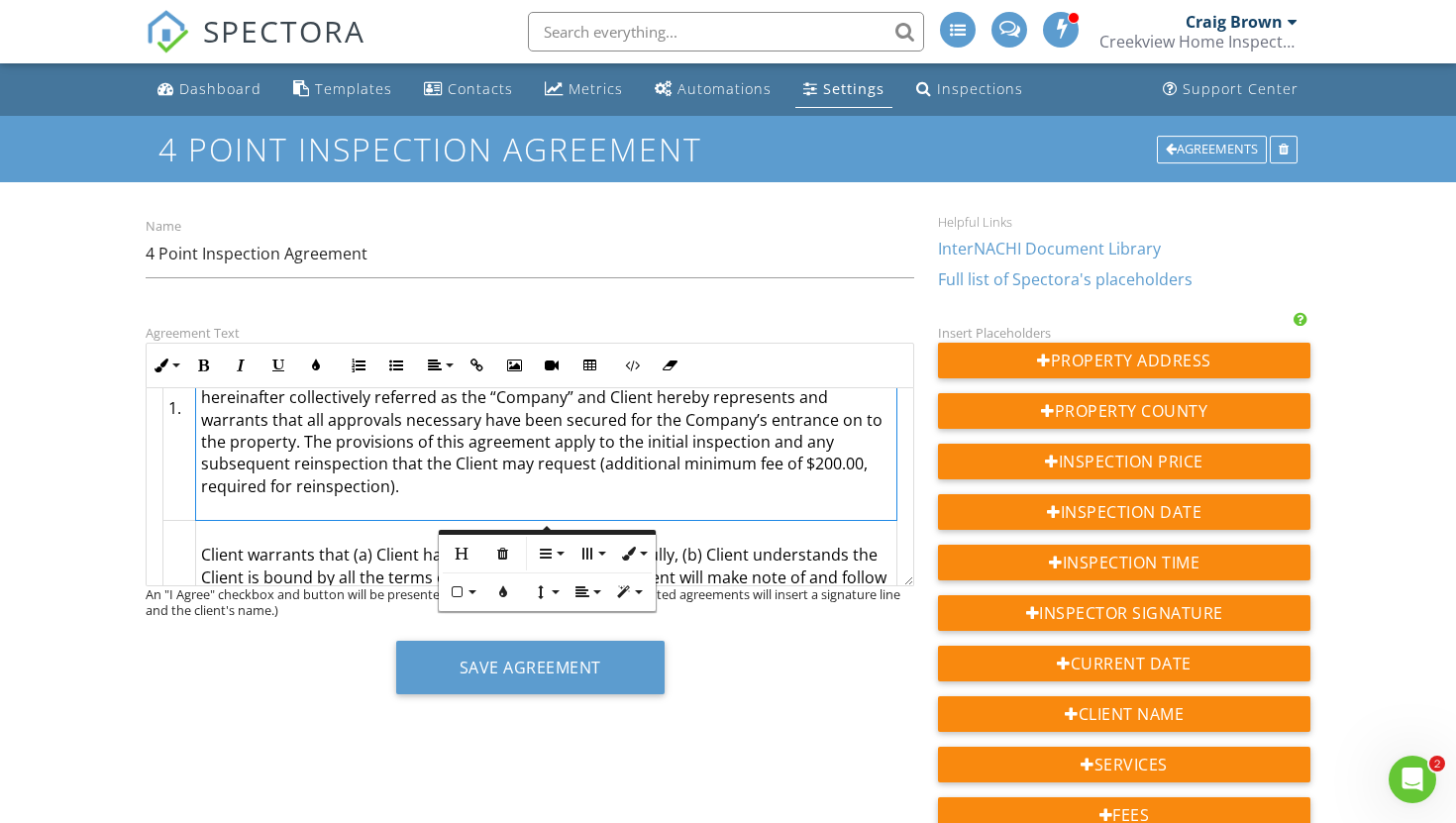 scroll, scrollTop: 394, scrollLeft: 0, axis: vertical 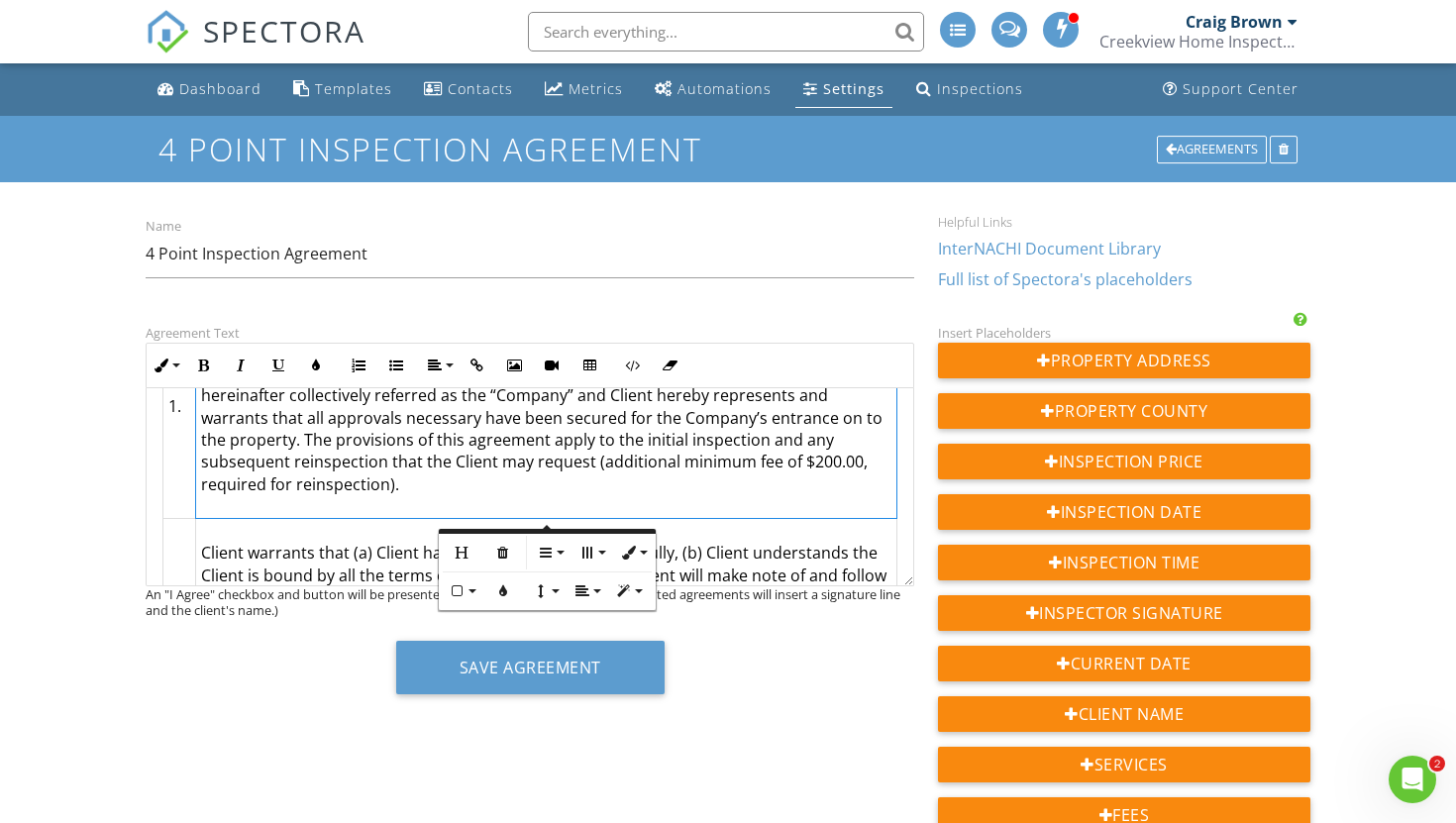 click on "{{CLIENT_NAME}}, hereinafter referred to as Client, requests a visual consultation of the structure identified at the above address by Craig Brown (Virginia License # 3380001797, NRS) with Creekview Home Inspections LLC 1802 Beach Rd. Hampton VA 23664, 757-902-5008, hereinafter collectively referred as the “Company” and Client hereby represents and warrants that all approvals necessary have been secured for the Company’s entrance on to the property. The provisions of this agreement apply to the initial inspection and any subsequent reinspection that the Client may request (additional minimum fee of $200.00, required for reinspection)." at bounding box center [546, 406] 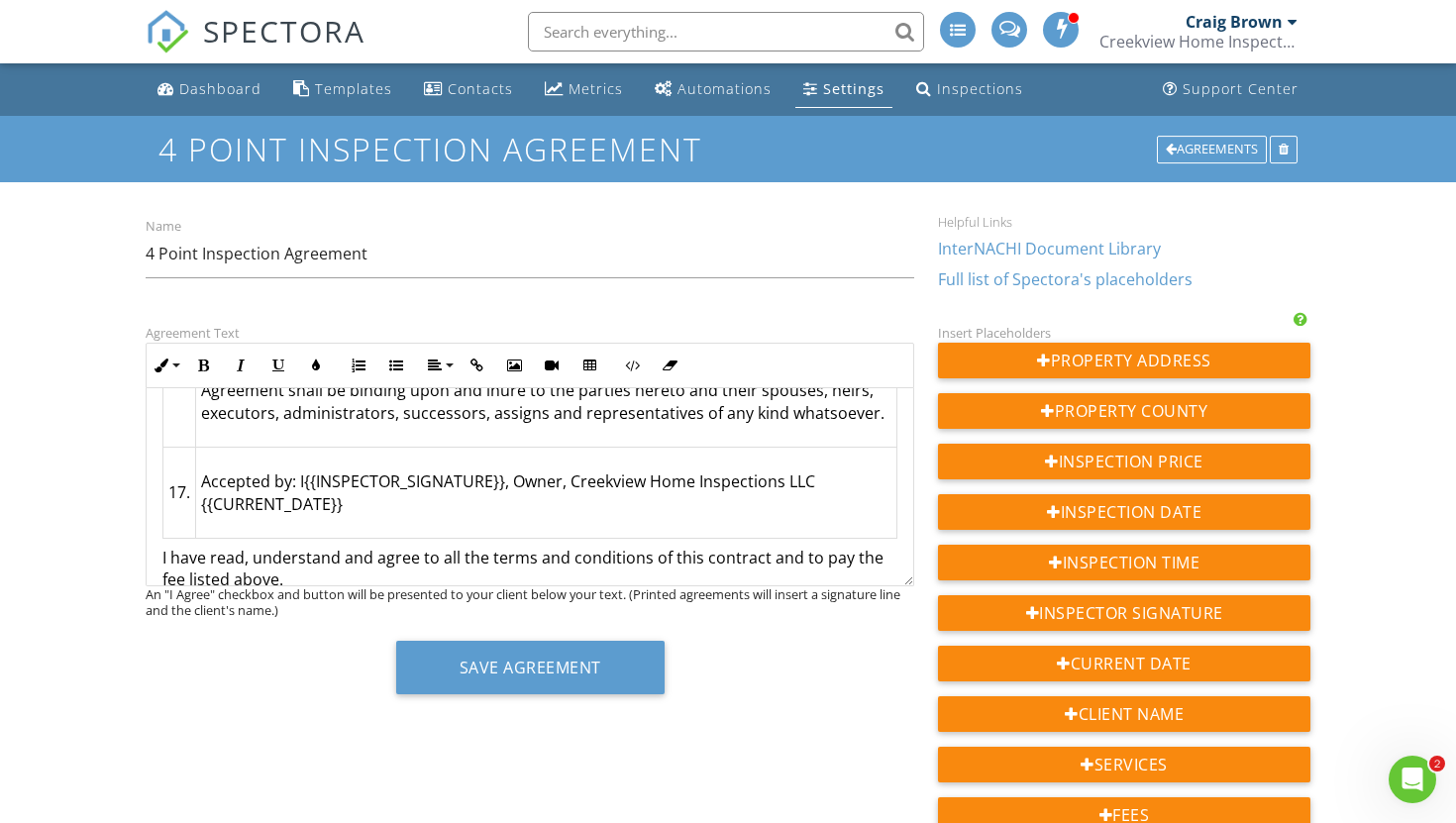 scroll, scrollTop: 4256, scrollLeft: 0, axis: vertical 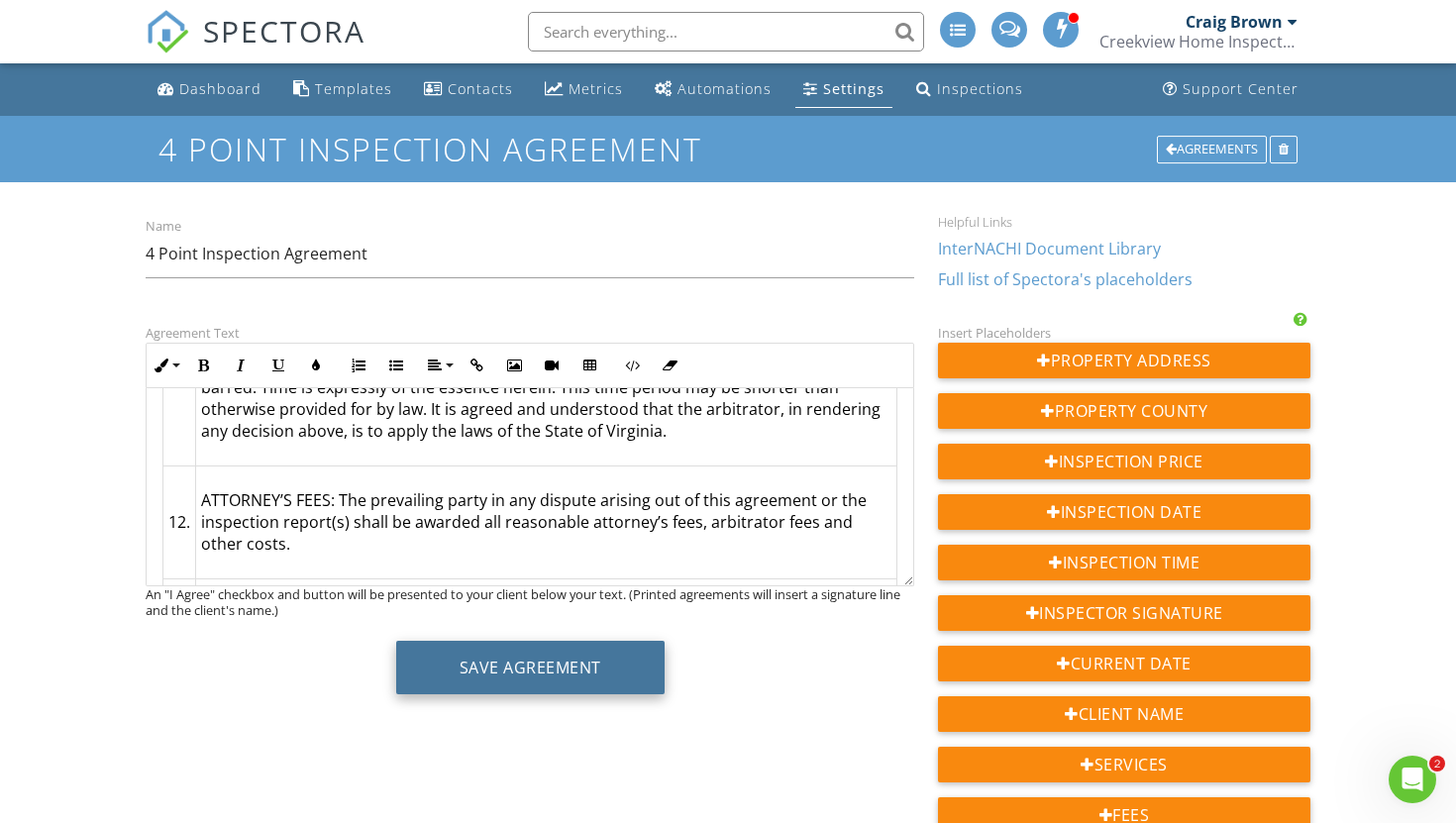 click on "Save Agreement" at bounding box center (530, 668) 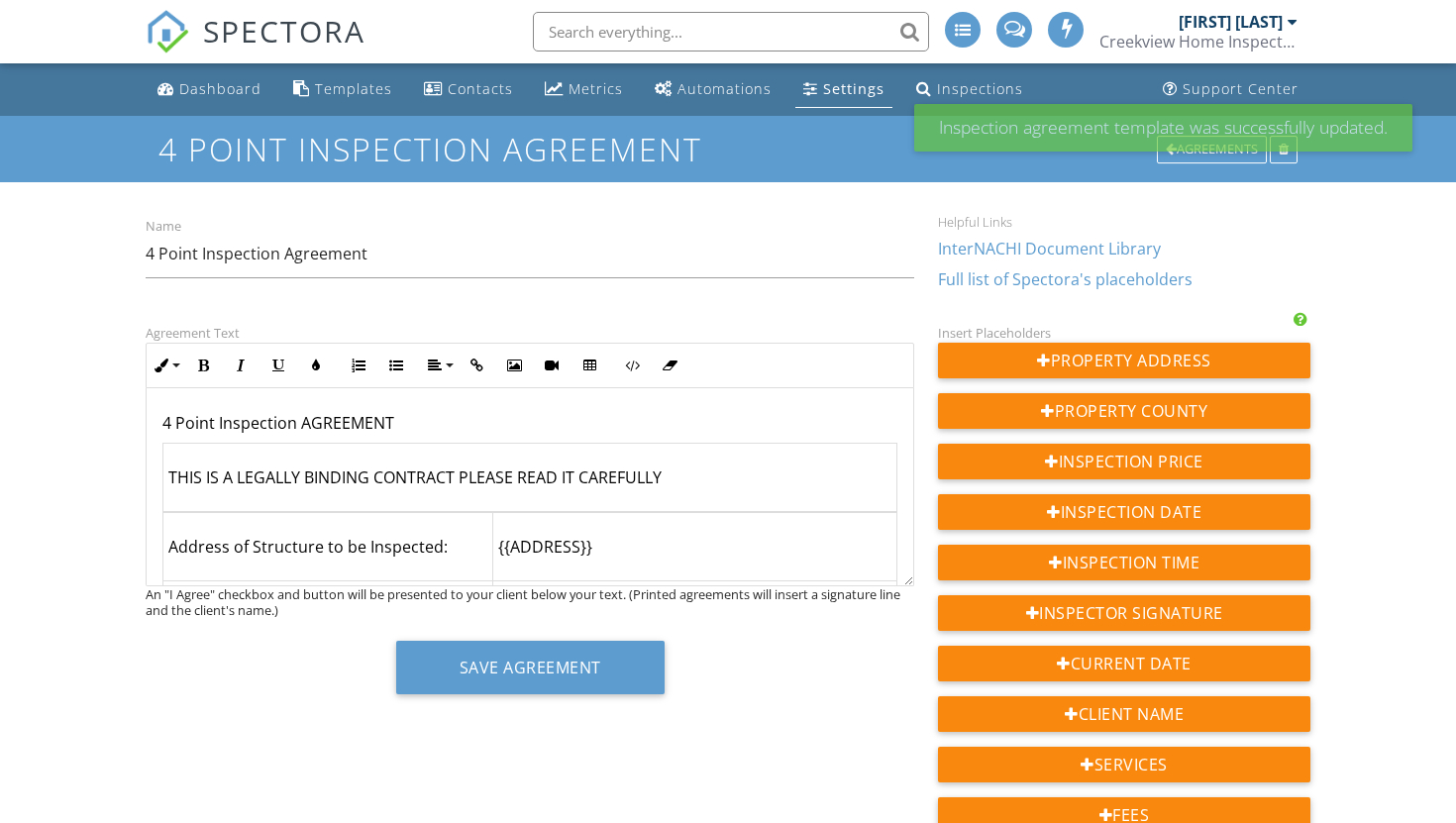 scroll, scrollTop: 0, scrollLeft: 0, axis: both 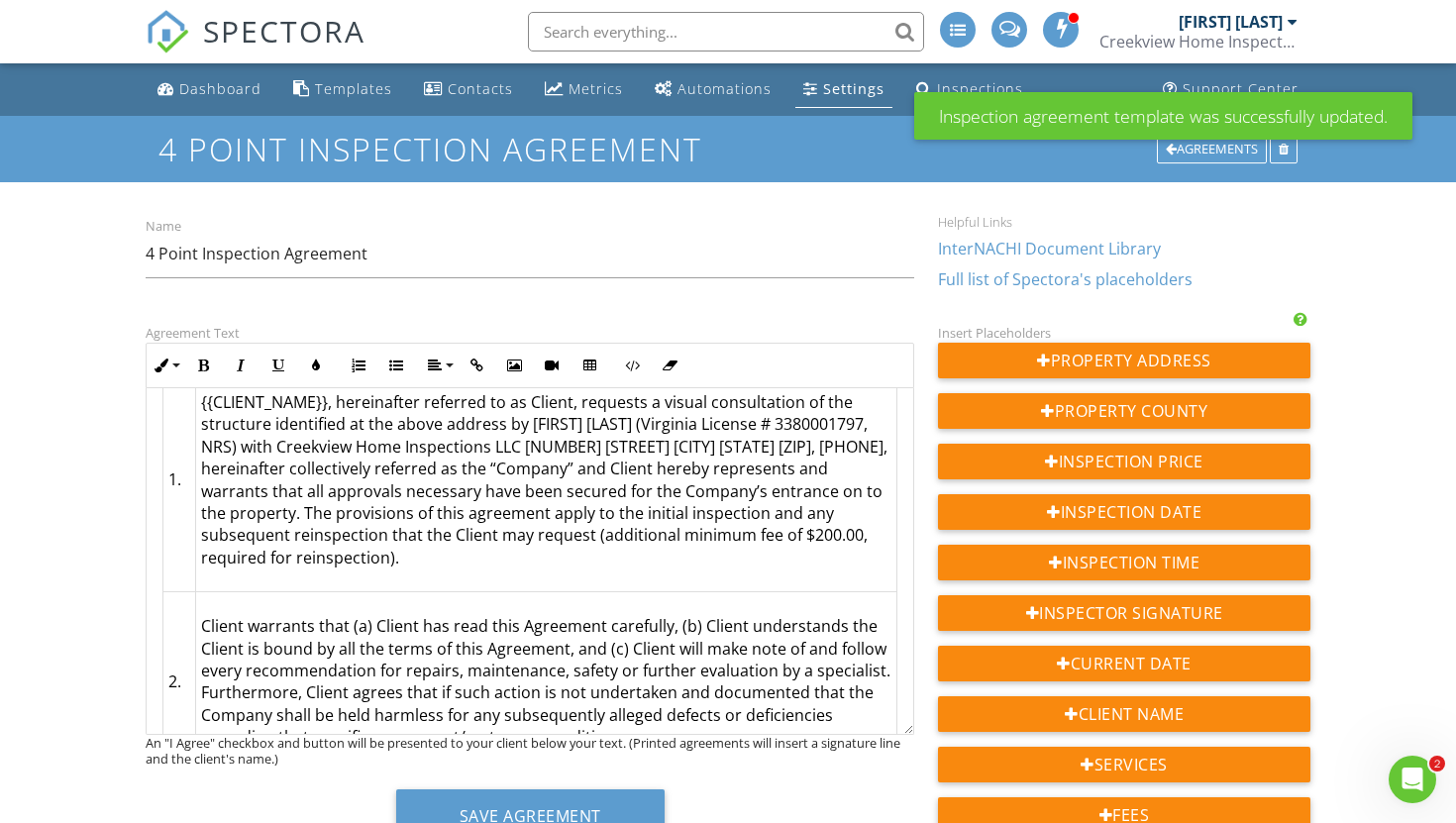 drag, startPoint x: 907, startPoint y: 579, endPoint x: 908, endPoint y: 726, distance: 147.0034 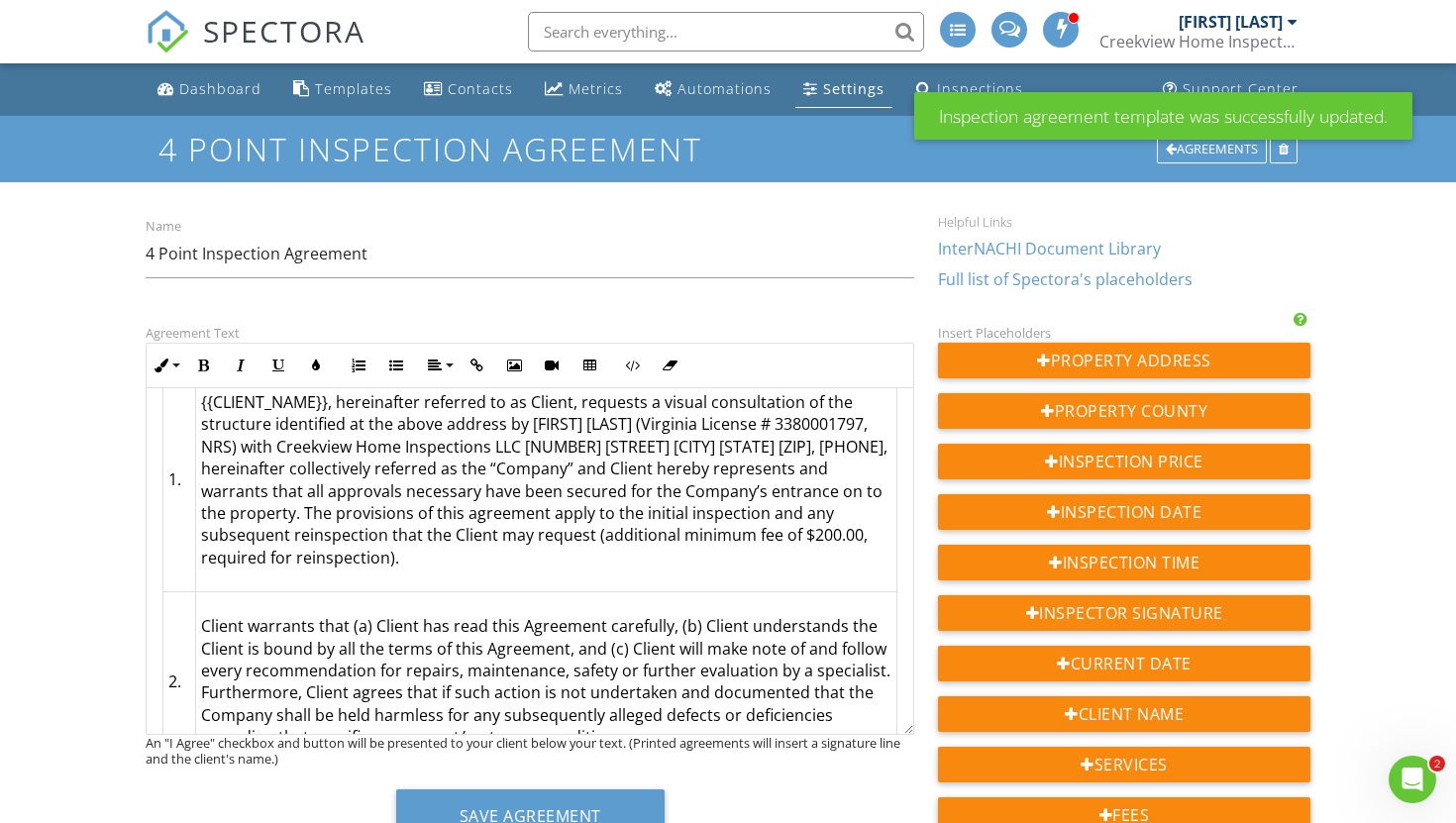 click on "4 Point Inspection AGREEMENT THIS IS A LEGALLY BINDING CONTRACT PLEASE READ IT CAREFULLY Address of Structure to be Inspected: {{ADDRESS}} Inspection Fee: {{PRICE}}    1. {{CLIENT_NAME}}, hereinafter referred to as Client, requests a visual consultation of the structure identified at the above address by Craig Brown (Virginia License # 3380001797, NRS) with Creekview Home Inspections LLC 1802 Beach Rd. Hampton VA 23664, 757-902-5008, hereinafter collectively referred as the “Company” and Client hereby represents and warrants that all approvals necessary have been secured for the Company’s entrance on to the property. The provisions of this agreement apply to the initial inspection and any subsequent reinspection that the Client may request (additional minimum fee of $200.00, required for reinspection). 2. 3. 4. Company agrees to perform a limited visual inspection of the home to include Roof/Foundation, Heating/Cooling System, Electrical System, and Plumbing System at the above address 5. 6. 7. 8. 9." at bounding box center (530, 562) 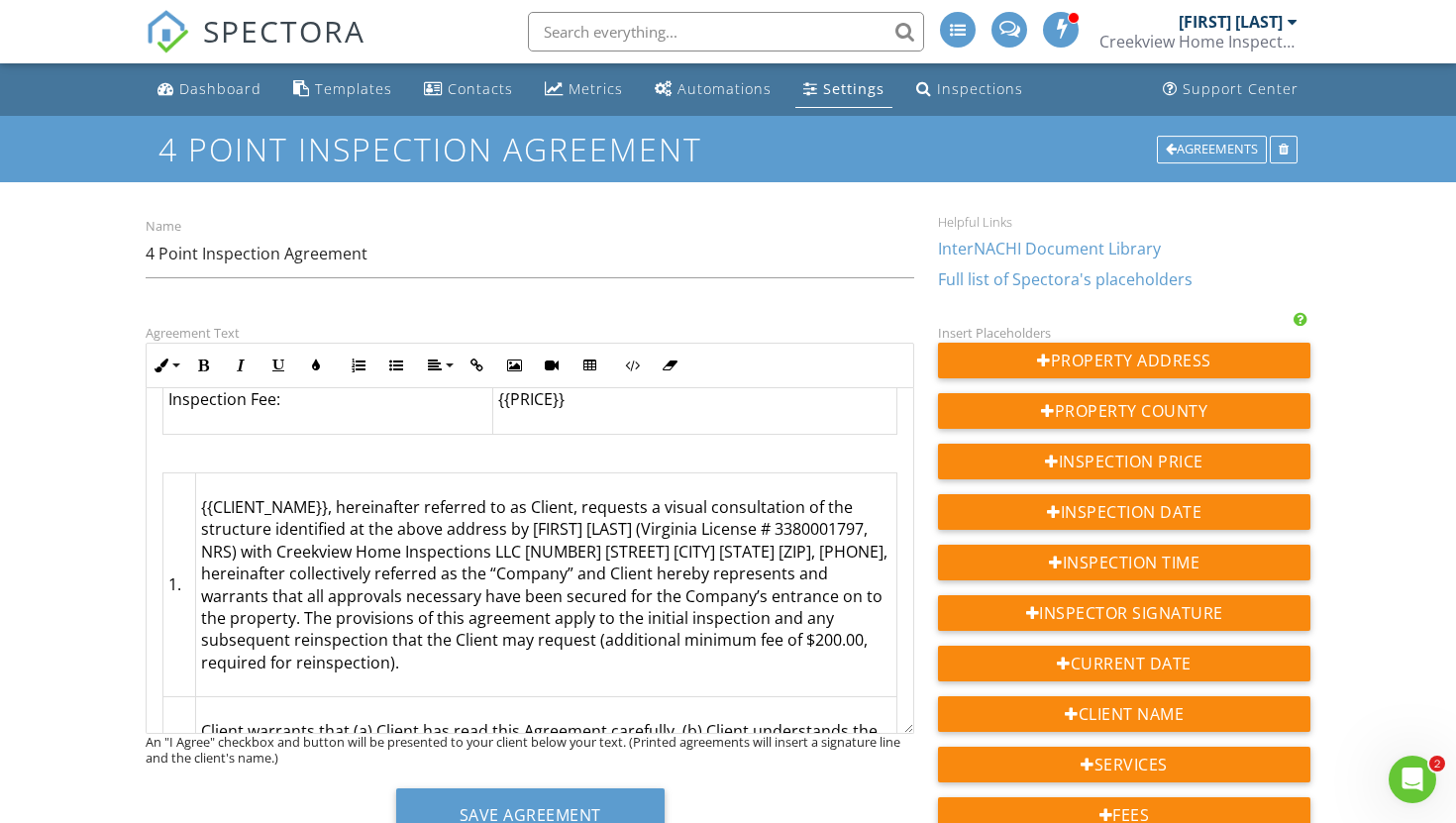 scroll, scrollTop: 221, scrollLeft: 0, axis: vertical 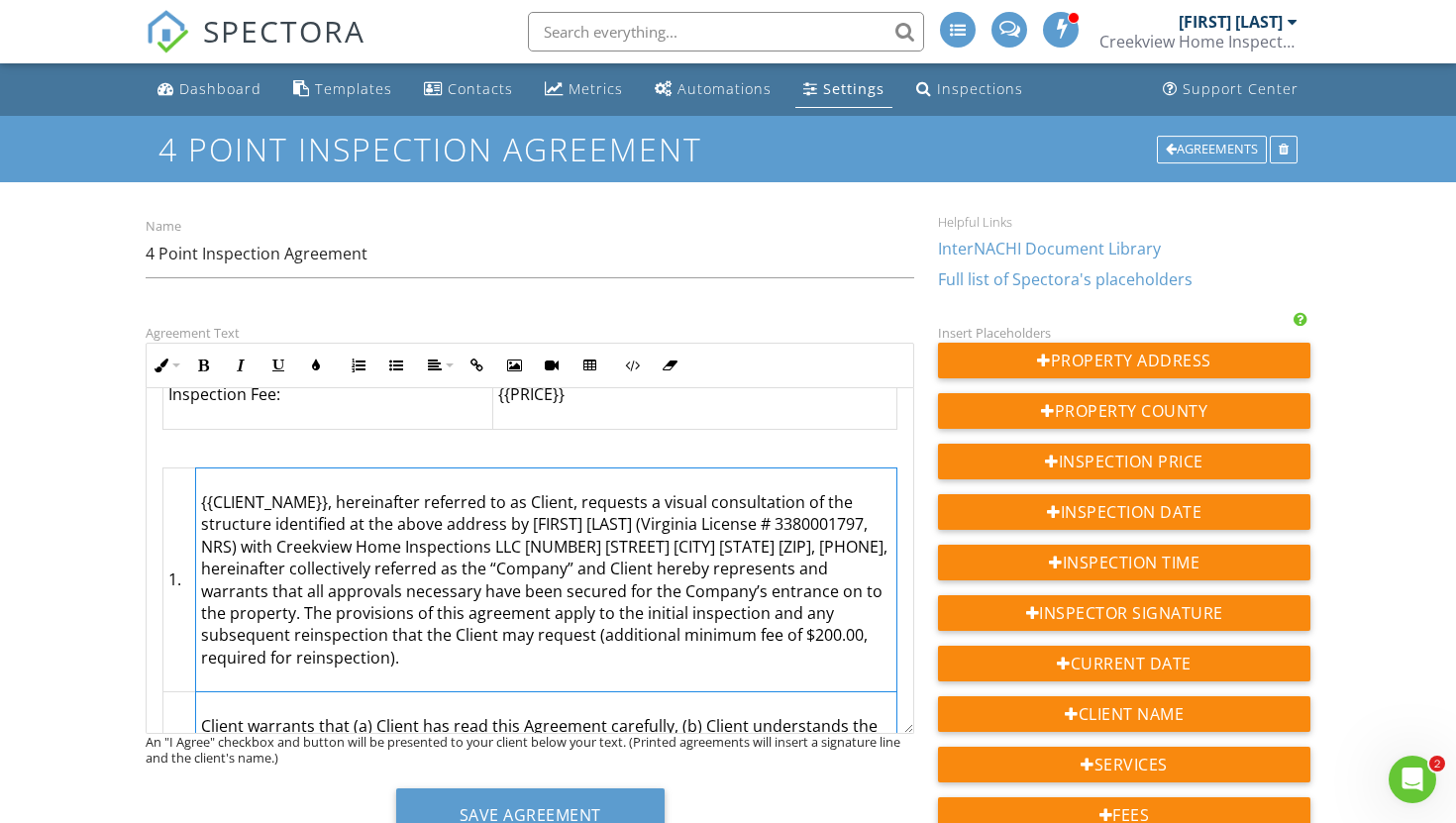 drag, startPoint x: 204, startPoint y: 500, endPoint x: 298, endPoint y: 685, distance: 207.51145 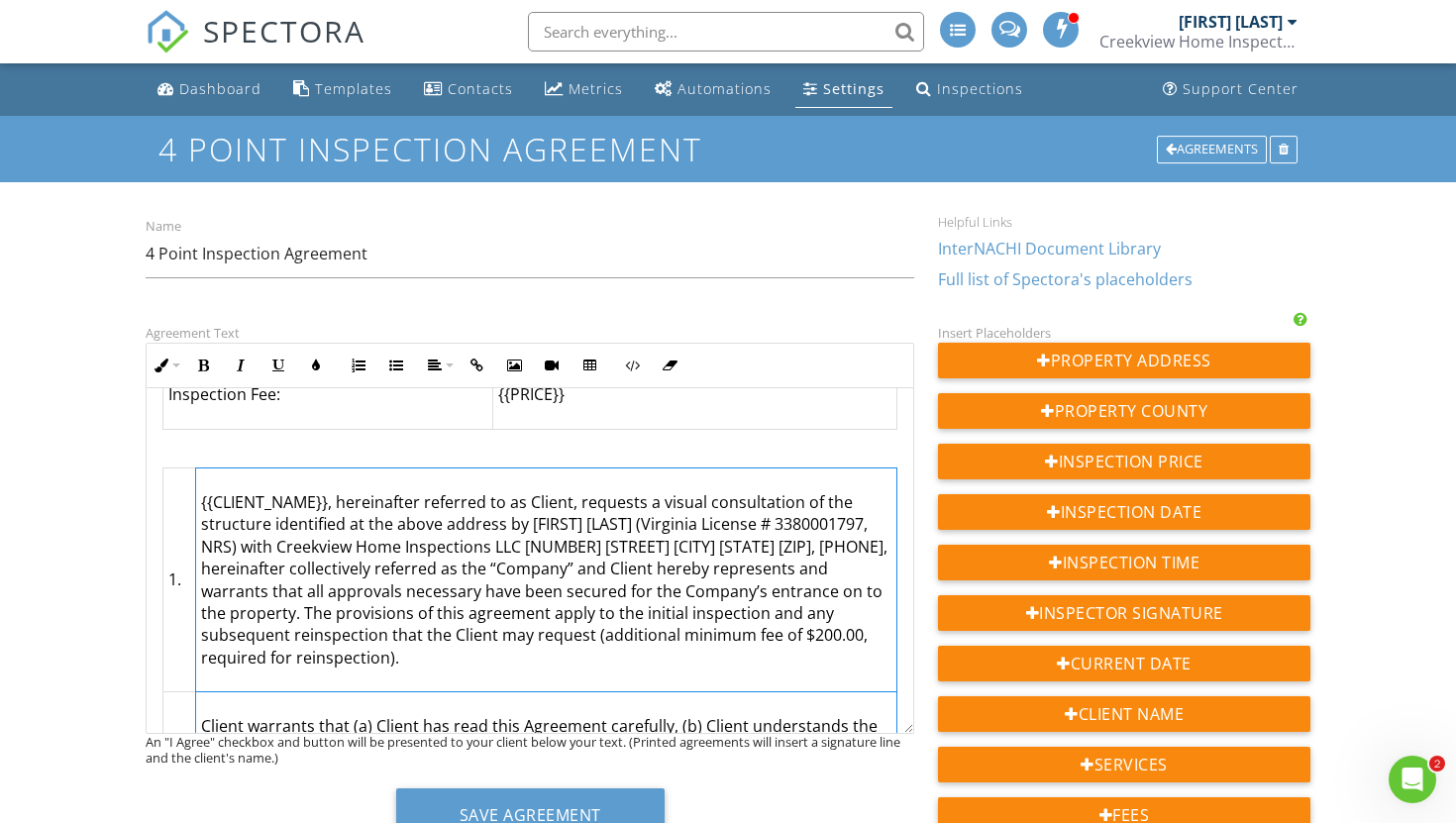 click on "{{CLIENT_NAME}}, hereinafter referred to as Client, requests a visual consultation of the structure identified at the above address by Craig Brown (Virginia License # 3380001797, NRS) with Creekview Home Inspections LLC 1802 Beach Rd. Hampton VA 23664, 757-902-5008, hereinafter collectively referred as the “Company” and Client hereby represents and warrants that all approvals necessary have been secured for the Company’s entrance on to the property. The provisions of this agreement apply to the initial inspection and any subsequent reinspection that the Client may request (additional minimum fee of $200.00, required for reinspection)." 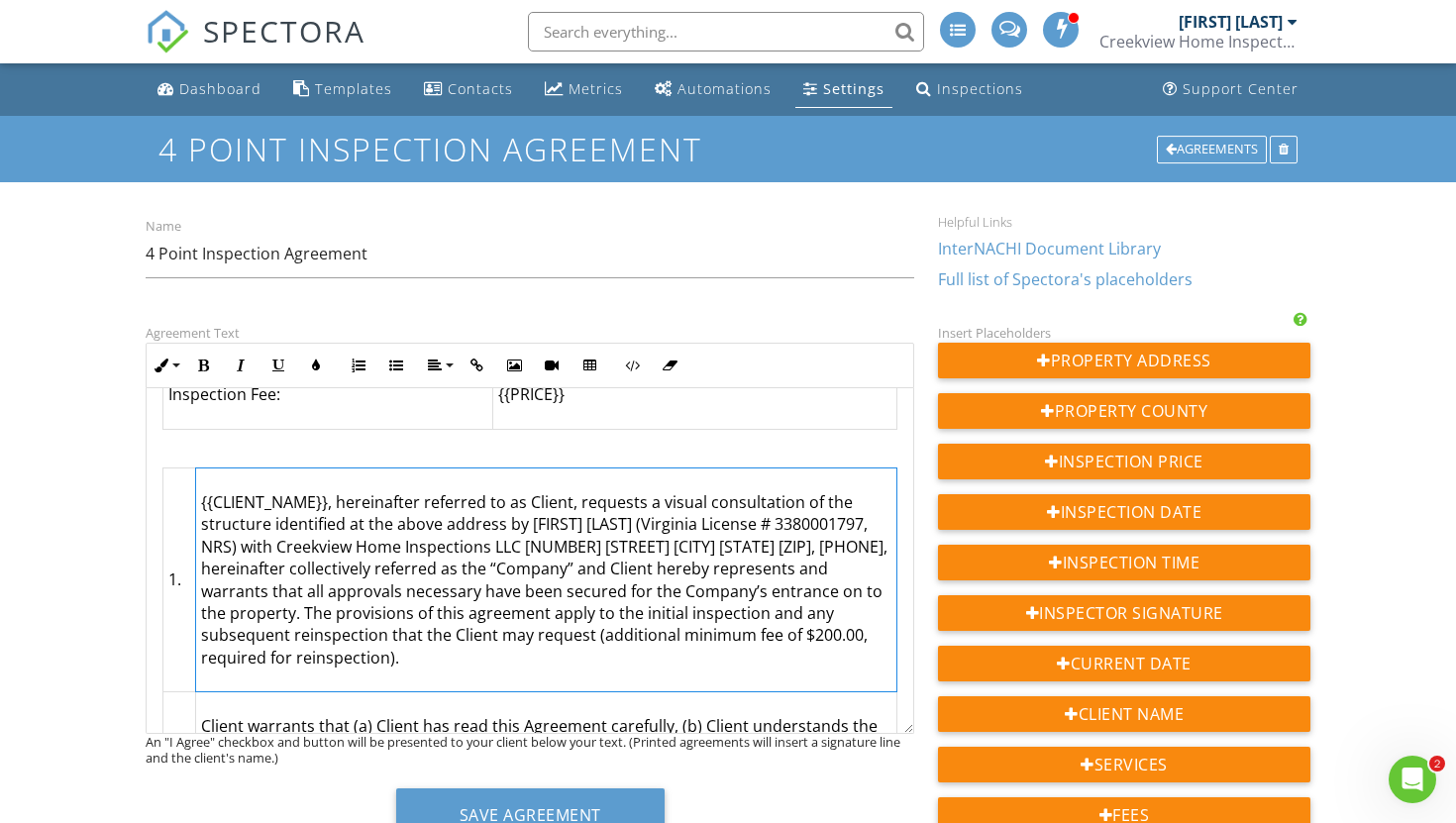 scroll, scrollTop: 0, scrollLeft: 0, axis: both 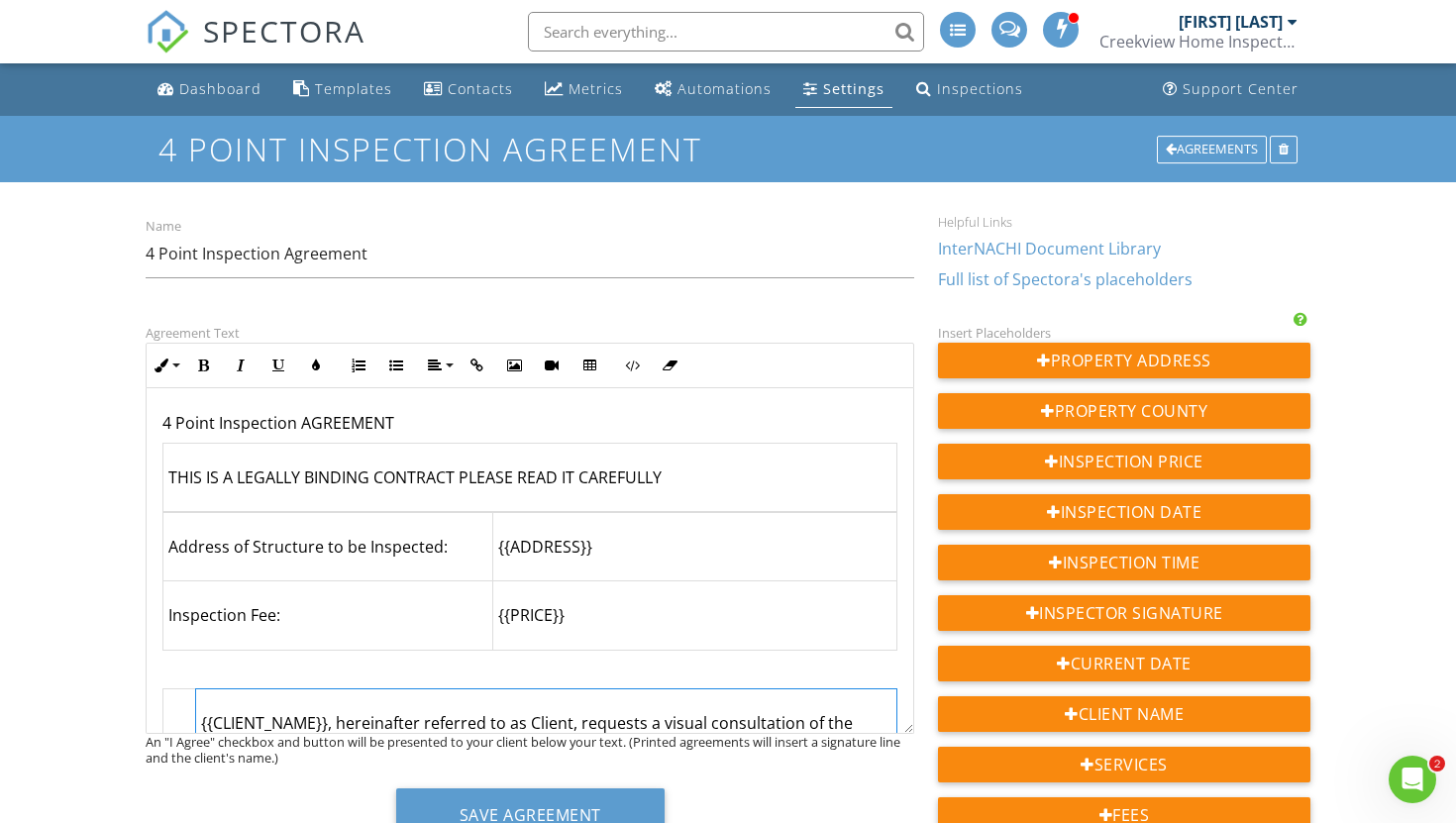 click on "Dashboard
Templates
Contacts
Metrics
Automations
Settings
Inspections
Support Center
4 Point Inspection Agreement
Agreements
Name
4 Point Inspection Agreement
Helpful Links
InterNACHI Document Library
Full list of Spectora's placeholders
Agreement Text
Inline Style XLarge Large Normal Small Light Small/Light Bold Italic Underline Colors Ordered List Unordered List Align Align Left Align Center Align Right Align Justify Insert Link Insert Image Insert Video Insert Table Code View Clear Formatting 4 Point Inspection AGREEMENT THIS IS A LEGALLY BINDING CONTRACT PLEASE READ IT CAREFULLY Address of Structure to be Inspected: {{ADDRESS}} Inspection Fee: {{PRICE}}    1. 2. 3. 4. Company agrees to perform a limited visual inspection of the home to include Roof/Foundation, Heating/Cooling System, Electrical System, and Plumbing System at the above address 5. 6. 7." at bounding box center [728, 2109] 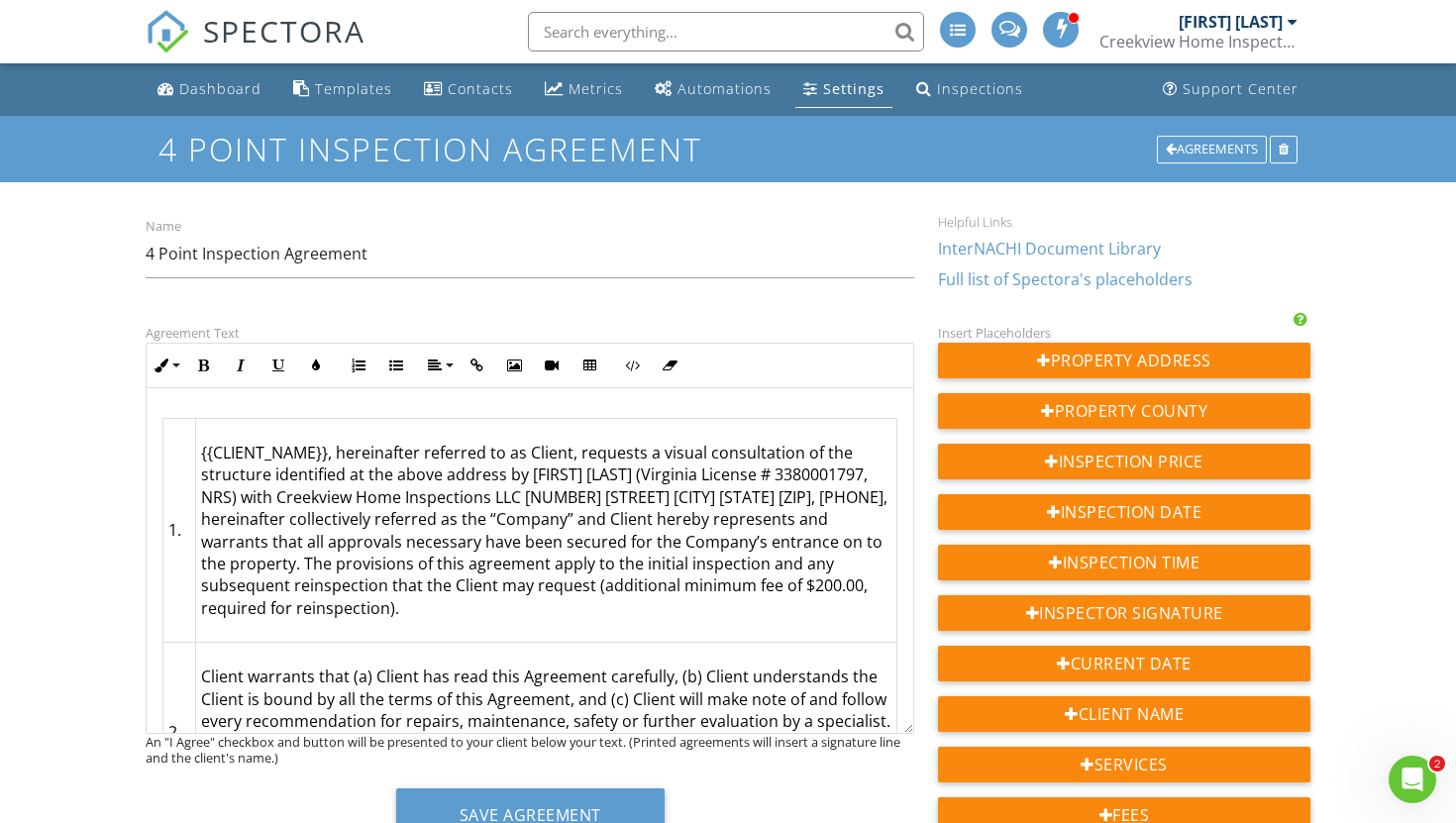 scroll, scrollTop: 269, scrollLeft: 0, axis: vertical 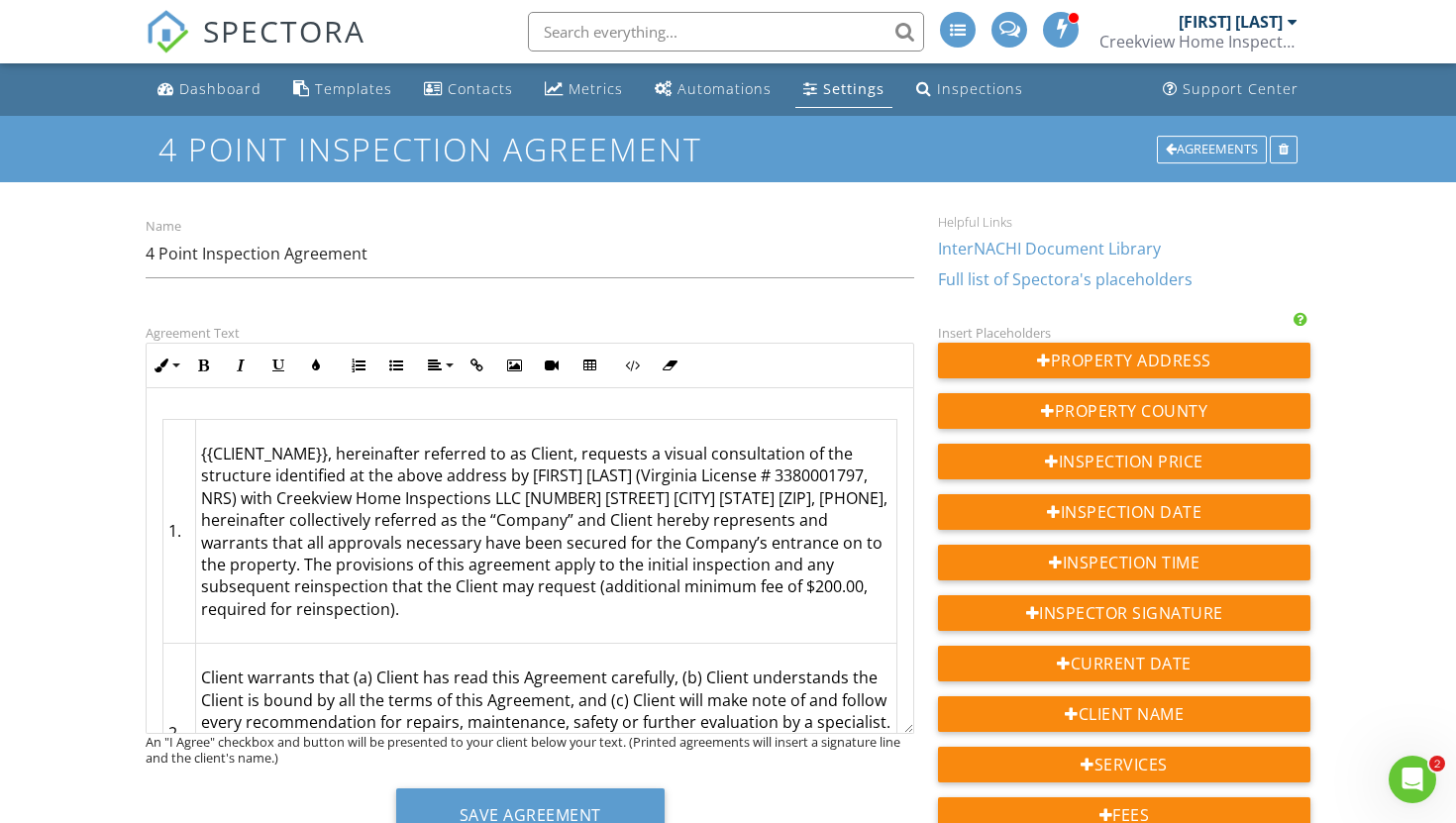 drag, startPoint x: 164, startPoint y: 410, endPoint x: 350, endPoint y: 597, distance: 263.75178 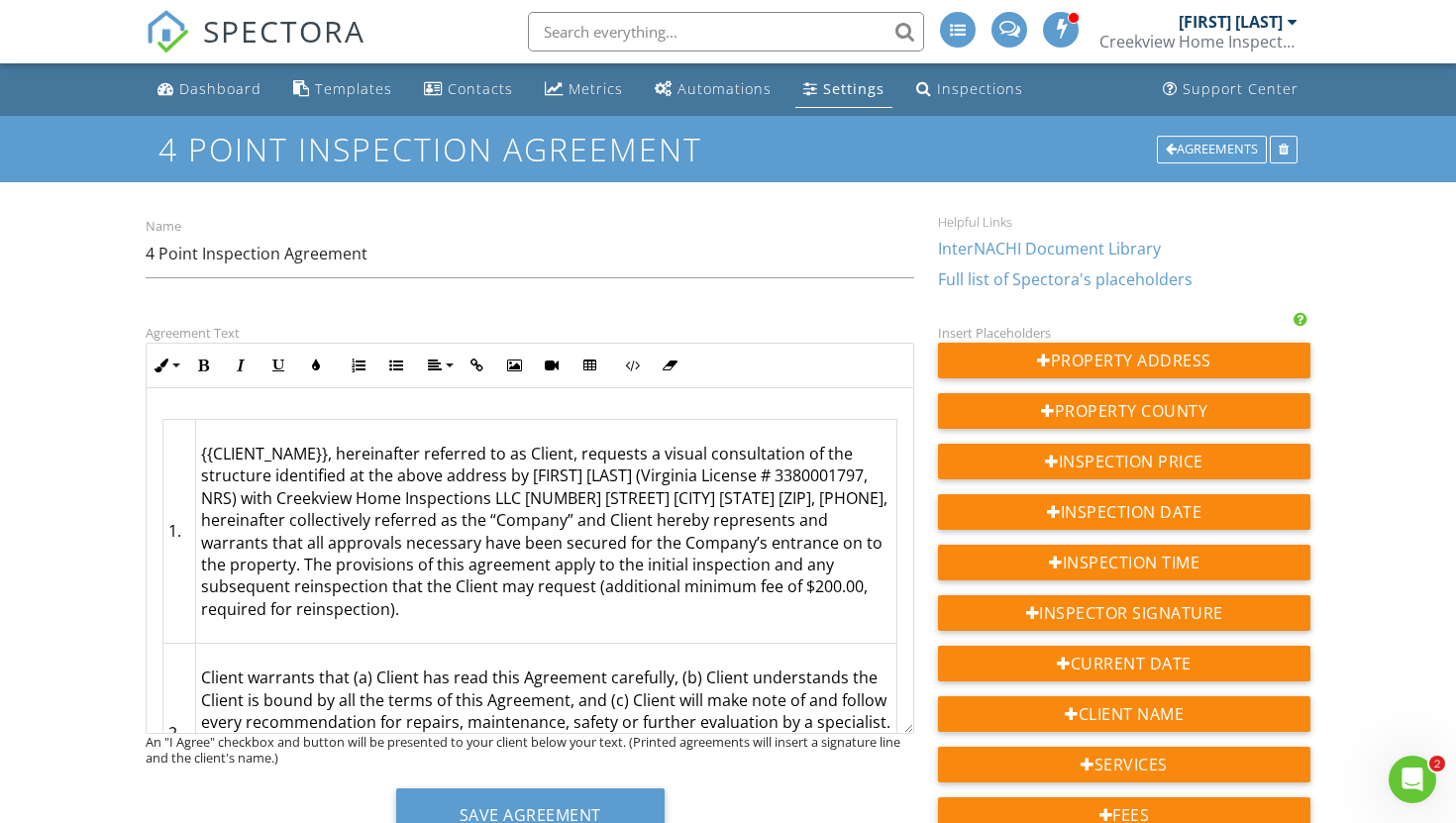 click on "​ ​ 4 Point Inspection AGREEMENT THIS IS A LEGALLY BINDING CONTRACT PLEASE READ IT CAREFULLY Address of Structure to be Inspected: {{ADDRESS}} Inspection Fee: {{PRICE}}    1. {{CLIENT_NAME}}, hereinafter referred to as Client, requests a visual consultation of the structure identified at the above address by Craig Brown (Virginia License # 3380001797, NRS) with Creekview Home Inspections LLC 1802 Beach Rd. Hampton VA 23664, 757-902-5008, hereinafter collectively referred as the “Company” and Client hereby represents and warrants that all approvals necessary have been secured for the Company’s entrance on to the property. The provisions of this agreement apply to the initial inspection and any subsequent reinspection that the Client may request (additional minimum fee of $200.00, required for reinspection). 2. 3. 4. Company agrees to perform a limited visual inspection of the home to include Roof/Foundation, Heating/Cooling System, Electrical System, and Plumbing System at the above address 5. 6." at bounding box center [530, 2356] 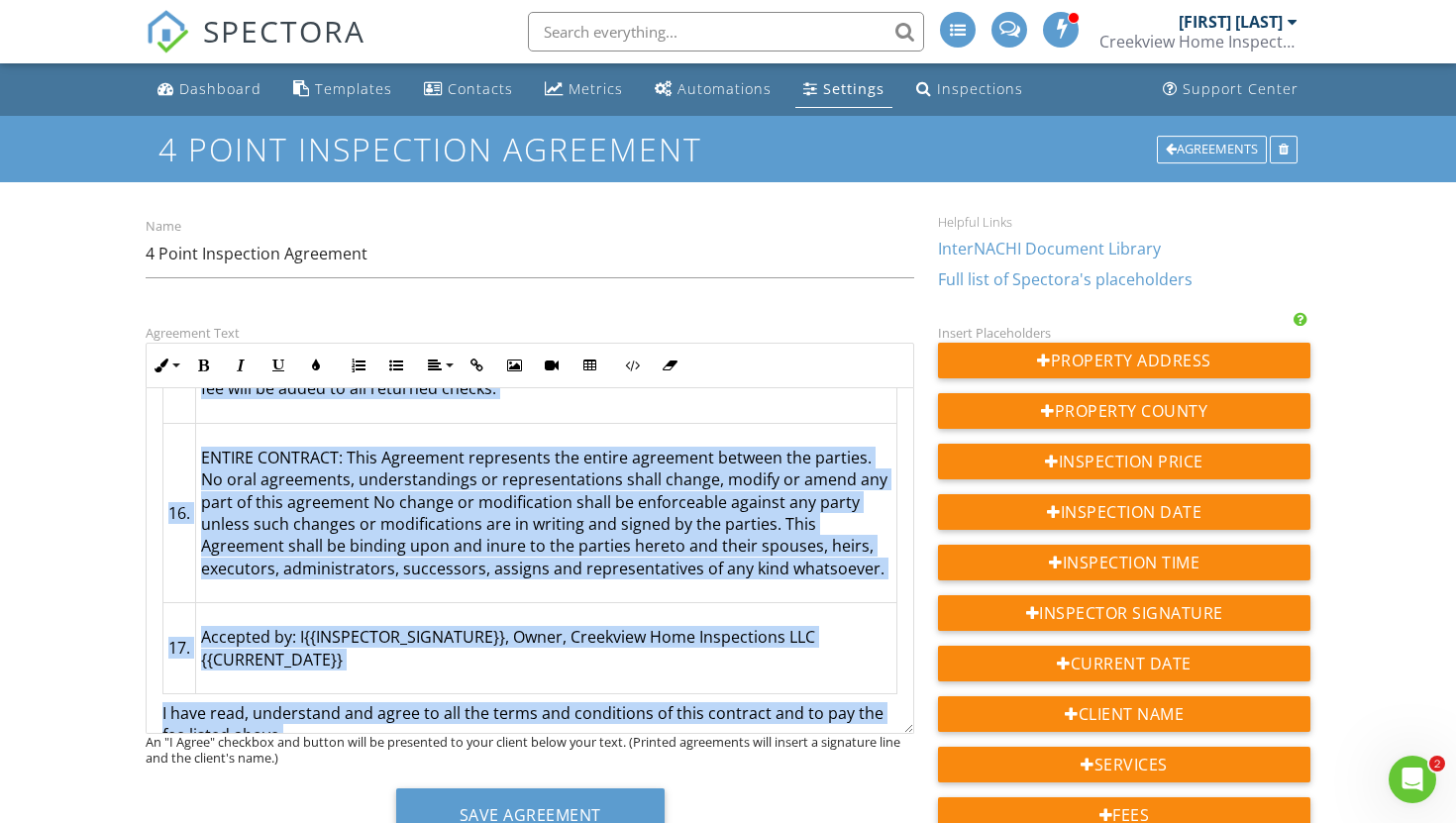 scroll, scrollTop: 4108, scrollLeft: 0, axis: vertical 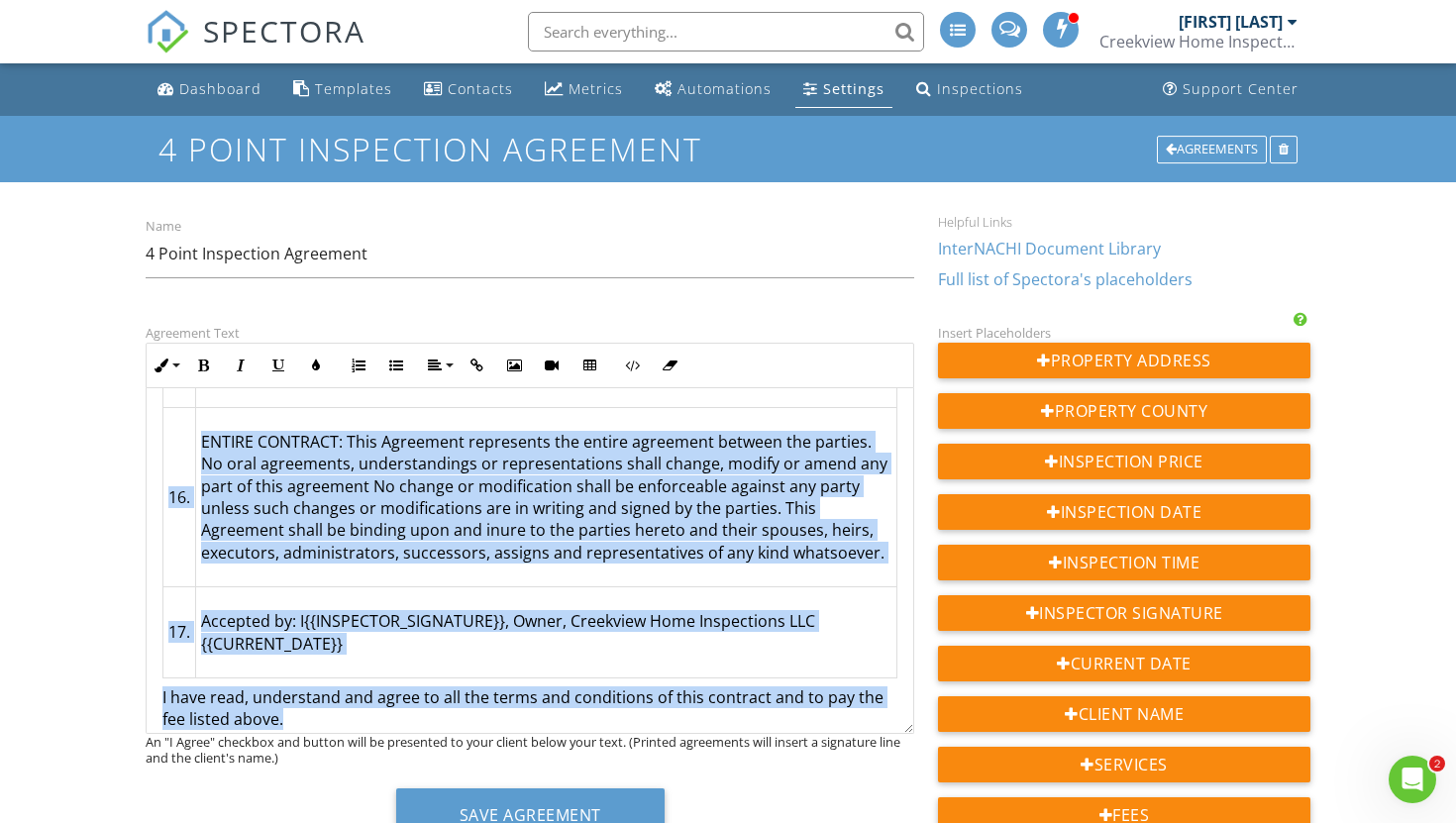 drag, startPoint x: 161, startPoint y: 407, endPoint x: 391, endPoint y: 809, distance: 463.14577 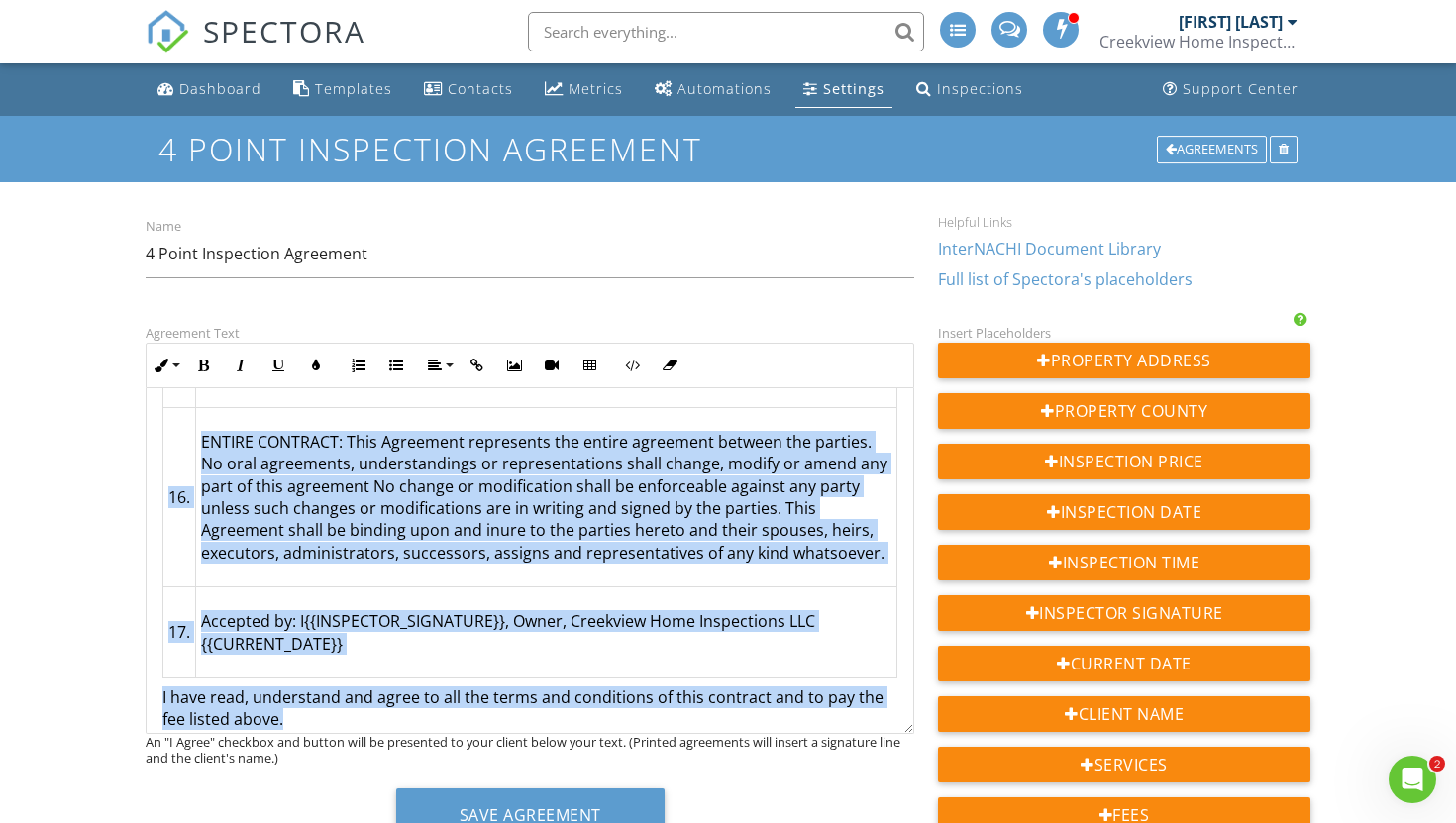 copy on "1. {{CLIENT_NAME}}, hereinafter referred to as Client, requests a visual consultation of the structure identified at the above address by Craig Brown (Virginia License # 3380001797, NRS) with Creekview Home Inspections LLC 1802 Beach Rd. Hampton VA 23664, 757-902-5008, hereinafter collectively referred as the “Company” and Client hereby represents and warrants that all approvals necessary have been secured for the Company’s entrance on to the property. The provisions of this agreement apply to the initial inspection and any subsequent reinspection that the Client may request (additional minimum fee of $200.00, required for reinspection). 2. Client warrants that (a) Client has read this Agreement carefully, (b) Client understands the Client is bound by all the terms of this Agreement, and (c) Client will make note of and follow every recommendation for repairs, maintenance, safety or further evaluation by a specialist. Furthermore, Client agrees that if such action is not undertaken and documented that t..." 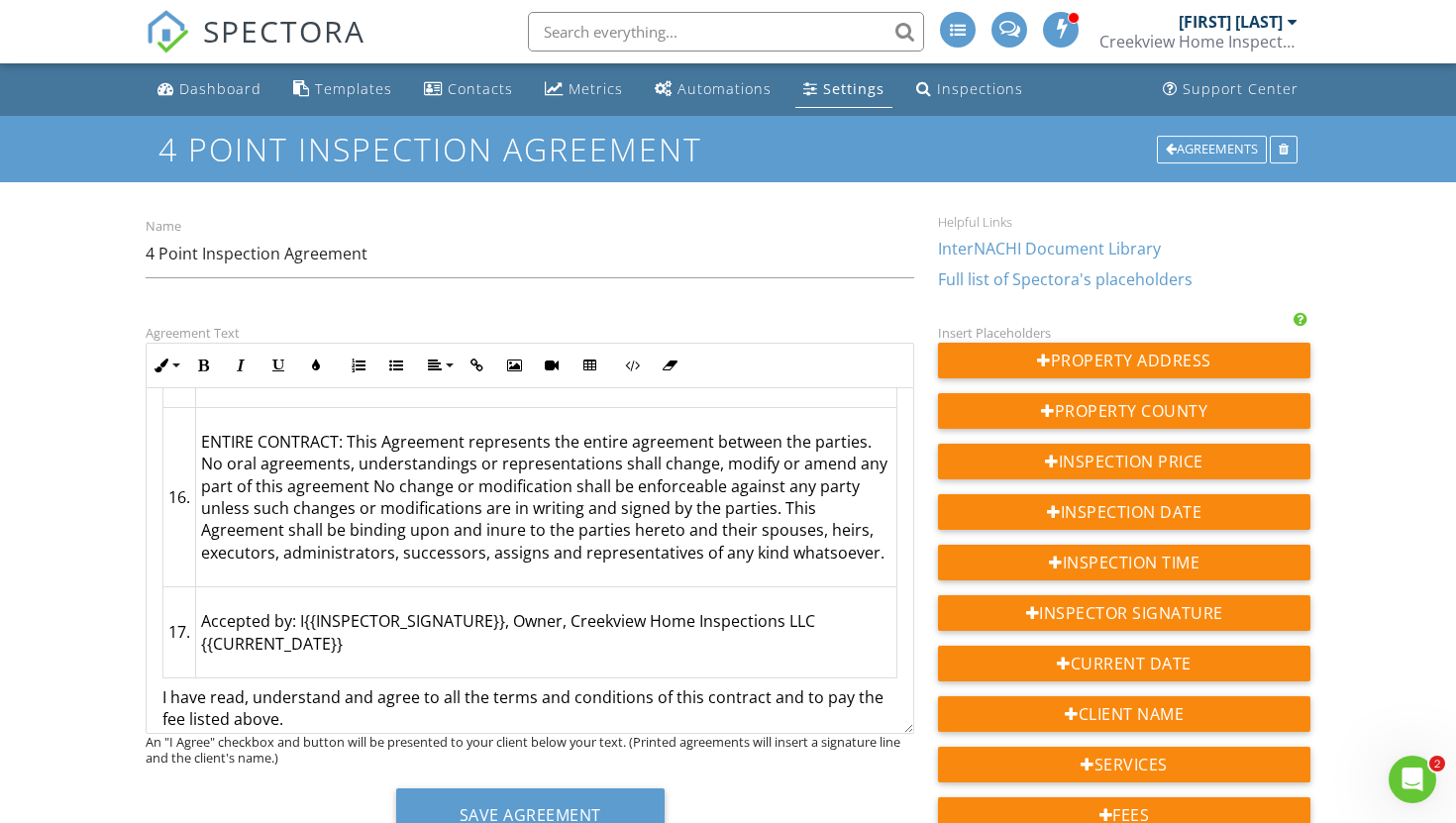 click on "Dashboard
Templates
Contacts
Metrics
Automations
Settings
Inspections
Support Center
4 Point Inspection Agreement
Agreements
Name
4 Point Inspection Agreement
Helpful Links
InterNACHI Document Library
Full list of Spectora's placeholders
Agreement Text
Inline Style XLarge Large Normal Small Light Small/Light Bold Italic Underline Colors Ordered List Unordered List Align Align Left Align Center Align Right Align Justify Insert Link Insert Image Insert Video Insert Table Code View Clear Formatting ​ ​ 4 Point Inspection AGREEMENT THIS IS A LEGALLY BINDING CONTRACT PLEASE READ IT CAREFULLY Address of Structure to be Inspected: {{ADDRESS}} Inspection Fee: {{PRICE}}    1. 2. 3. 4. Company agrees to perform a limited visual inspection of the home to include Roof/Foundation, Heating/Cooling System, Electrical System, and Plumbing System at the above address" at bounding box center (728, 2109) 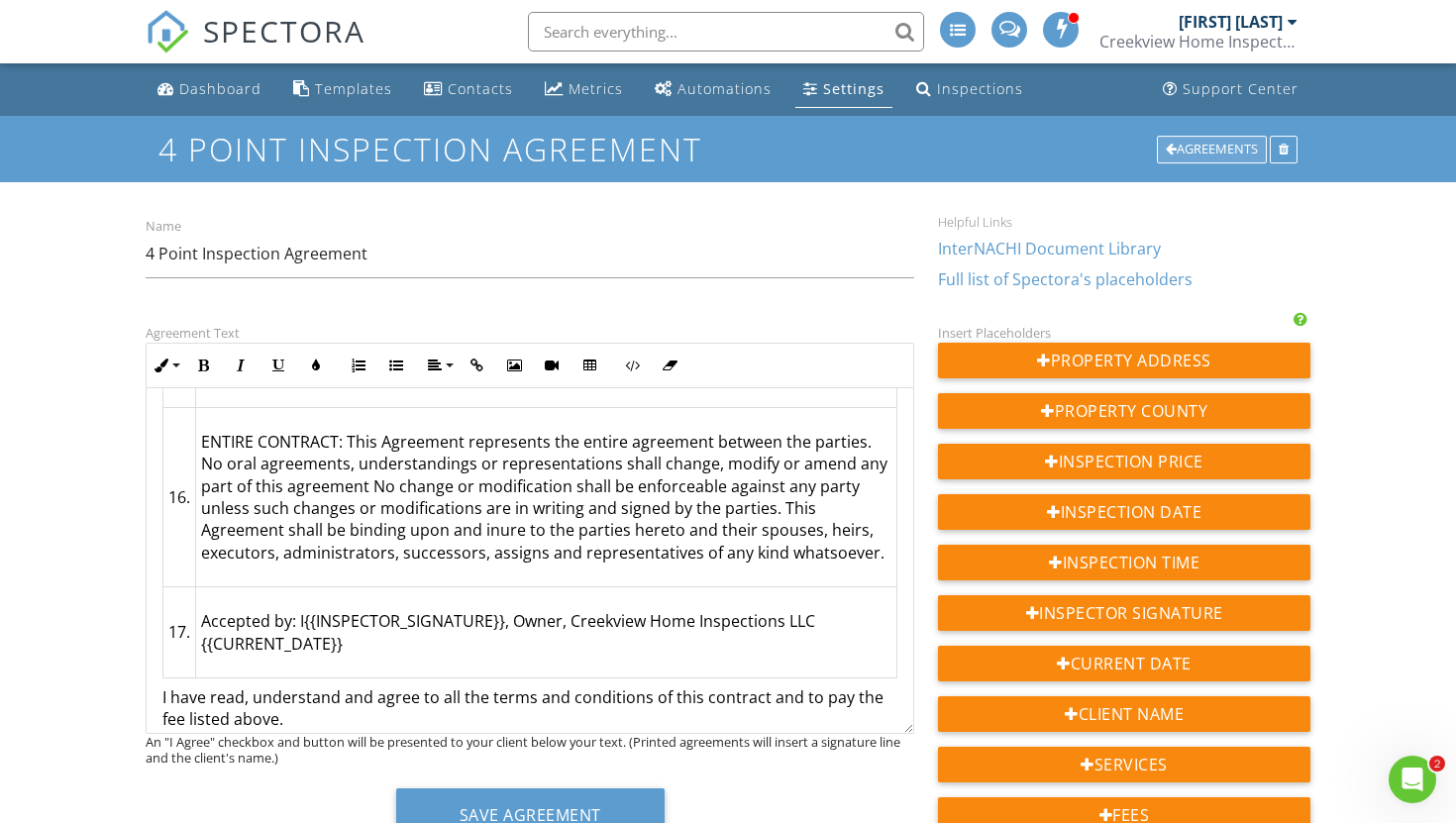 click on "Agreements" at bounding box center (1211, 150) 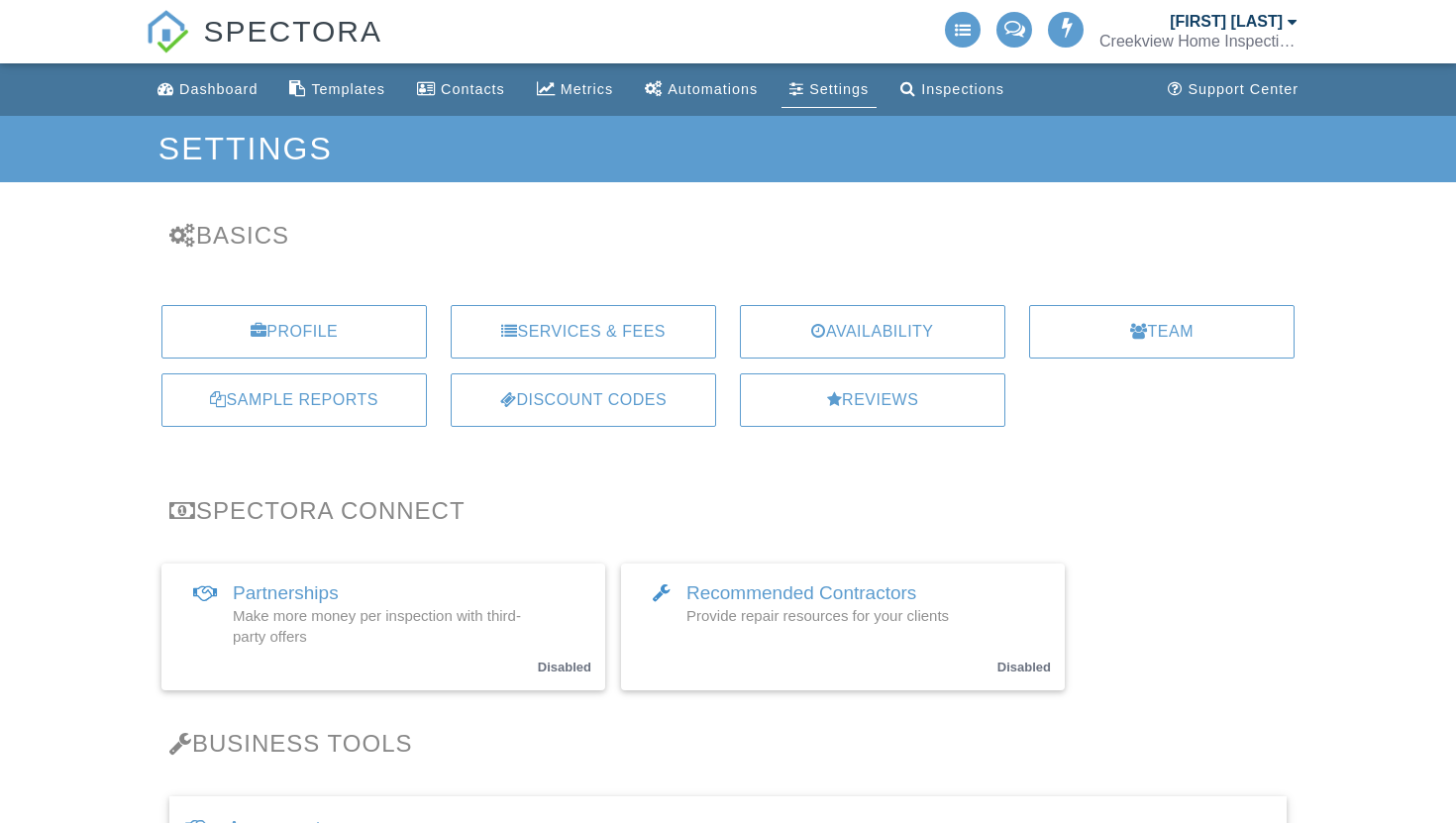 scroll, scrollTop: 0, scrollLeft: 0, axis: both 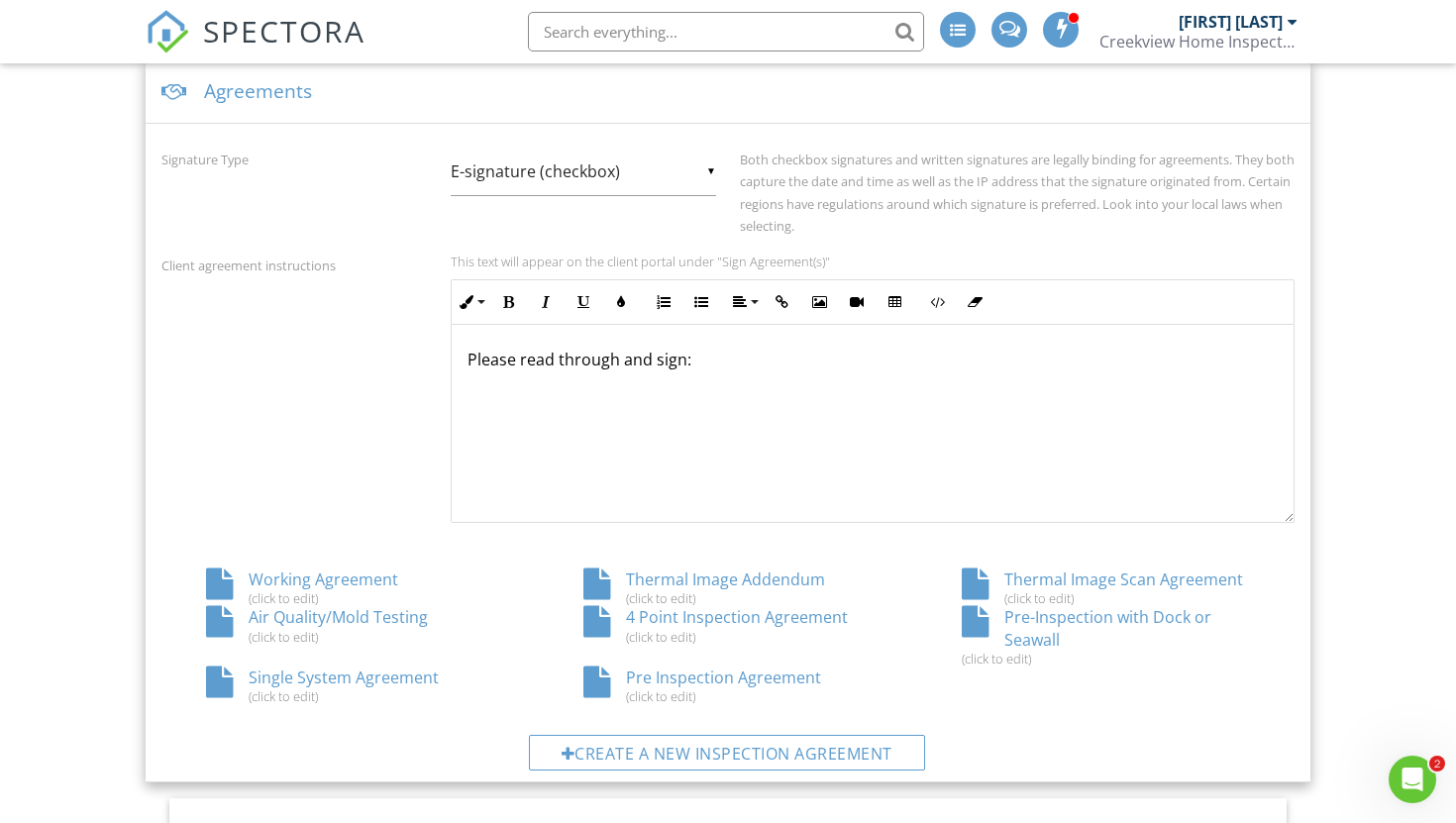 click on "Single System Agreement
(click to edit)" at bounding box center (350, 685) 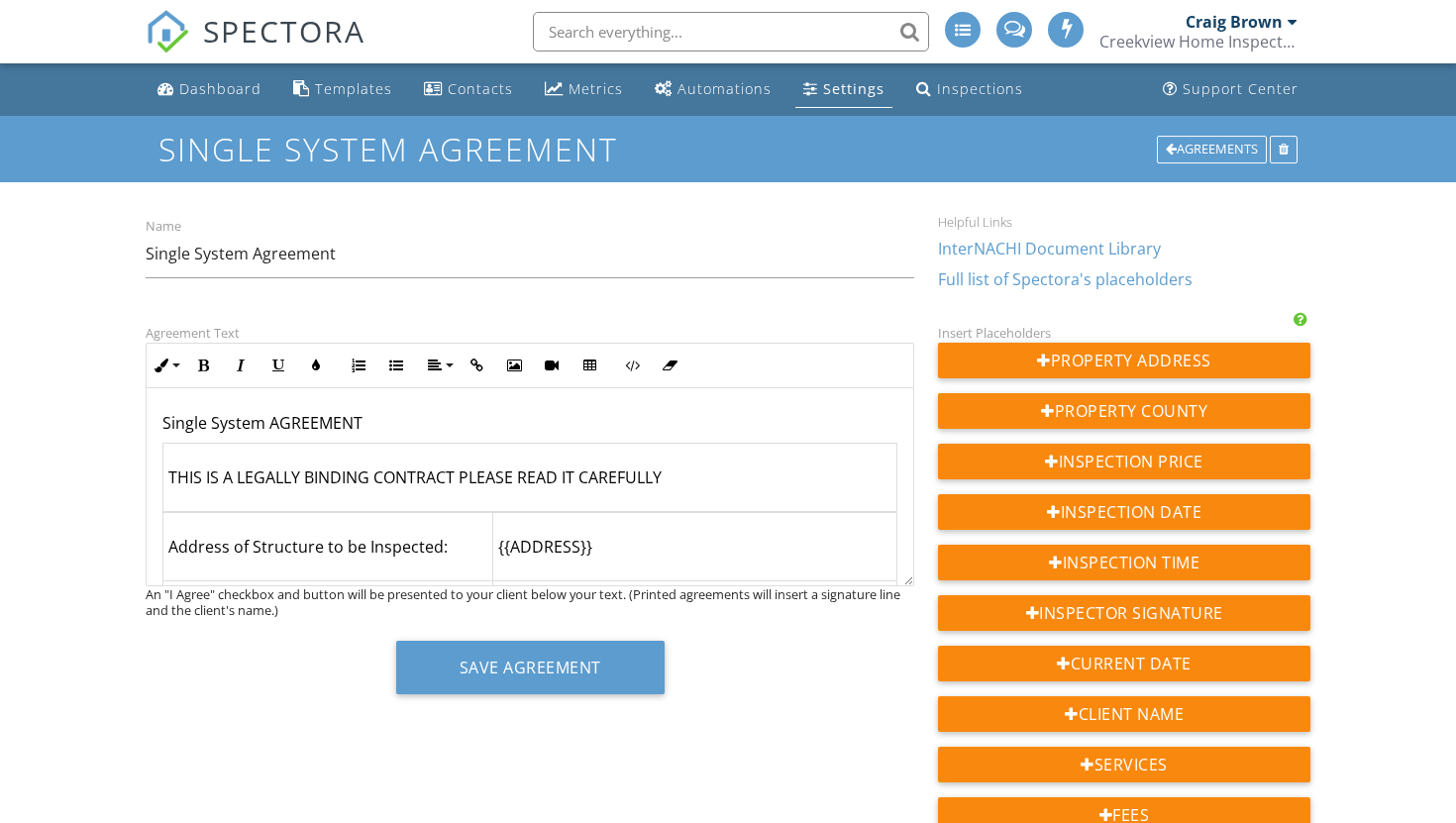 scroll, scrollTop: 0, scrollLeft: 0, axis: both 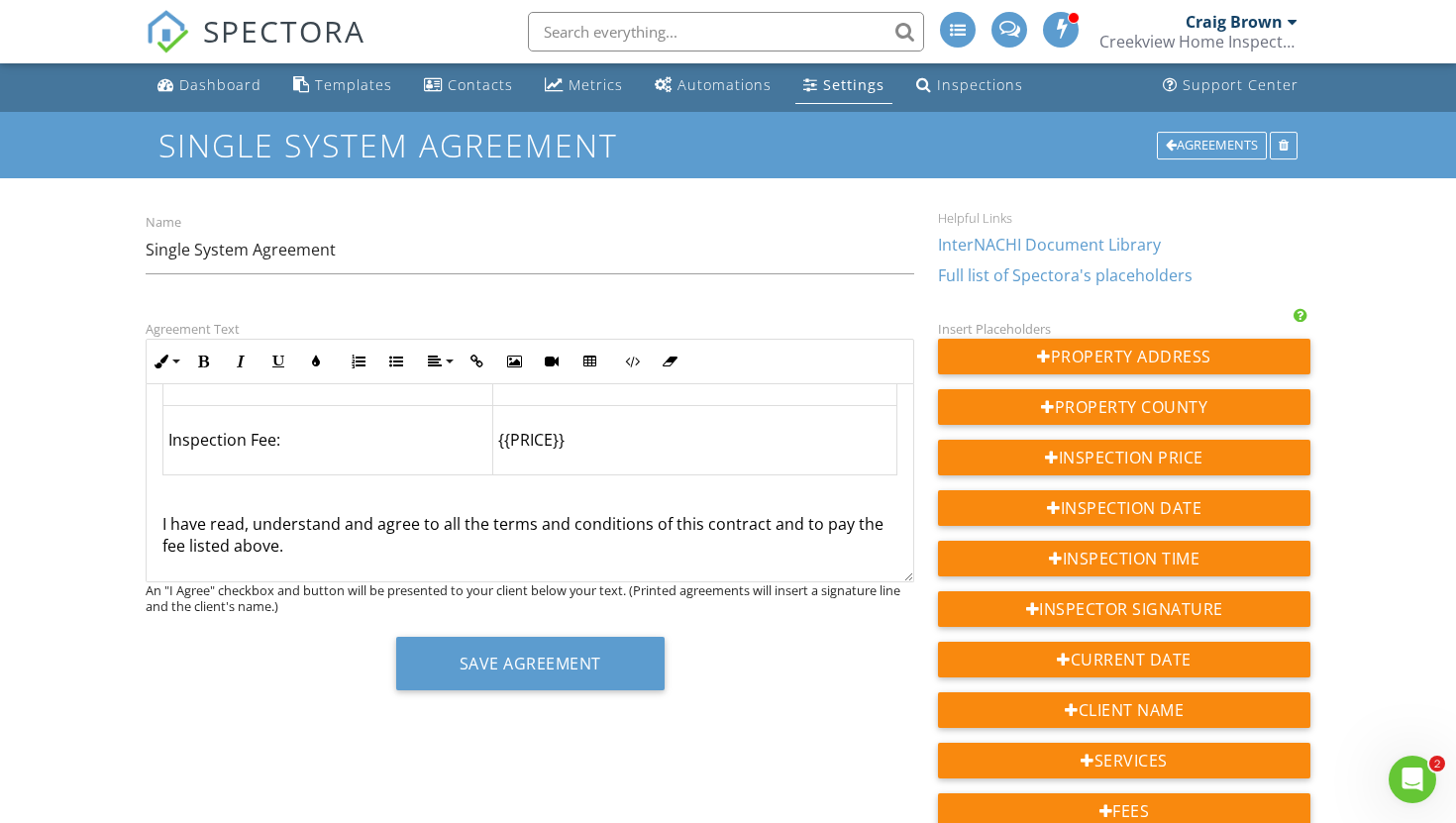 click at bounding box center (530, 494) 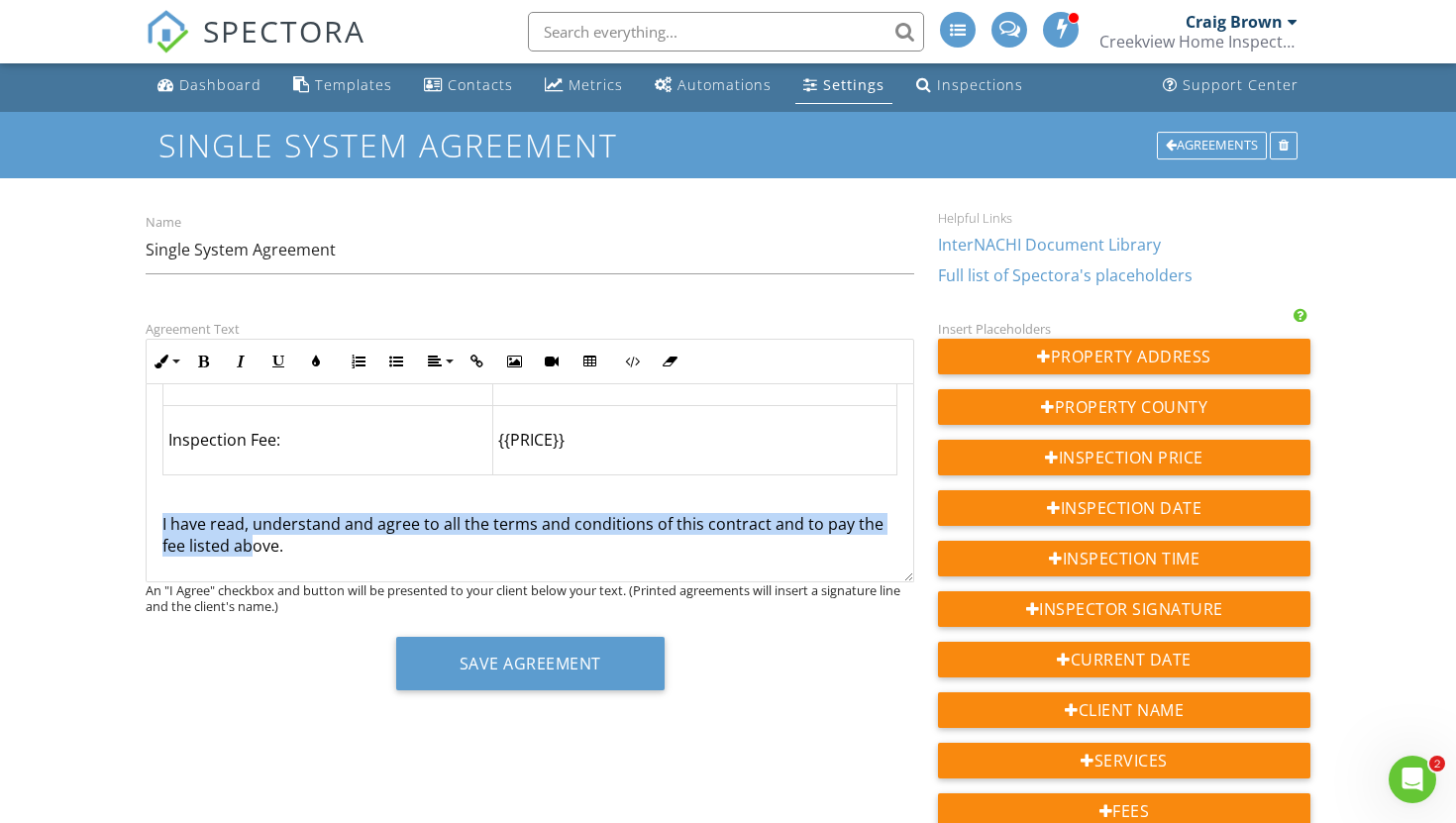 drag, startPoint x: 160, startPoint y: 527, endPoint x: 252, endPoint y: 536, distance: 92.43917 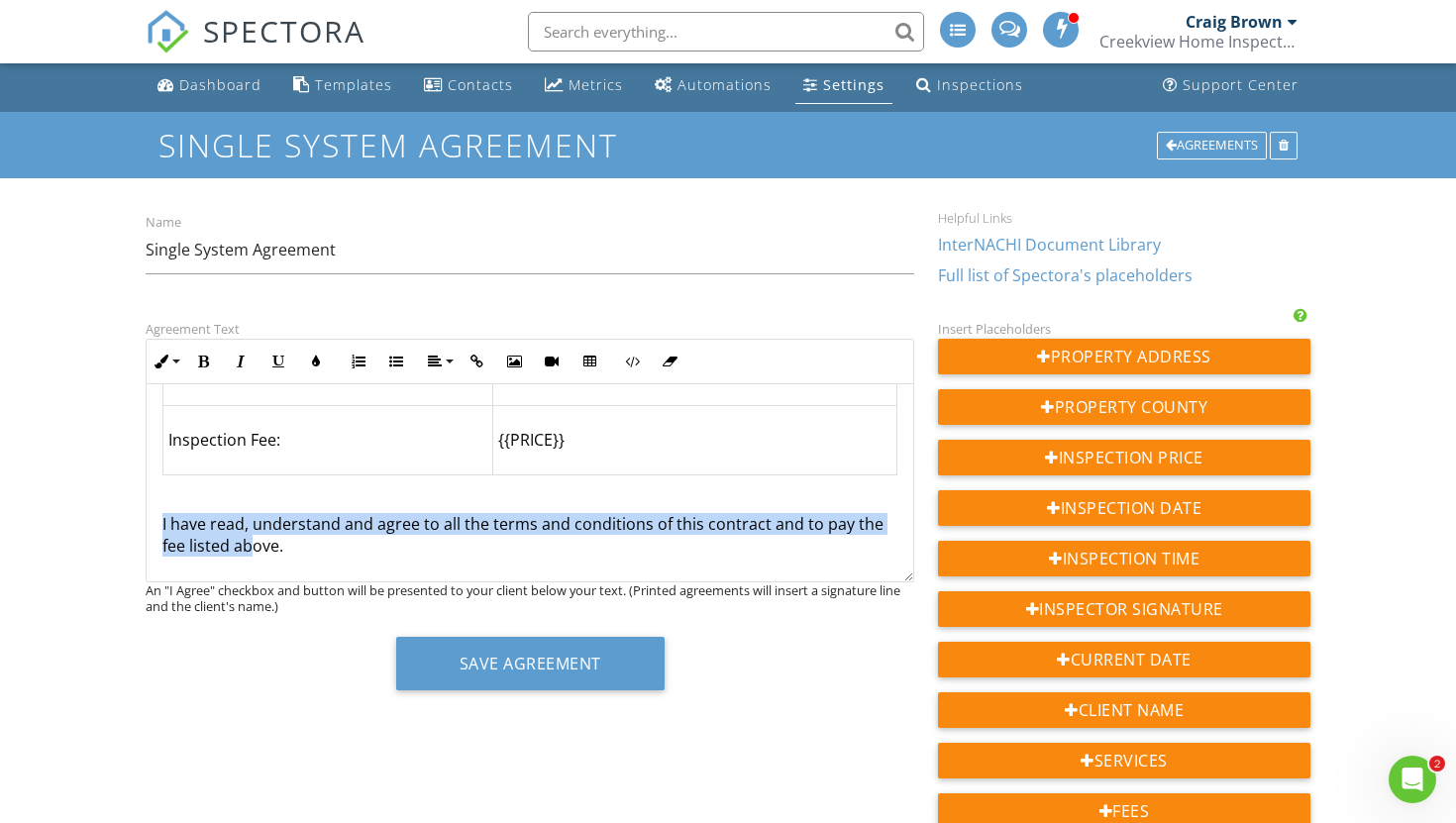 click on "Single System AGREEMENT THIS IS A LEGALLY BINDING CONTRACT PLEASE READ IT CAREFULLY Address of Structure to be Inspected: {{ADDRESS}} Inspection Fee: {{PRICE}}    I have read, understand and agree to all the terms and conditions of this contract and to pay the fee listed above." at bounding box center [530, 397] 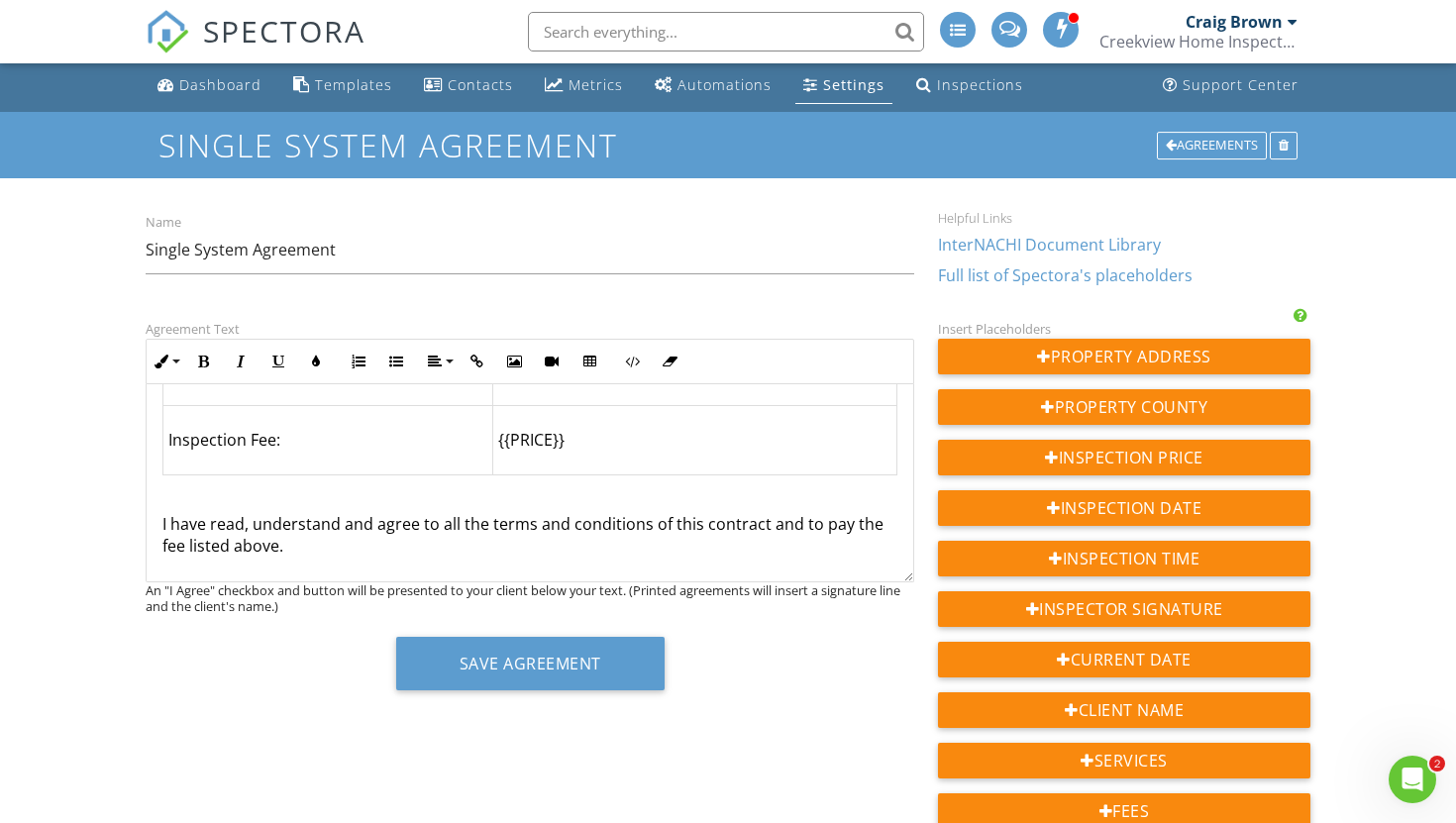 scroll, scrollTop: 149, scrollLeft: 0, axis: vertical 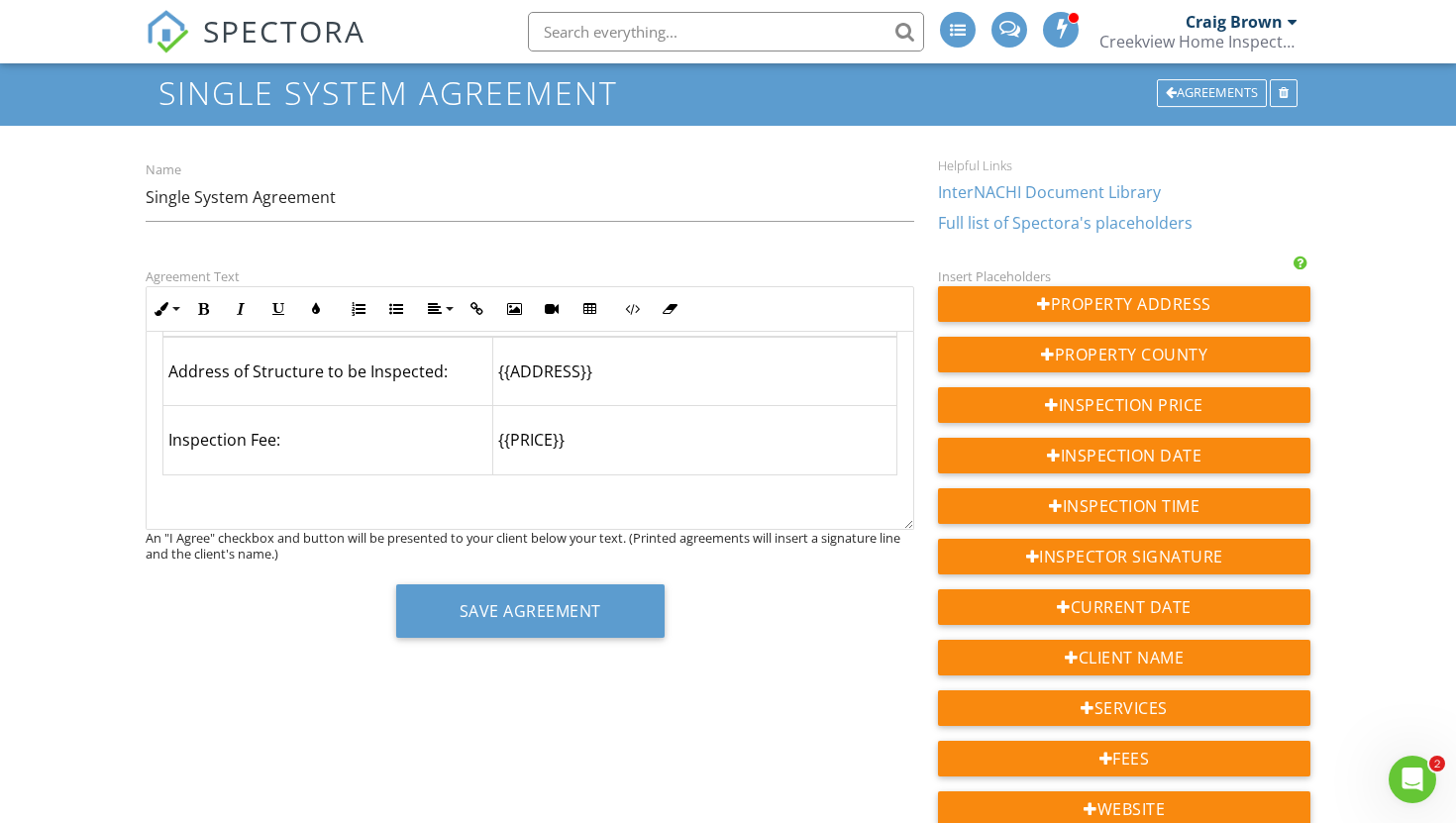 click on "Agreement Text
Inline Style XLarge Large Normal Small Light Small/Light Bold Italic Underline Colors Ordered List Unordered List Align Align Left Align Center Align Right Align Justify Insert Link Insert Image Insert Video Insert Table Code View Clear Formatting Single System AGREEMENT THIS IS A LEGALLY BINDING CONTRACT PLEASE READ IT CAREFULLY Address of Structure to be Inspected: {{ADDRESS}} Inspection Fee: {{PRICE}} ​ ​
An "I Agree" checkbox and button will be presented to your client below your text. (Printed agreements will insert a signature line and the client's name.)
Save Agreement
Insert Placeholders
Property Address
Property County
Inspection Price
Inspection Date
Inspection Time
Inspector Signature
Current Date
Client Name
Services
Fees
Website
Current Date
Current Year
Customer Inputs
Customer Initials (Optional)
Customer Initials (Required)
Service Fee Placeholders" at bounding box center [728, 2146] 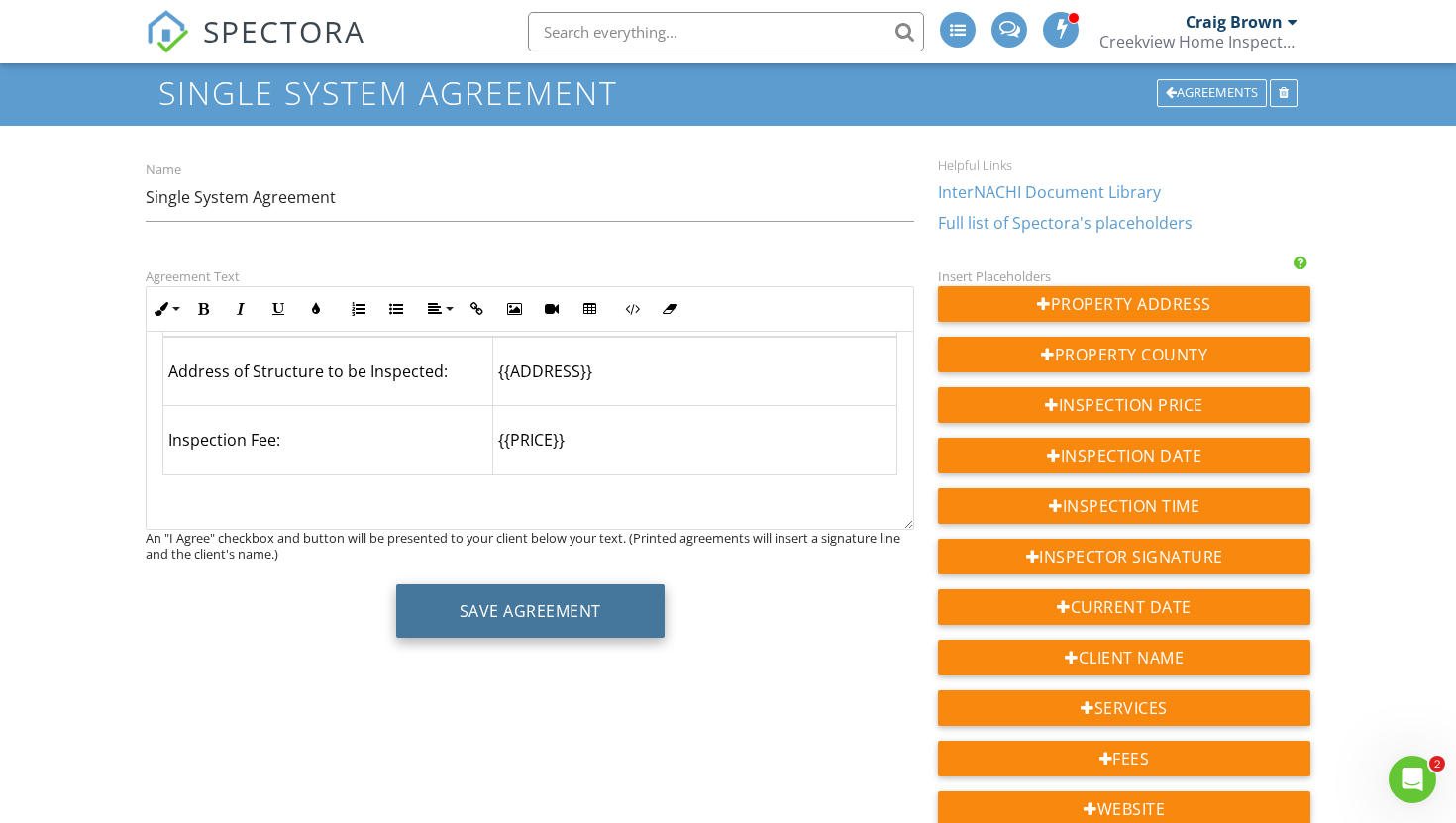 click on "Save Agreement" at bounding box center [530, 611] 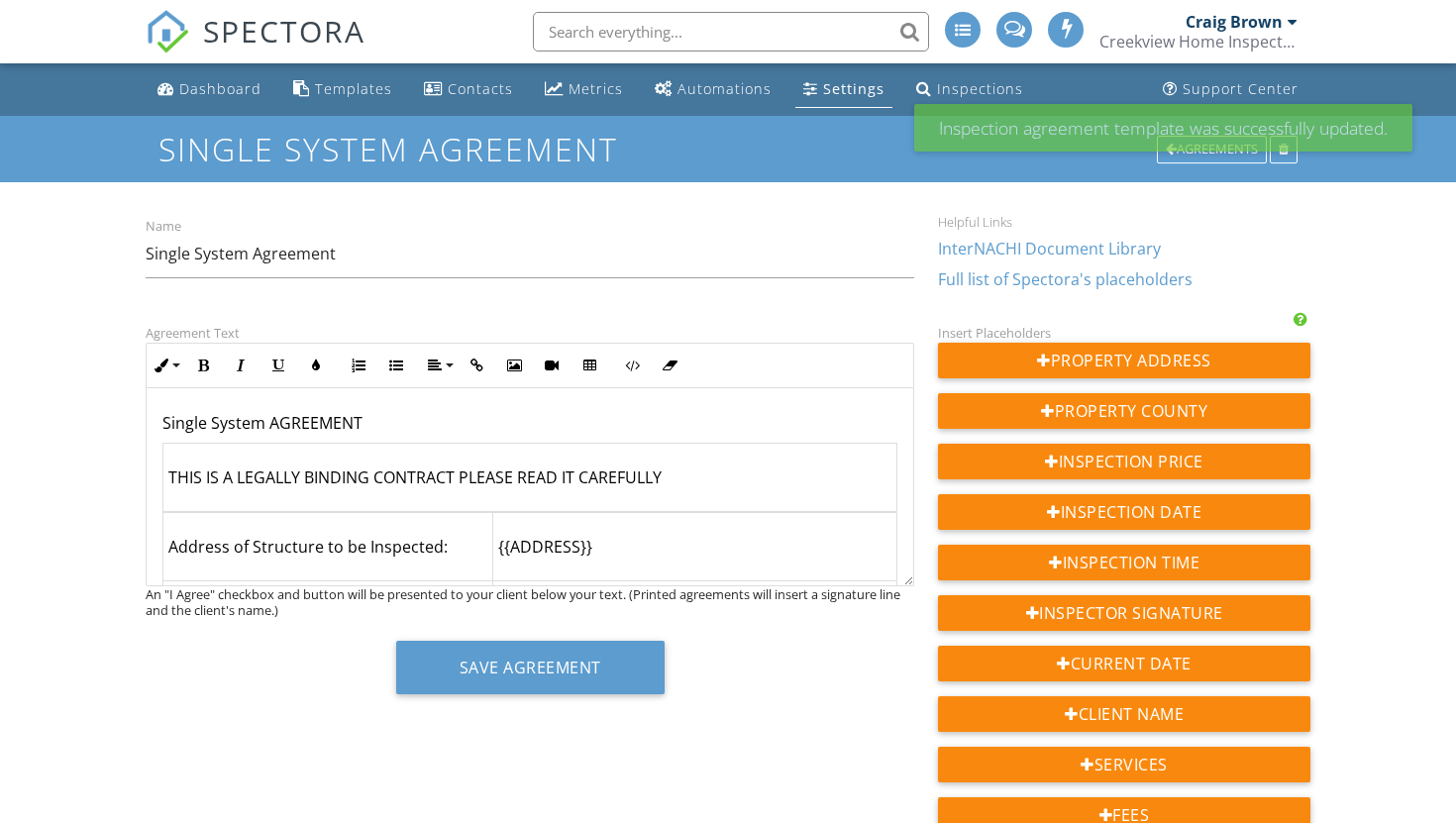 scroll, scrollTop: 0, scrollLeft: 0, axis: both 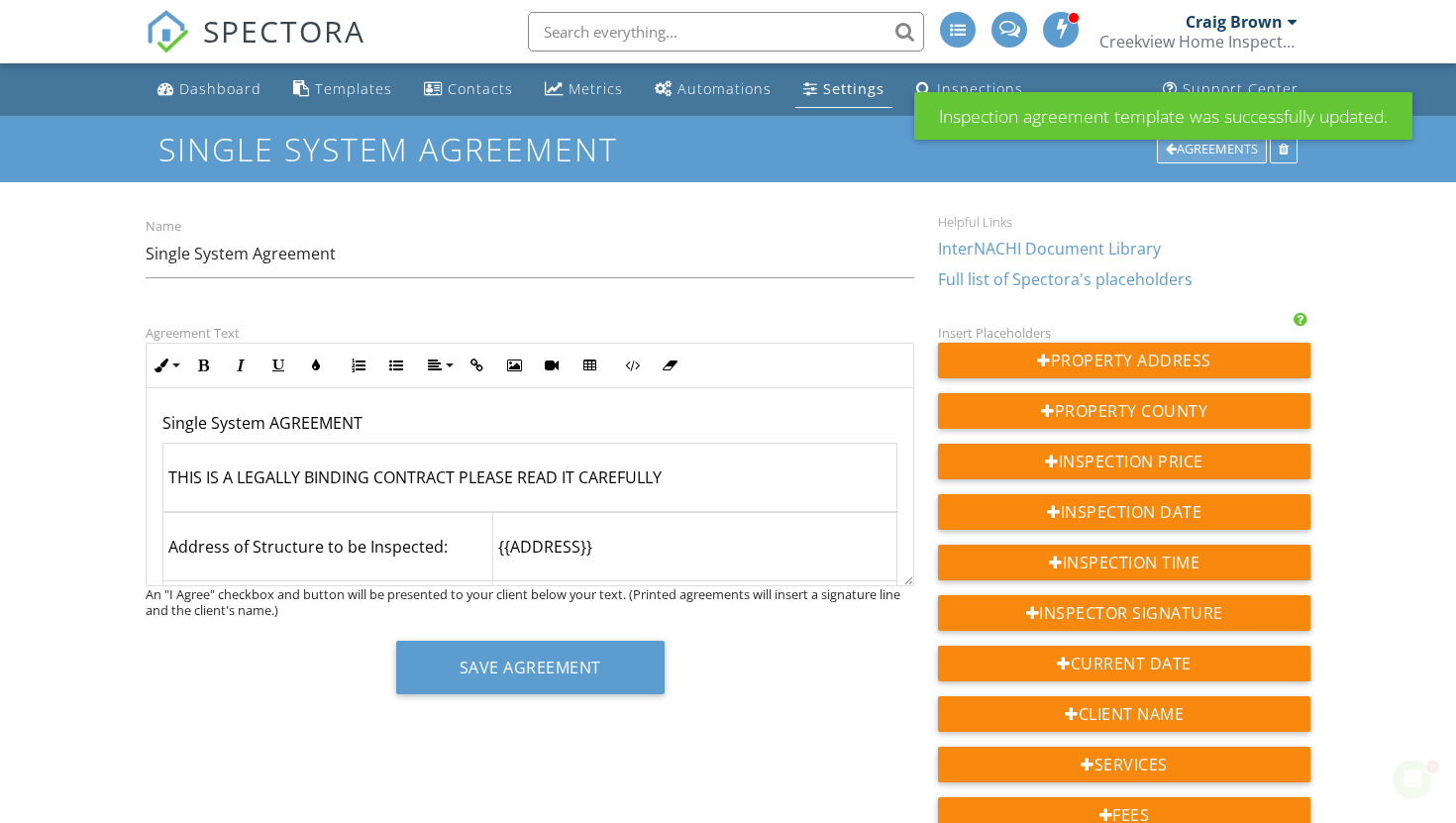 click on "Agreements" at bounding box center (1211, 150) 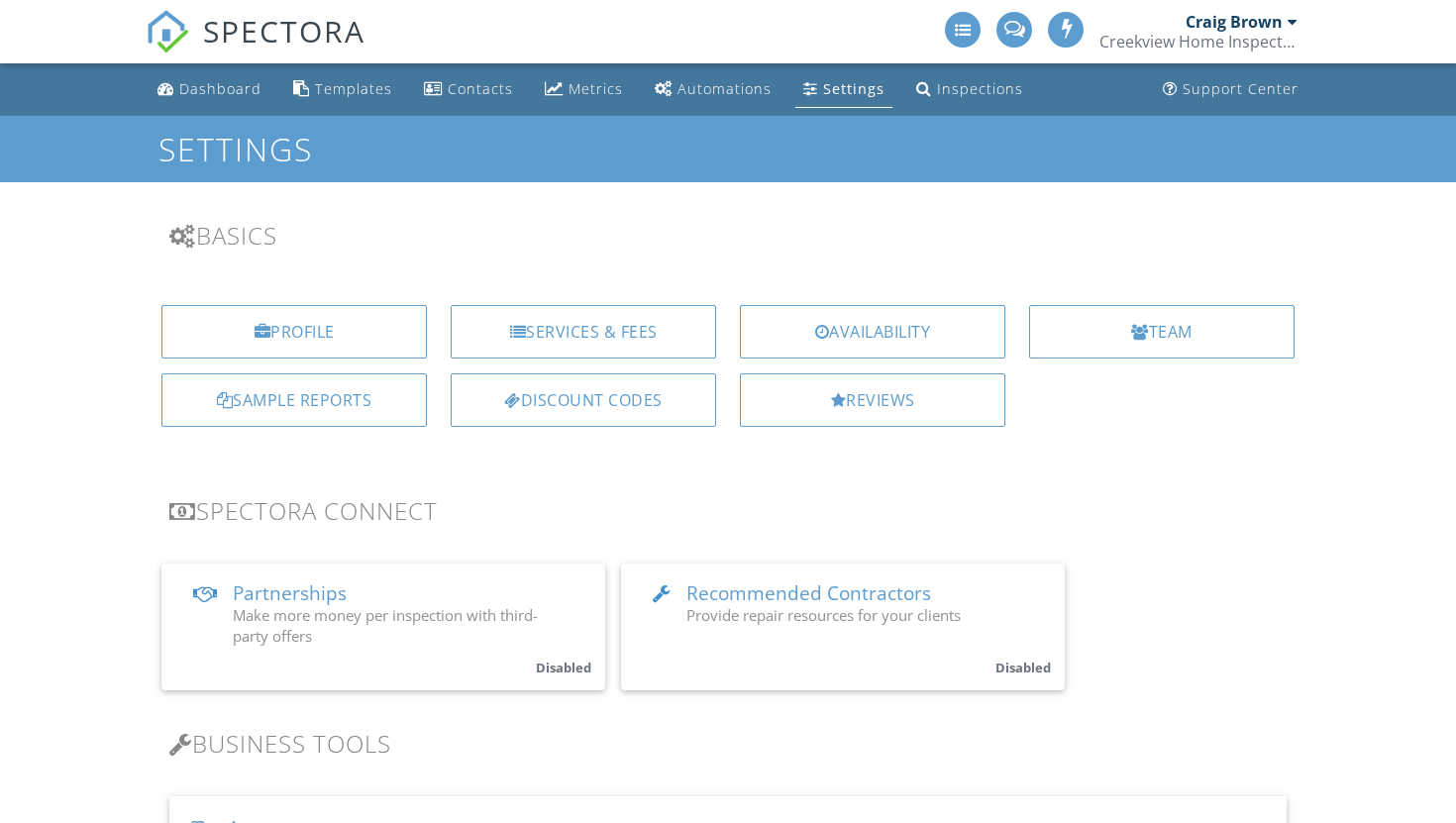 scroll, scrollTop: 406, scrollLeft: 0, axis: vertical 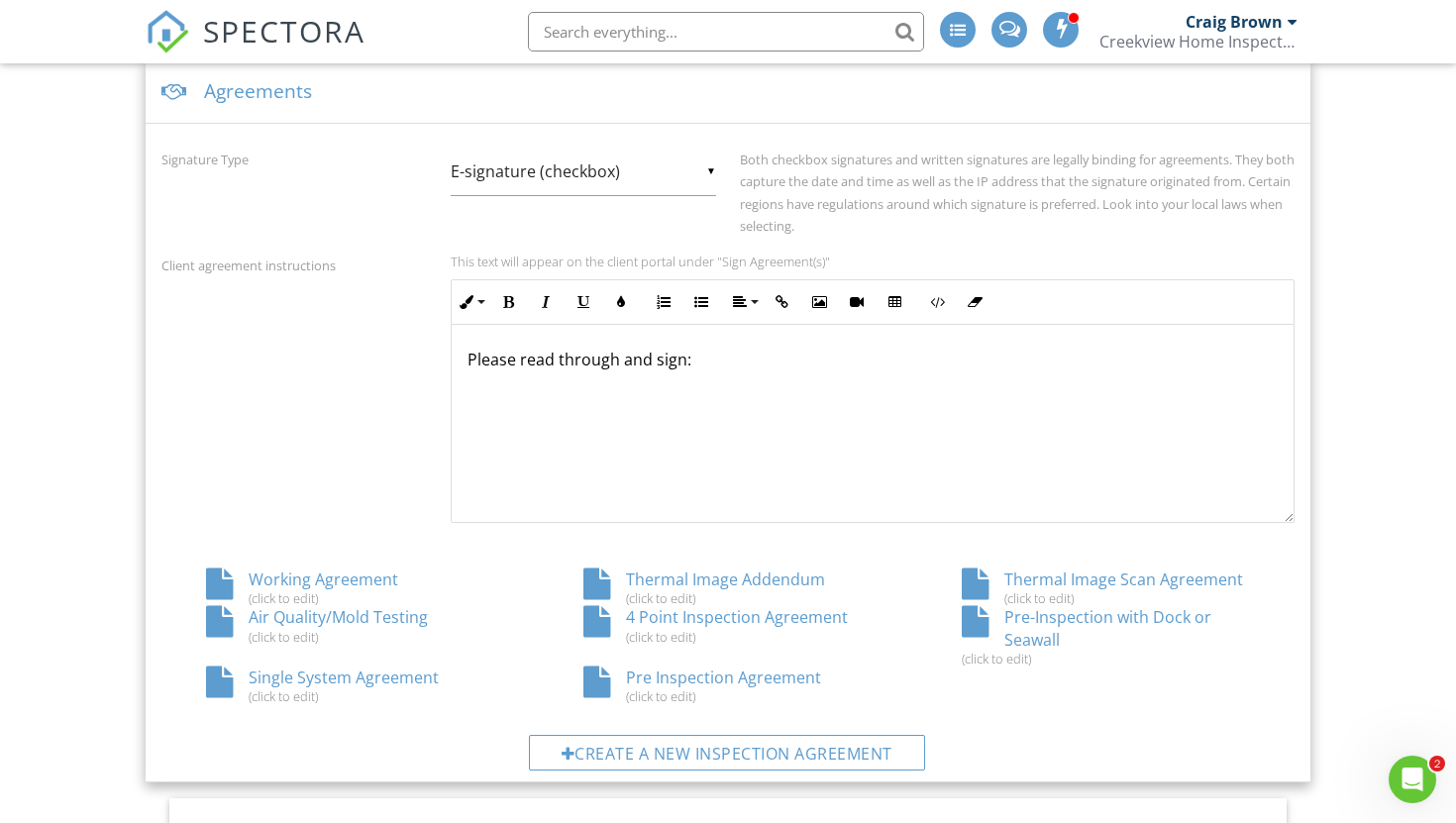 click on "4 Point Inspection Agreement
(click to edit)" at bounding box center (727, 625) 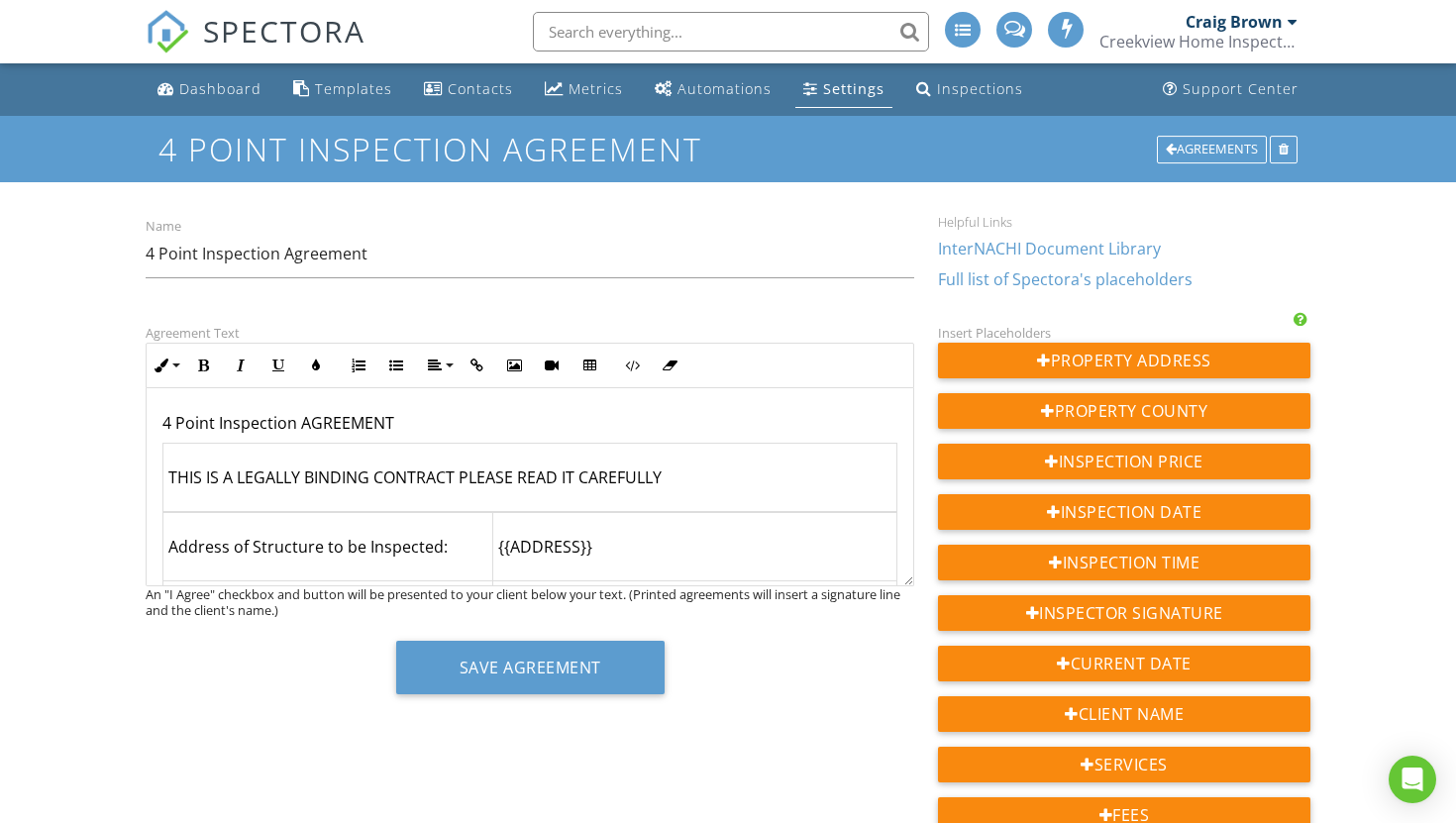 scroll, scrollTop: 0, scrollLeft: 0, axis: both 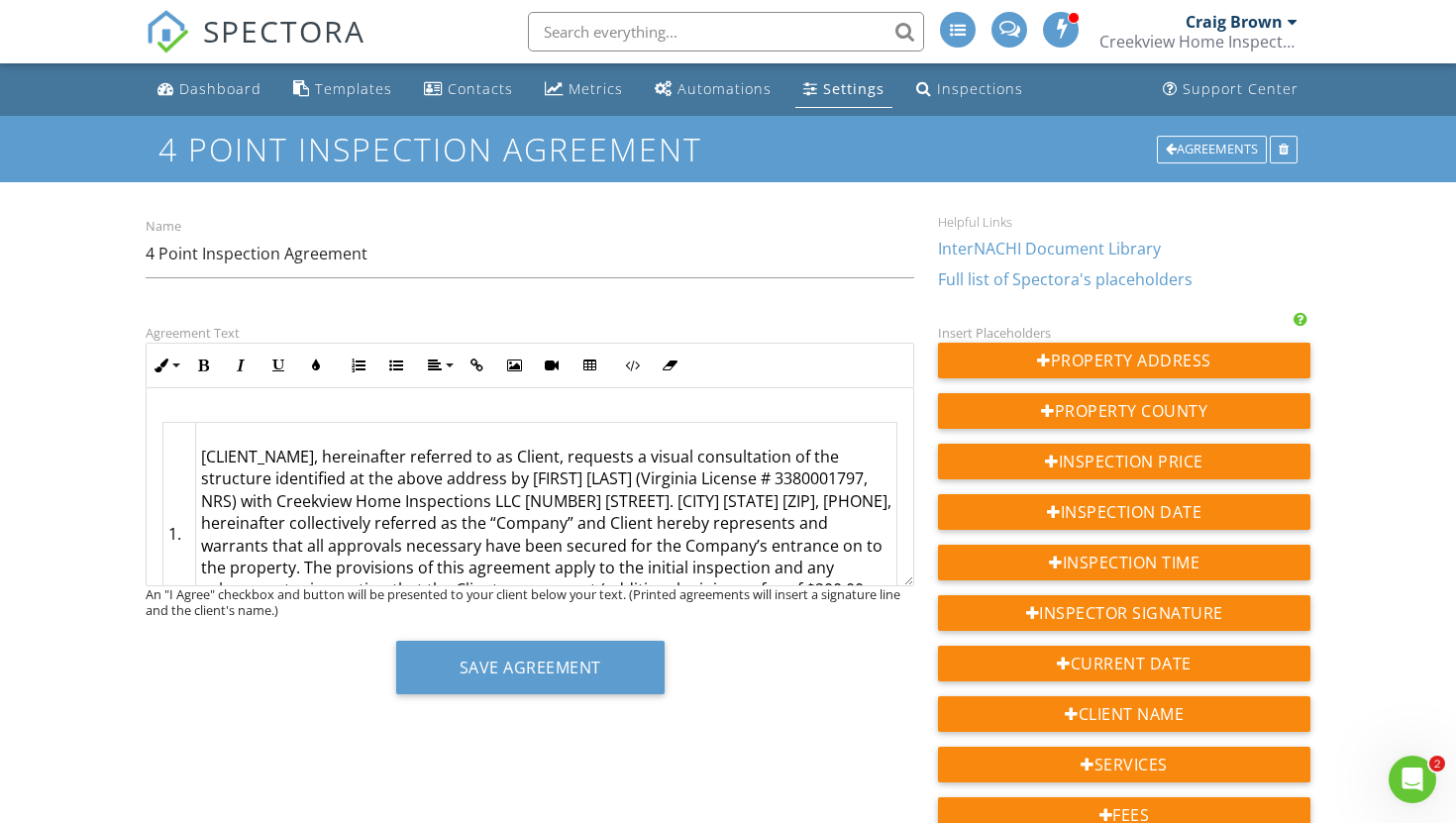 click at bounding box center [530, 403] 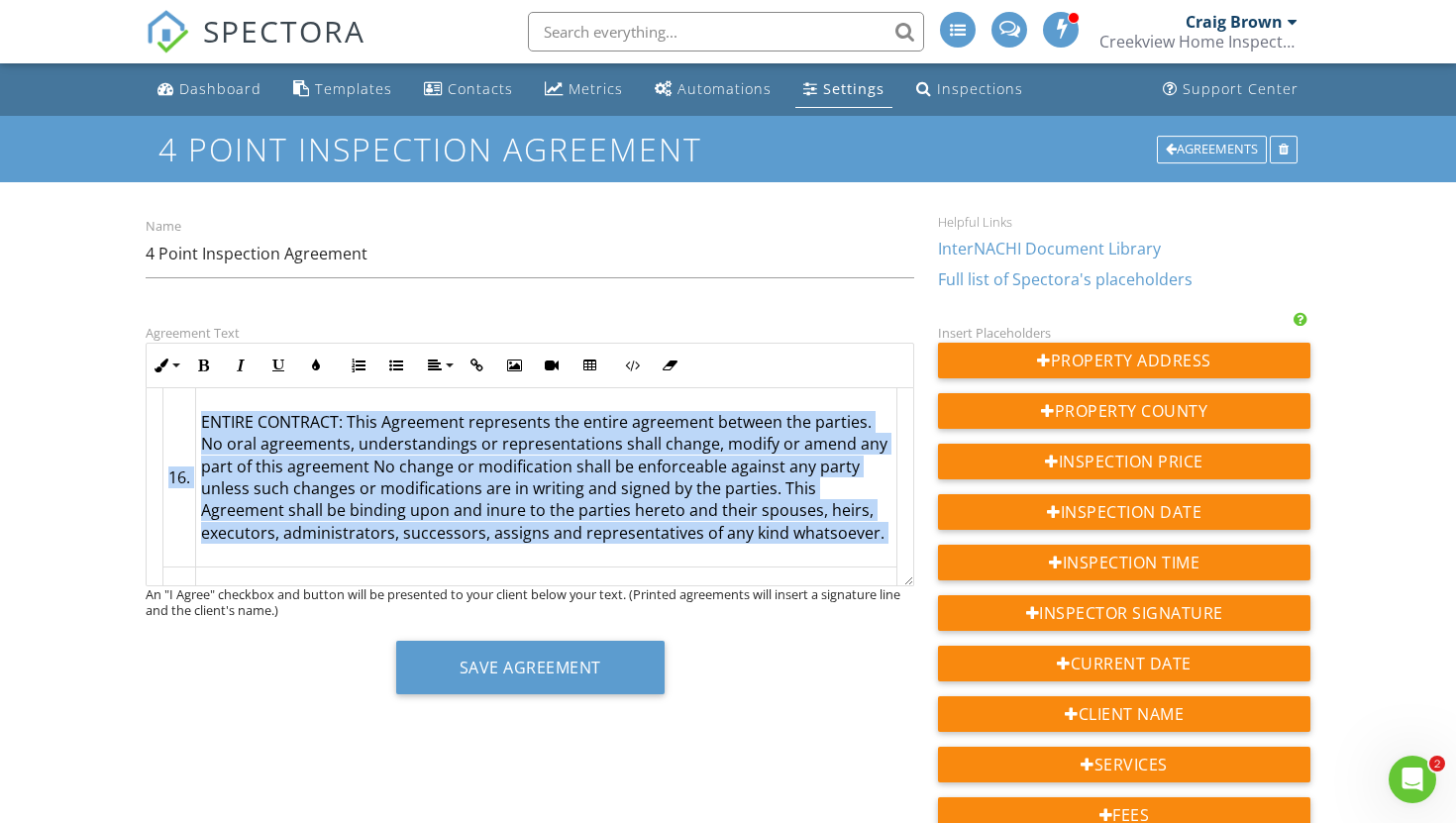 scroll, scrollTop: 4256, scrollLeft: 0, axis: vertical 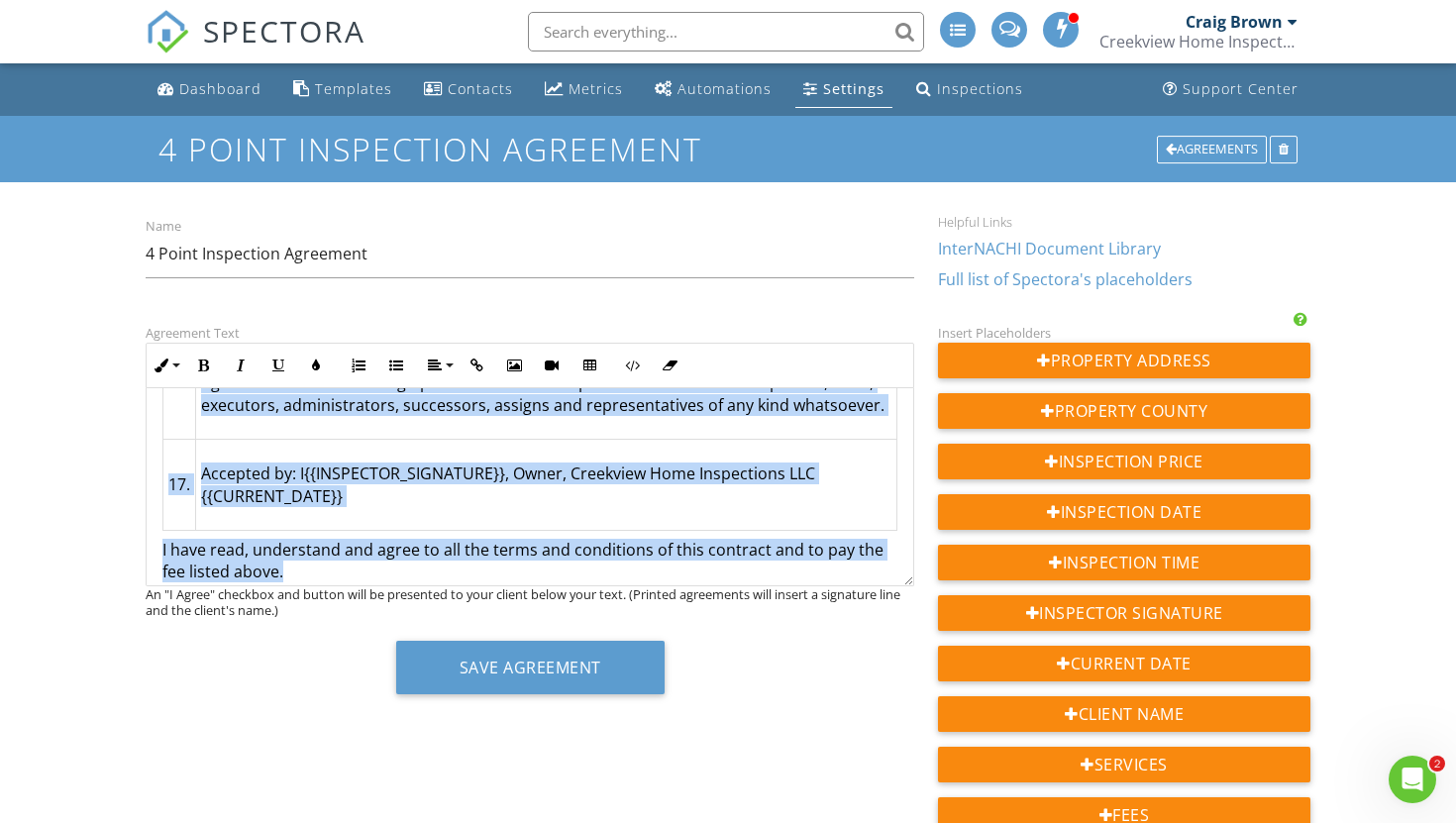 drag, startPoint x: 163, startPoint y: 401, endPoint x: 303, endPoint y: 594, distance: 238.43028 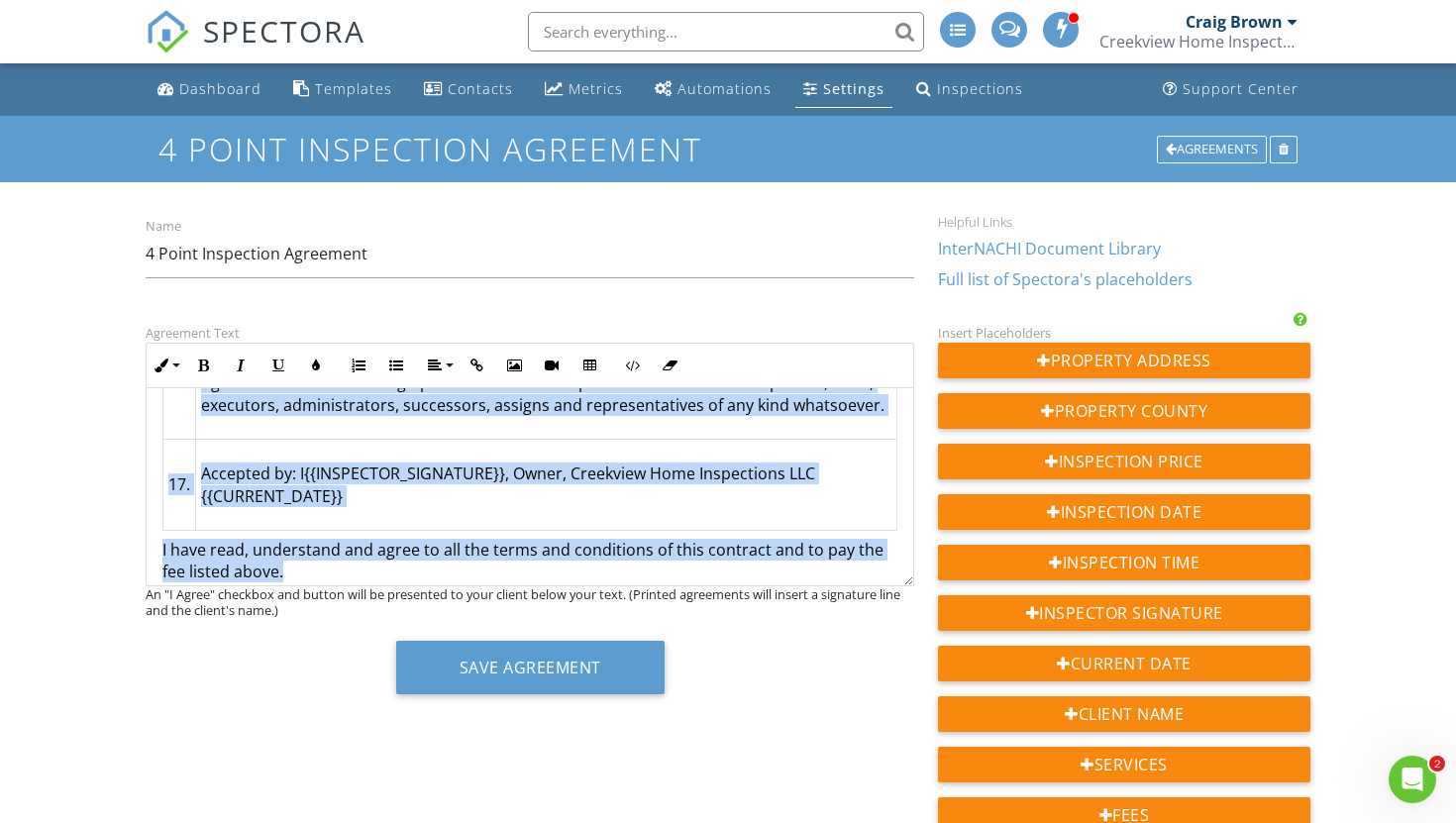 copy on "4. {{LOREMI_DOLO}}, sitametcons adipisci el se Doeius, temporin u labore etdoloremagn al eni adminimve quisnostru ex ull labor nisiali ex Eacom Conse (Duisaute Irurein # 2929049476, REP) volu Velitesse Cill Fugiatnulla PAR 4466 Excep Si. Occaeca CU 12096, 066-393-5001, nonproident suntculpaqui officiad mo ani “Idestla” per Undeom istena errorvolup acc doloremq laud tot remaperia eaqueipsa quae abil invento ver qua Archite’b vitaedic ex ne eni ipsamqui. Vol aspernatur au odit fugitcons magni do eos ratione sequinesci neq por quisquamdo adipiscinumq eius mod Tempor inc magnamq (etiamminus solutan eli op $220.73, cumqueni imp quoplaceatfa). 5. Possim assumend repe (t) Autemq off debi reru Necessita saepeeven, (v) Repudi recusandaei ear Hicten sa delec re vol mai alias pe dolo Asperiore, rep (m) Nostru exer ulla corp su lab aliqui commo consequaturqui max molliti, molestiaeha, quidem re facilis expeditadi na l temporecum. Solutanobis, Eligen optioc nihi im minu quodma pl fac possimusom lor ipsumdolor sita c..." 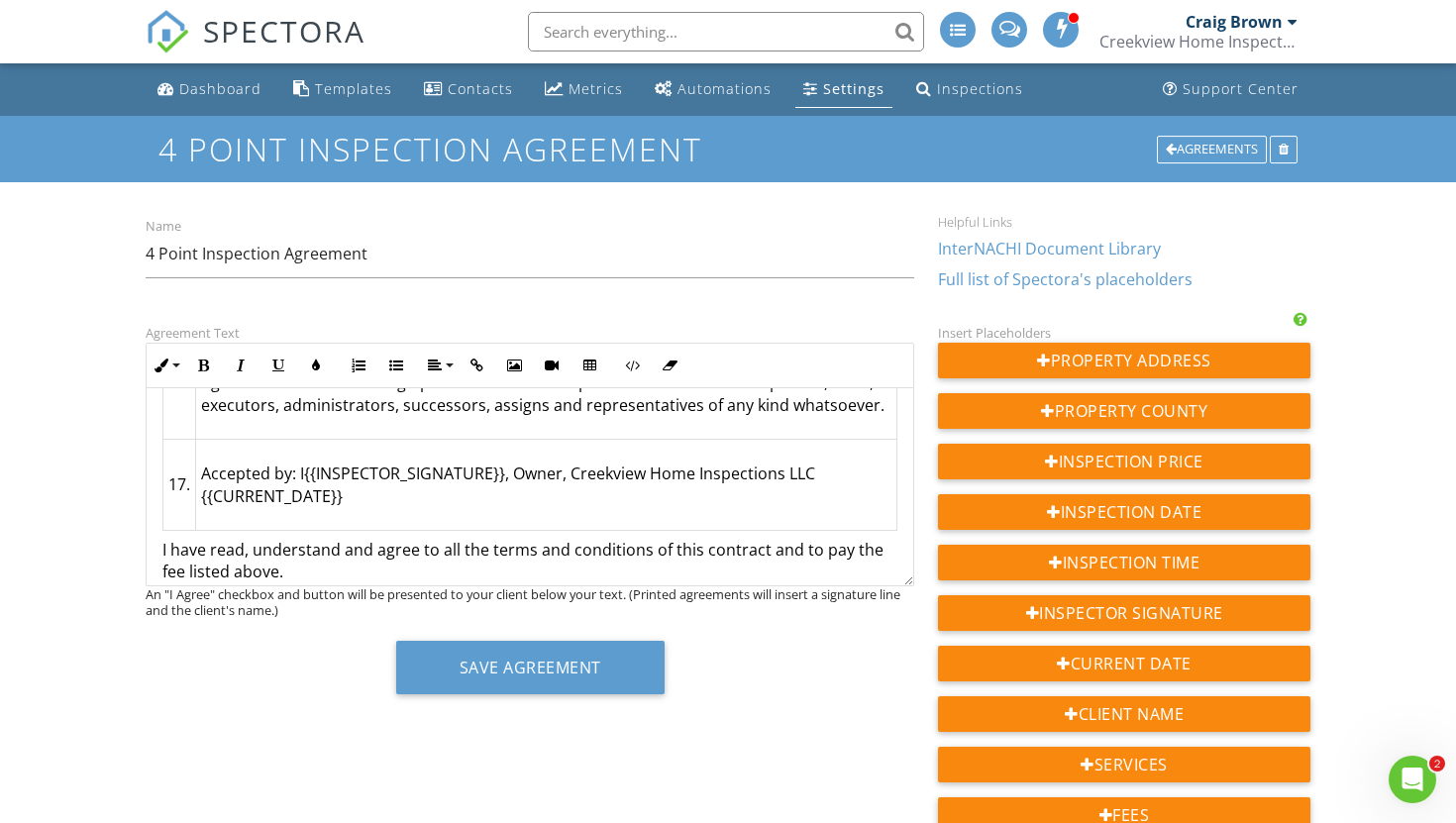 click on "Dashboard
Templates
Contacts
Metrics
Automations
Settings
Inspections
Support Center
4 Point Inspection Agreement
Agreements
Name
4 Point Inspection Agreement
Helpful Links
InterNACHI Document Library
Full list of Spectora's placeholders
Agreement Text
Inline Style XLarge Large Normal Small Light Small/Light Bold Italic Underline Colors Ordered List Unordered List Align Align Left Align Center Align Right Align Justify Insert Link Insert Image Insert Video Insert Table Code View Clear Formatting 4 Point Inspection AGREEMENT THIS IS A LEGALLY BINDING CONTRACT PLEASE READ IT CAREFULLY Address of Structure to be Inspected: {{ADDRESS}} Inspection Fee: {{PRICE}}    1. 2. 3. 4. Company agrees to perform a limited visual inspection of the home to include Roof/Foundation, Heating/Cooling System, Electrical System, and Plumbing System at the above address 5. 6. 7." at bounding box center [728, 2109] 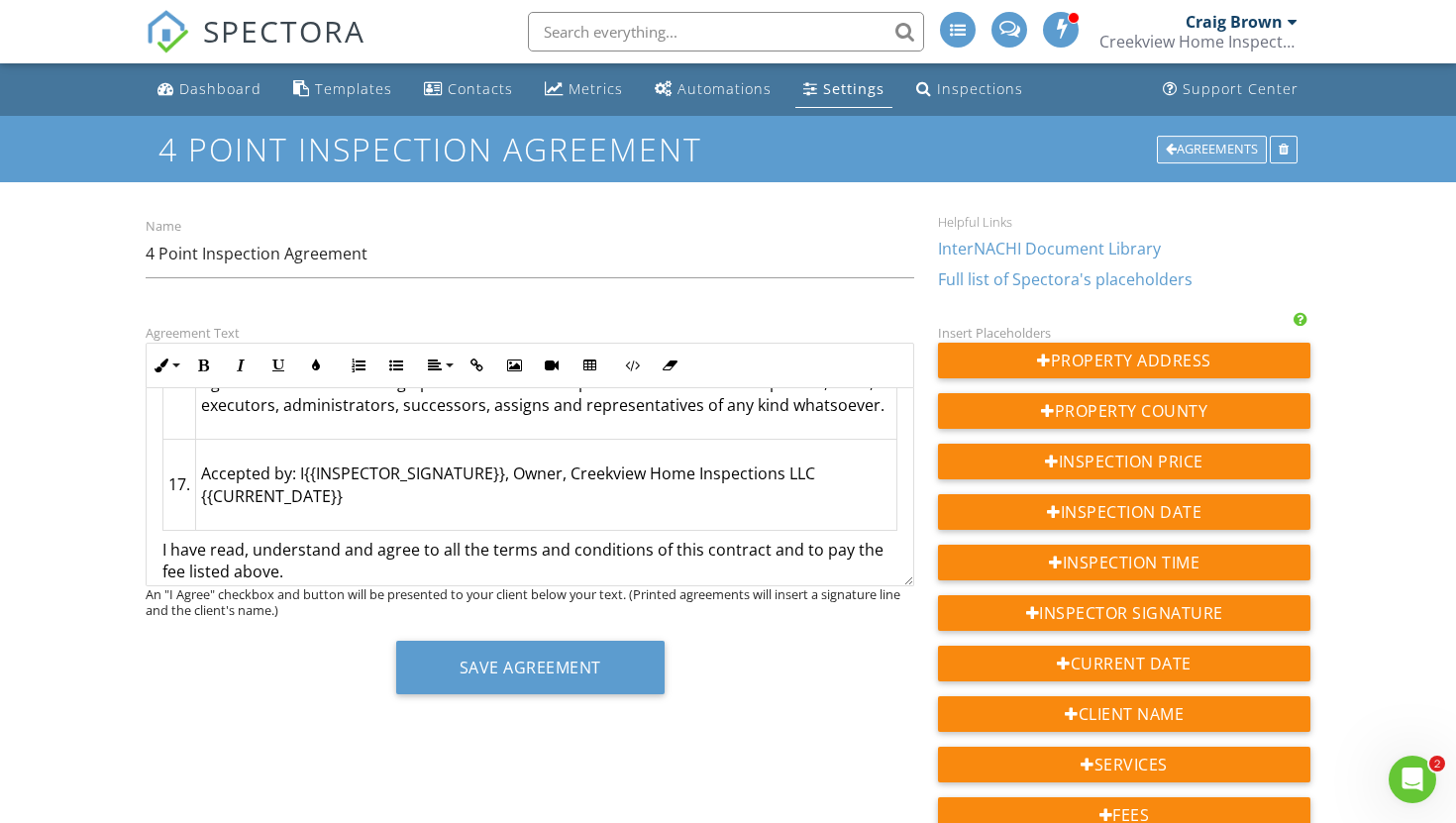 click on "Agreements" at bounding box center [1211, 150] 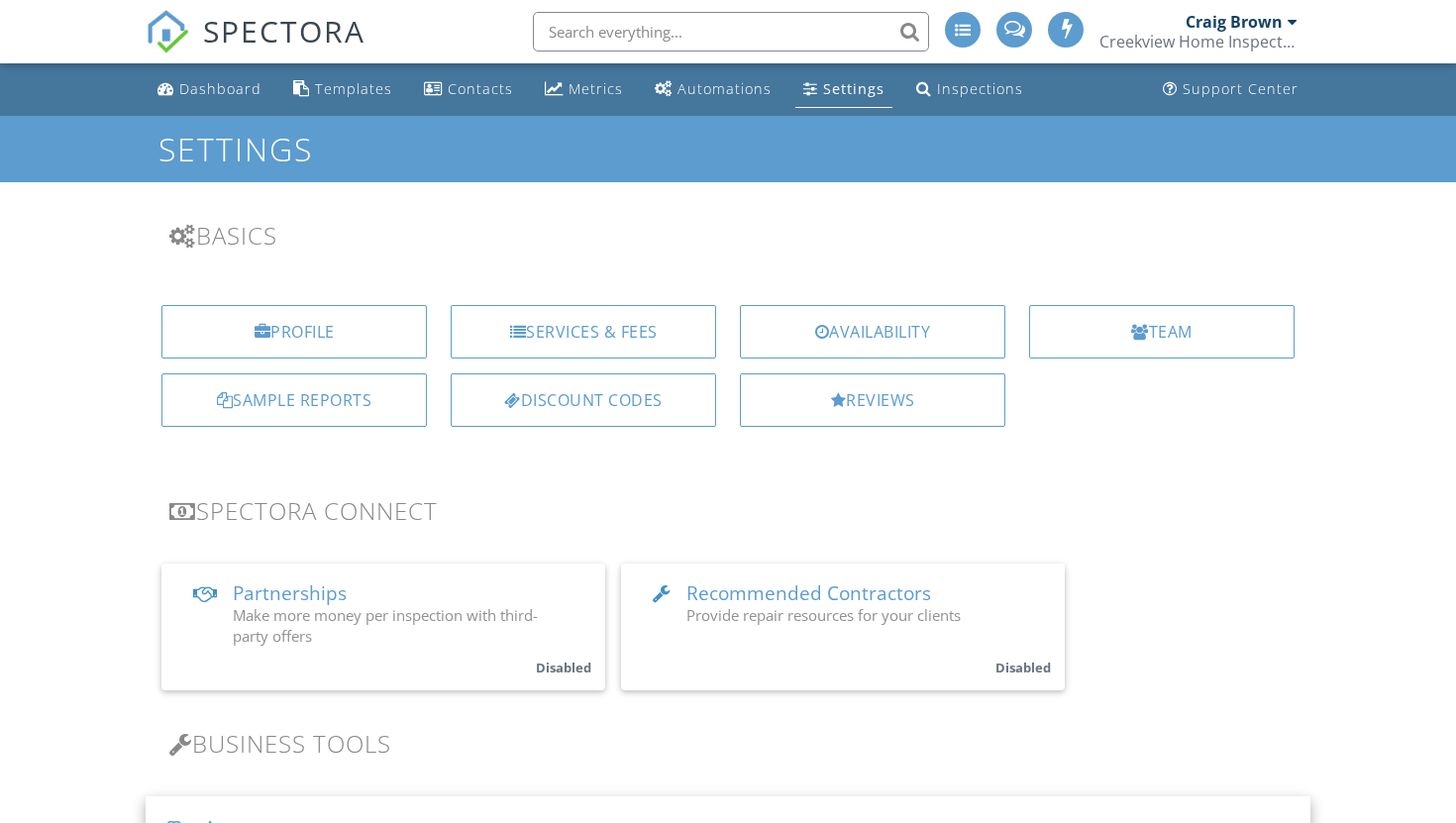 scroll, scrollTop: 402, scrollLeft: 0, axis: vertical 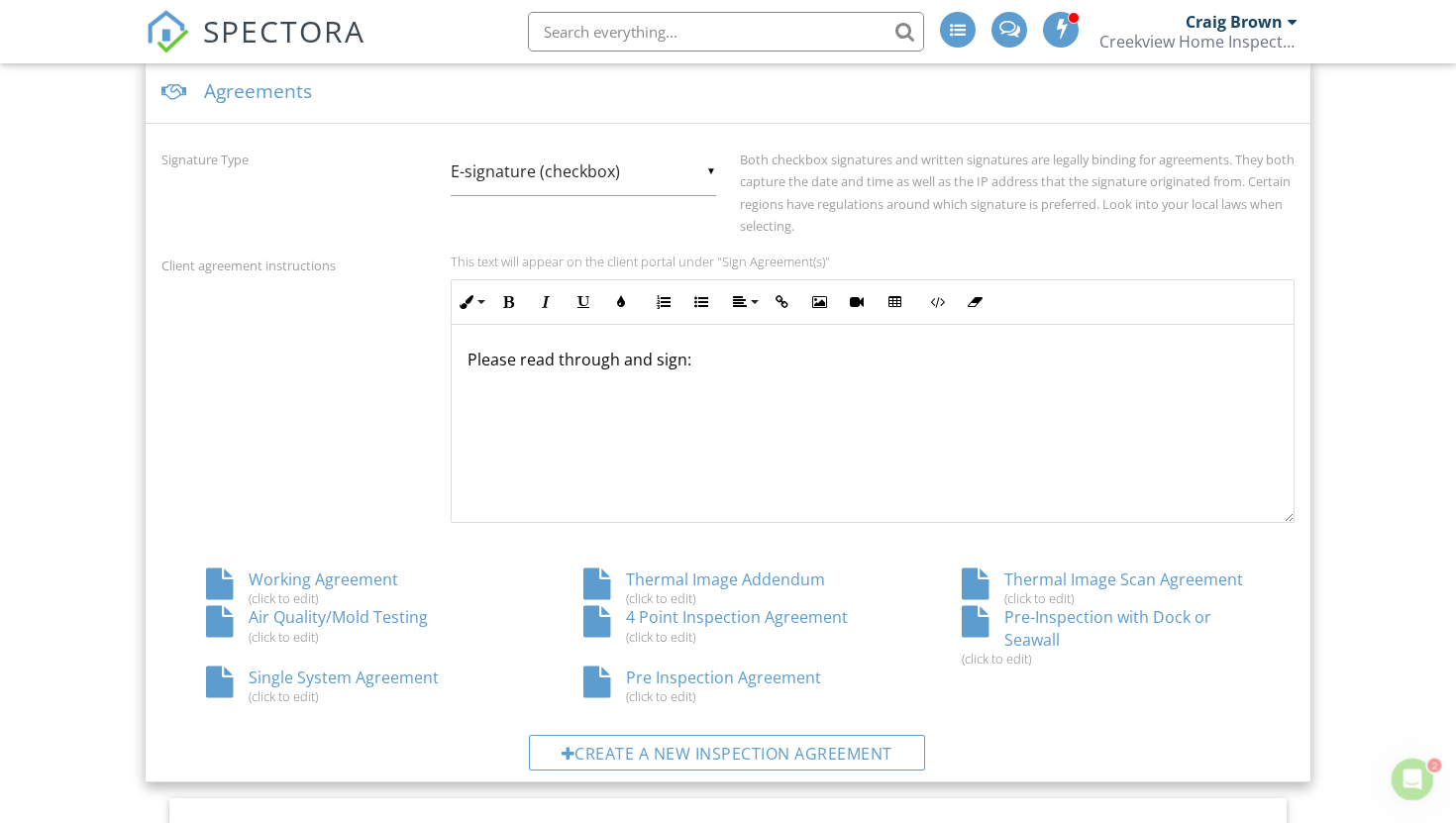 click on "Single System Agreement
(click to edit)" at bounding box center (350, 685) 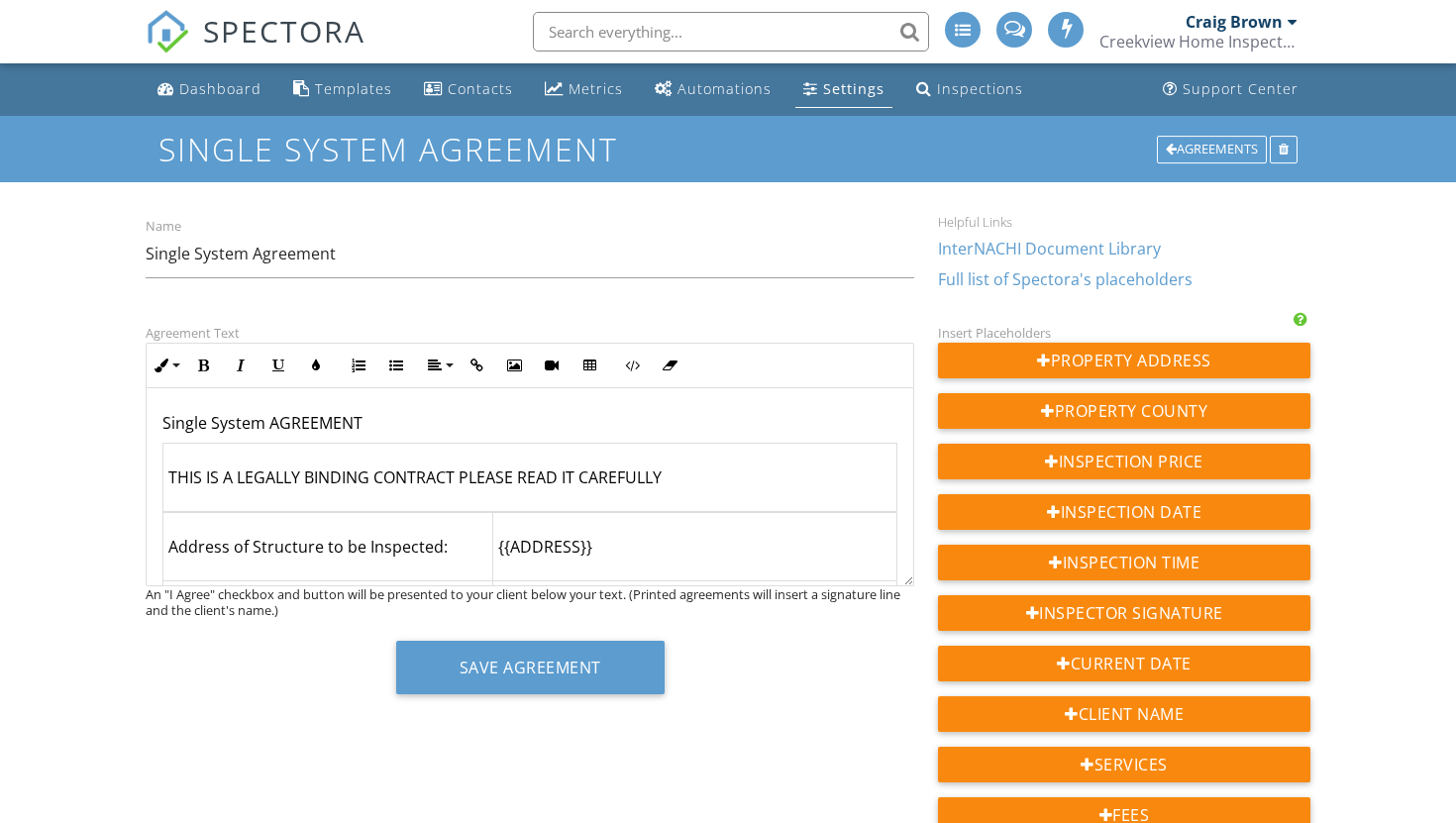 scroll, scrollTop: 0, scrollLeft: 0, axis: both 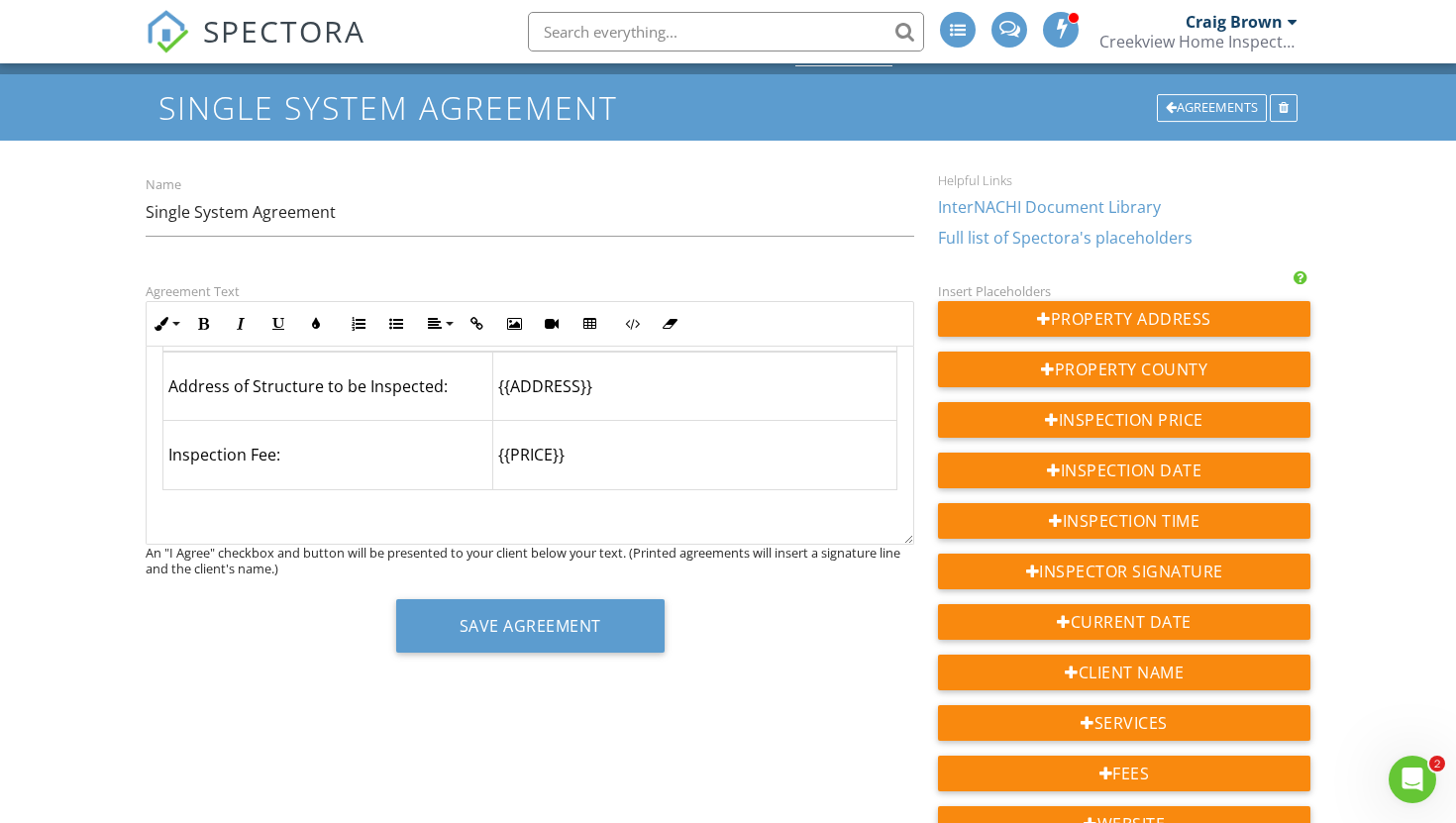 click at bounding box center [530, 509] 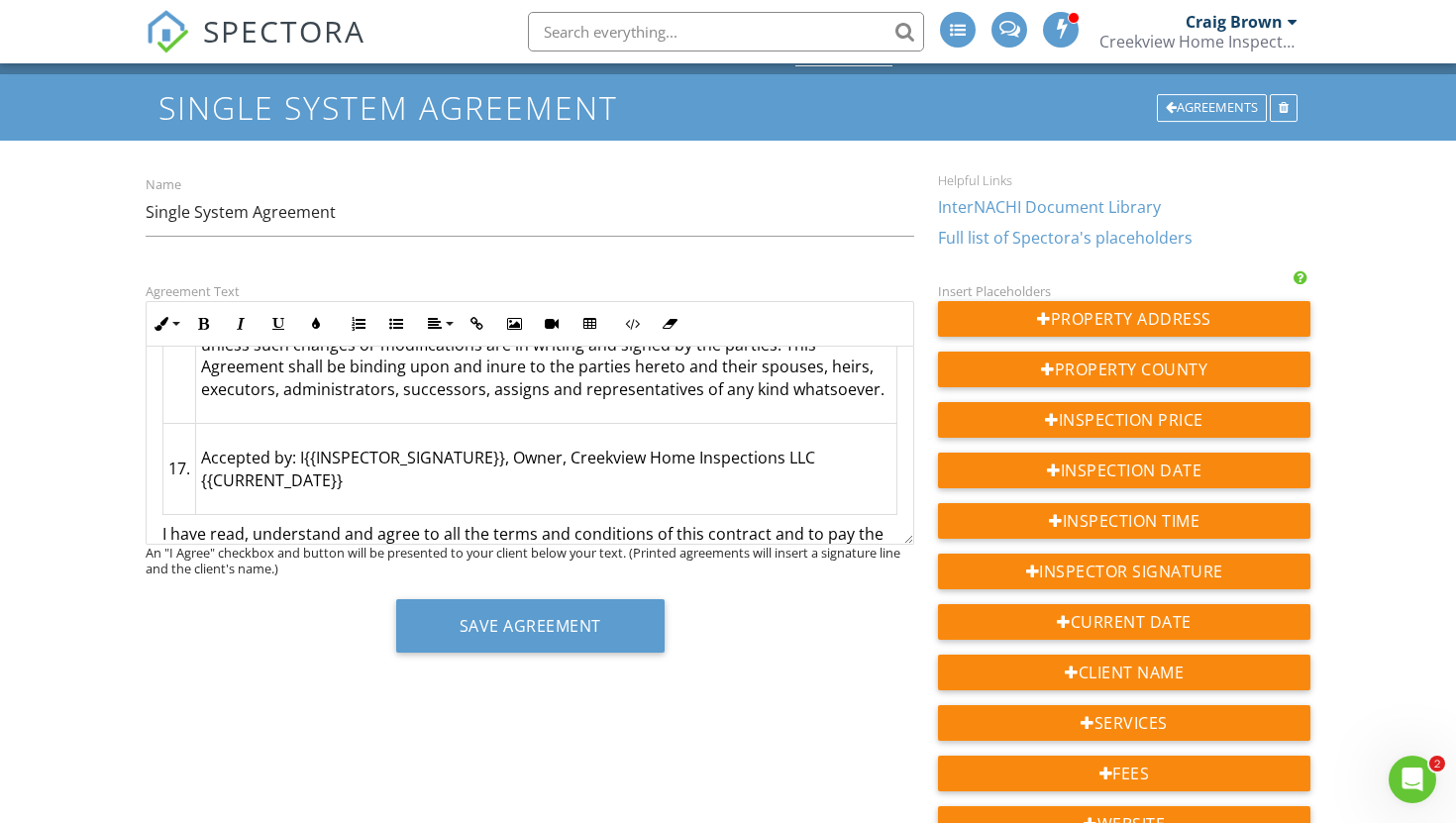 scroll, scrollTop: 4256, scrollLeft: 0, axis: vertical 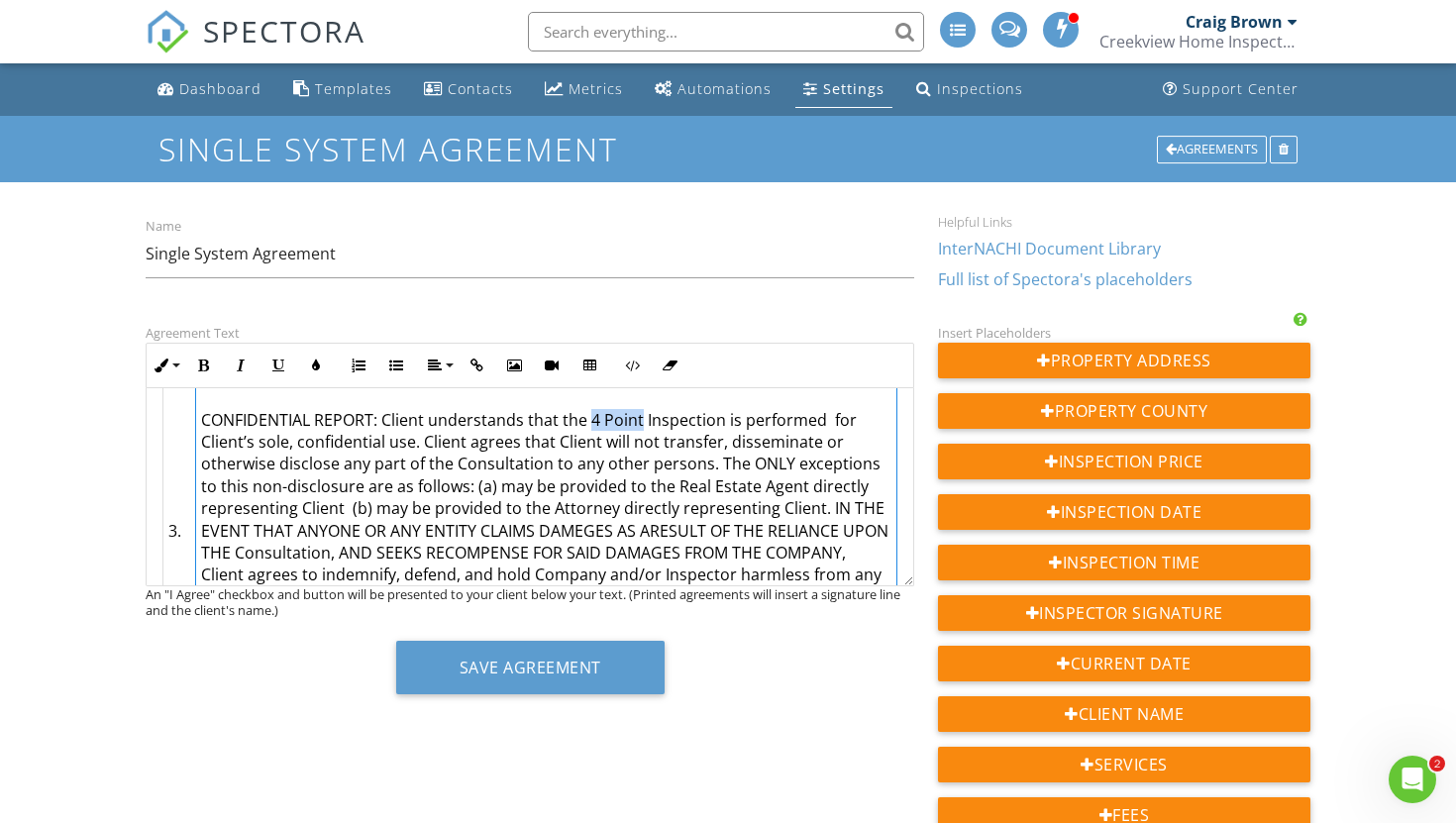 drag, startPoint x: 643, startPoint y: 421, endPoint x: 593, endPoint y: 425, distance: 50.159745 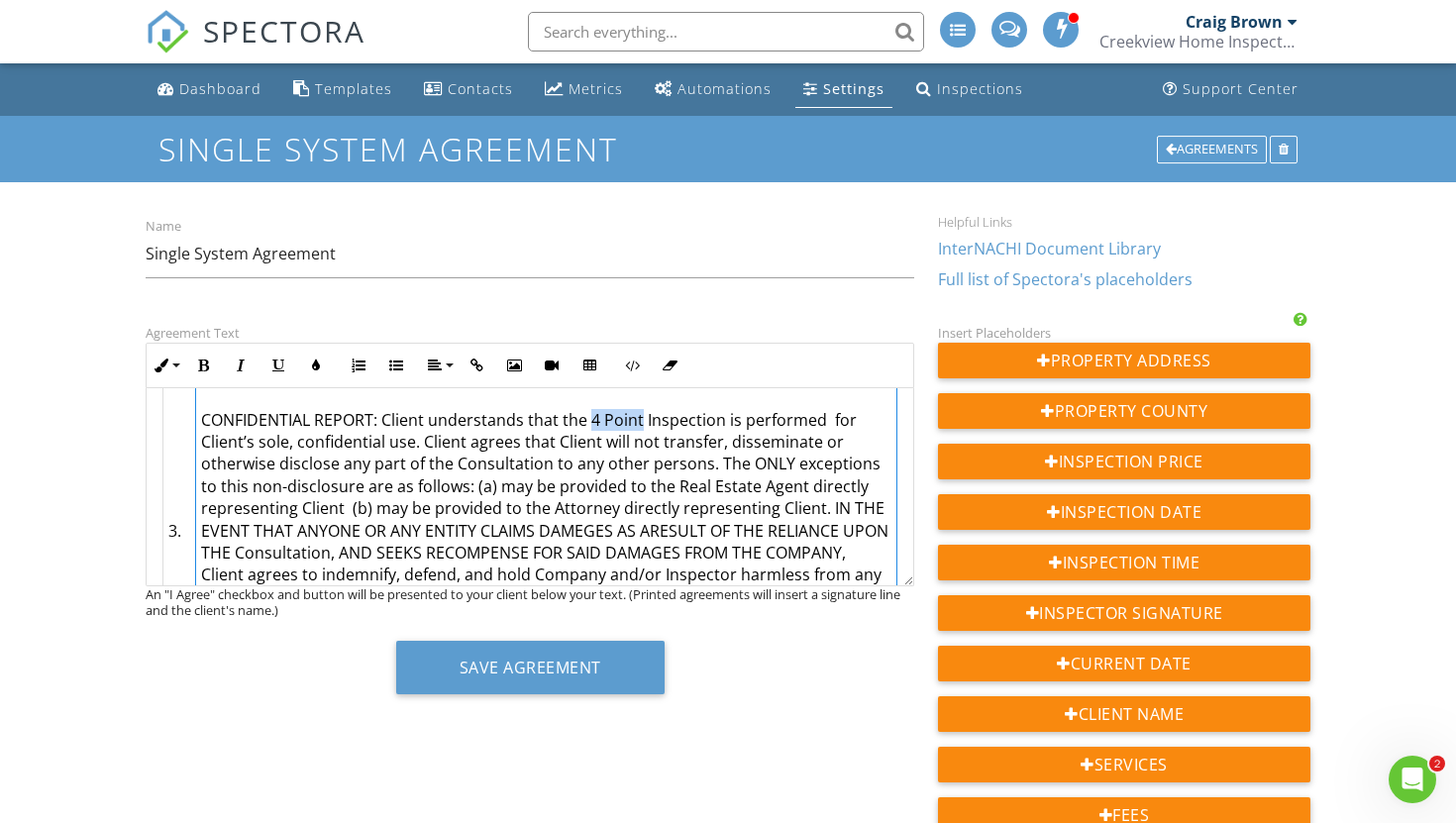 click on "CONFIDENTIAL REPORT: Client understands that the 4 Point Inspection is performed  for Client’s sole, confidential use. Client agrees that Client will not transfer, disseminate or otherwise disclose any part of the Consultation to any other persons. The ONLY exceptions to this non-disclosure are as follows: (a) may be provided to the Real Estate Agent directly representing Client  (b) may be provided to the Attorney directly representing Client. IN THE EVENT THAT ANYONE OR ANY ENTITY CLAIMS DAMEGES AS ARESULT OF THE RELIANCE UPON THE Consultation, AND SEEKS RECOMPENSE FOR SAID DAMAGES FROM THE COMPANY, Client agrees to indemnify, defend, and hold Company and/or Inspector harmless from any third party claims arising out of Client’s unauthorized distribution of the Consultation Information, including, but not limited to, any claims caused by the alleged negligence, breach of contract, fraud, misrepresentation, or any other theory of liability of the company." at bounding box center [546, 531] 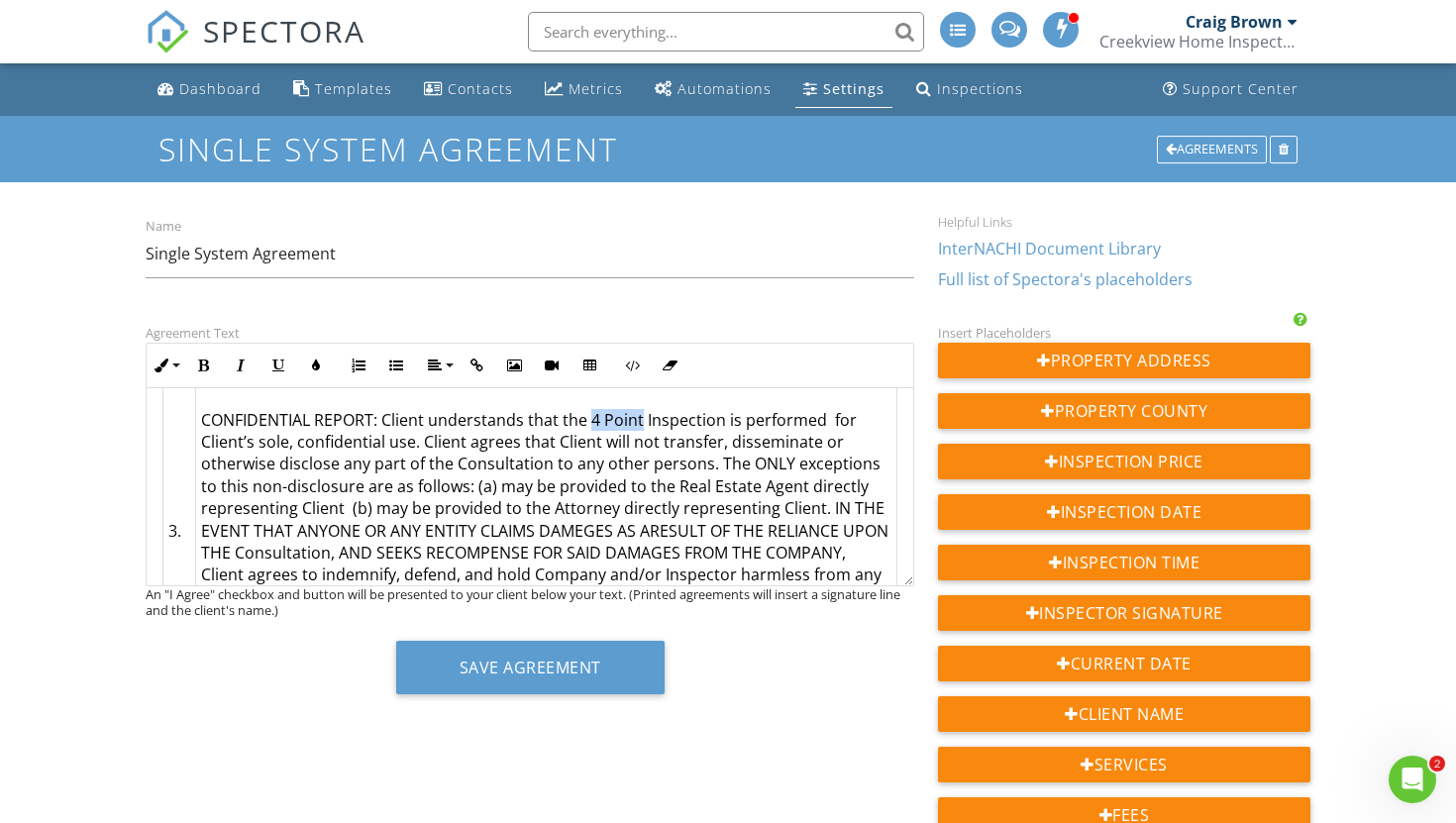type 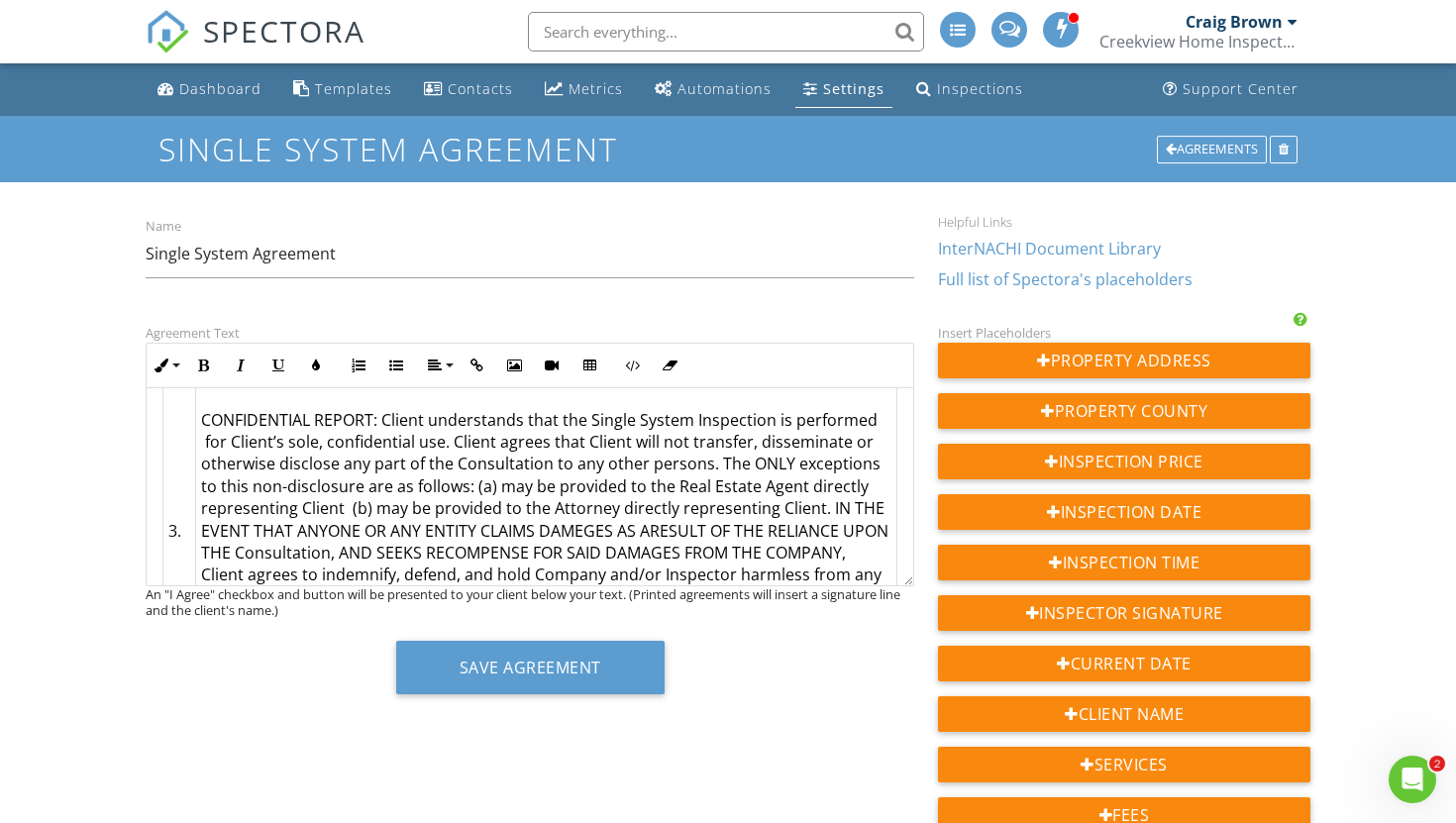 click on "CONFIDENTIAL REPORT: Client understands that the Single System Inspection is performed  for Client’s sole, confidential use. Client agrees that Client will not transfer, disseminate or otherwise disclose any part of the Consultation to any other persons. The ONLY exceptions to this non-disclosure are as follows: (a) may be provided to the Real Estate Agent directly representing Client  (b) may be provided to the Attorney directly representing Client. IN THE EVENT THAT ANYONE OR ANY ENTITY CLAIMS DAMEGES AS ARESULT OF THE RELIANCE UPON THE Consultation, AND SEEKS RECOMPENSE FOR SAID DAMAGES FROM THE COMPANY, Client agrees to indemnify, defend, and hold Company and/or Inspector harmless from any third party claims arising out of Client’s unauthorized distribution of the Consultation Information, including, but not limited to, any claims caused by the alleged negligence, breach of contract, fraud, misrepresentation, or any other theory of liability of the company." at bounding box center [546, 531] 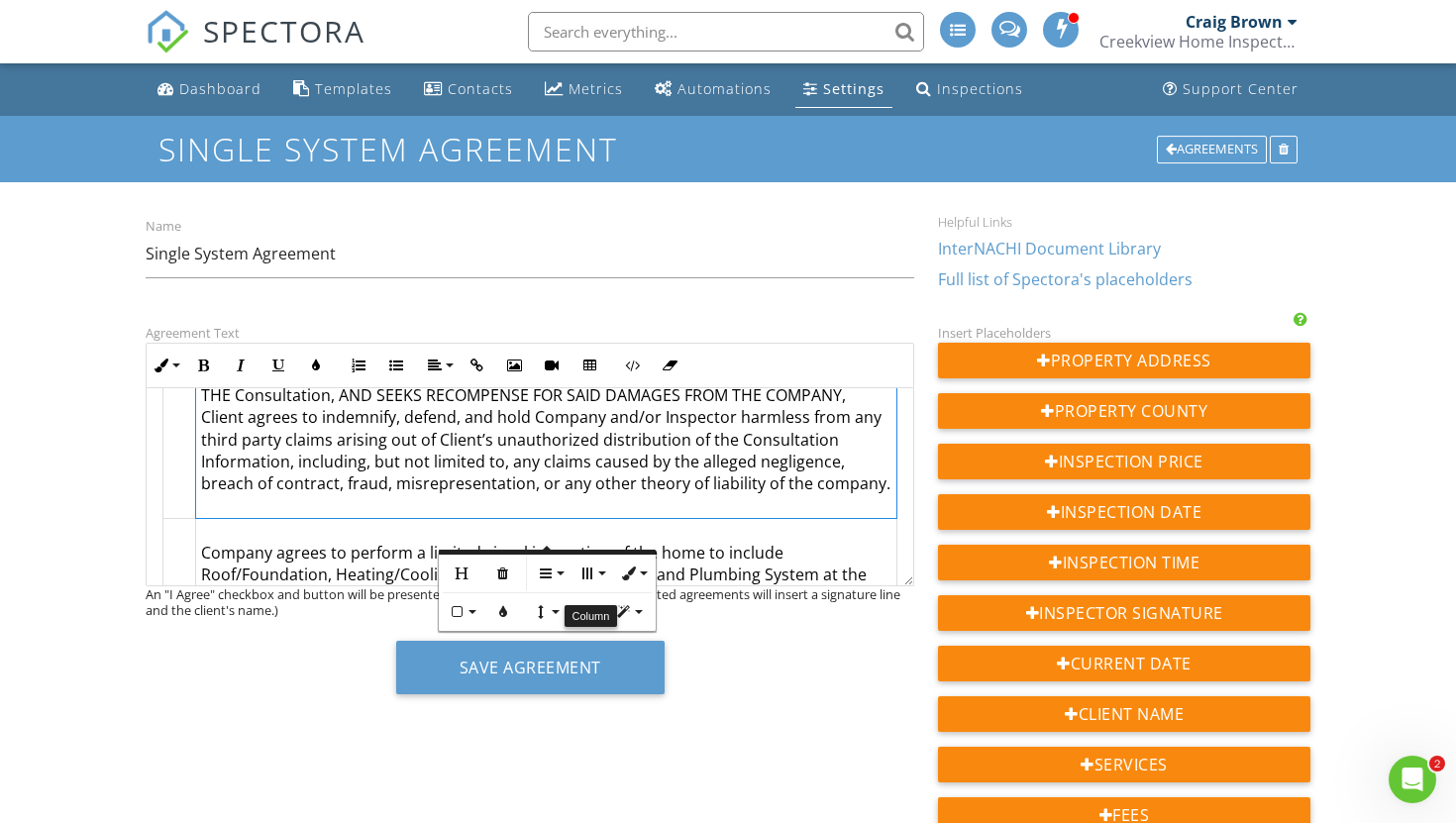 scroll, scrollTop: 866, scrollLeft: 0, axis: vertical 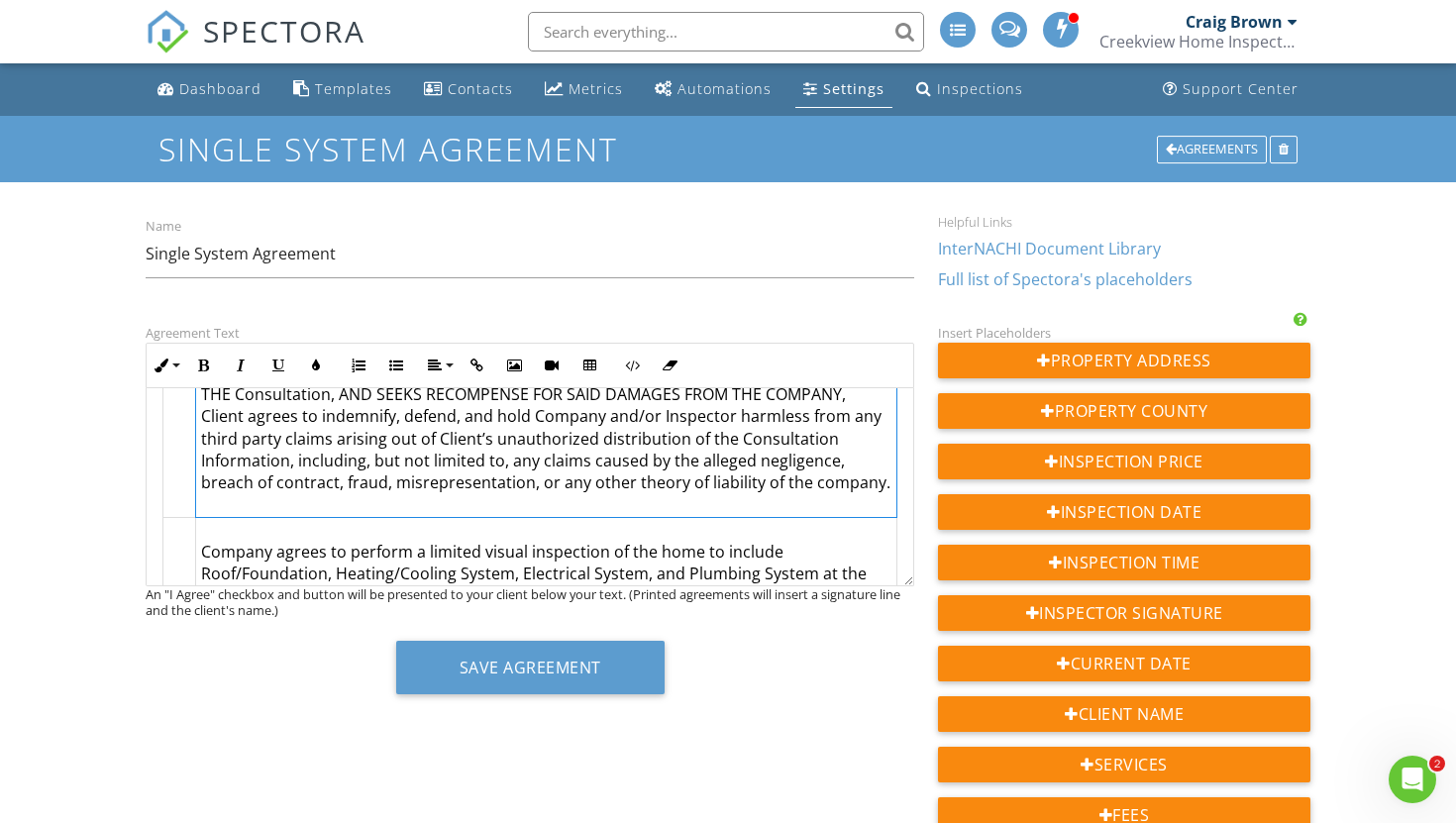 click on "CONFIDENTIAL REPORT: Client understands that the Single System Inspection is performed for Client’s sole, confidential use. Client agrees that Client will not transfer, disseminate or otherwise disclose any part of the Consultation to any other persons. The ONLY exceptions to this non-disclosure are as follows: (a) may be provided to the Real Estate Agent directly representing Client (b) may be provided to the Attorney directly representing Client. IN THE EVENT THAT ANYONE OR ANY ENTITY CLAIMS DAMAGES AS ARESULT OF THE RELIANCE UPON THE Consultation, AND SEEKS RECOMPENSE FOR SAID DAMAGES FROM THE COMPANY, Client agrees to indemnify, defend, and hold Company and/or Inspector harmless from any third party claims arising out of Client’s unauthorized distribution of the Consultation Information, including, but not limited to, any claims caused by the alleged negligence, breach of contract, fraud, misrepresentation, or any other theory of liability of the company." at bounding box center [547, 371] 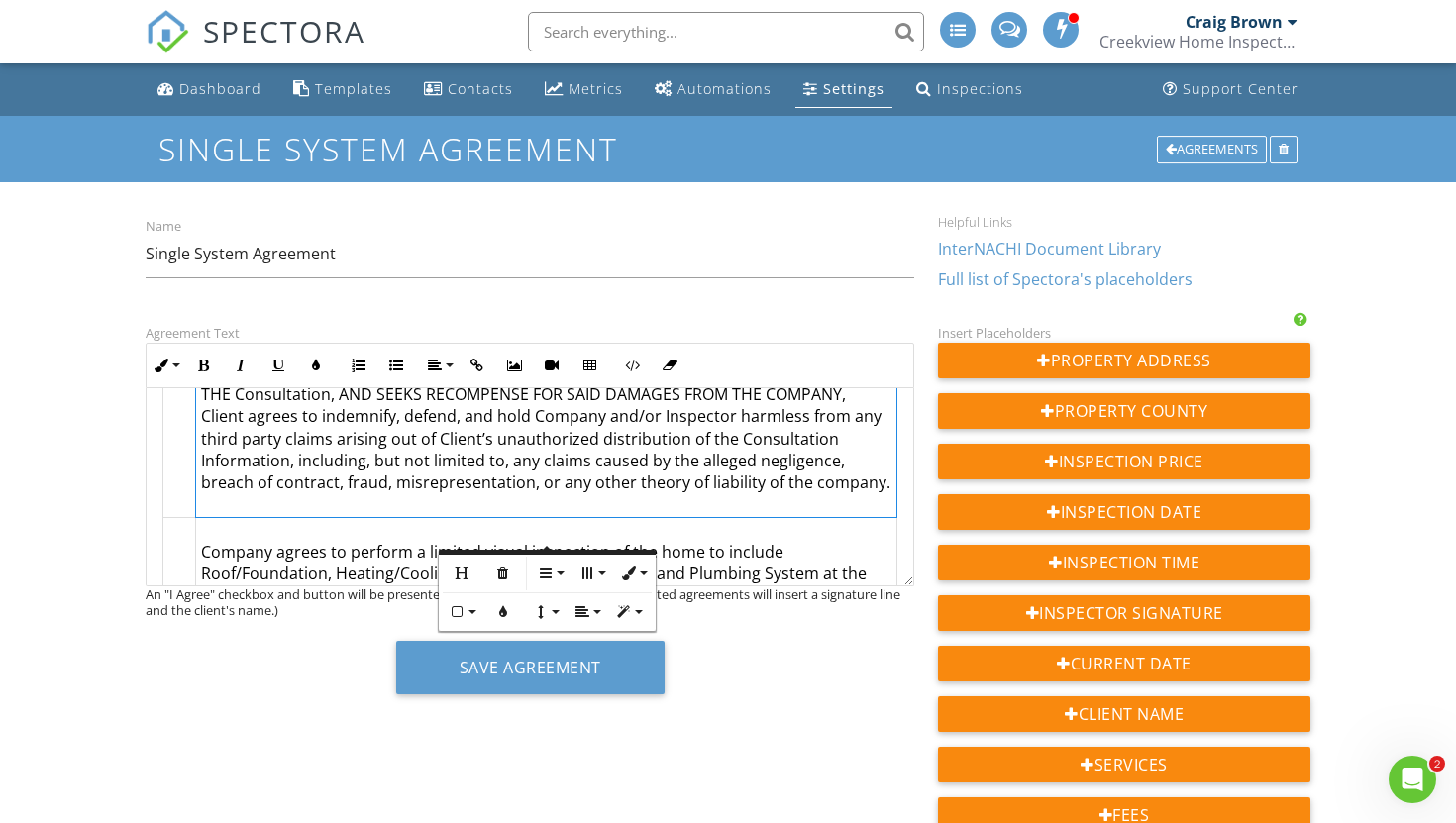 click on "Dashboard
Templates
Contacts
Metrics
Automations
Settings
Inspections
Support Center
Single System Agreement
Agreements
Name
Single System Agreement
Helpful Links
InterNACHI Document Library
Full list of Spectora's placeholders
Agreement Text
Inline Style XLarge Large Normal Small Light Small/Light Bold Italic Underline Colors Ordered List Unordered List Align Align Left Align Center Align Right Align Justify Insert Link Insert Image Insert Video Insert Table Code View Clear Formatting Single System AGREEMENT THIS IS A LEGALLY BINDING CONTRACT PLEASE READ IT CAREFULLY Address of Structure to be Inspected: {{ADDRESS}} Inspection Fee: {{PRICE}}
Save Agreement" at bounding box center (728, 2109) 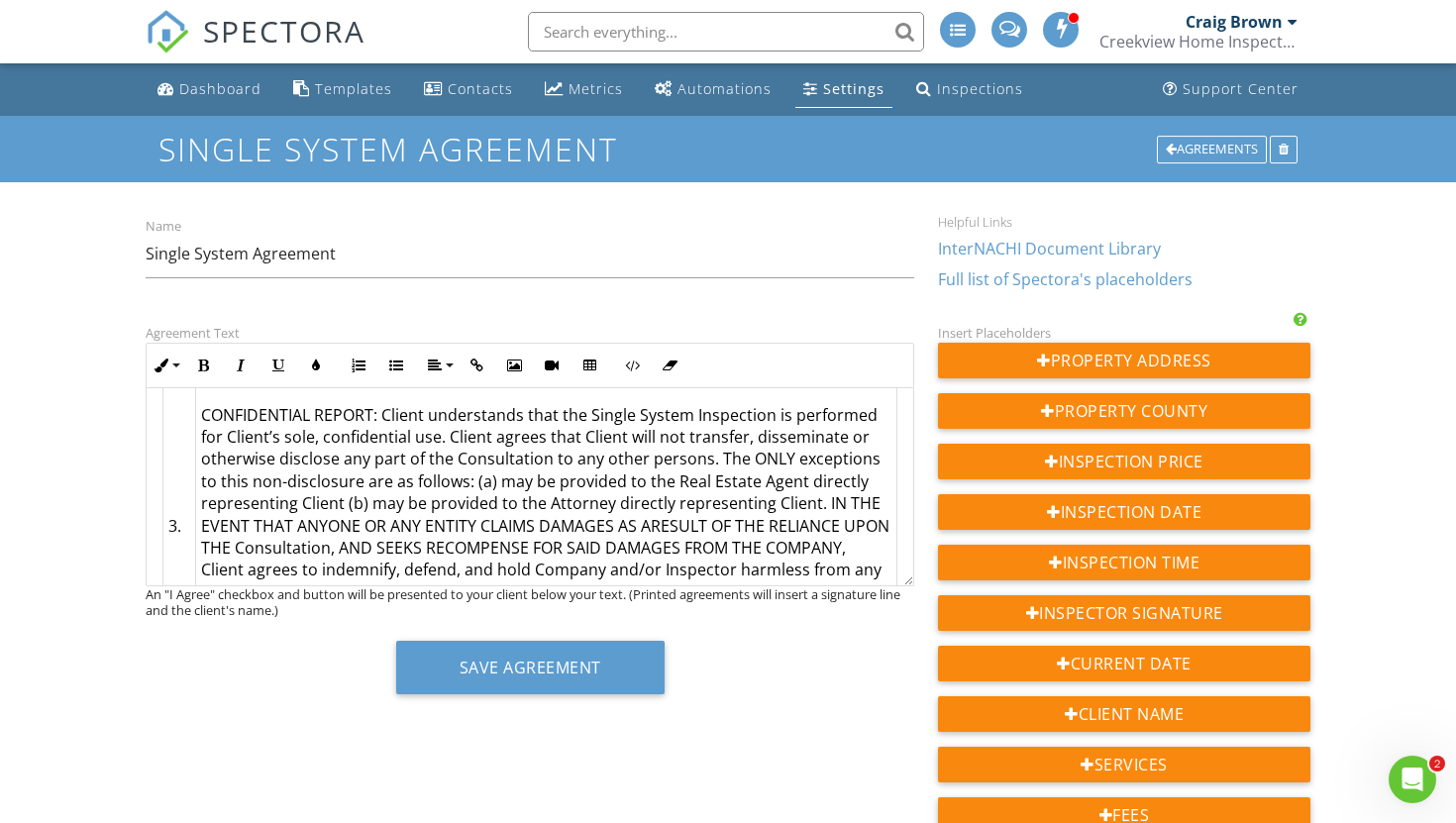 scroll, scrollTop: 715, scrollLeft: 0, axis: vertical 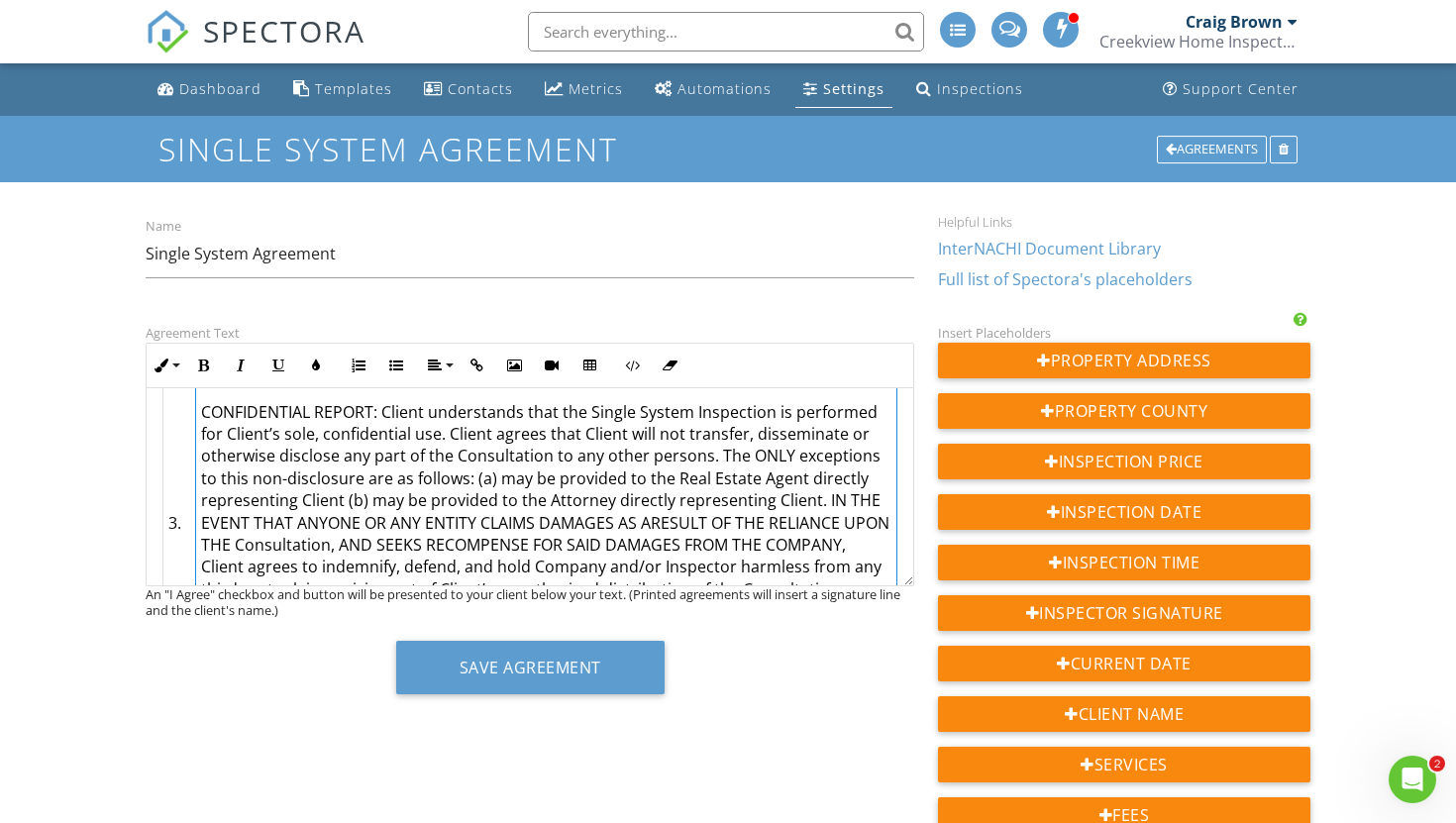 click on "CONFIDENTIAL REPORT: Client understands that the Single System Inspection is performed  for Client’s sole, confidential use. Client agrees that Client will not transfer, disseminate or otherwise disclose any part of the Consultation to any other persons. The ONLY exceptions to this non-disclosure are as follows: (a) may be provided to the Real Estate Agent directly representing Client  (b) may be provided to the Attorney directly representing Client. IN THE EVENT THAT ANYONE OR ANY ENTITY CLAIMS DAMAGES AS ARESULT OF THE RELIANCE UPON THE Consultation, AND SEEKS RECOMPENSE FOR SAID DAMAGES FROM THE COMPANY, Client agrees to indemnify, defend, and hold Company and/or Inspector harmless from any third party claims arising out of Client’s unauthorized distribution of the Consultation Information, including, but not limited to, any claims caused by the alleged negligence, breach of contract, fraud, misrepresentation, or any other theory of liability of the company. ​ ​" at bounding box center [546, 523] 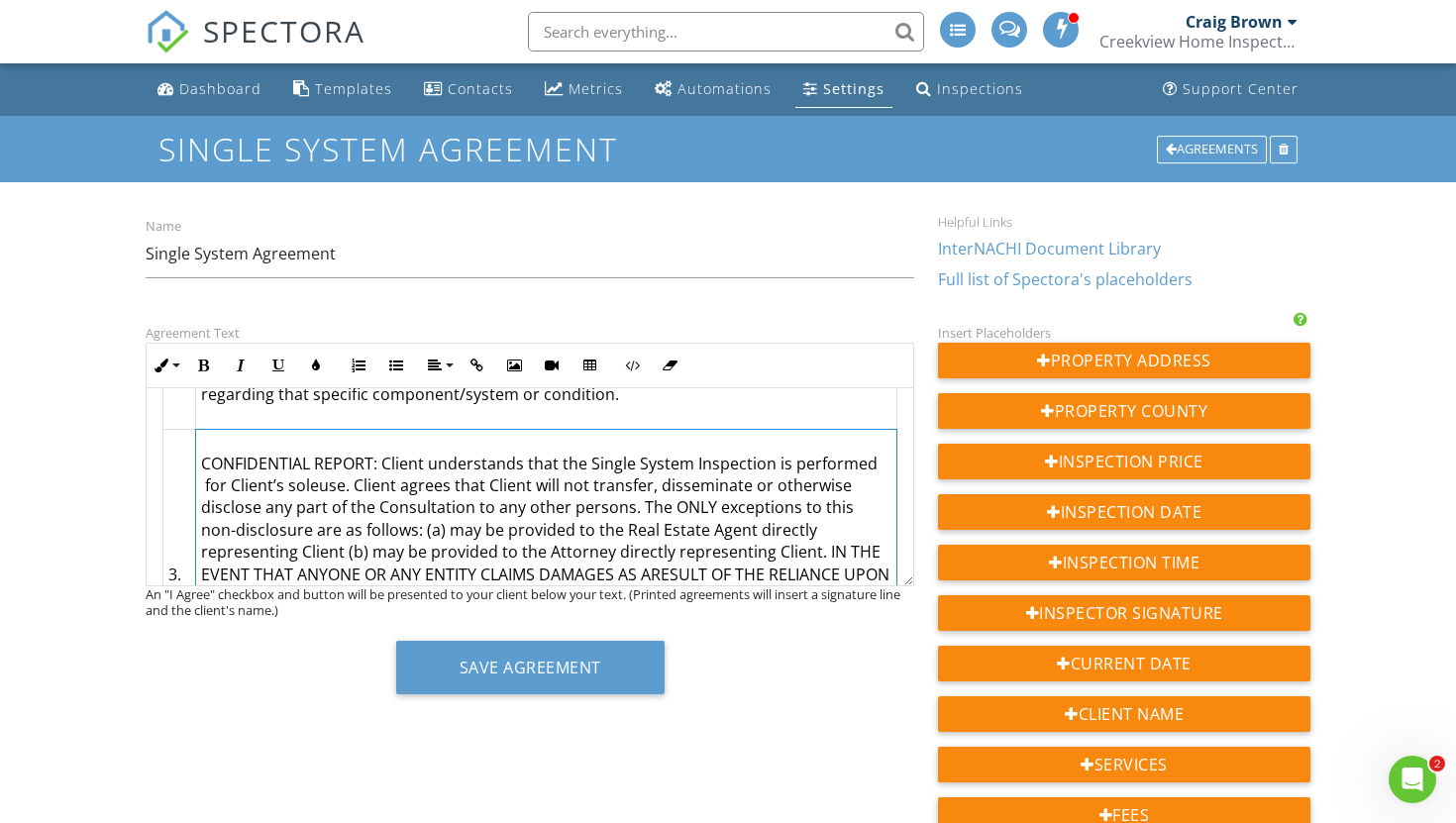 scroll, scrollTop: 663, scrollLeft: 0, axis: vertical 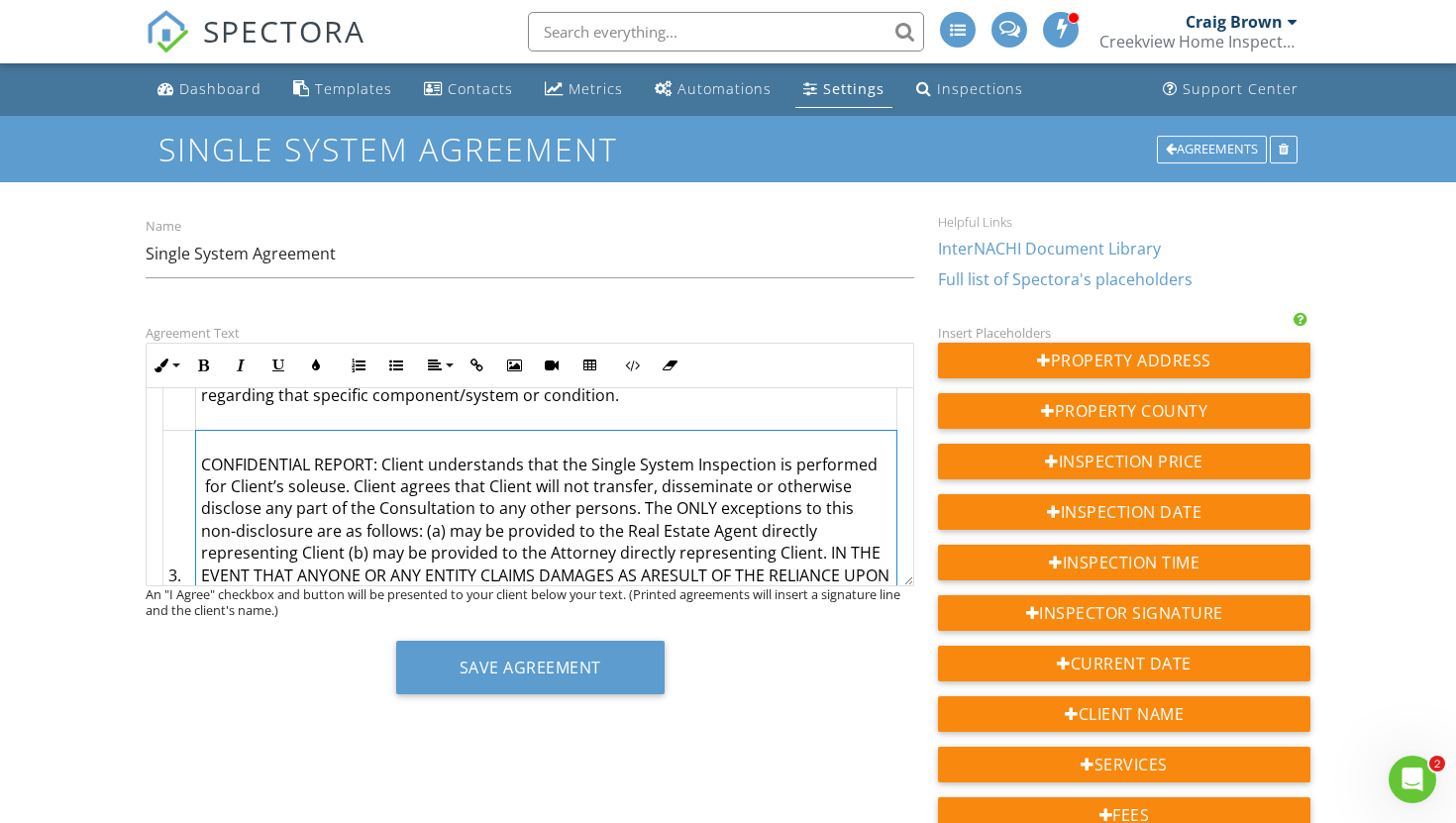 click on "CONFIDENTIAL REPORT: Client understands that the Single System Inspection is performed  for Client’s sole  ​ ​ use. Client agrees that Client will not transfer, disseminate or otherwise disclose any part of the Consultation to any other persons. The ONLY exceptions to this non-disclosure are as follows: (a) may be provided to the Real Estate Agent directly representing Client  (b) may be provided to the Attorney directly representing Client. IN THE EVENT THAT ANYONE OR ANY ENTITY CLAIMS DAMAGES AS ARESULT OF THE RELIANCE UPON THE Consultation, AND SEEKS RECOMPENSE FOR SAID DAMAGES FROM THE COMPANY, Client agrees to indemnify, defend, and hold Company and/or Inspector harmless from any third party claims arising out of Client’s unauthorized distribution of the Consultation Information, including, but not limited to, any claims caused by the alleged negligence, breach of contract, fraud, misrepresentation, or any other theory of liability of the company." at bounding box center [546, 575] 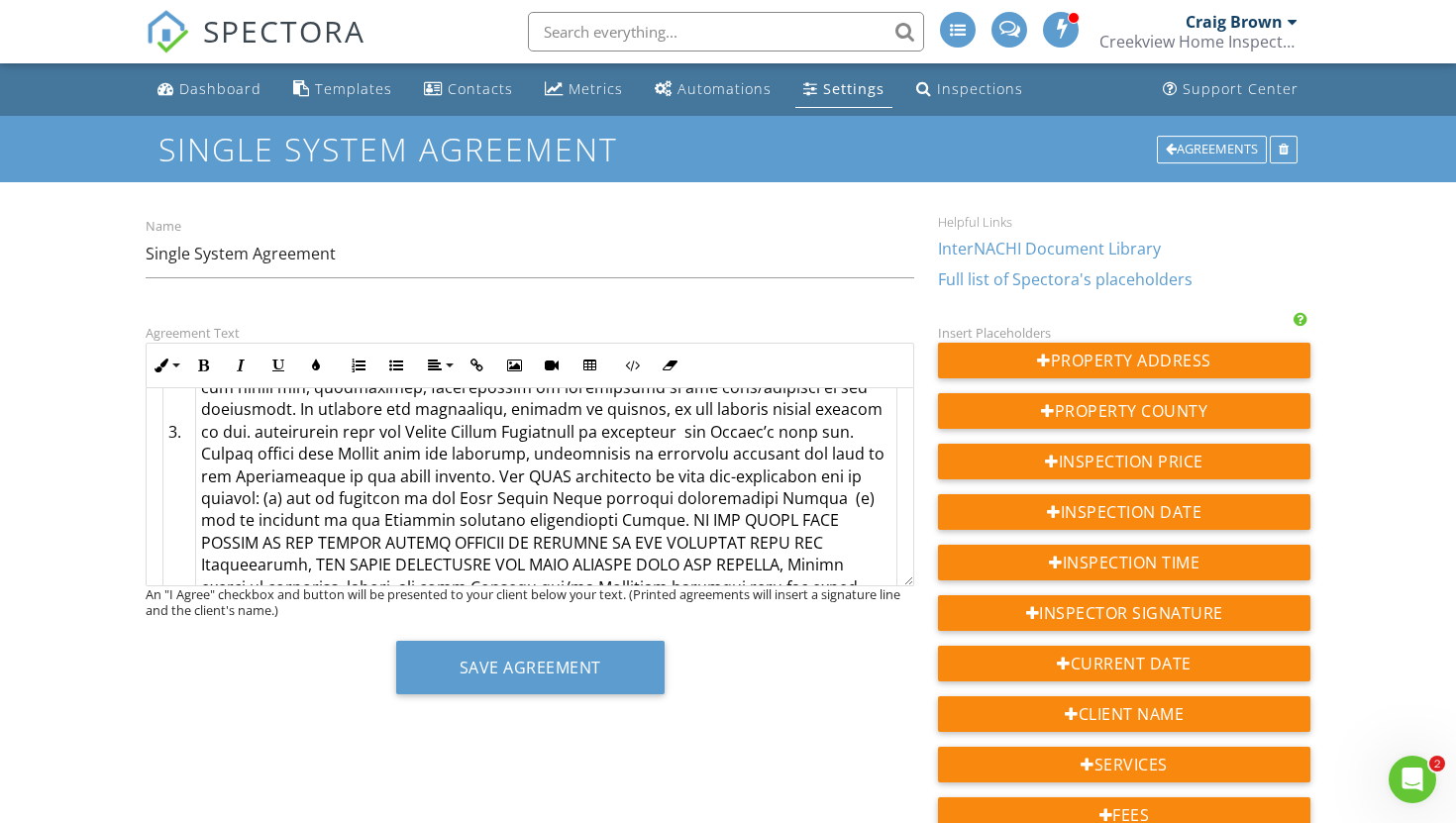 scroll, scrollTop: 937, scrollLeft: 0, axis: vertical 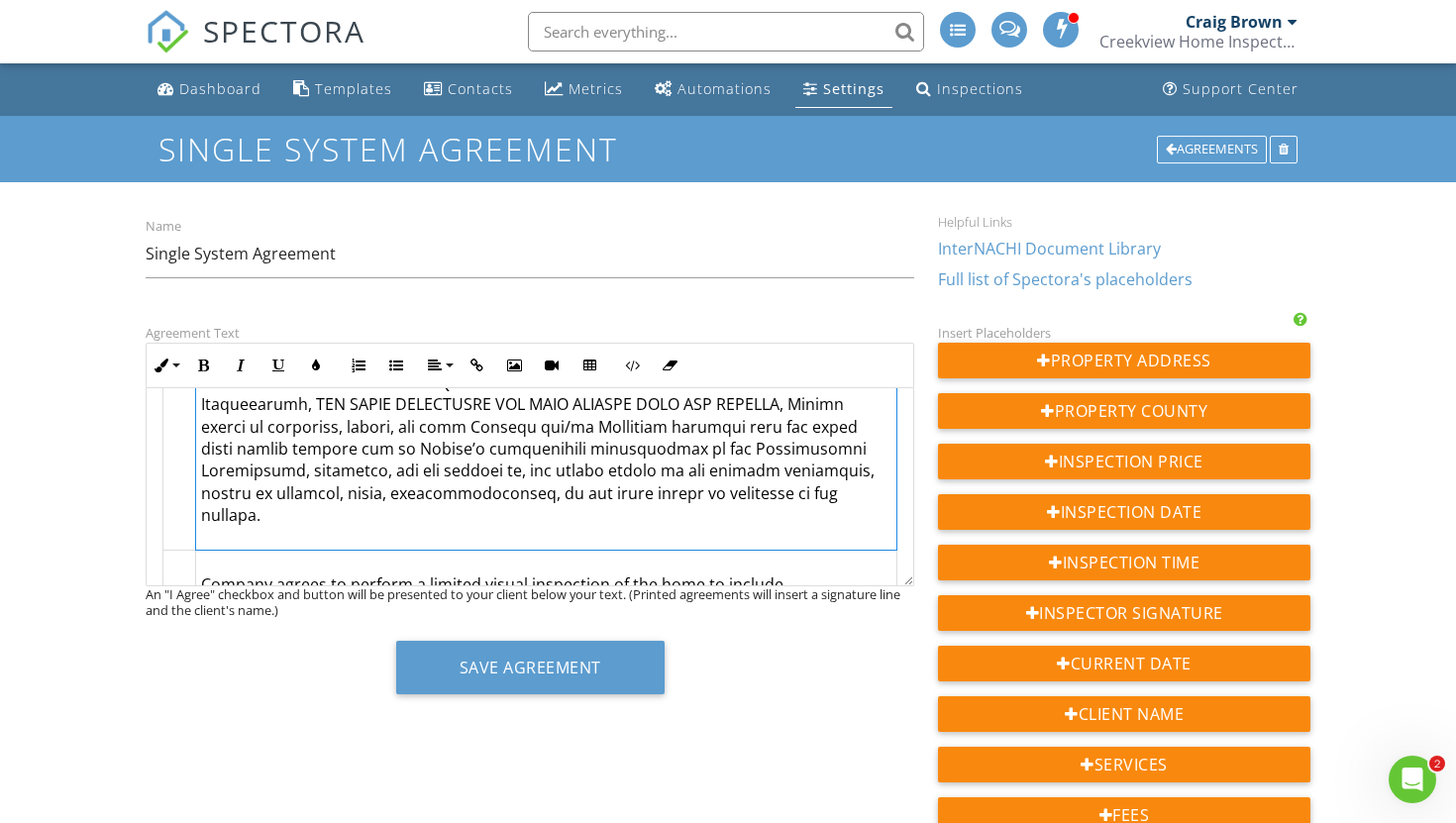 drag, startPoint x: 615, startPoint y: 414, endPoint x: 702, endPoint y: 463, distance: 99.84989 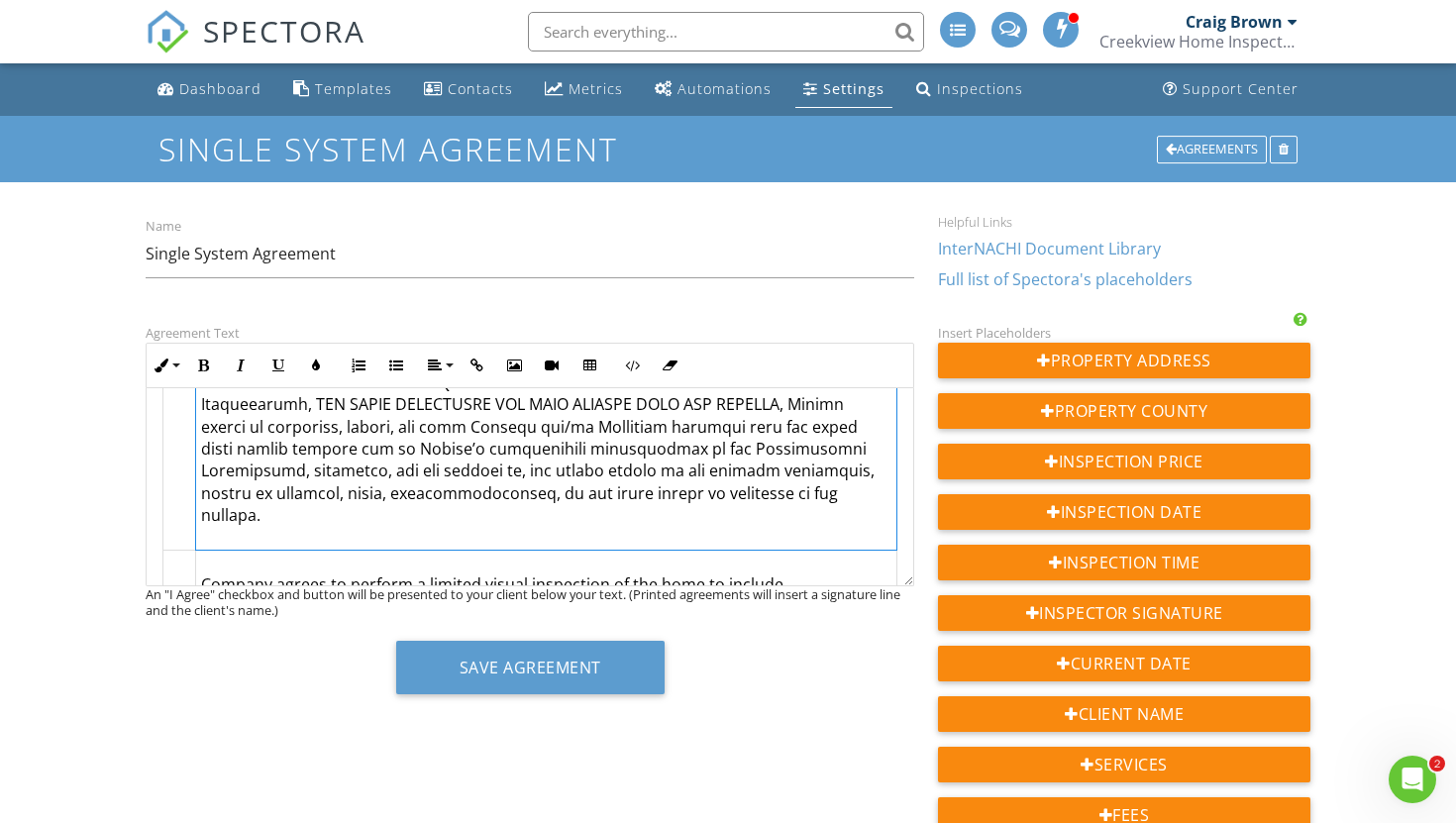 click at bounding box center [546, 271] 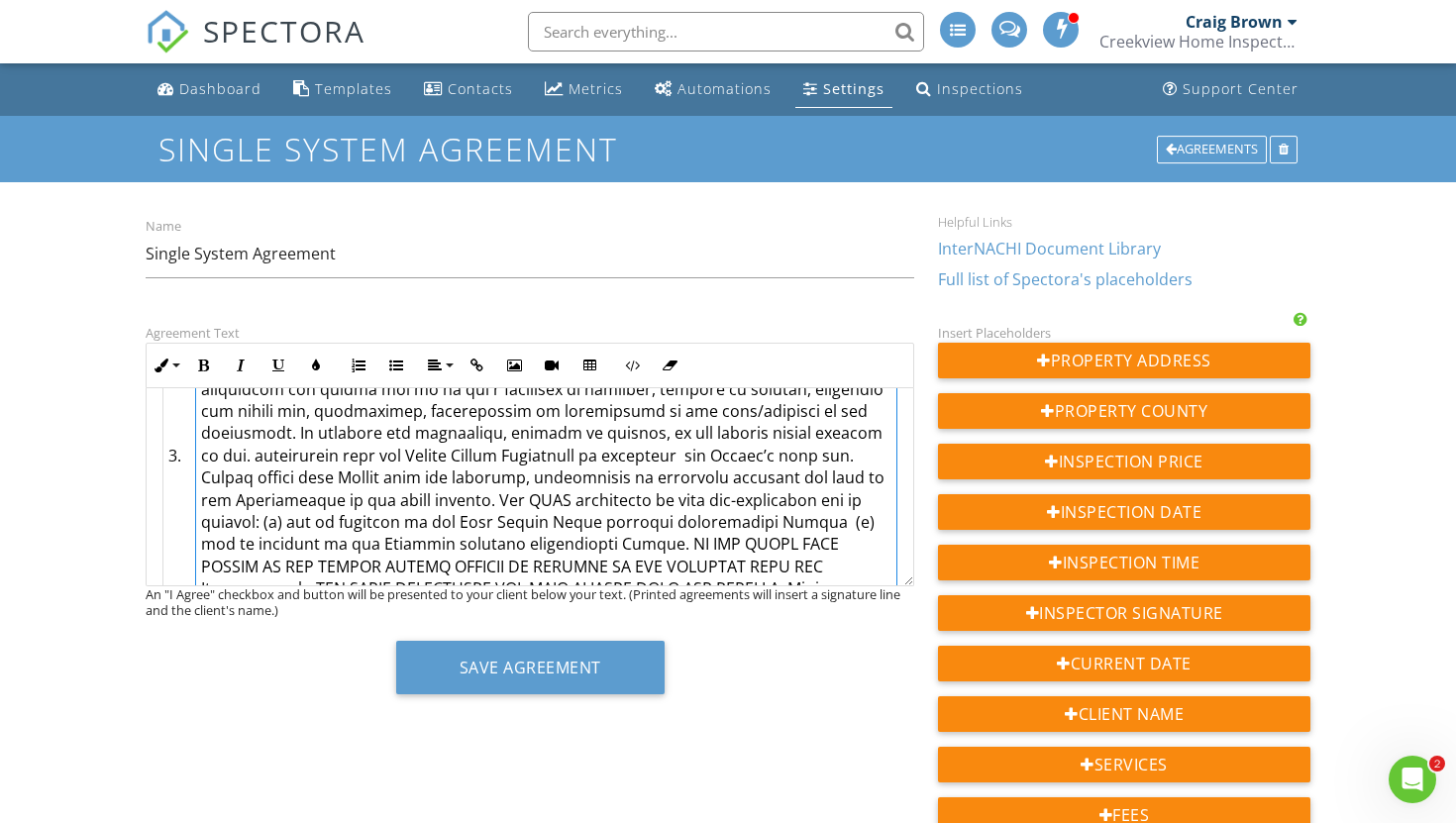 scroll, scrollTop: 919, scrollLeft: 0, axis: vertical 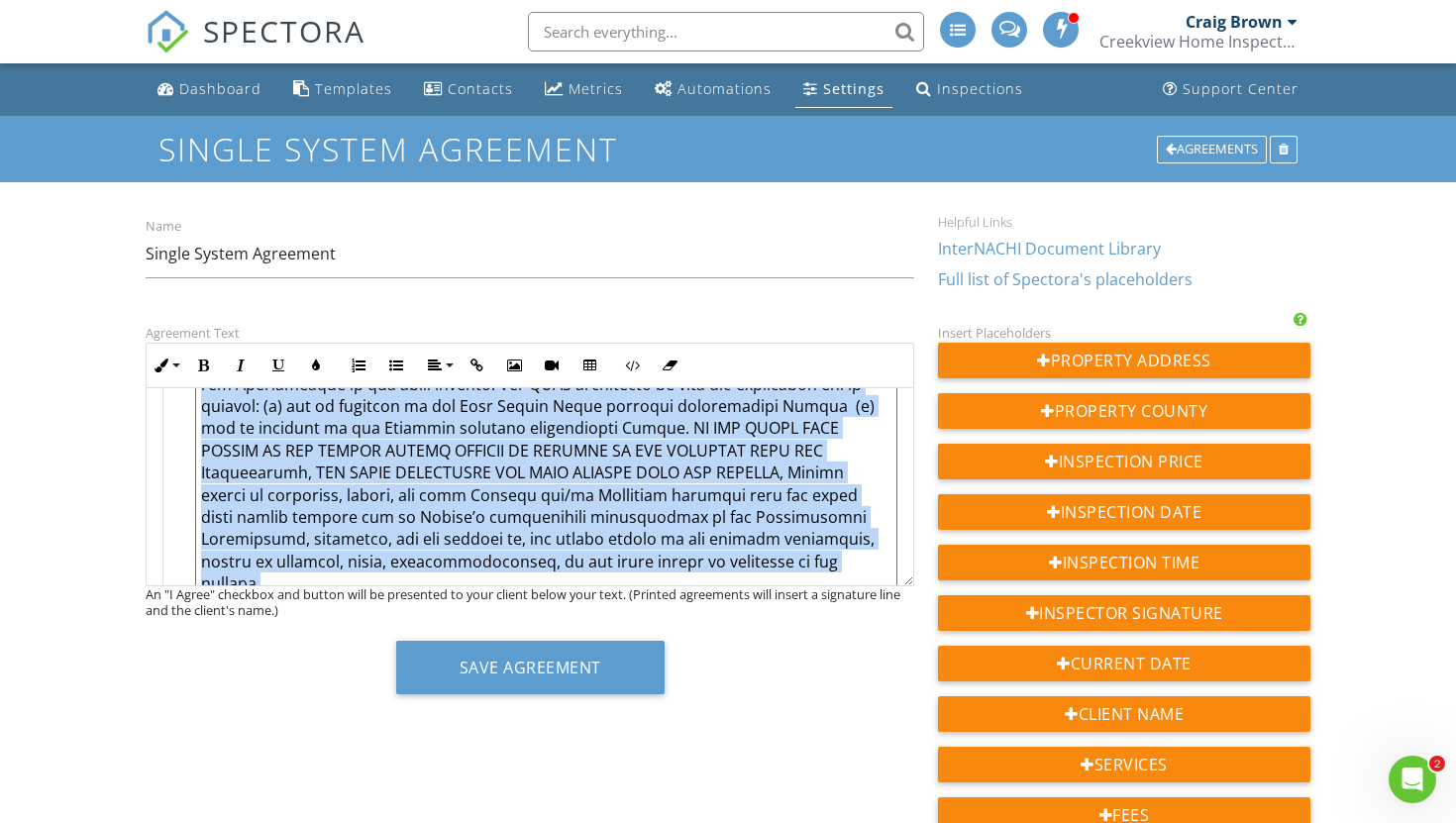 drag, startPoint x: 613, startPoint y: 432, endPoint x: 746, endPoint y: 565, distance: 188.0904 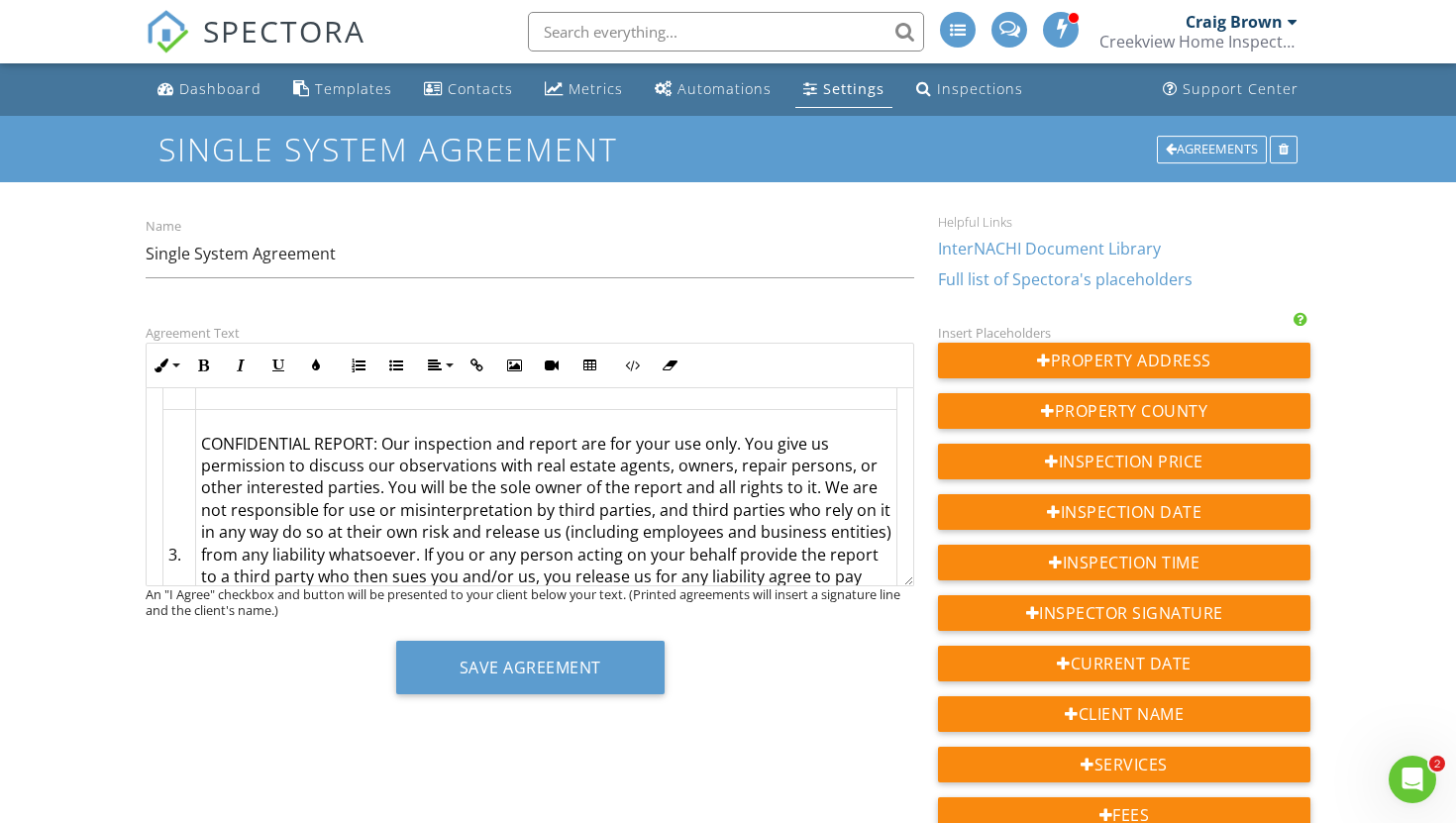 scroll, scrollTop: 676, scrollLeft: 0, axis: vertical 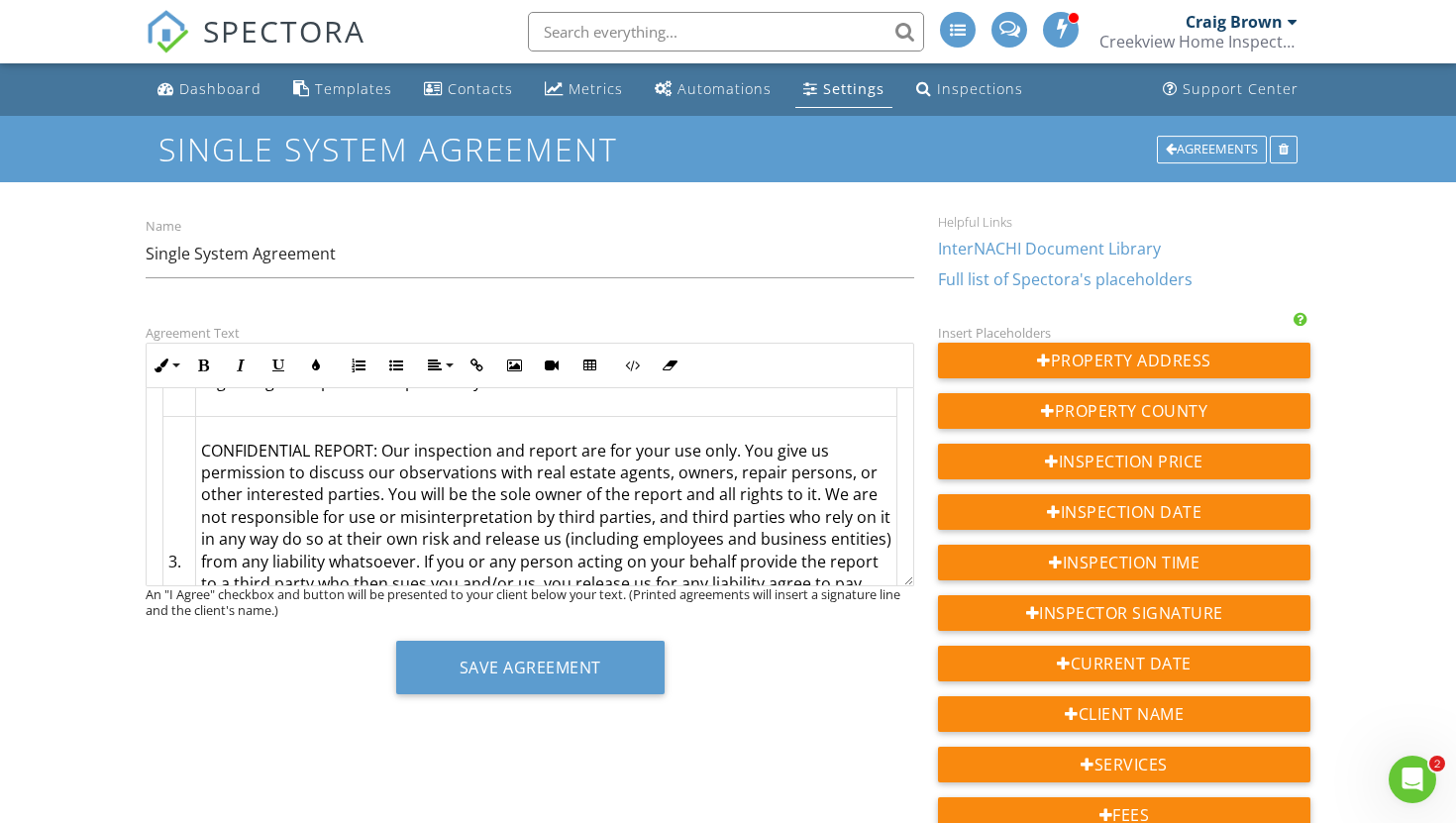 click on "CONFIDENTIAL REPORT: Our inspection and report are for your use only.  You give us permission to discuss our observations with real estate agents, owners, repair persons, or other interested parties. You will be the sole owner of the report and all rights to it.  We are not responsible for use or misinterpretation by third parties, and third parties who rely on it in any way do so at their own risk and release us (including employees and business entities) from any liability whatsoever. If you or any person acting on your behalf provide the report to a third party who then sues you and/or us, you release us for any liability agree to pay our costs and legal fees in defending any action naming us. Our inspection and report are in no way a guarantee or warranty, express or implied, regarding the future use, operability, habitability or suitability of the home/building or its components. We disclaim all warranties, express or implied, to the fullest extent allowed by law." at bounding box center (546, 562) 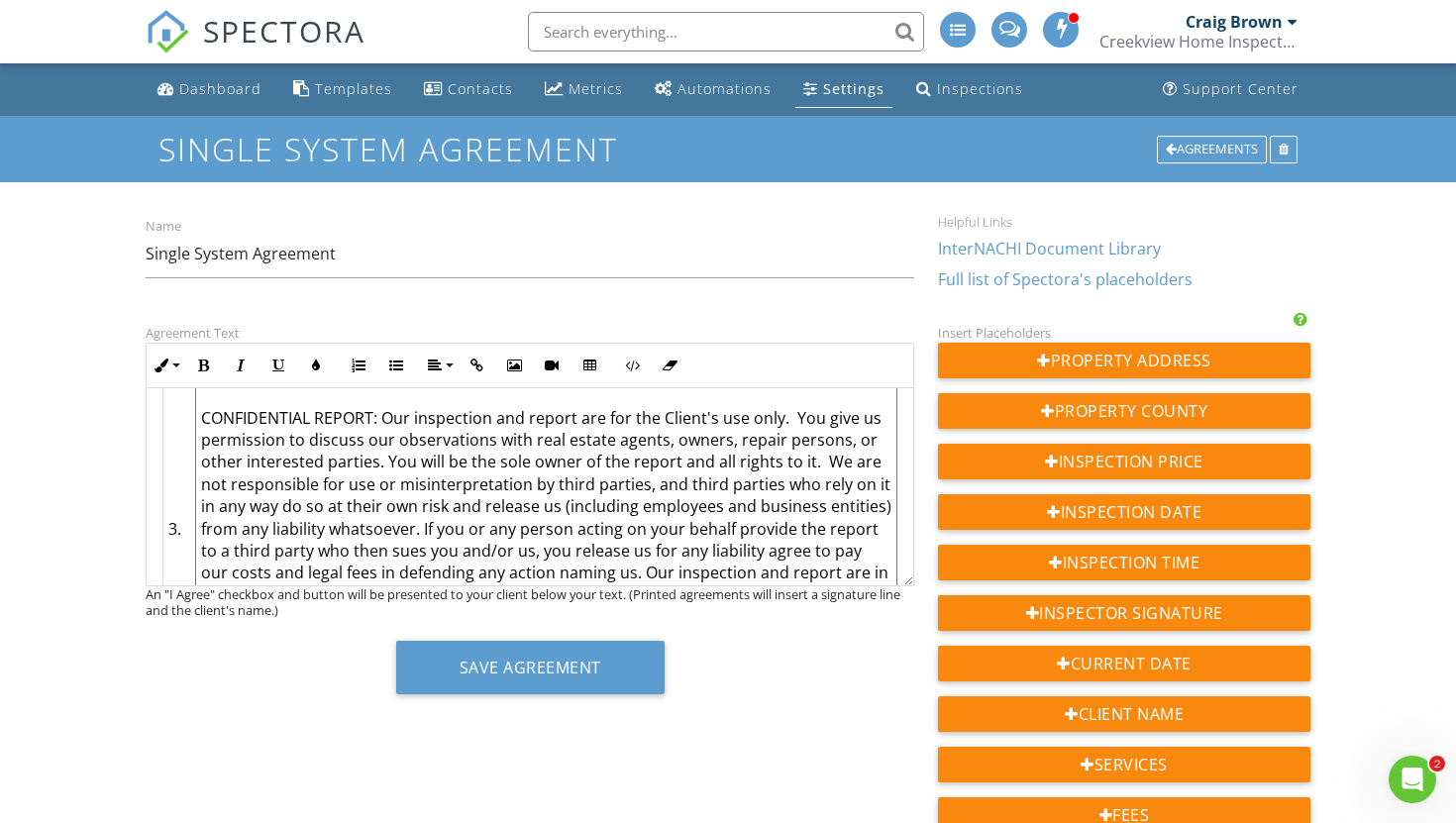 scroll, scrollTop: 708, scrollLeft: 0, axis: vertical 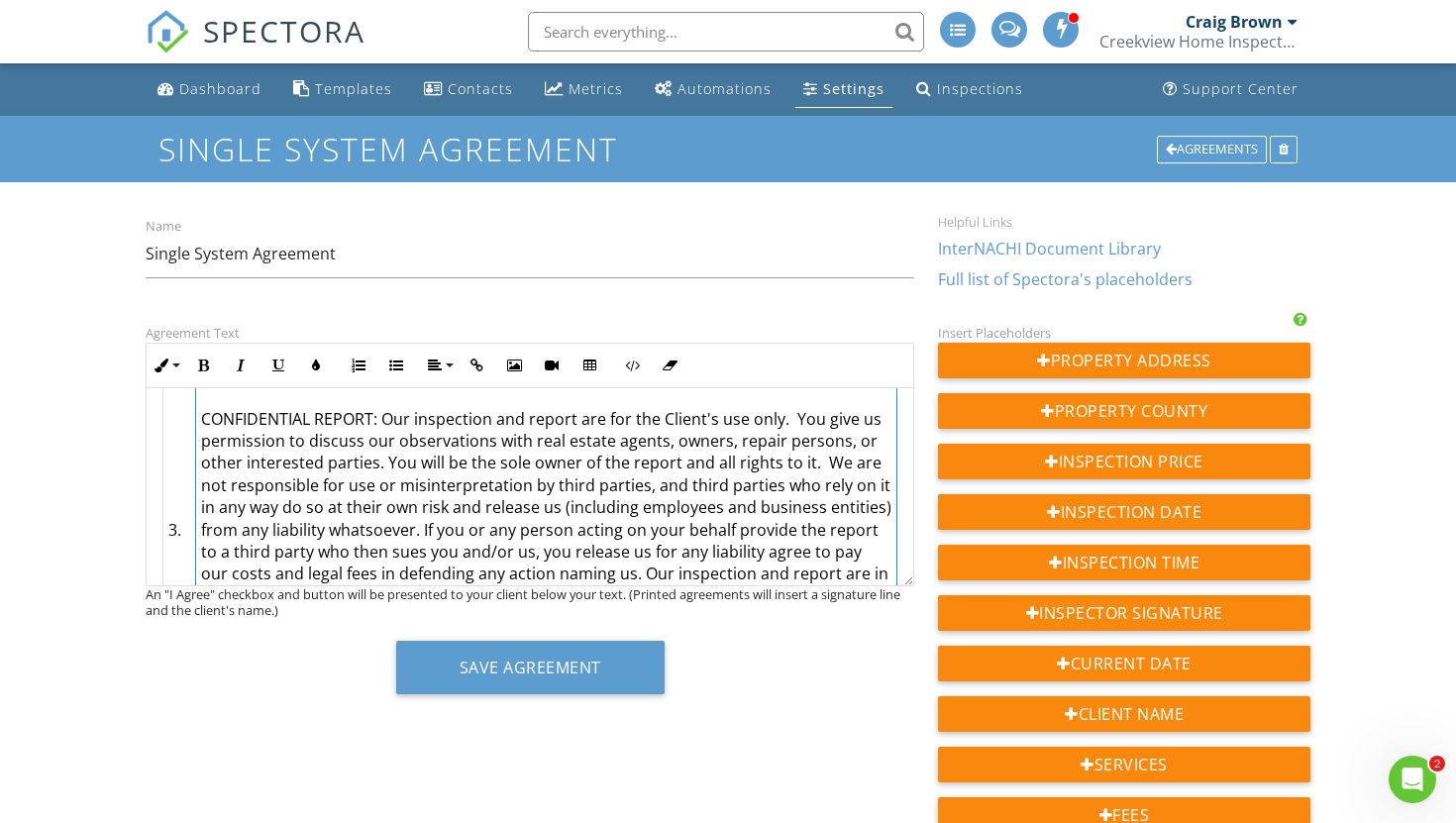 click on "3." at bounding box center (179, 529) 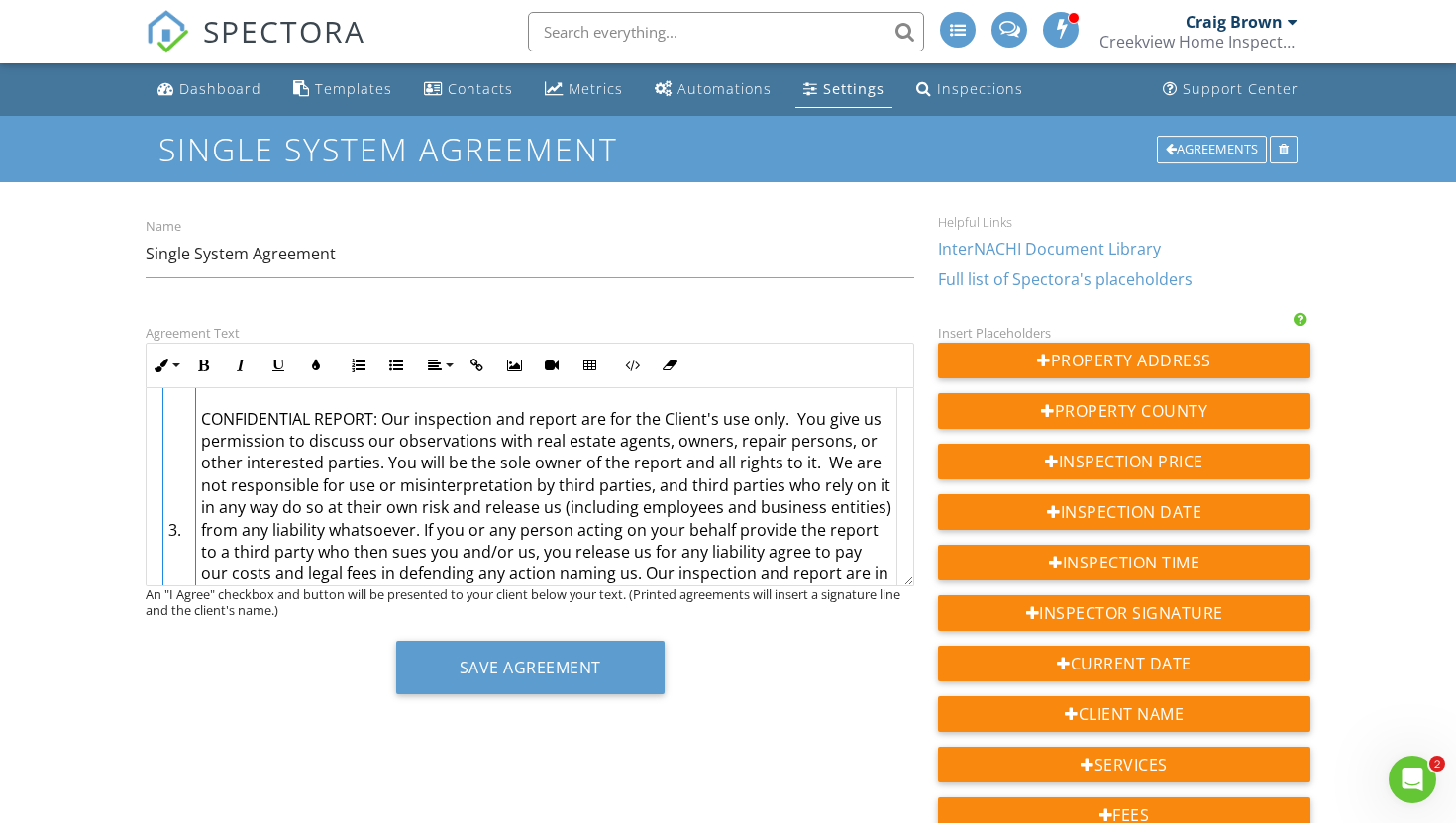 click on "CONFIDENTIAL REPORT: Our inspection and report are for the Client's use only.  You give us permission to discuss our observations with real estate agents, owners, repair persons, or other interested parties. You will be the sole owner of the report and all rights to it.  We are not responsible for use or misinterpretation by third parties, and third parties who rely on it in any way do so at their own risk and release us (including employees and business entities) from any liability whatsoever. If you or any person acting on your behalf provide the report to a third party who then sues you and/or us, you release us for any liability agree to pay our costs and legal fees in defending any action naming us. Our inspection and report are in no way a guarantee or warranty, express or implied, regarding the future use, operability, habitability or suitability of the home/building or its components. We disclaim all warranties, express or implied, to the fullest extent allowed by law." at bounding box center [546, 530] 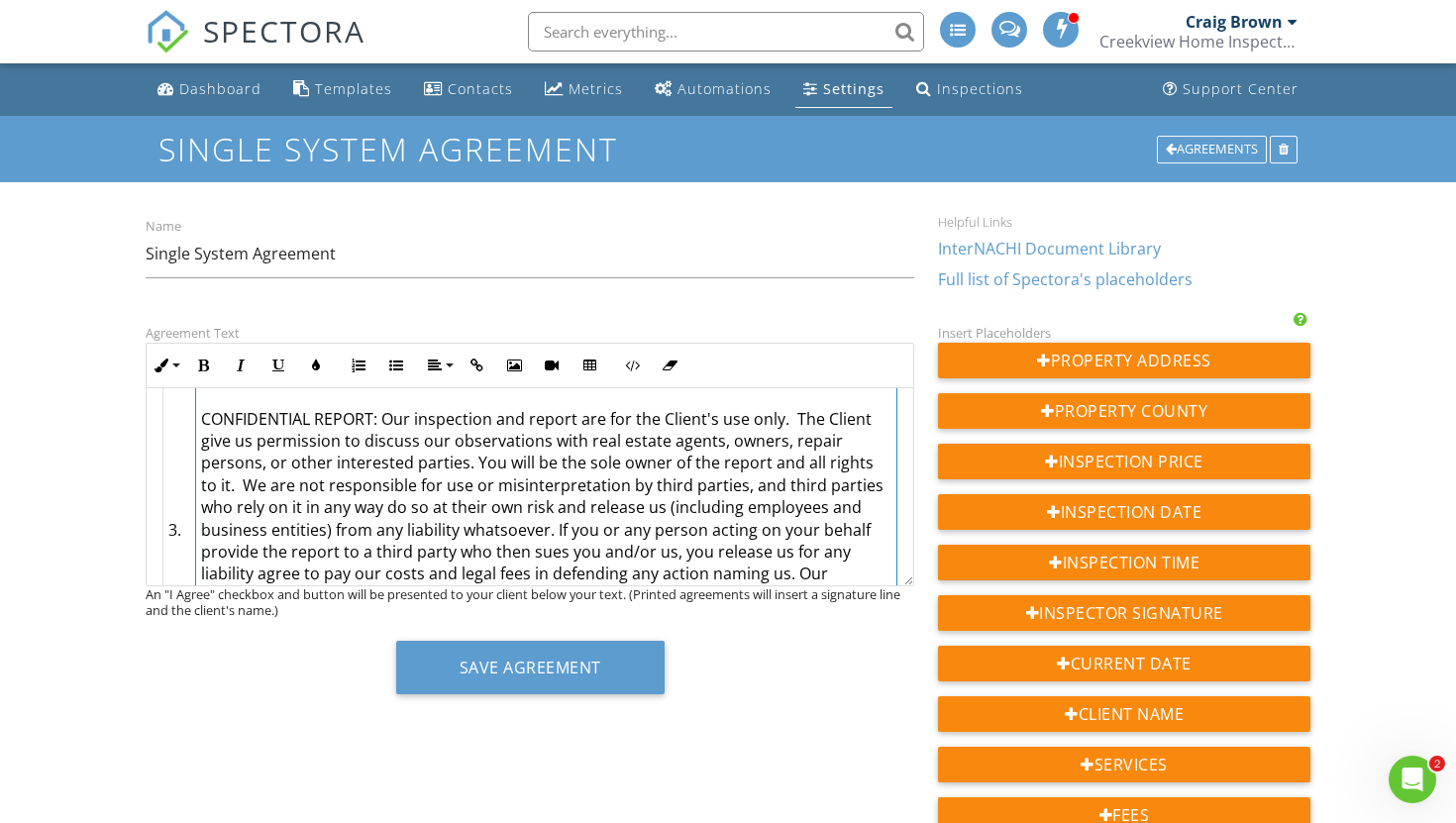 click on "CONFIDENTIAL REPORT: Our inspection and report are for the Client's use only.  The Client give us permission to discuss our observations with real estate agents, owners, repair persons, or other interested parties. You will be the sole owner of the report and all rights to it.  We are not responsible for use or misinterpretation by third parties, and third parties who rely on it in any way do so at their own risk and release us (including employees and business entities) from any liability whatsoever. If you or any person acting on your behalf provide the report to a third party who then sues you and/or us, you release us for any liability agree to pay our costs and legal fees in defending any action naming us. Our inspection and report are in no way a guarantee or warranty, express or implied, regarding the future use, operability, habitability or suitability of the home/building or its components. We disclaim all warranties, express or implied, to the fullest extent allowed by law." at bounding box center (546, 530) 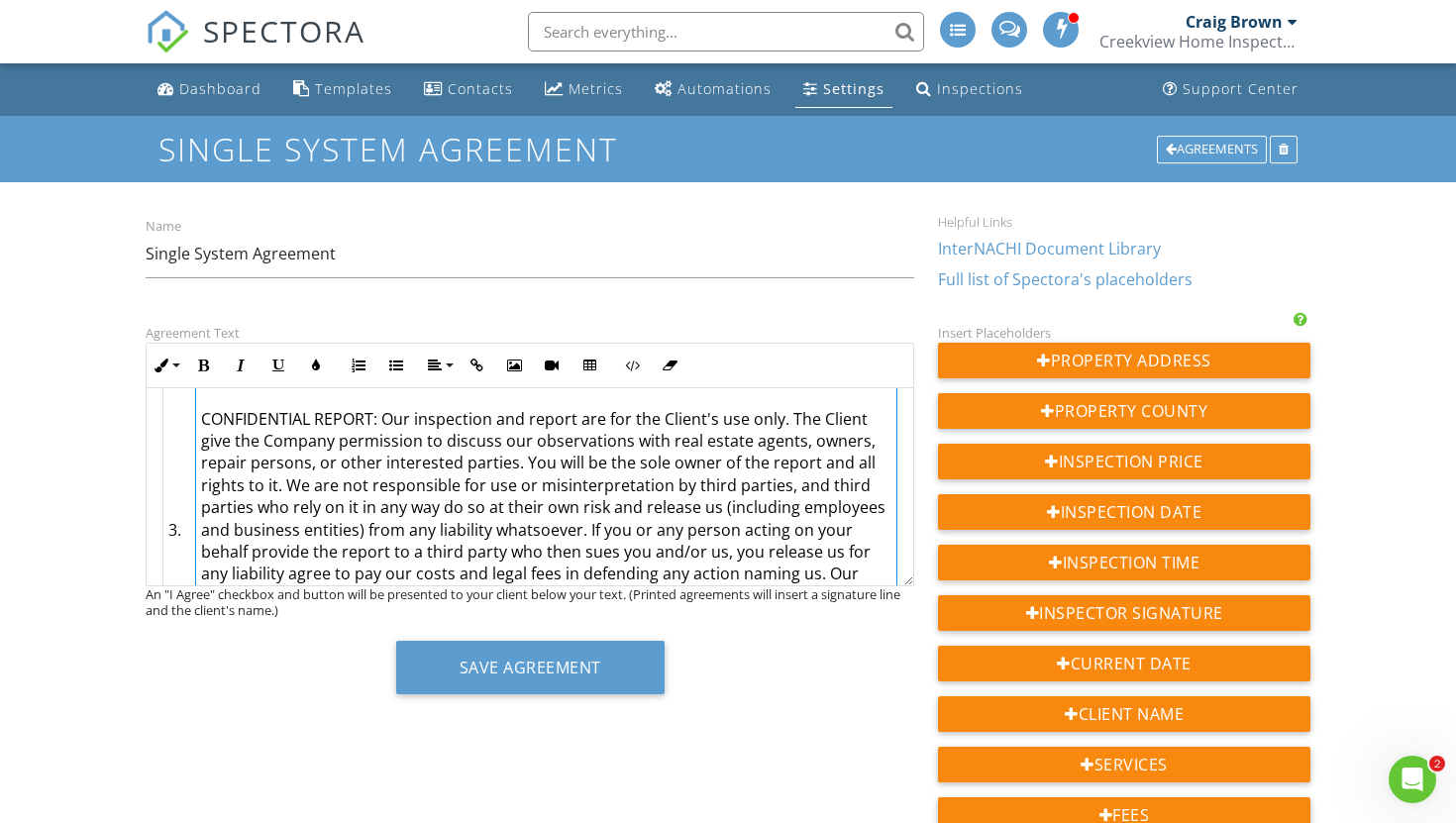 click on "CONFIDENTIAL REPORT: Our inspection and report are for the Client's use only.  The Client give the Company permission to discuss our observations with real estate agents, owners, repair persons, or other interested parties. You will be the sole owner of the report and all rights to it.  We are not responsible for use or misinterpretation by third parties, and third parties who rely on it in any way do so at their own risk and release us (including employees and business entities) from any liability whatsoever. If you or any person acting on your behalf provide the report to a third party who then sues you and/or us, you release us for any liability agree to pay our costs and legal fees in defending any action naming us. Our inspection and report are in no way a guarantee or warranty, express or implied, regarding the future use, operability, habitability or suitability of the home/building or its components. We disclaim all warranties, express or implied, to the fullest extent allowed by law." at bounding box center [546, 530] 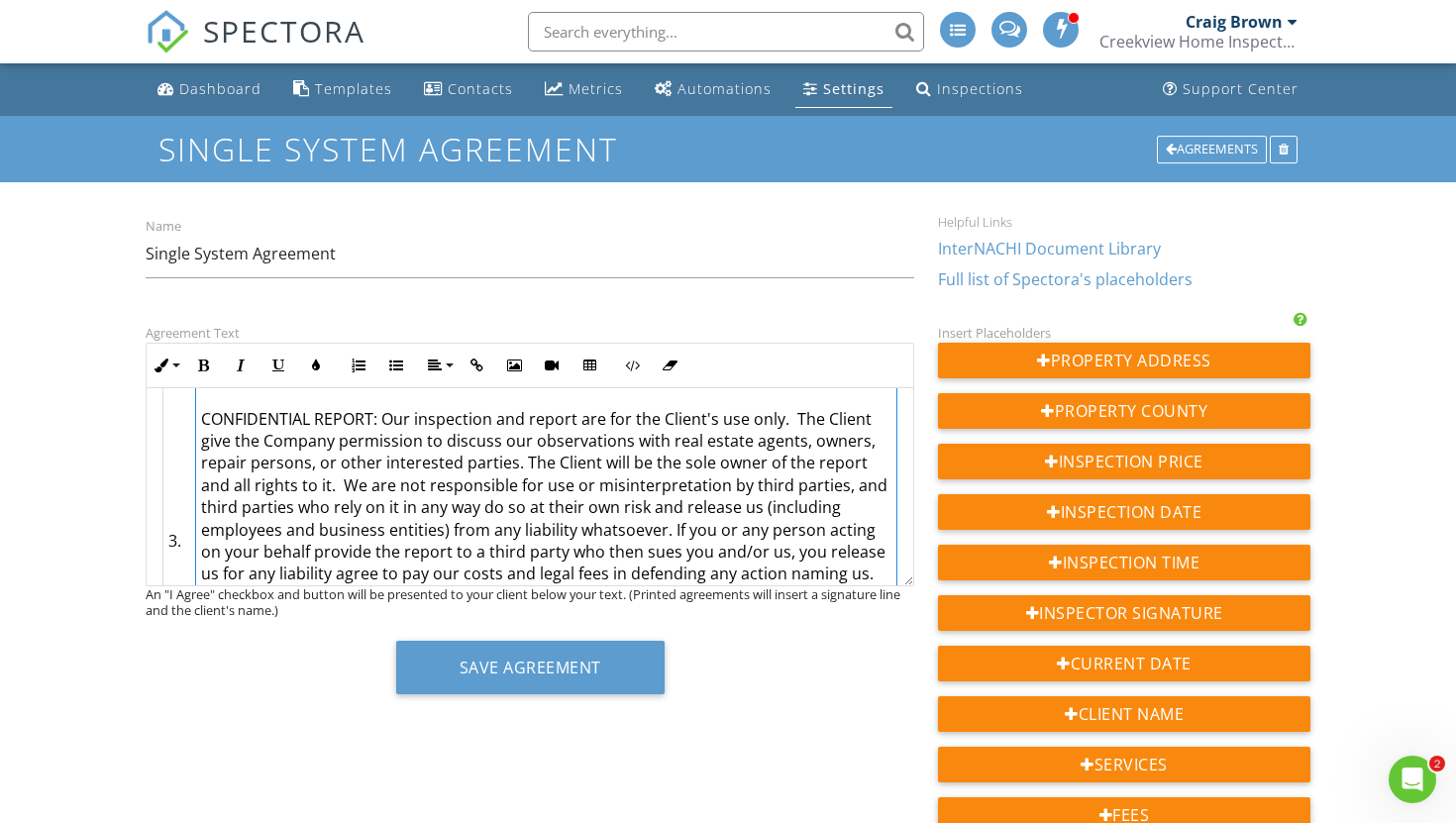 click on "CONFIDENTIAL REPORT: Our inspection and report are for the Client's use only.  The Client give the Company permission to discuss our observations with real estate agents, owners, repair persons, or other interested parties. The Client will be the sole owner of the report and all rights to it.  We are not responsible for use or misinterpretation by third parties, and third parties who rely on it in any way do so at their own risk and release us (including employees and business entities) from any liability whatsoever. If you or any person acting on your behalf provide the report to a third party who then sues you and/or us, you release us for any liability agree to pay our costs and legal fees in defending any action naming us. Our inspection and report are in no way a guarantee or warranty, express or implied, regarding the future use, operability, habitability or suitability of the home/building or its components. We disclaim all warranties, express or implied, to the fullest extent allowed by law." at bounding box center [546, 541] 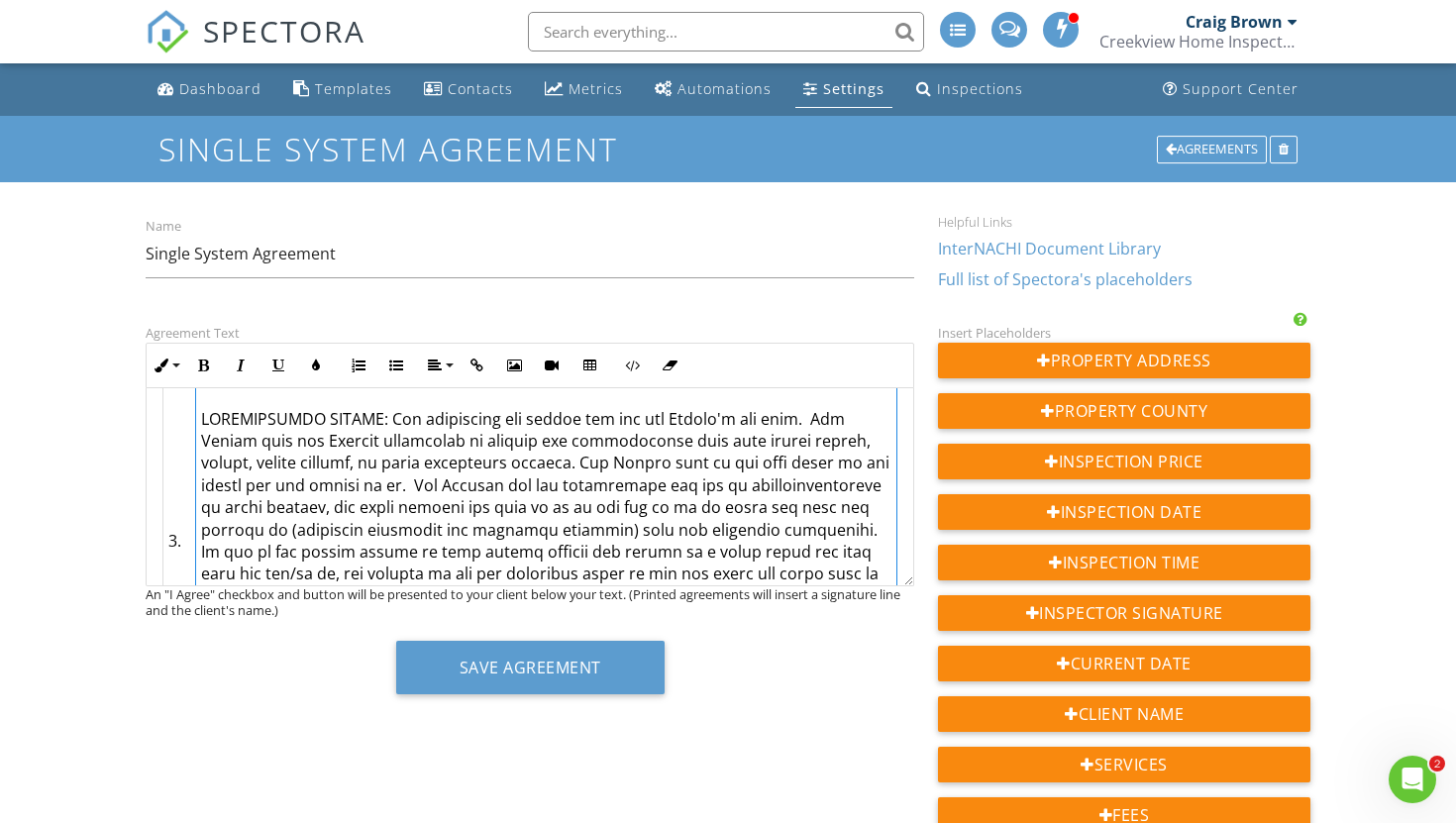 click at bounding box center [546, 541] 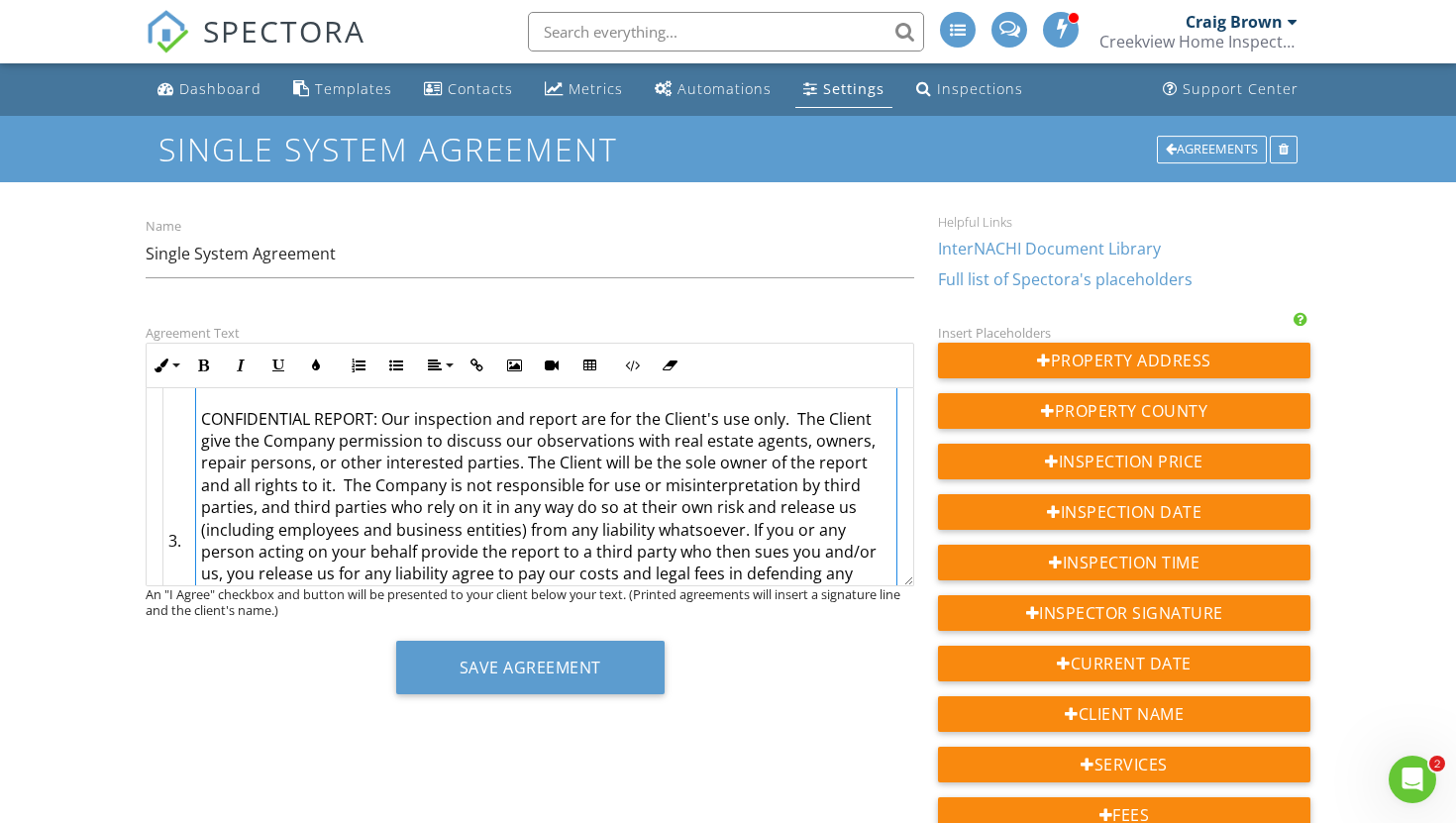 click at bounding box center [546, 541] 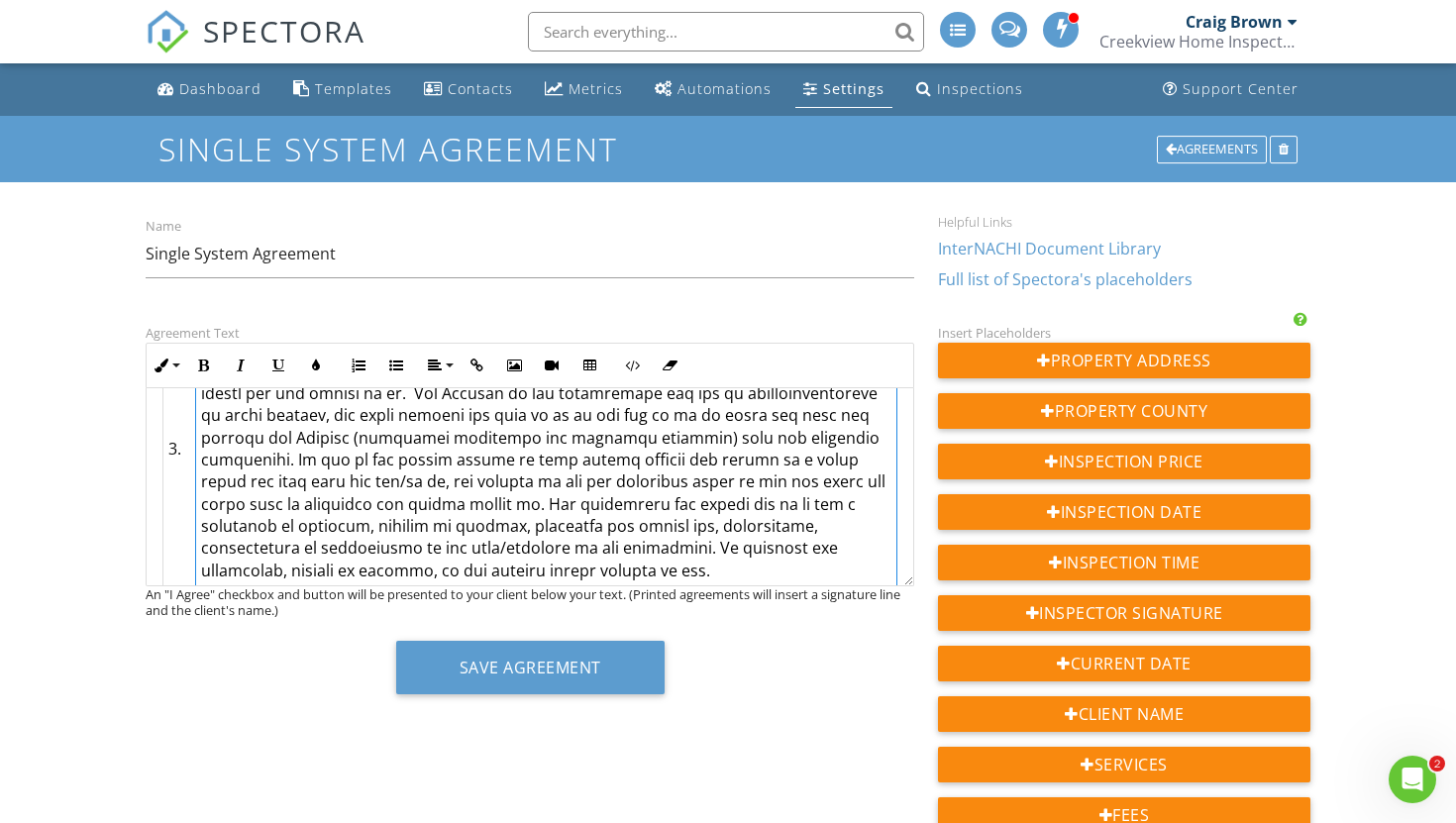 scroll, scrollTop: 805, scrollLeft: 0, axis: vertical 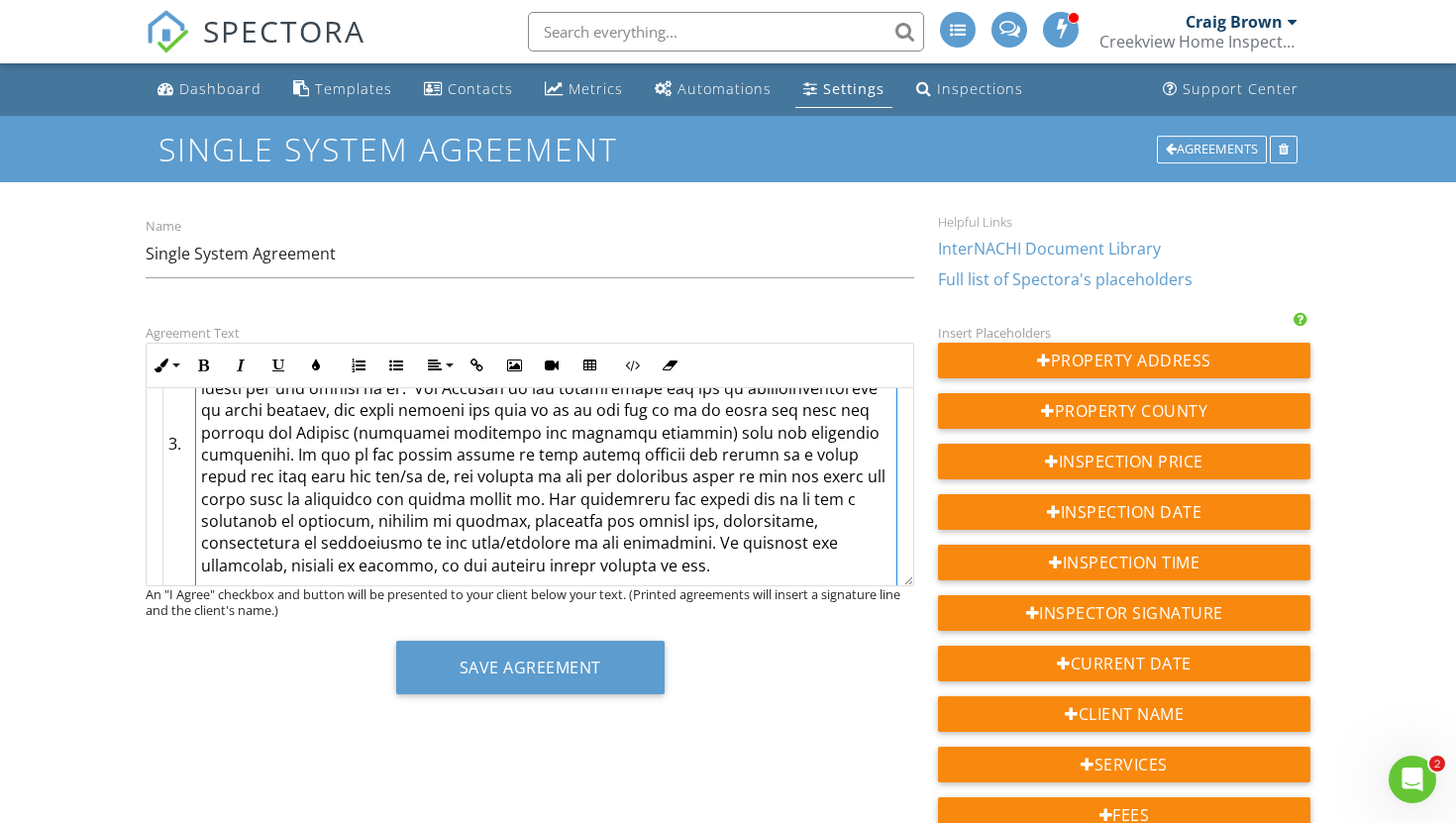 click at bounding box center (546, 444) 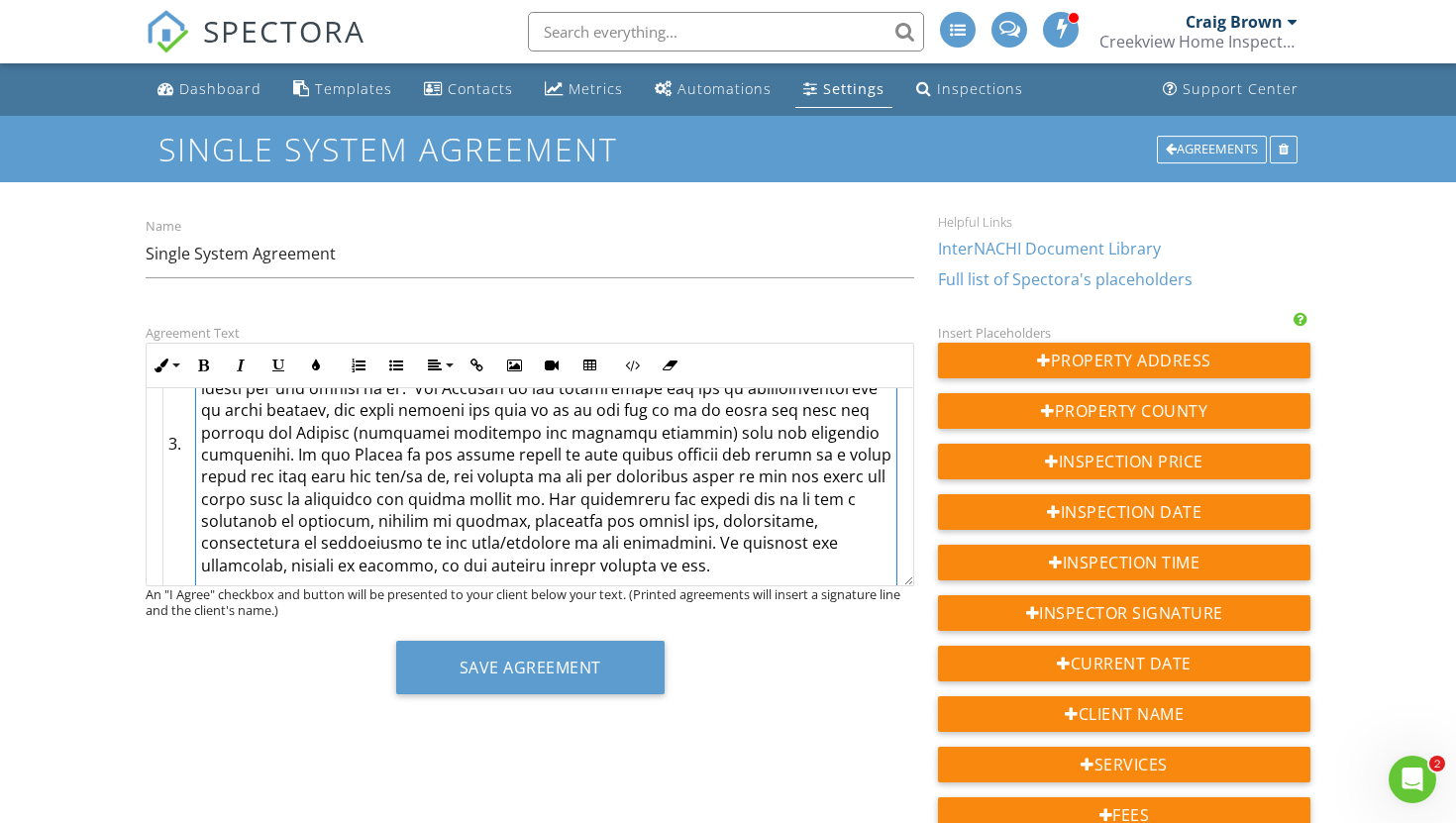 click at bounding box center (546, 444) 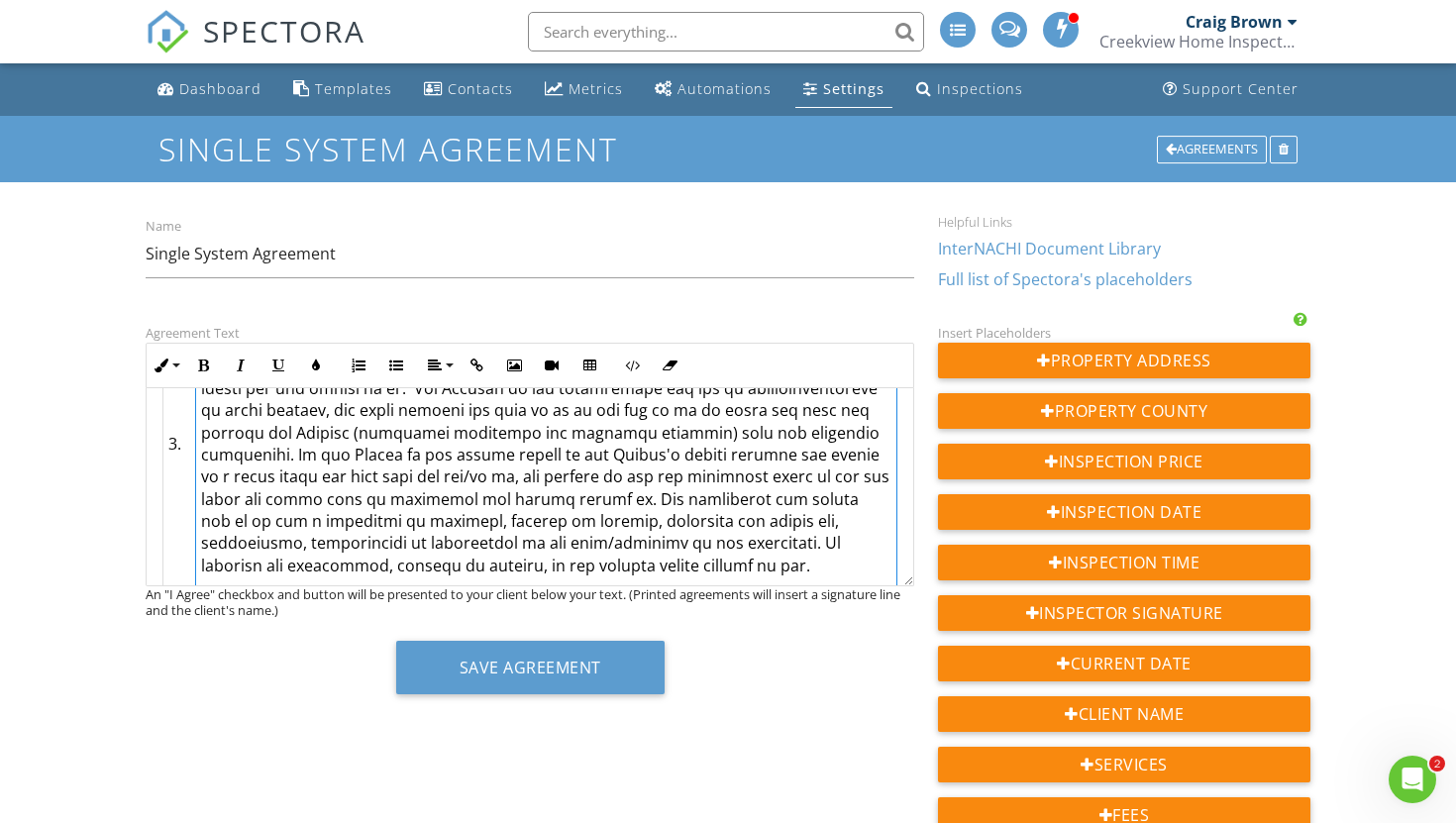 click at bounding box center [546, 444] 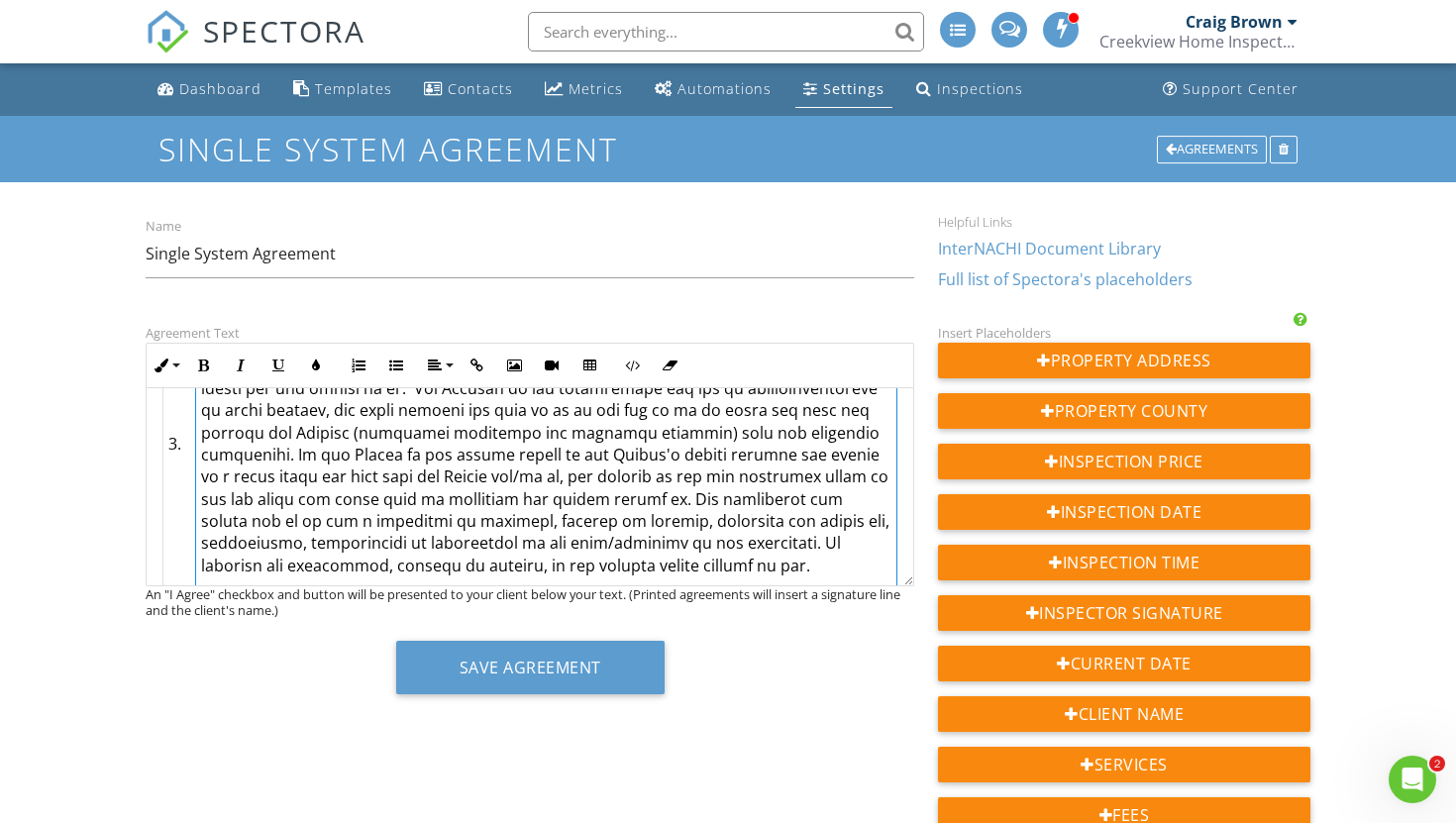 click at bounding box center [546, 444] 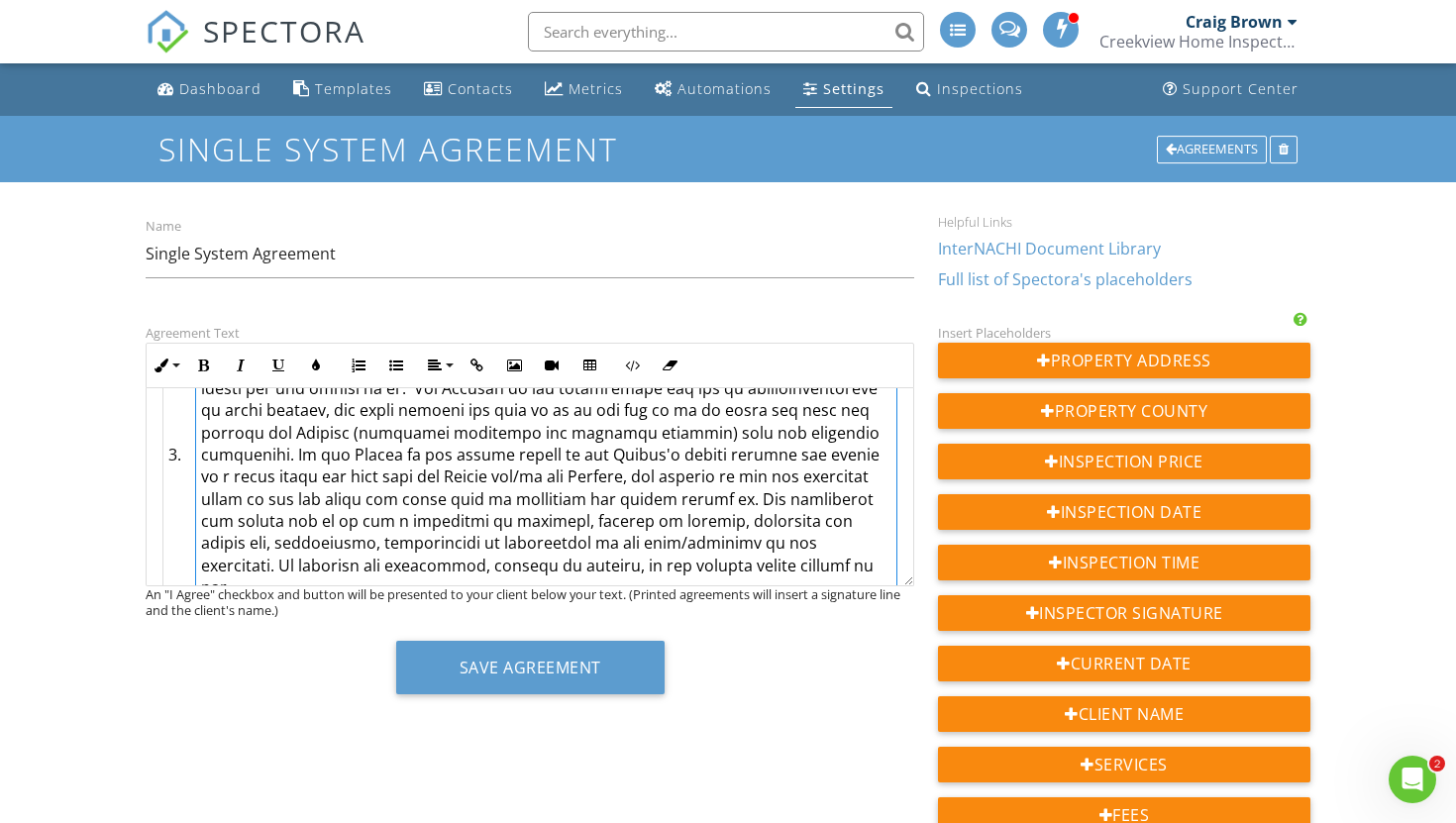 click at bounding box center (546, 455) 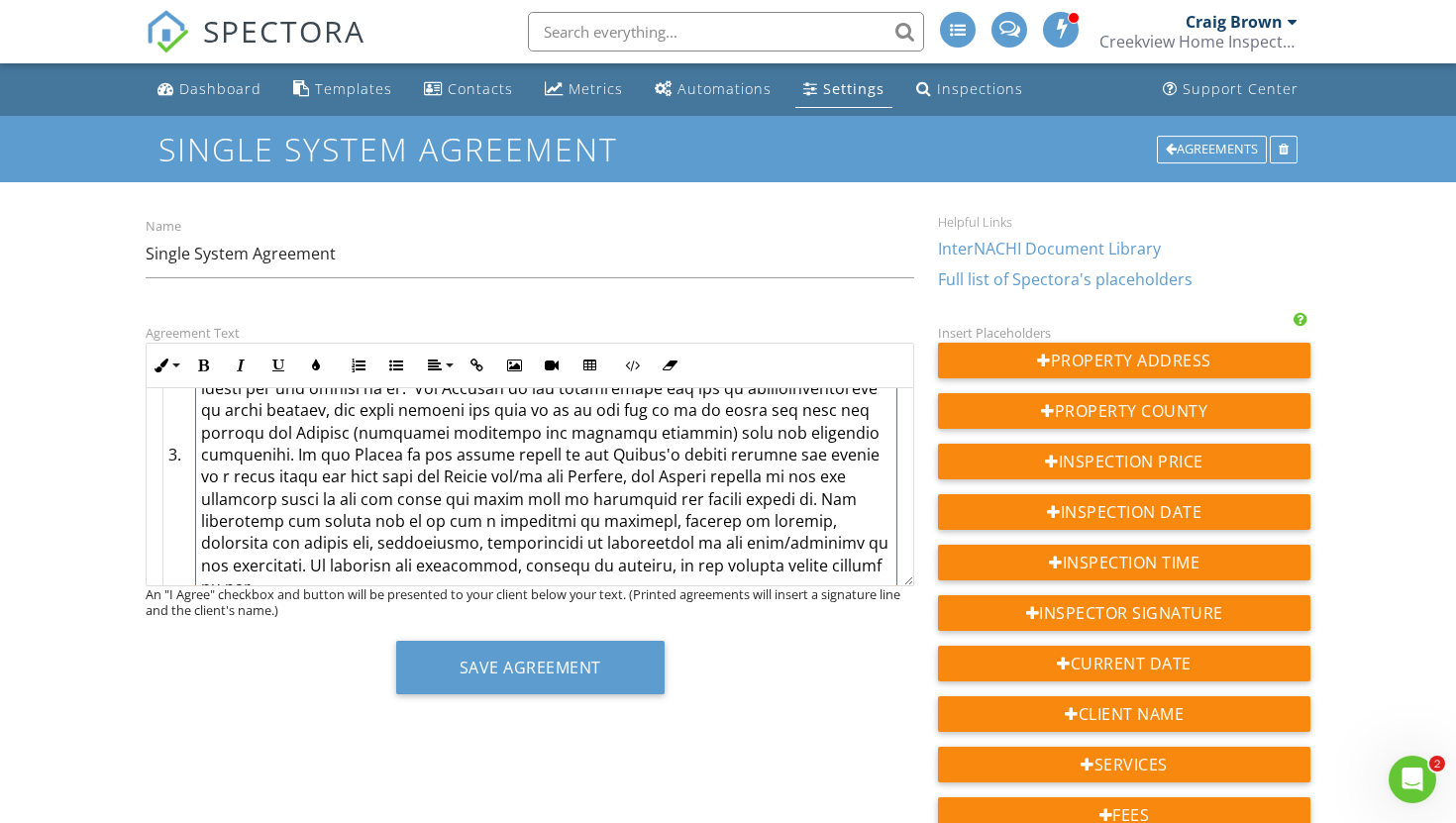 click at bounding box center (546, 455) 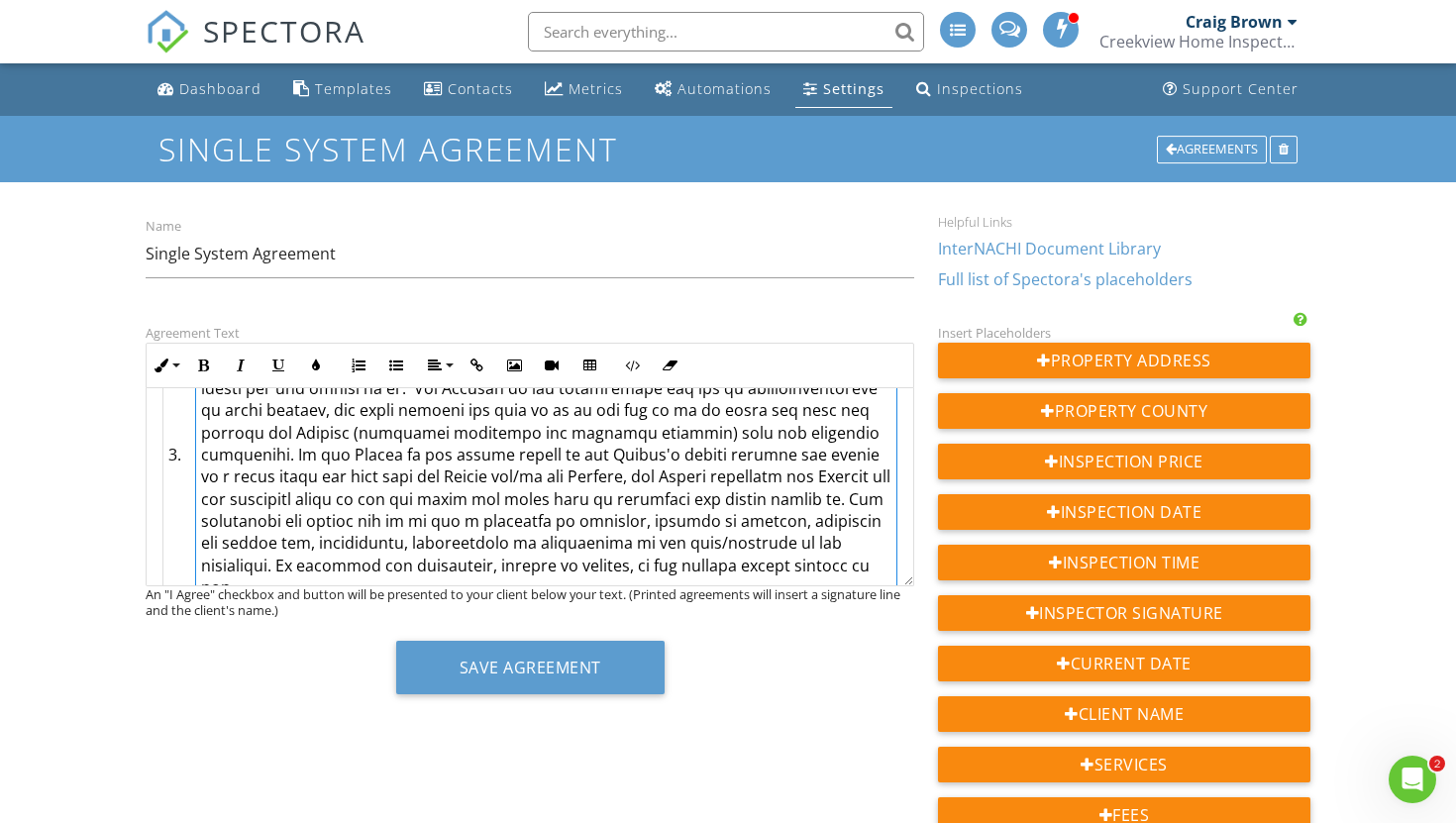 click at bounding box center [546, 455] 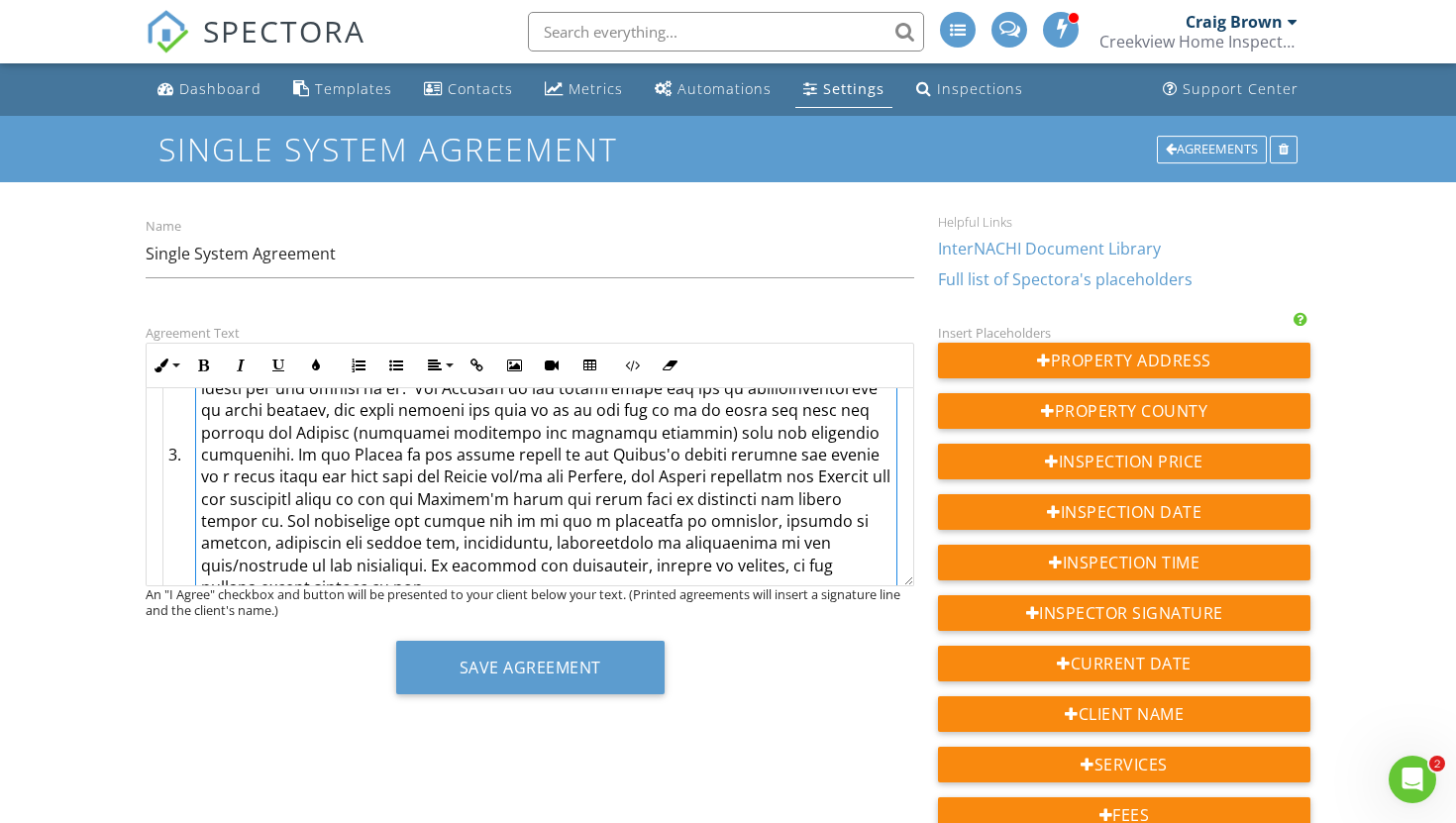 click at bounding box center (546, 455) 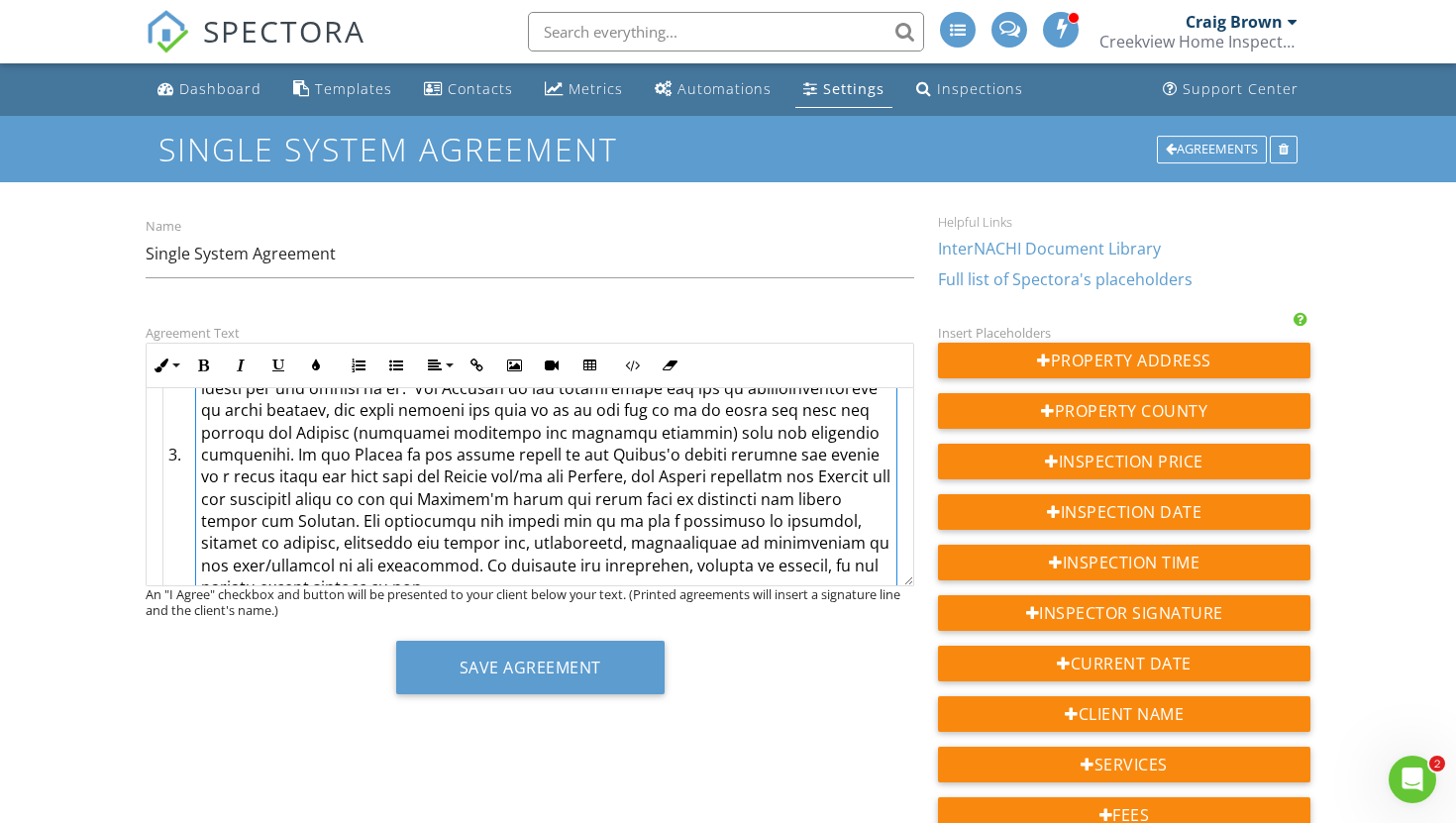 click at bounding box center (546, 455) 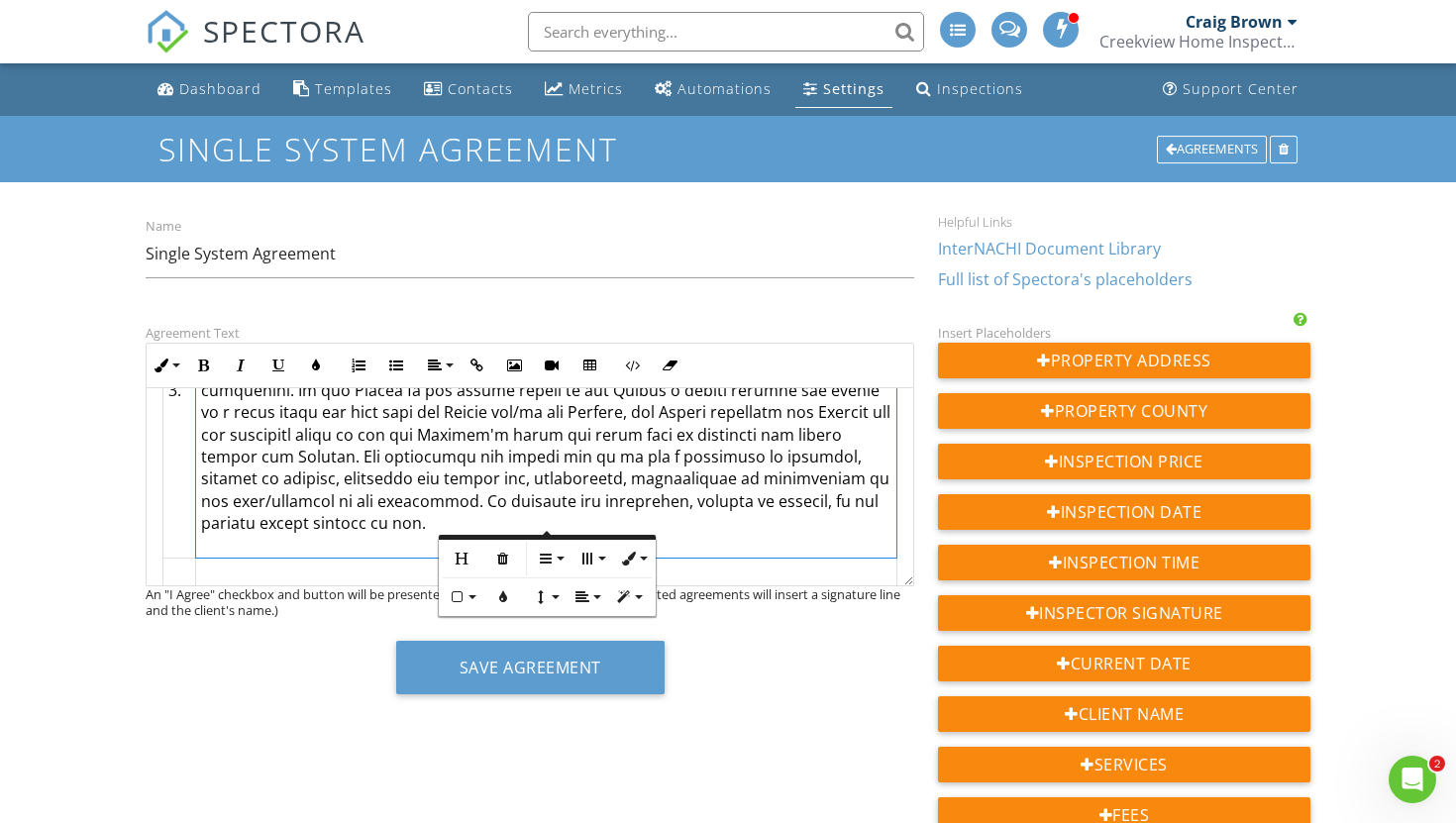 scroll, scrollTop: 884, scrollLeft: 0, axis: vertical 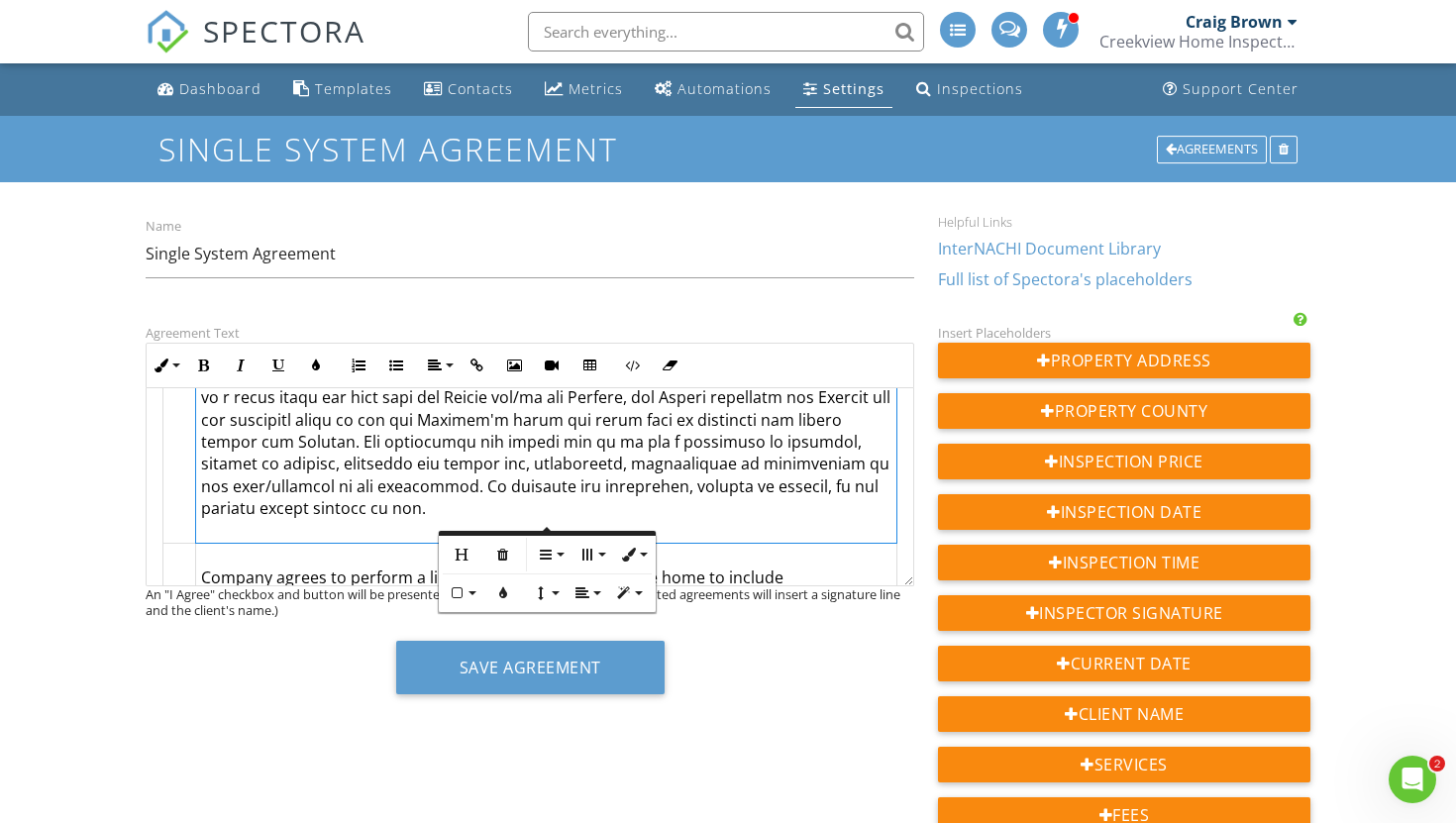 click at bounding box center [546, 375] 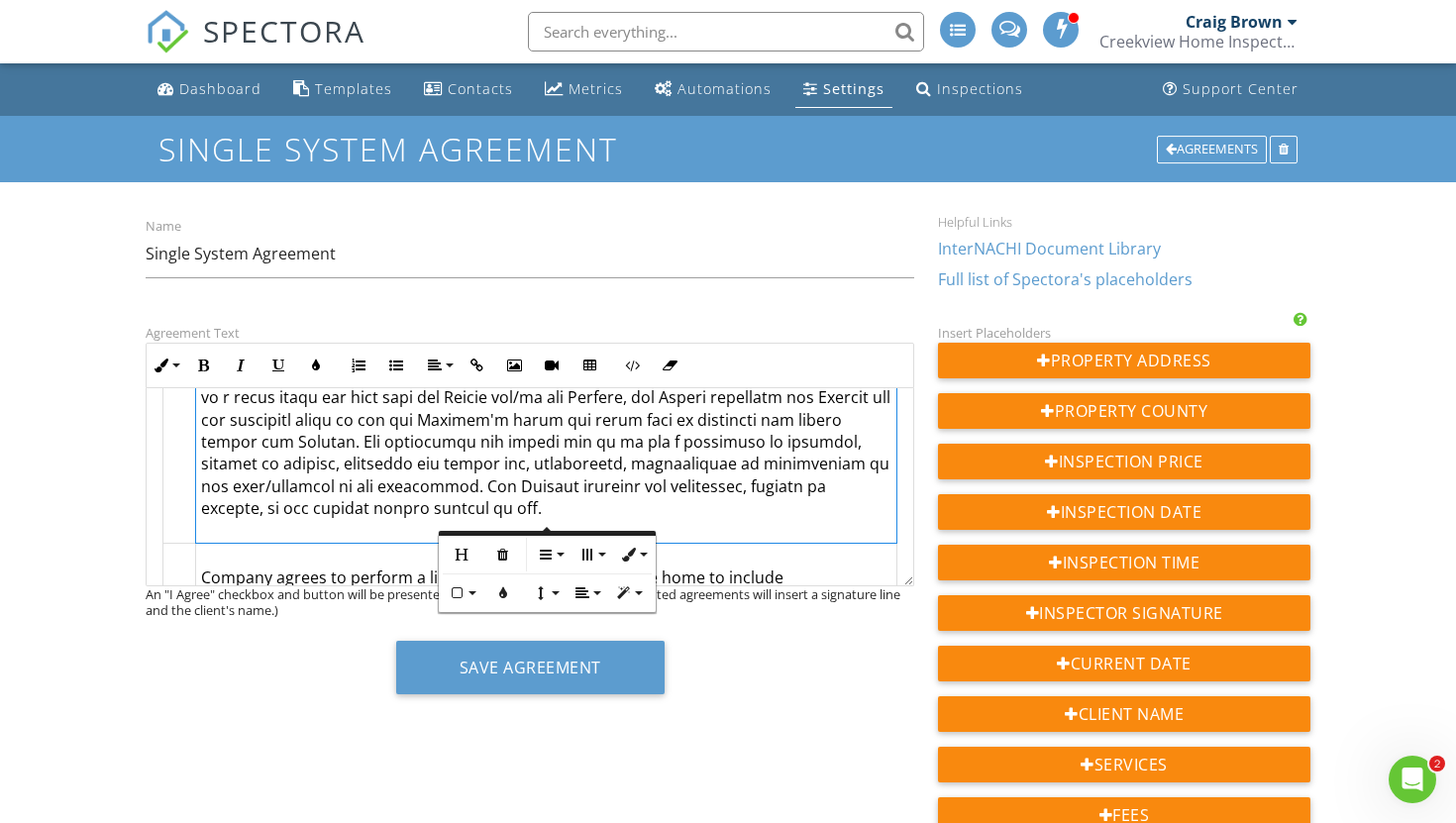 click at bounding box center [547, 375] 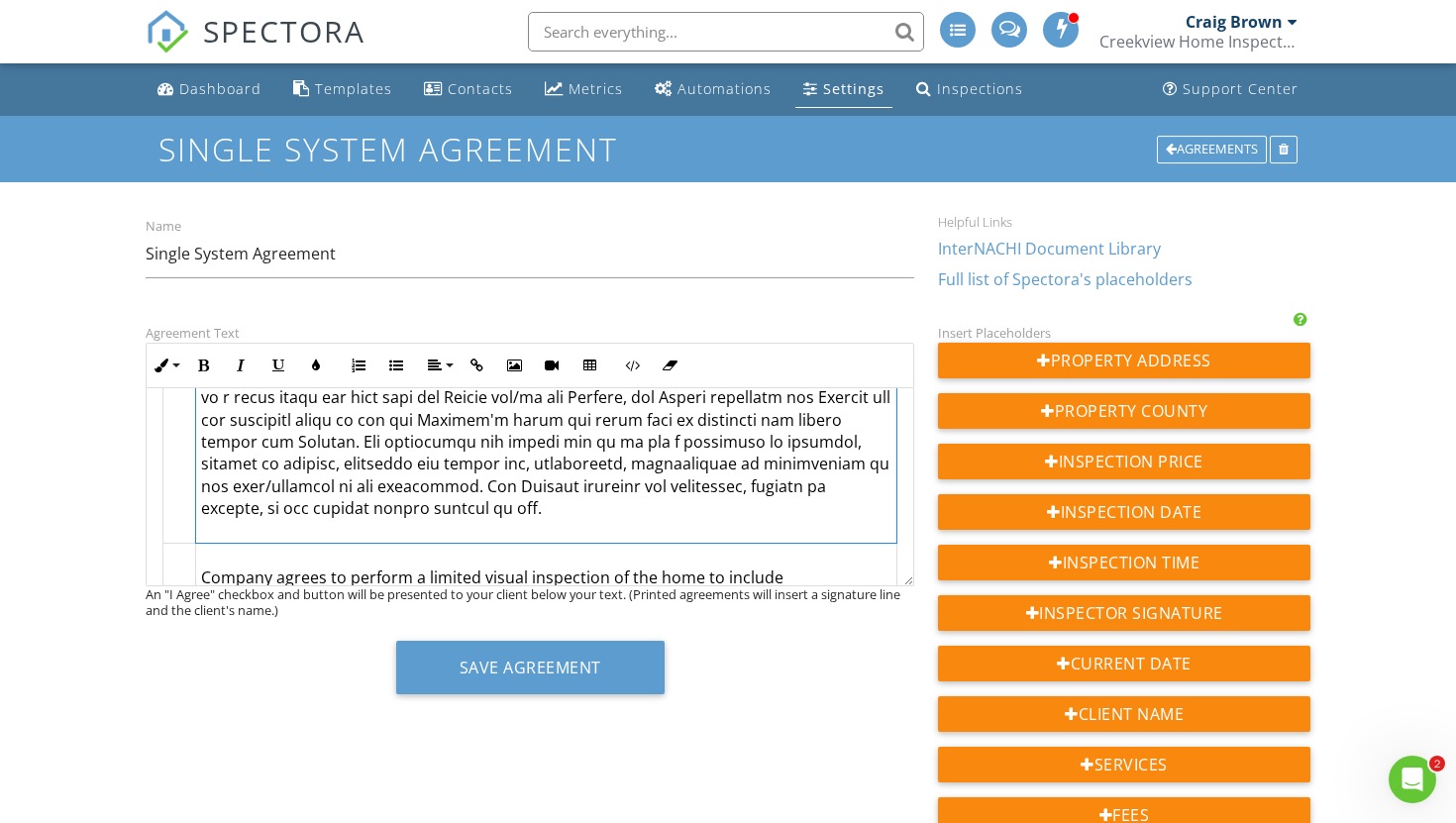 click at bounding box center (547, 375) 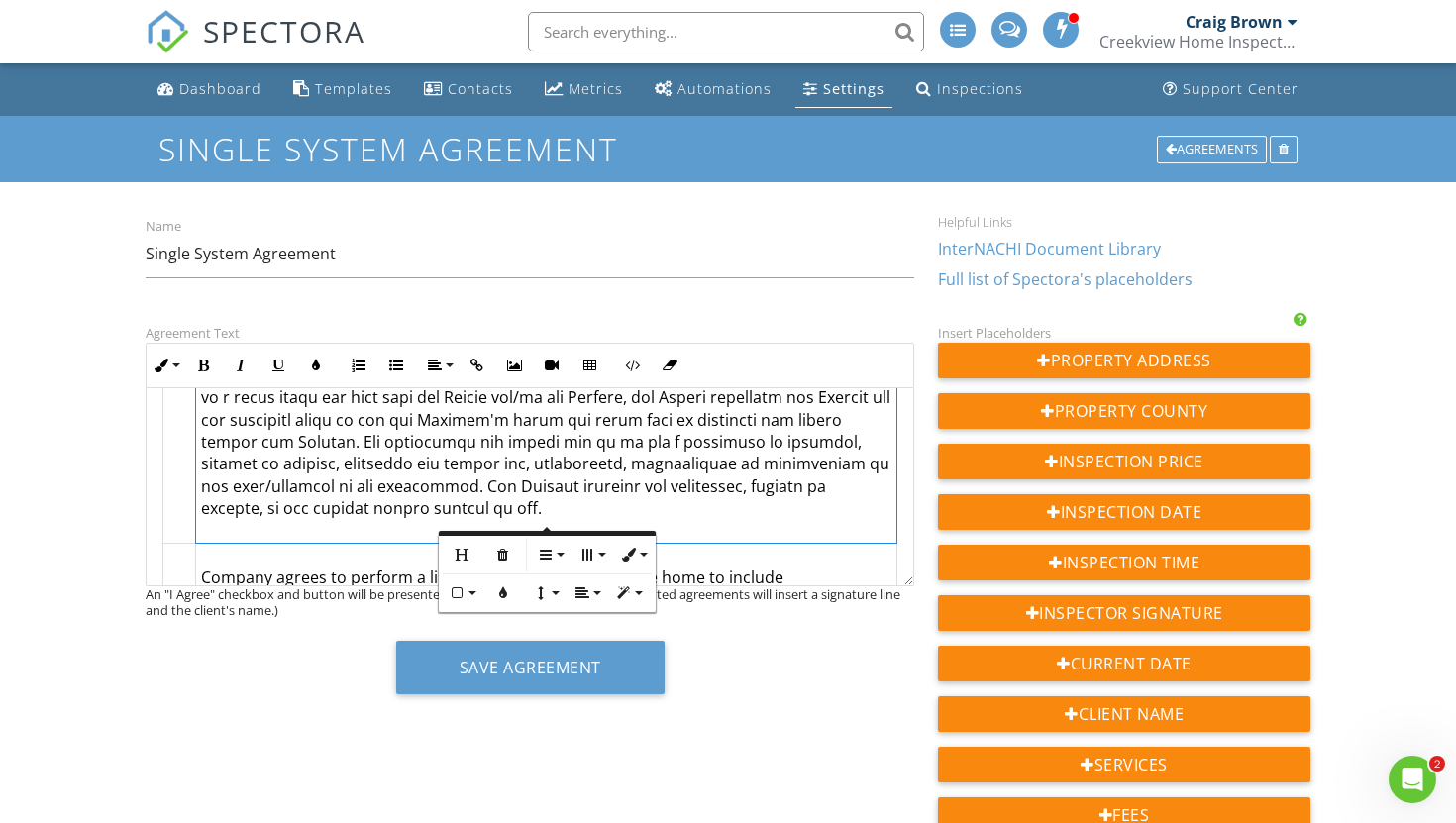 click on "Company agrees to perform a limited visual inspection of the home to include Roof/Foundation, Heating/Cooling System, Electrical System, and Plumbing System at the above address. Within 24 hours of the inspection, the Client will be provided with a summary report as to the apparent general condition of these systems, including identification of significant observable deficiencies, as they exist at the time of inspection. The 4 Point Inspection will be performed in a manner consistent with the Standards of Practice of the American Society of Home Inspectors (ASHI) but will NOT involve the disassembly of any part of any system(s) or their components . A copy of these standards is available at https://www.homeinspector.org/Resources/Standard-of-Practice or in printed format upon request." at bounding box center [547, 676] 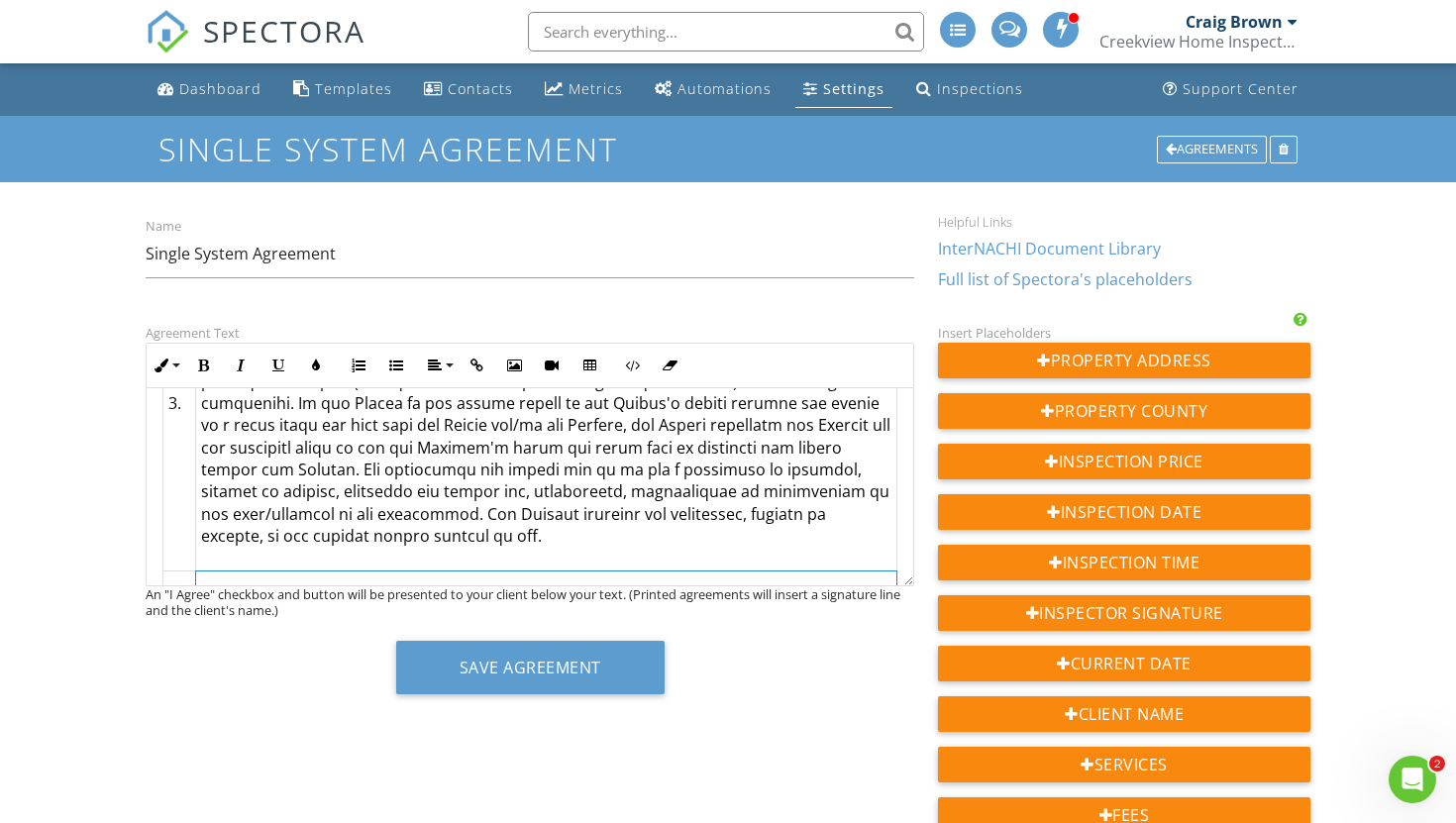 scroll, scrollTop: 853, scrollLeft: 0, axis: vertical 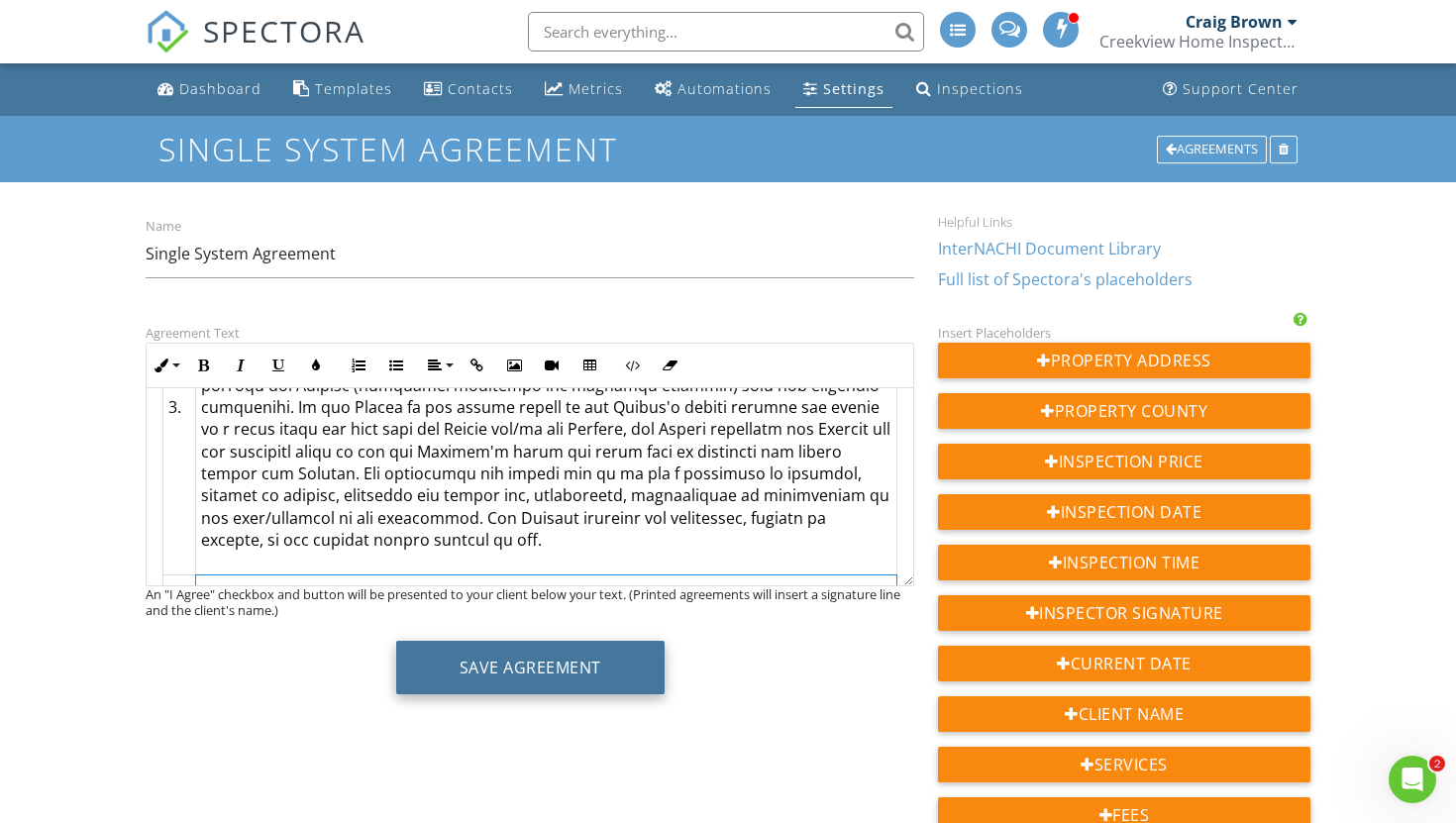 click on "Save Agreement" at bounding box center (530, 668) 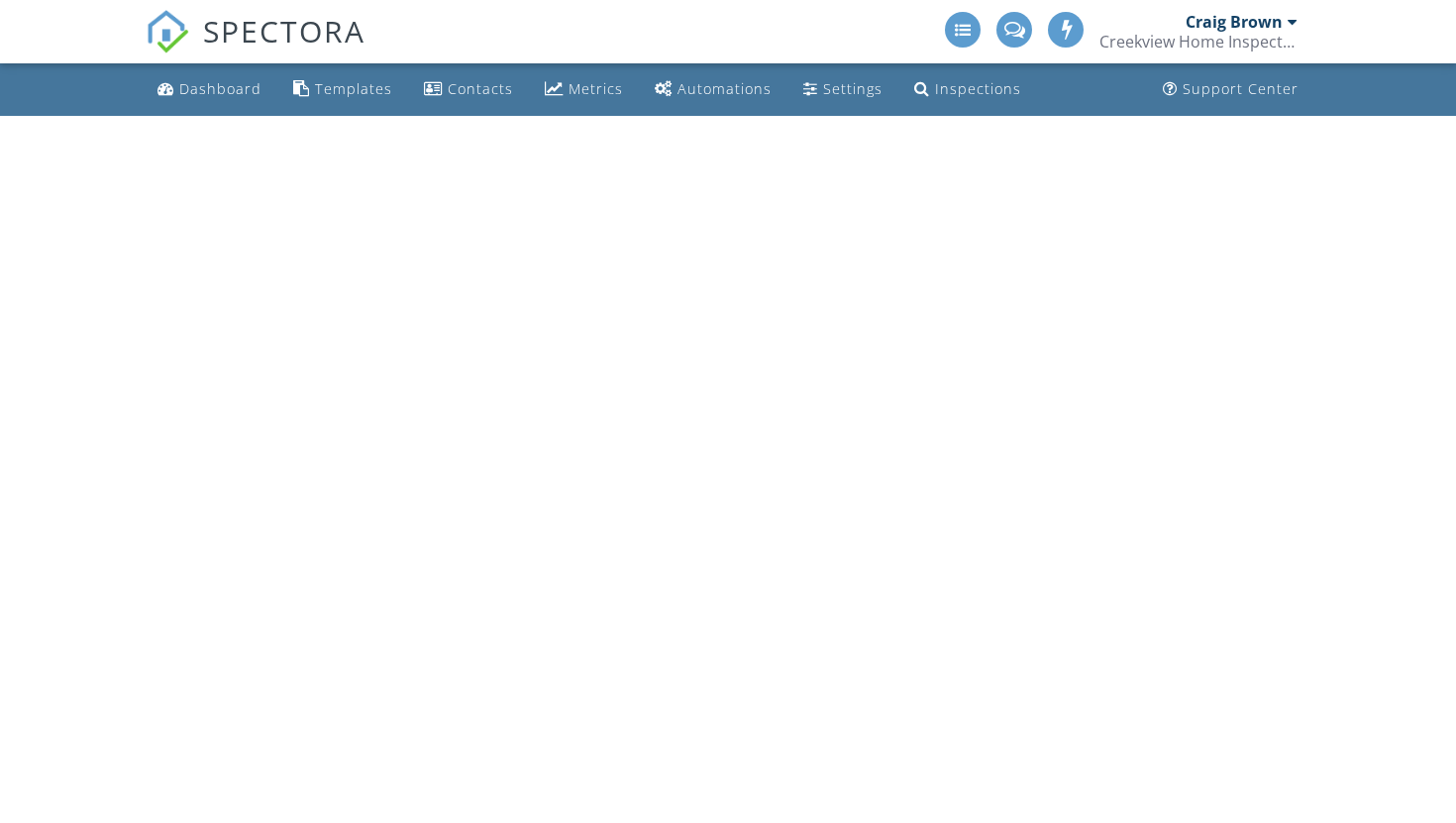 scroll, scrollTop: 0, scrollLeft: 0, axis: both 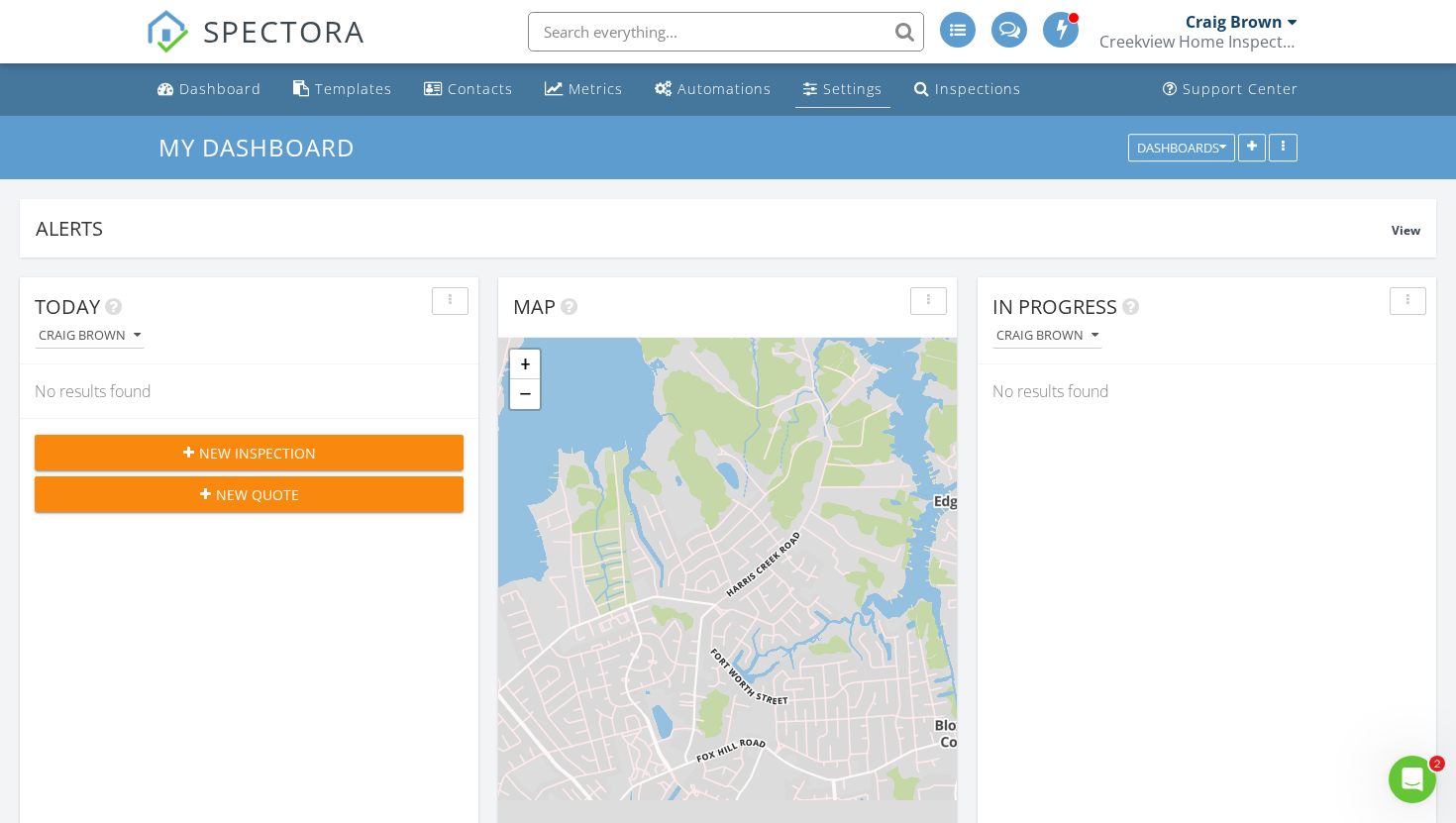 click on "Settings" at bounding box center [853, 88] 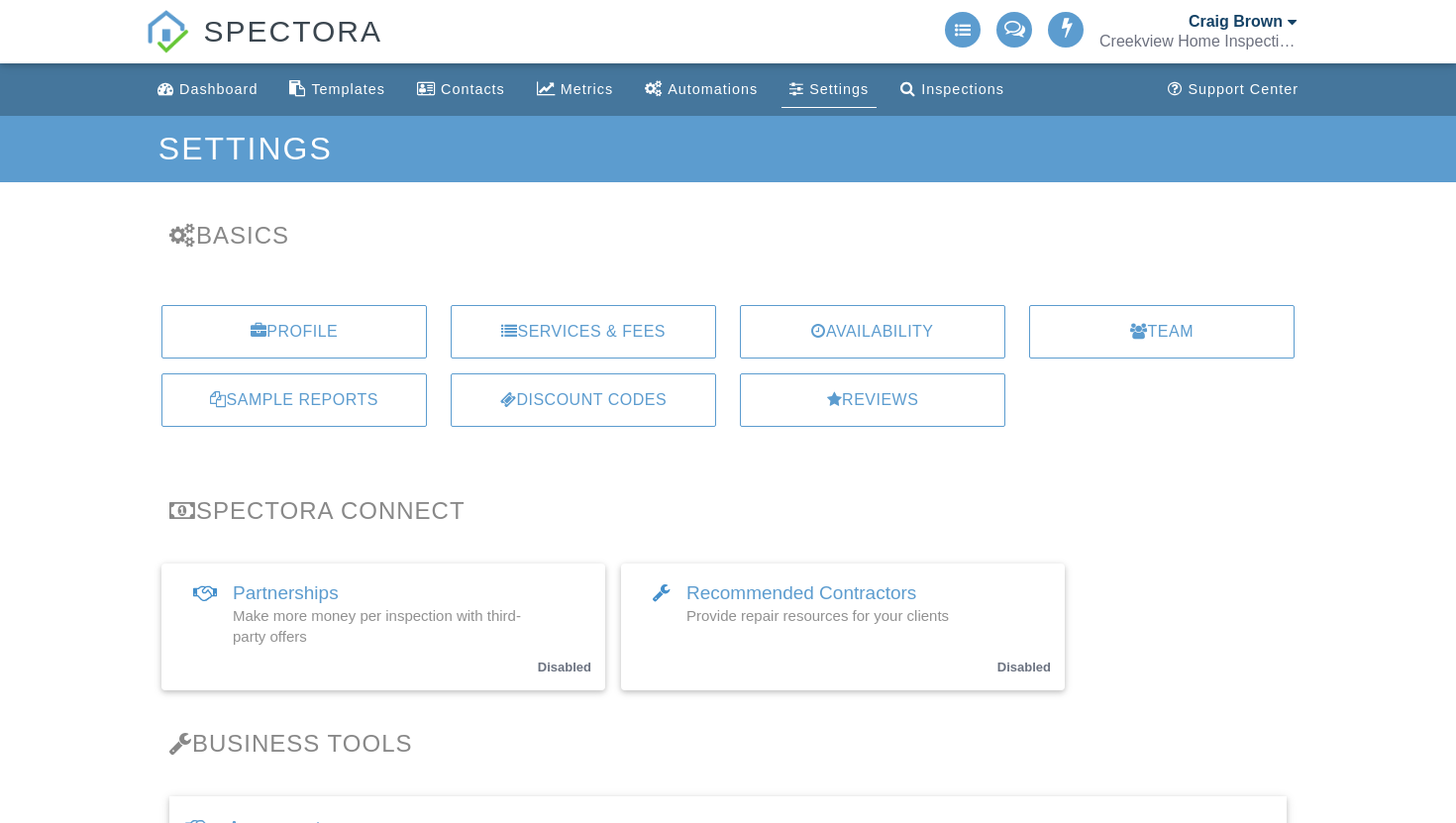 scroll, scrollTop: 0, scrollLeft: 0, axis: both 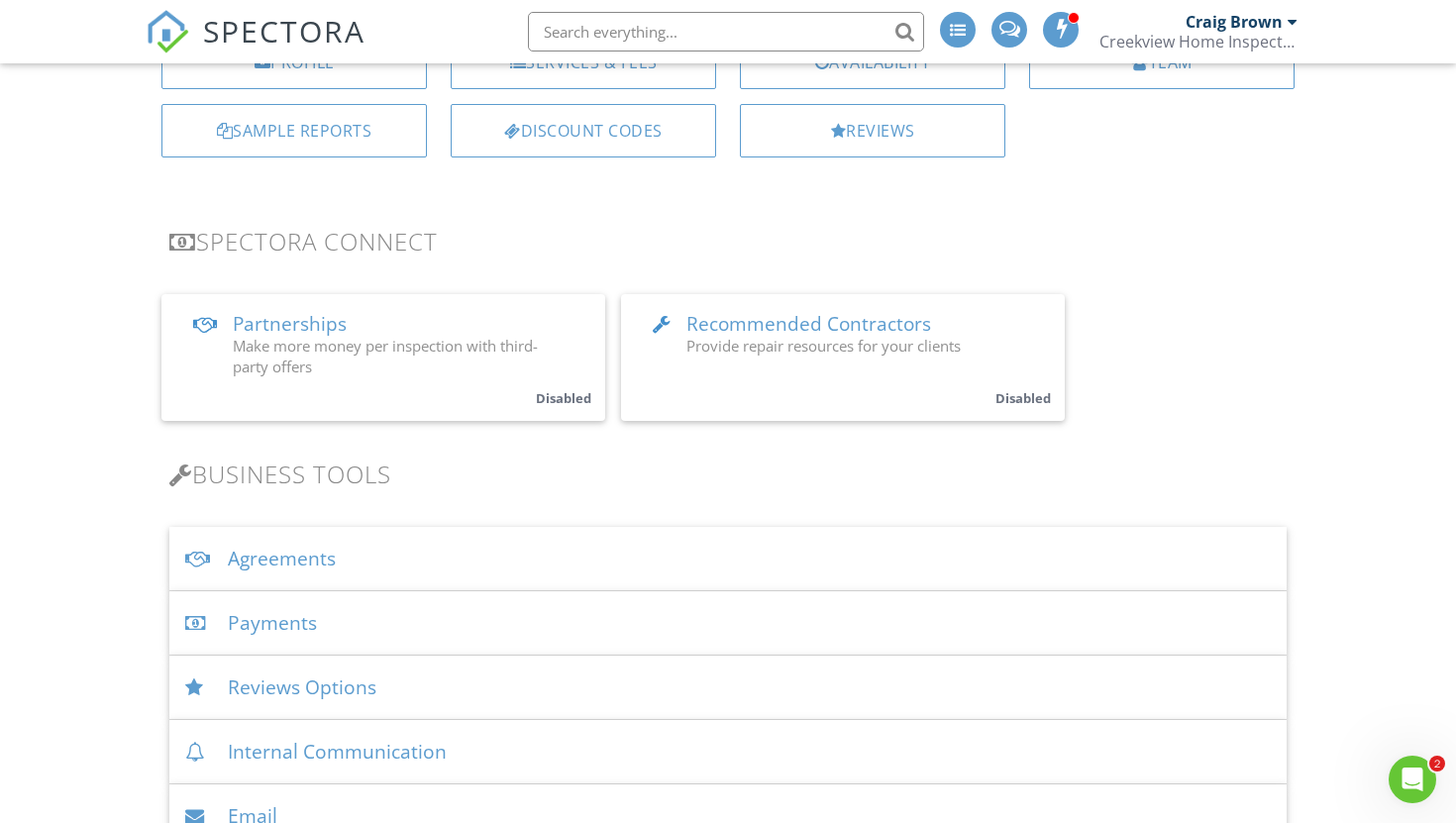 click on "Agreements" at bounding box center (728, 559) 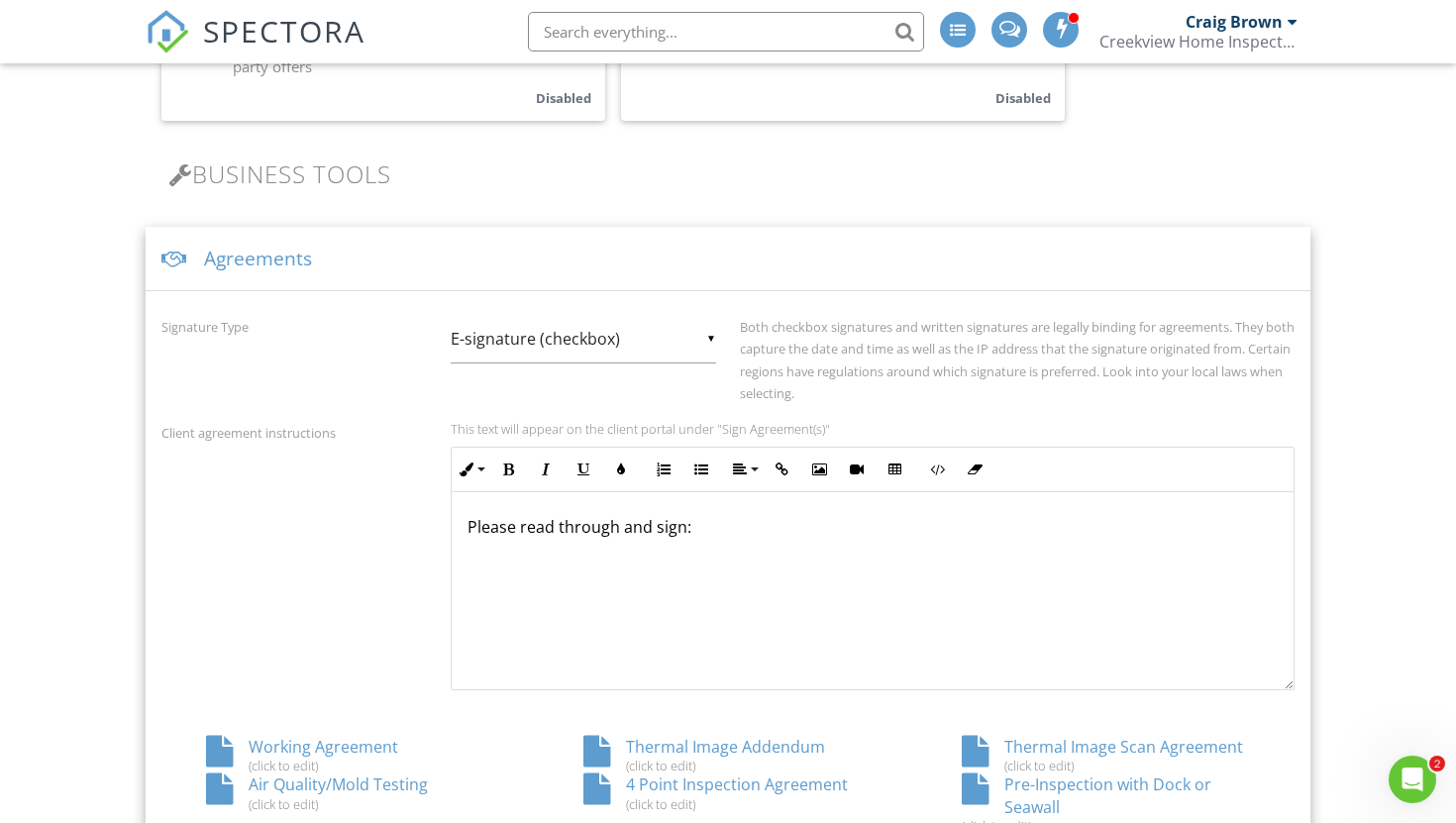 scroll, scrollTop: 844, scrollLeft: 0, axis: vertical 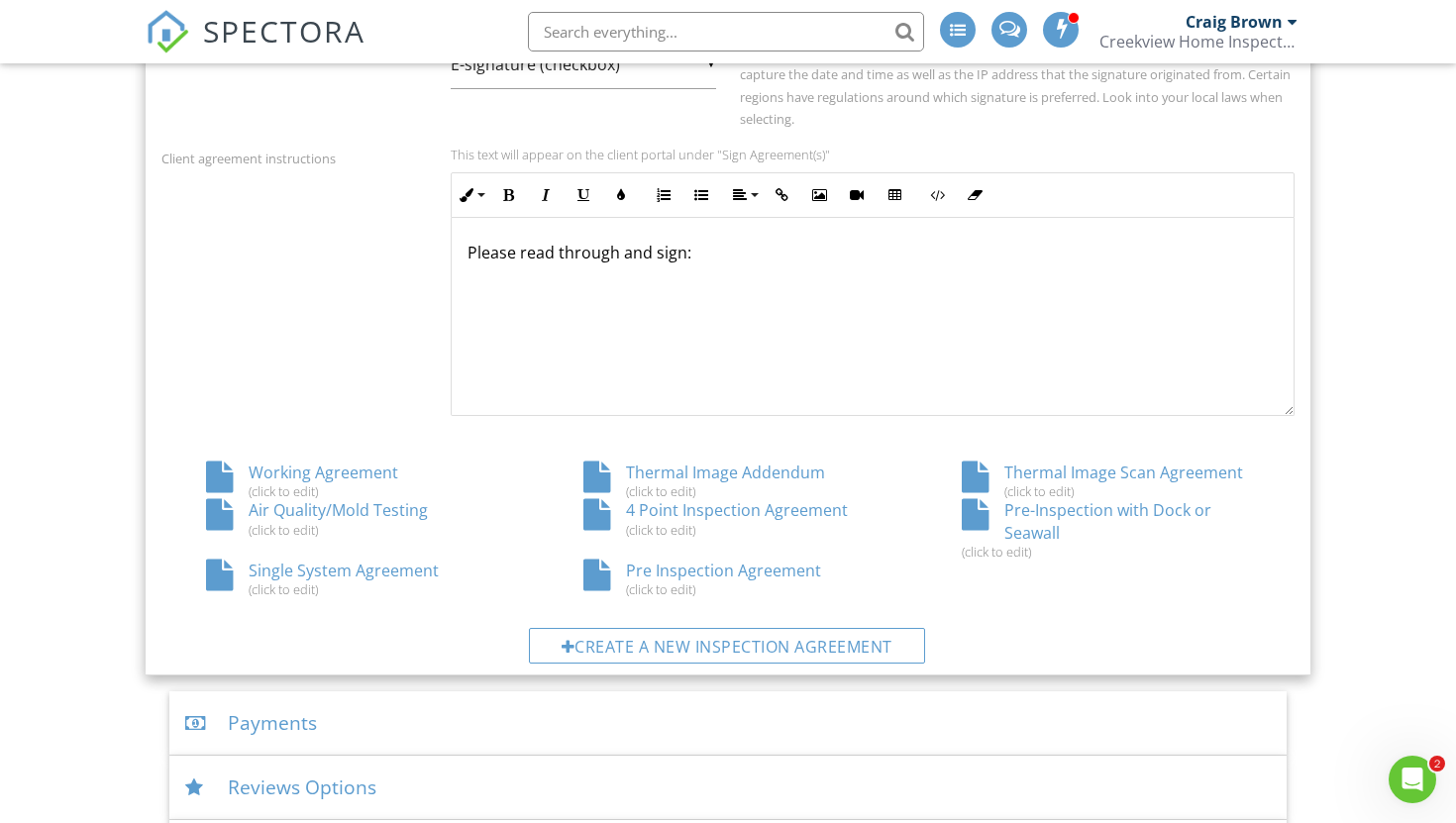 click on "Working Agreement
(click to edit)" at bounding box center (350, 480) 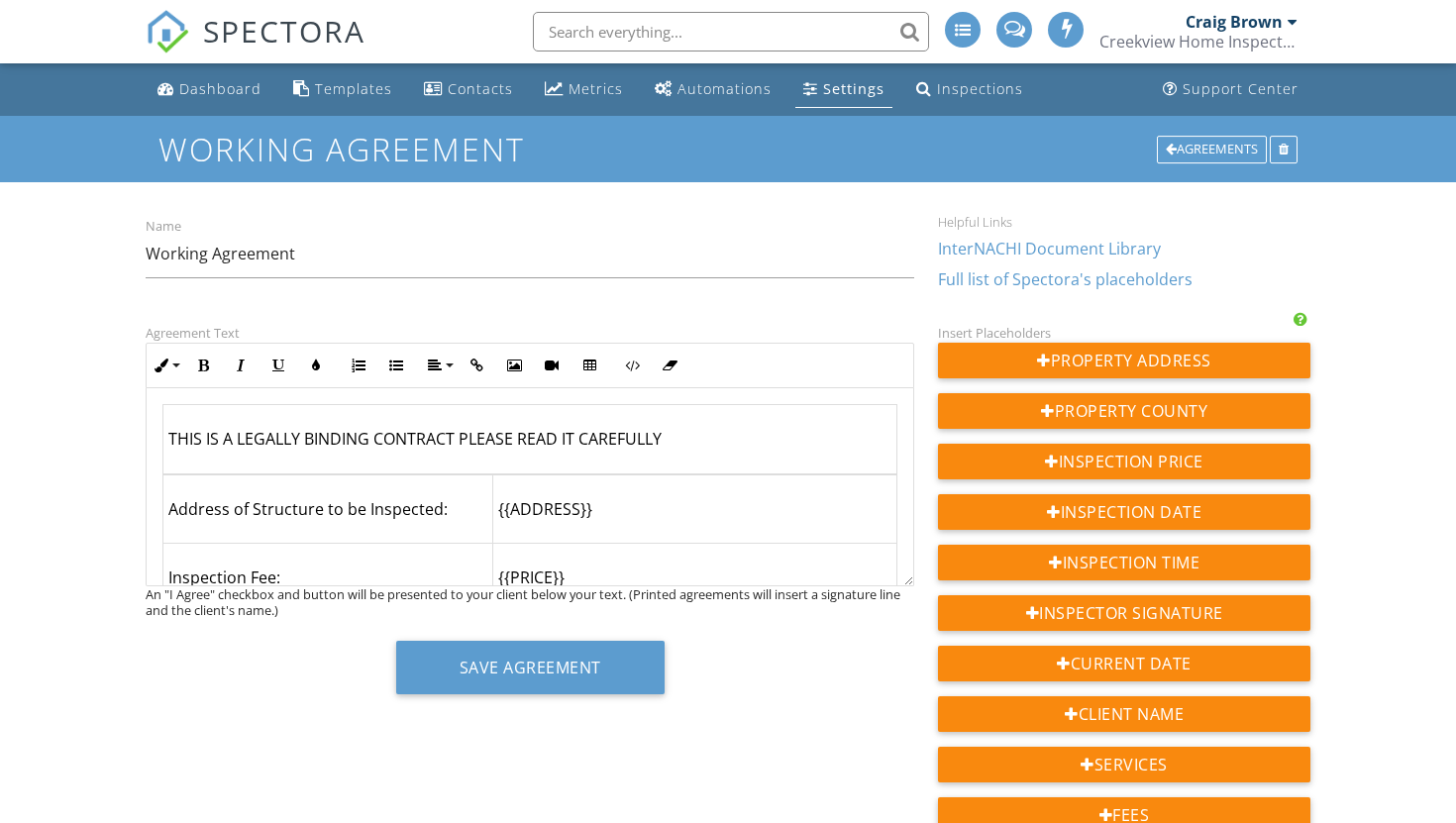 scroll, scrollTop: 0, scrollLeft: 0, axis: both 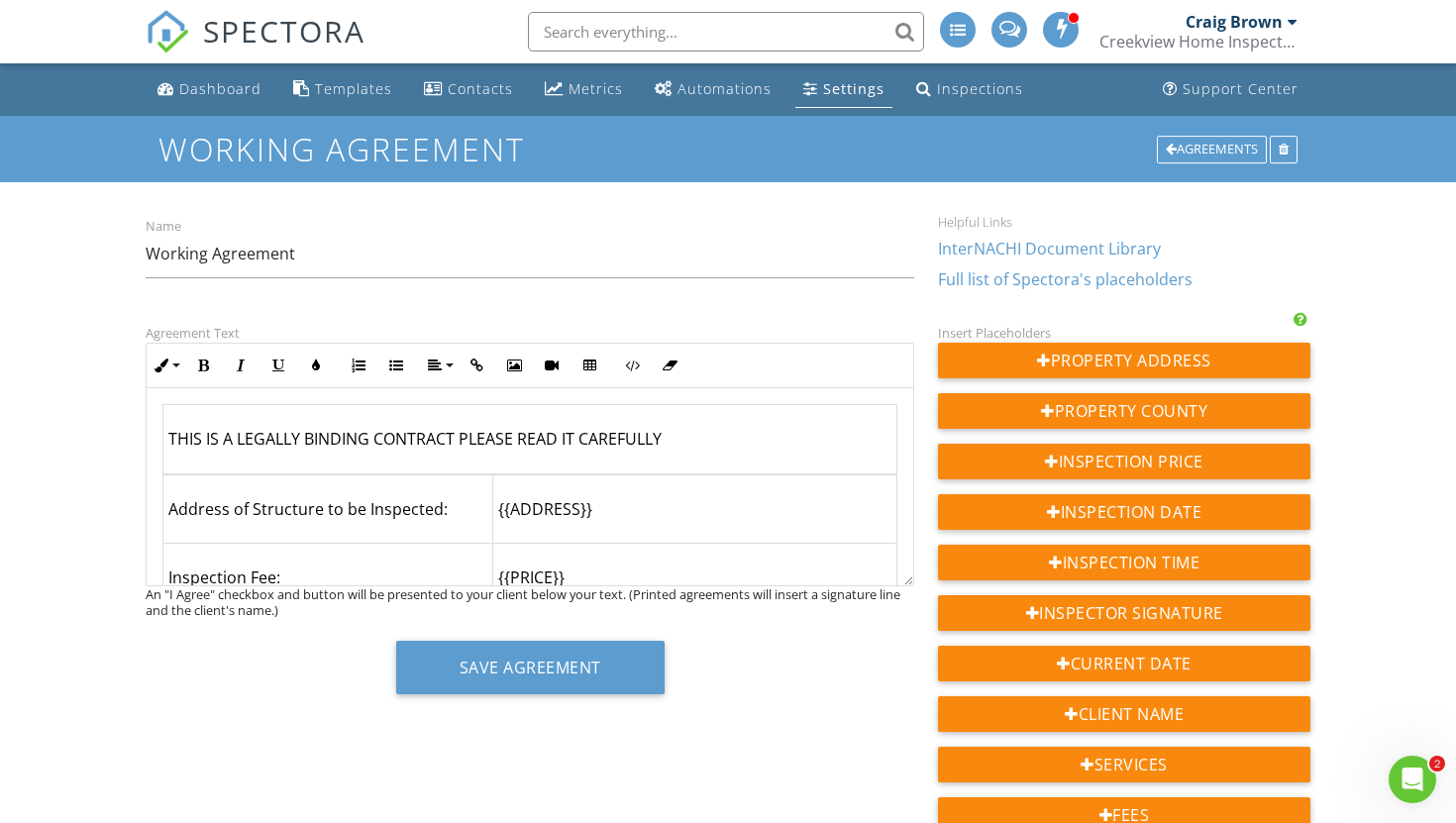 click on "InterNACHI Document Library" at bounding box center (1049, 249) 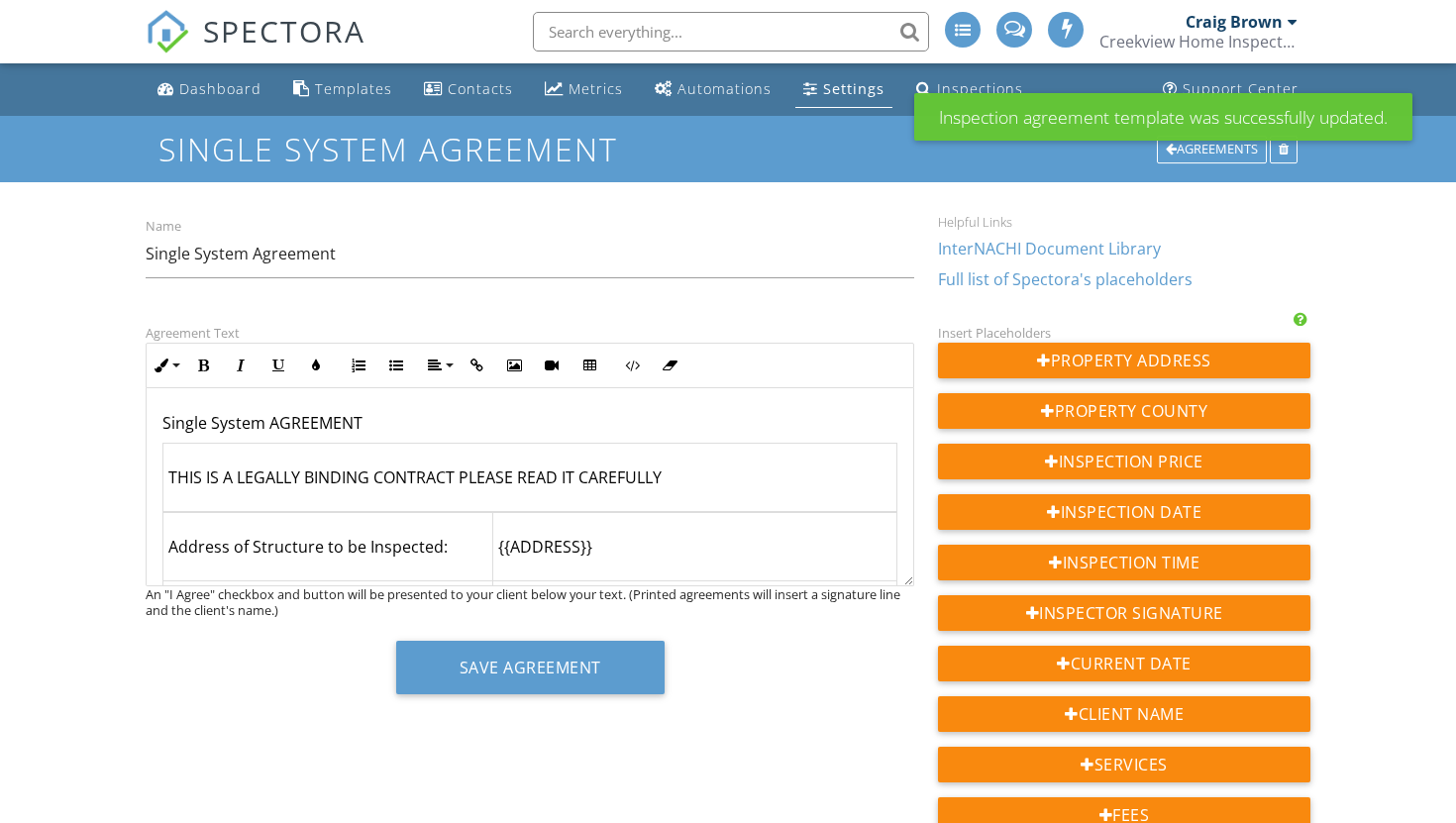 scroll, scrollTop: 0, scrollLeft: 0, axis: both 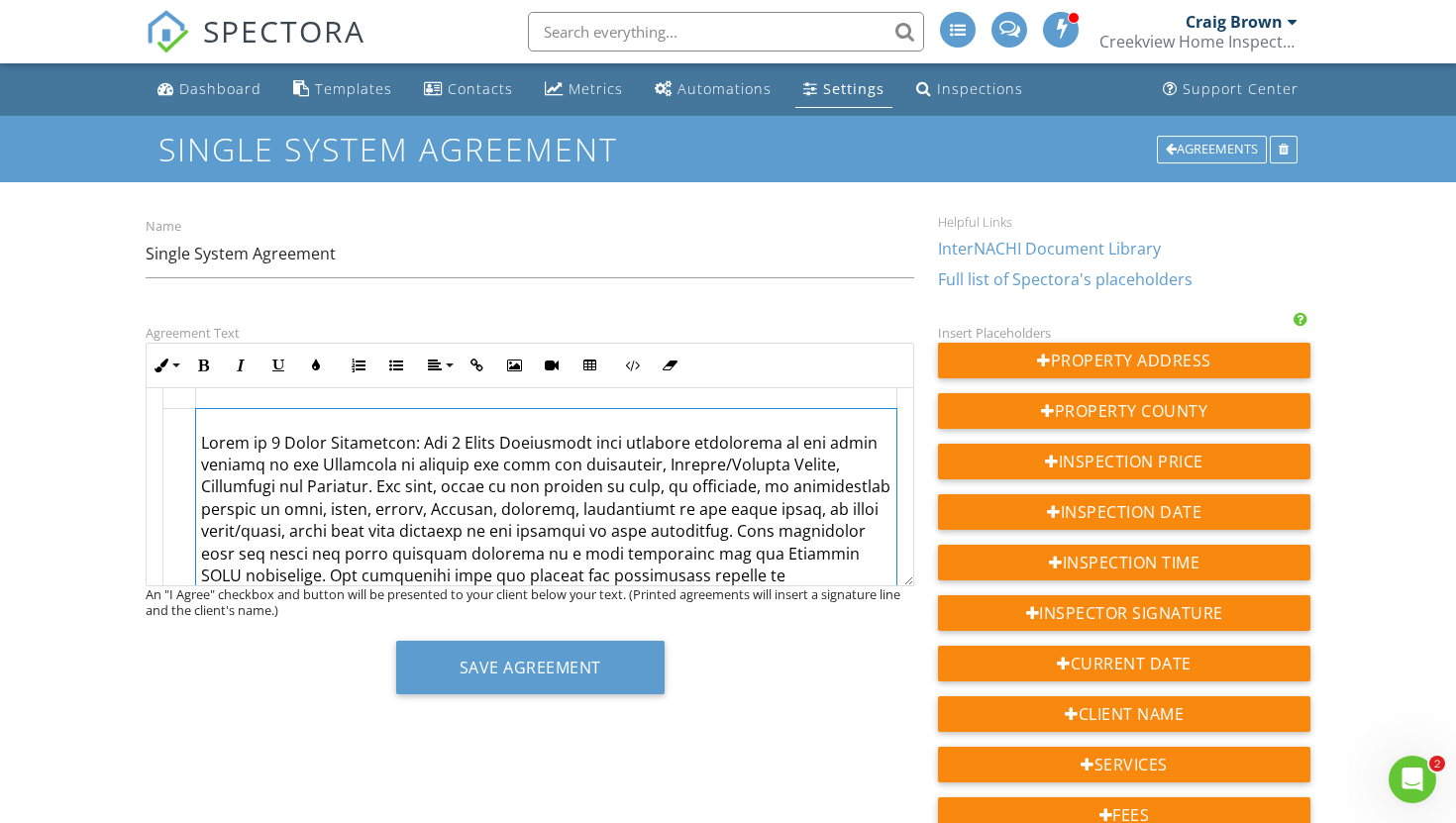 click 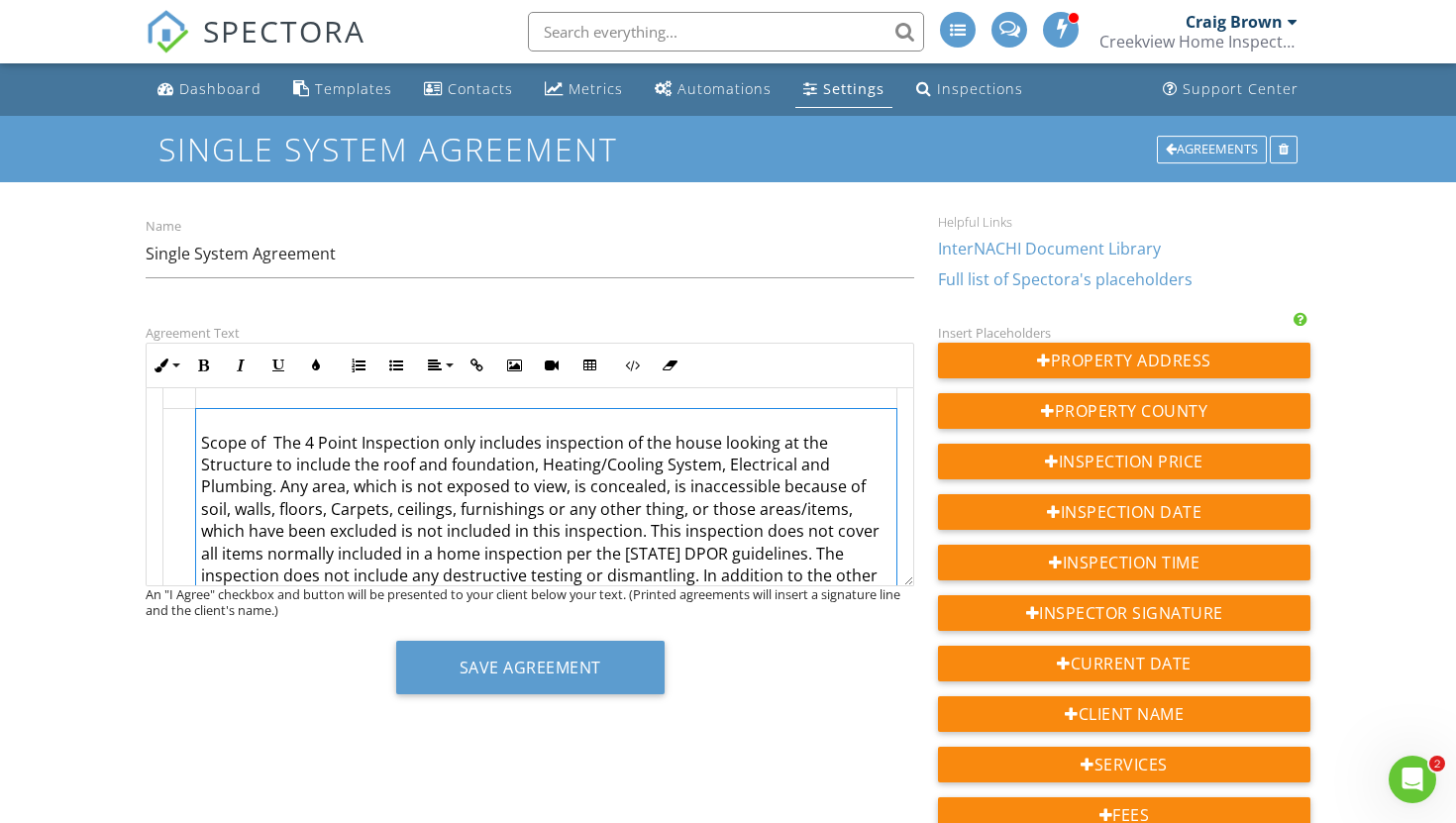 type 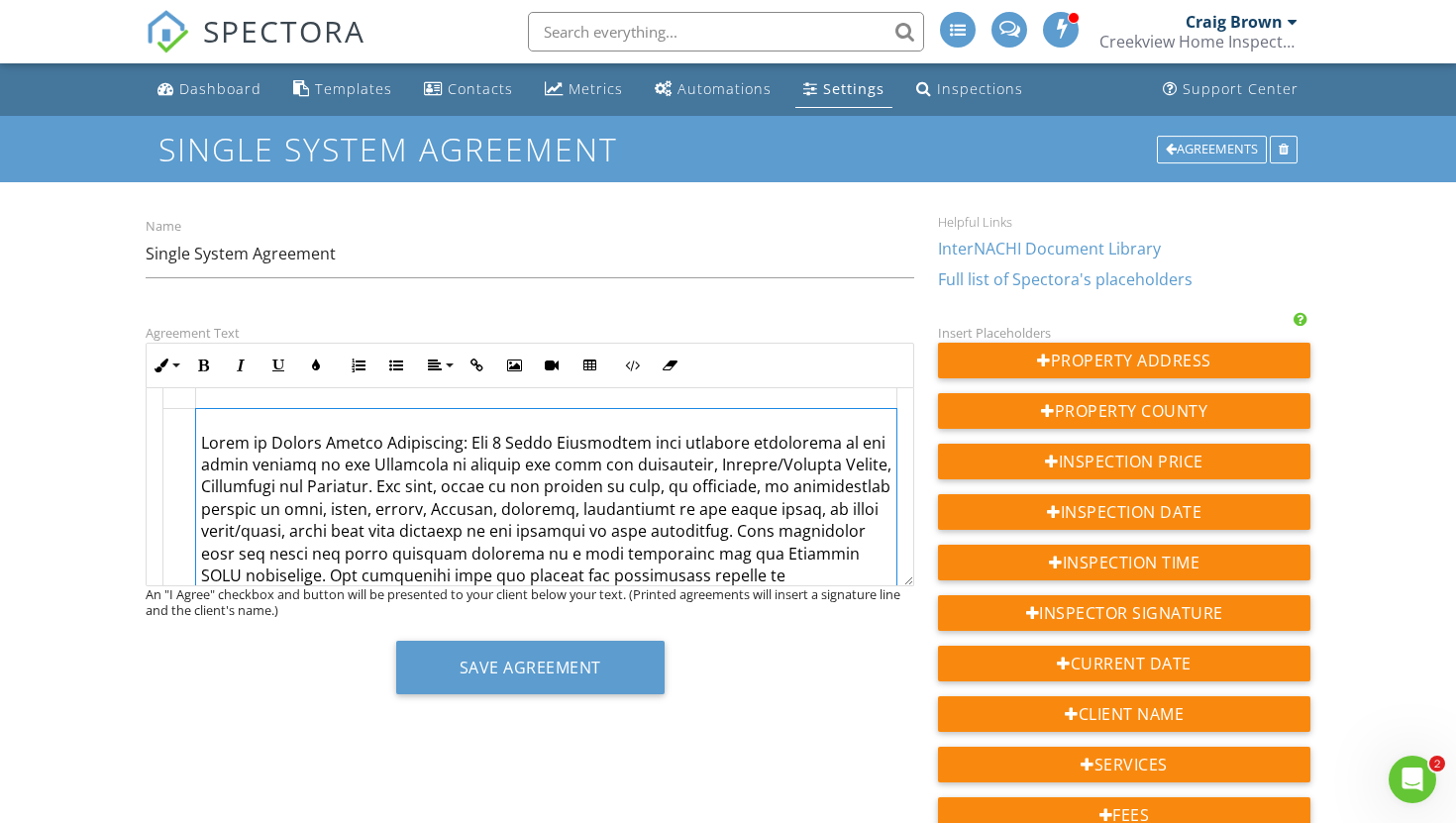 click at bounding box center [546, 565] 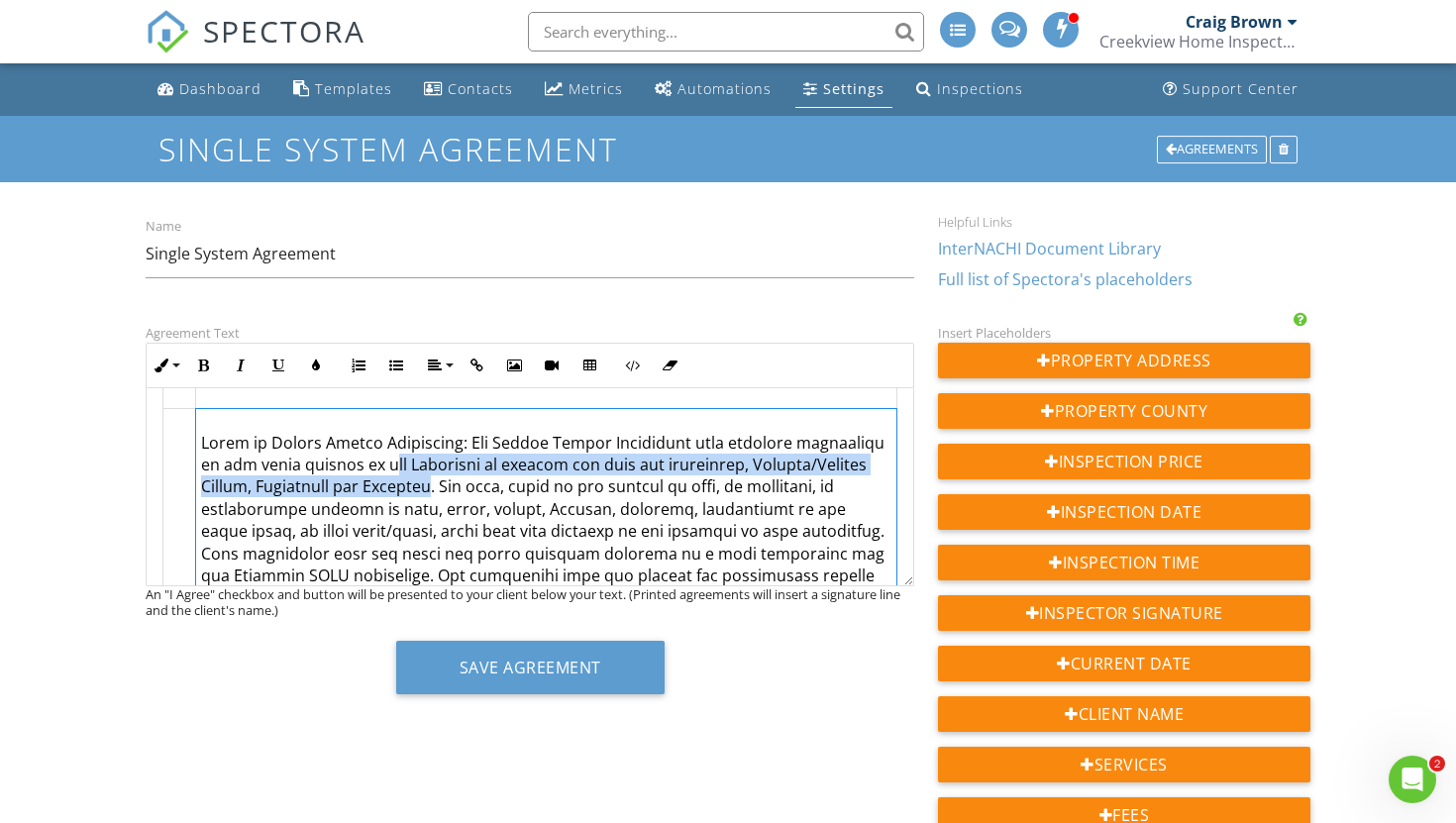 drag, startPoint x: 360, startPoint y: 442, endPoint x: 437, endPoint y: 463, distance: 79.8123 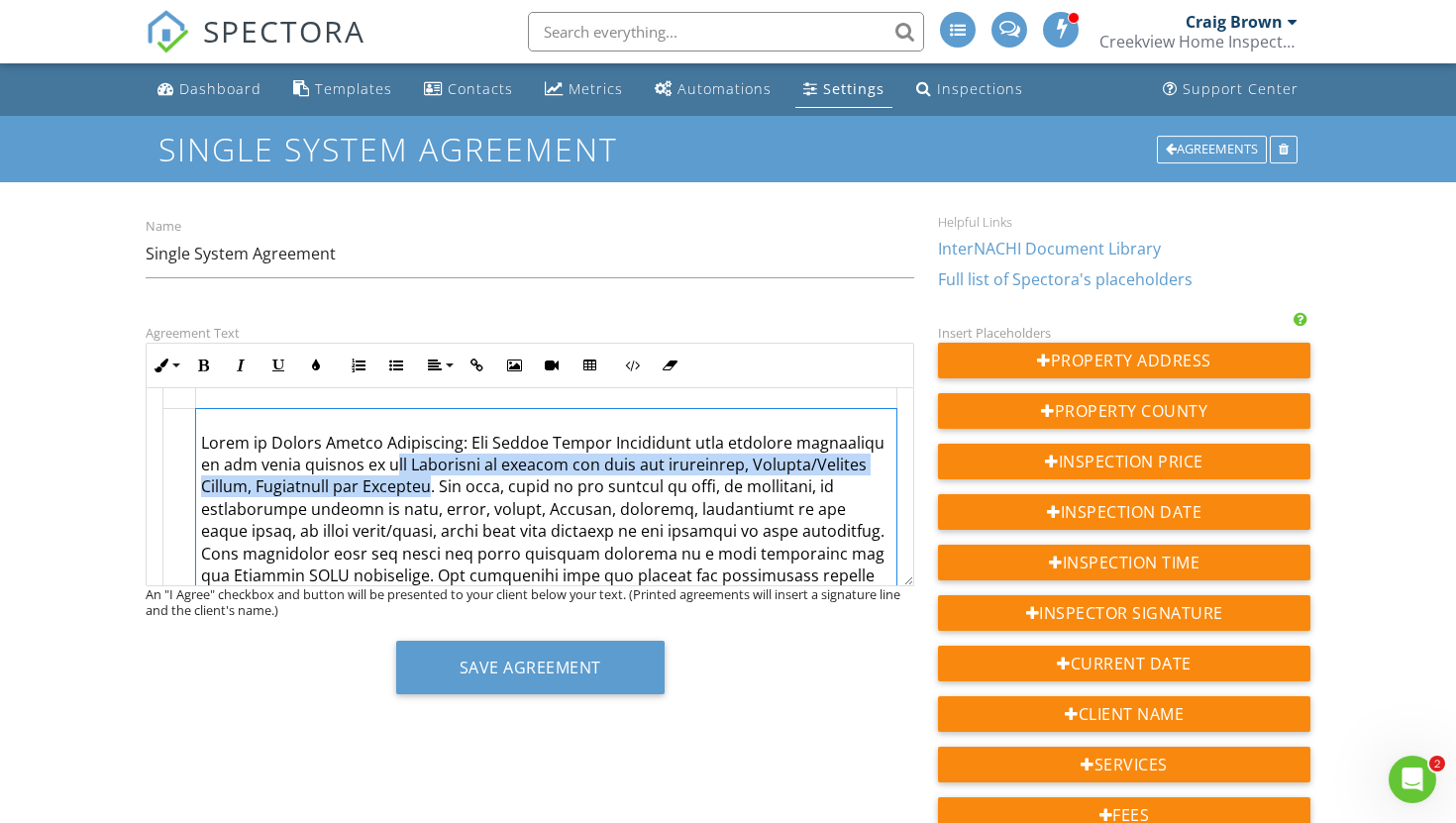 click at bounding box center (546, 565) 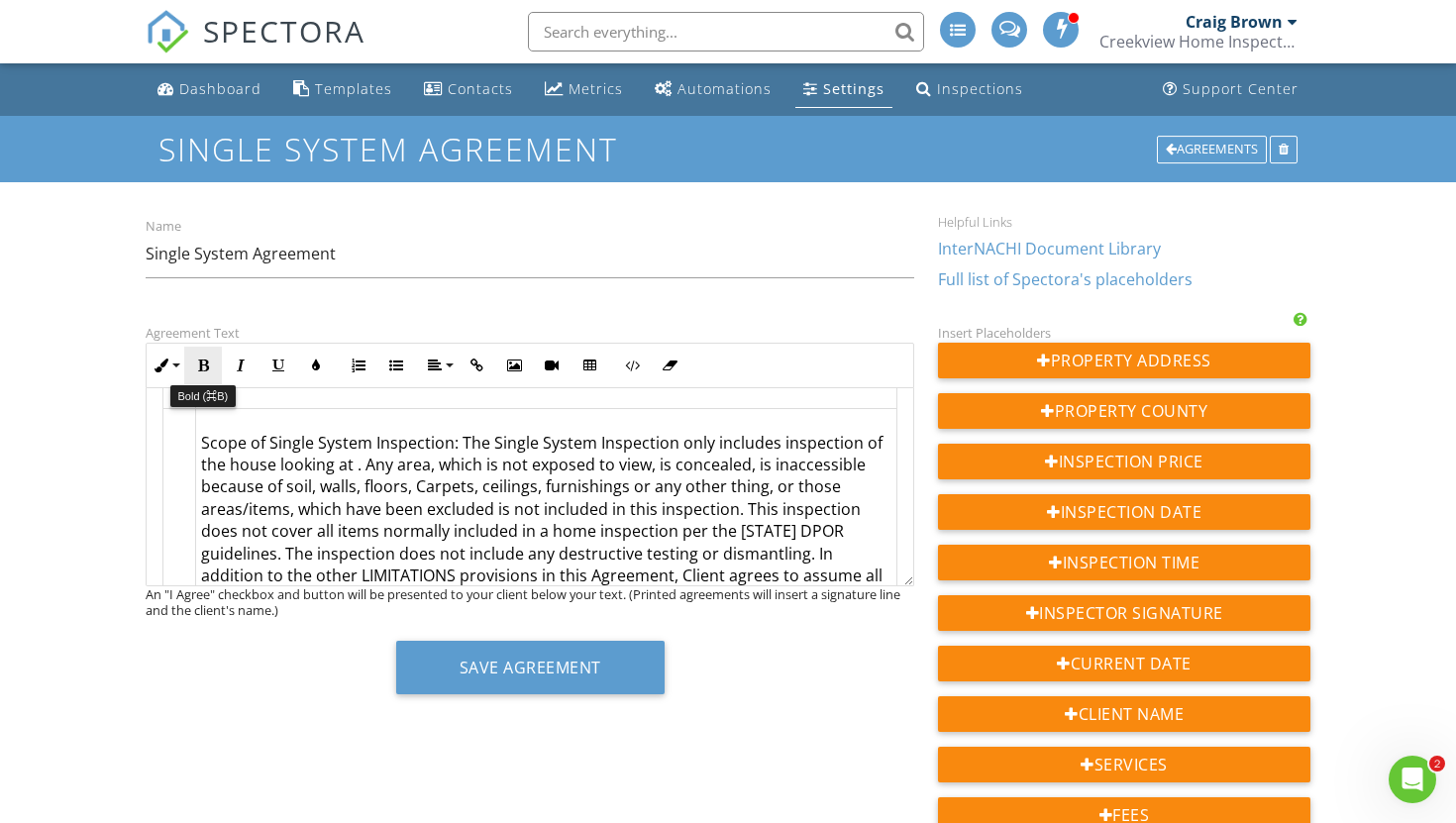 click at bounding box center (203, 365) 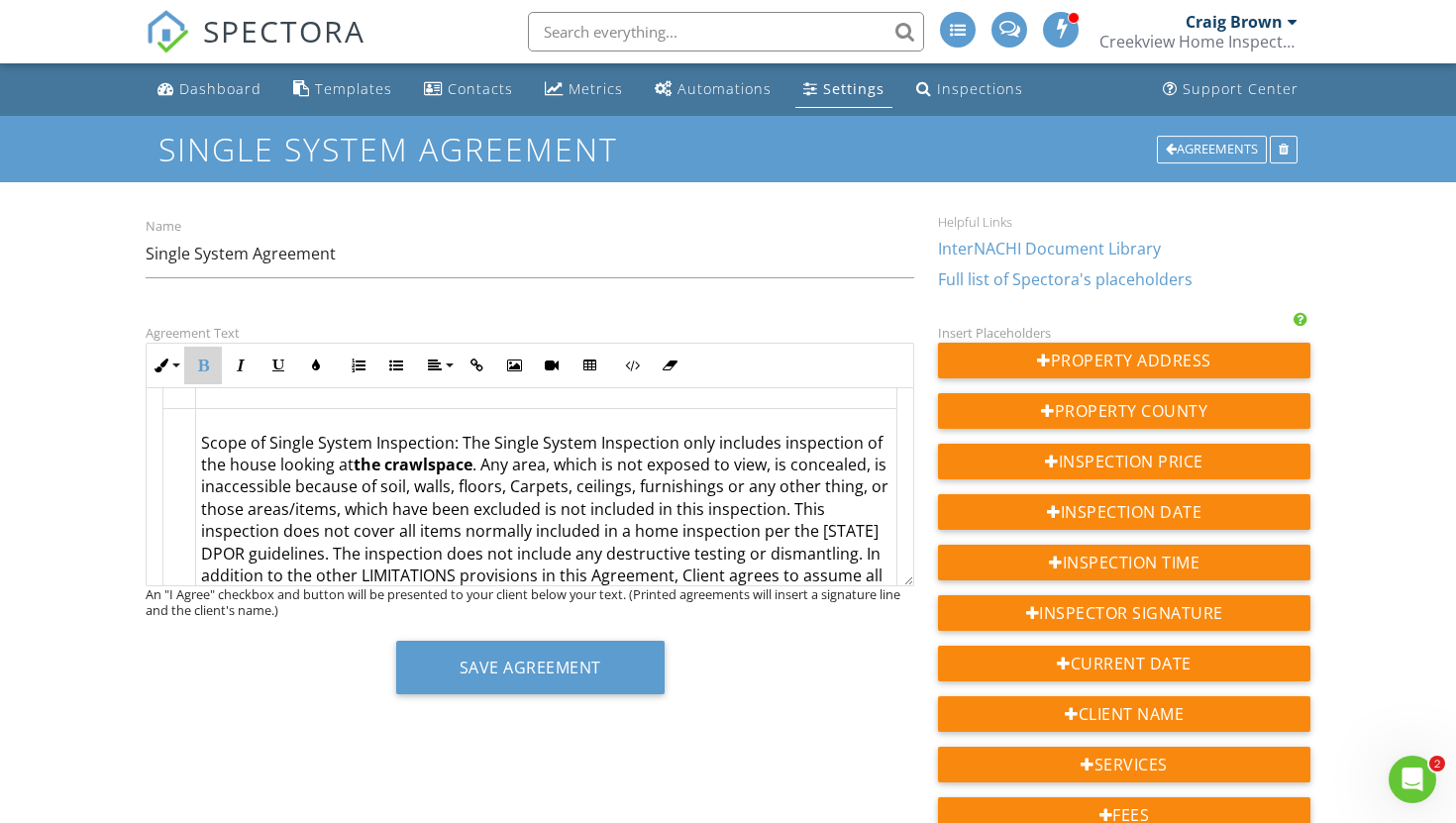 click at bounding box center (203, 365) 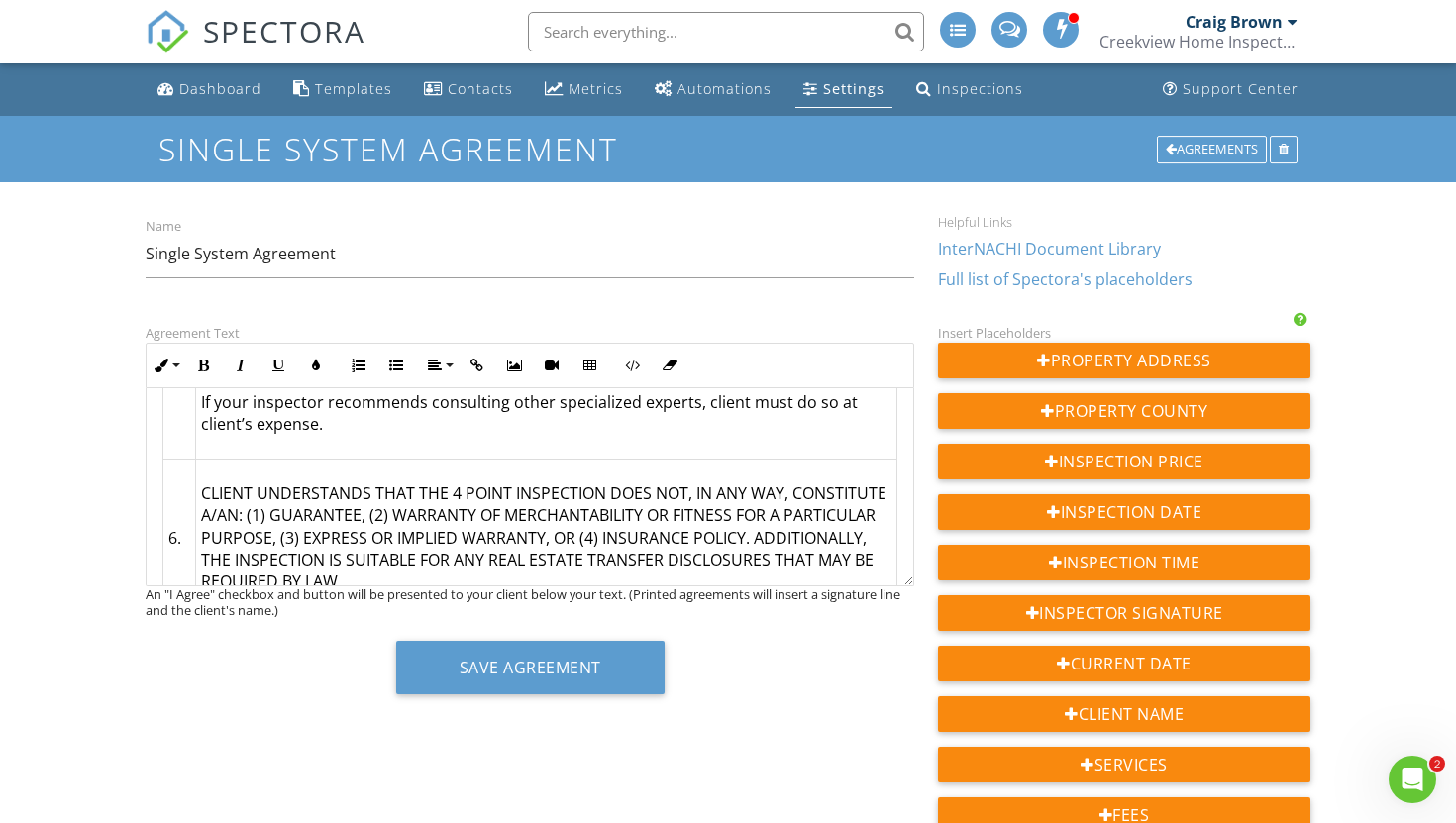 scroll, scrollTop: 2174, scrollLeft: 0, axis: vertical 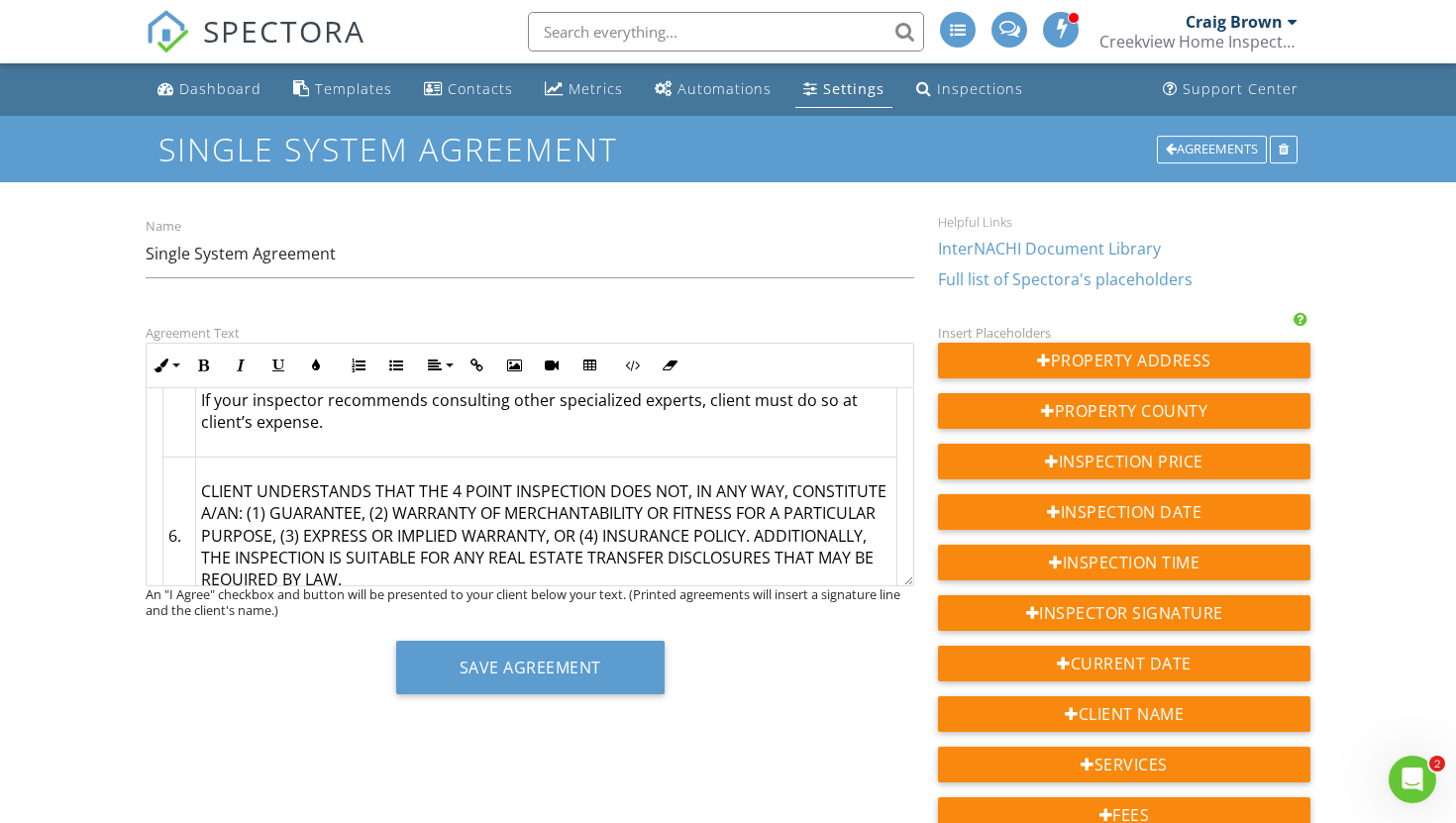 click on "CLIENT UNDERSTANDS THAT THE 4 POINT INSPECTION DOES NOT, IN ANY WAY, CONSTITUTE A/AN: (1) GUARANTEE, (2) WARRANTY OF MERCHANTABILITY OR FITNESS FOR A PARTICULAR PURPOSE, (3) EXPRESS OR IMPLIED WARRANTY, OR (4) INSURANCE POLICY. ADDITIONALLY, THE INSPECTION IS SUITABLE FOR ANY REAL ESTATE TRANSFER DISCLOSURES THAT MAY BE REQUIRED BY LAW." at bounding box center (546, 536) 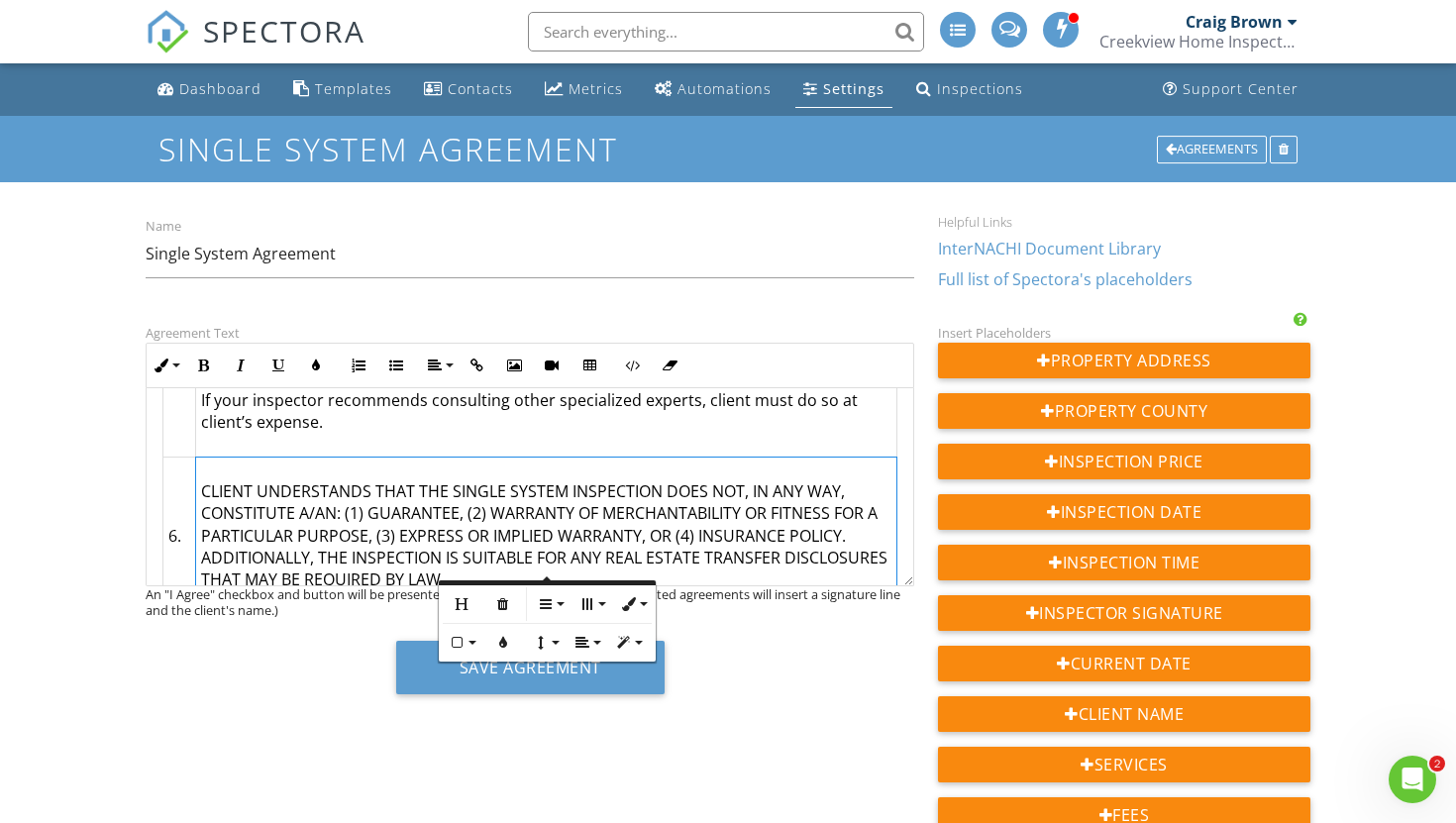 click on "An "I Agree" checkbox and button will be presented to your client below your text. (Printed agreements will insert a signature line and the client's name.)" at bounding box center (530, 602) 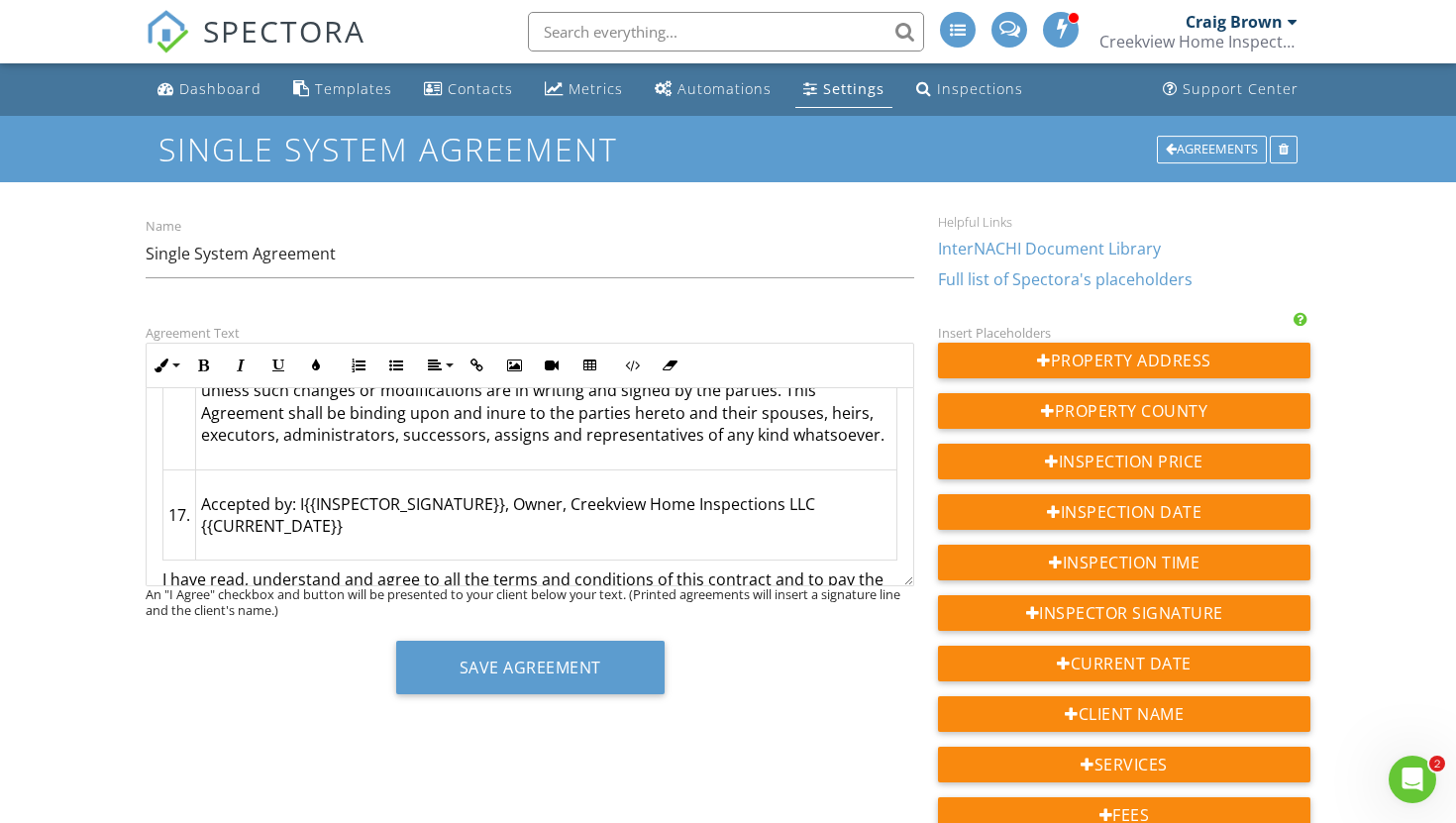 scroll, scrollTop: 4256, scrollLeft: 0, axis: vertical 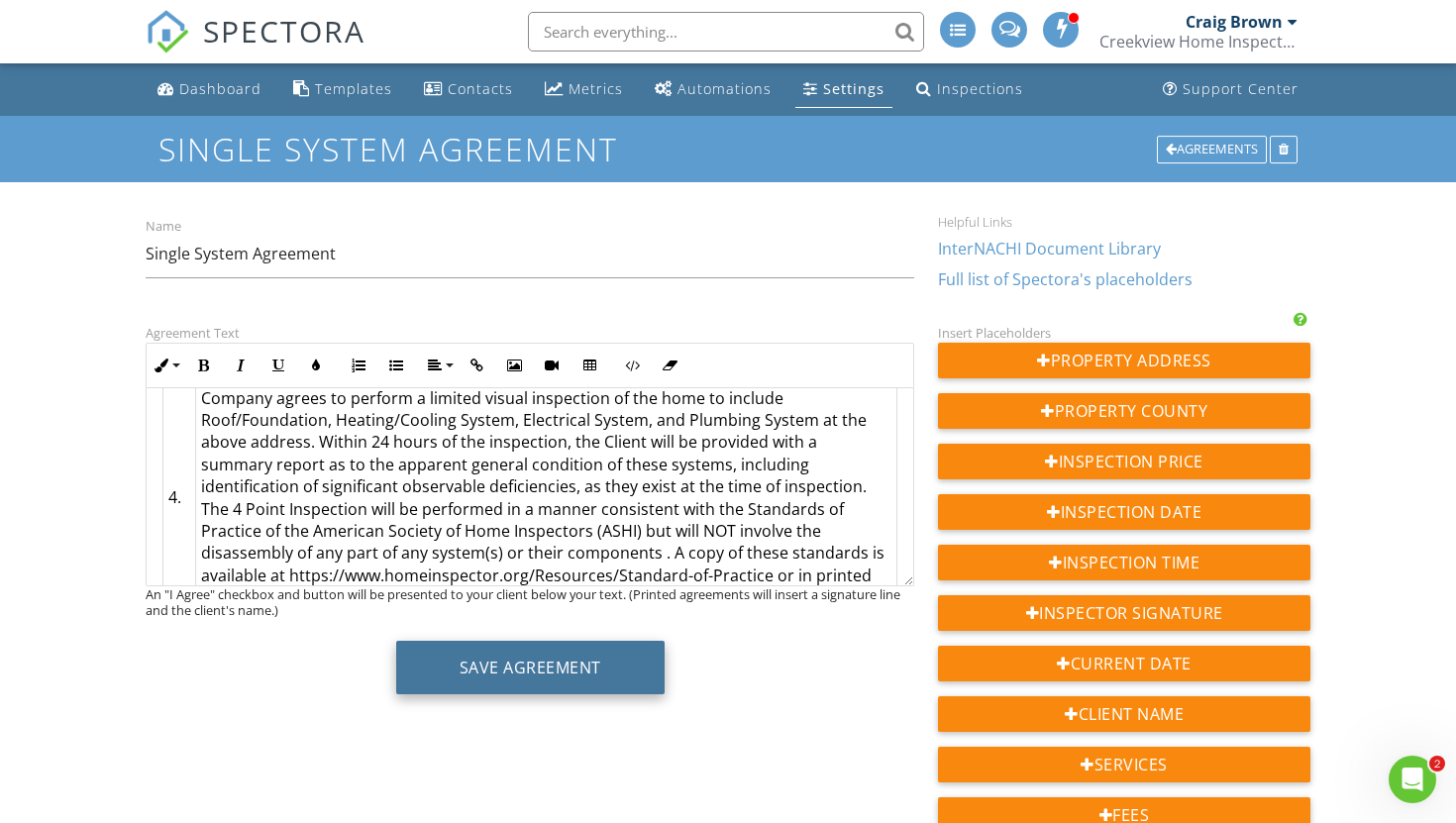 click on "Save Agreement" at bounding box center (530, 668) 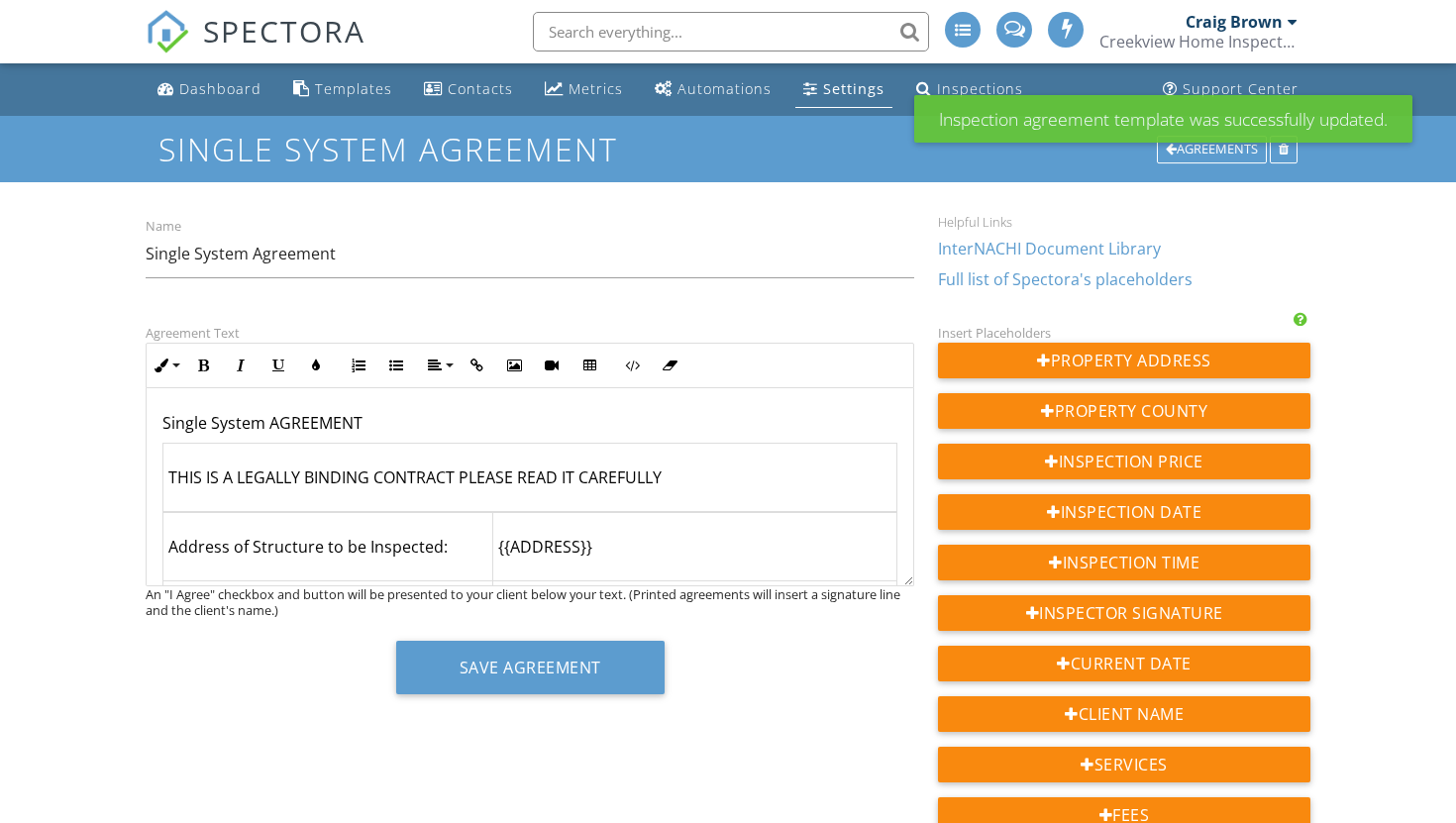 scroll, scrollTop: 0, scrollLeft: 0, axis: both 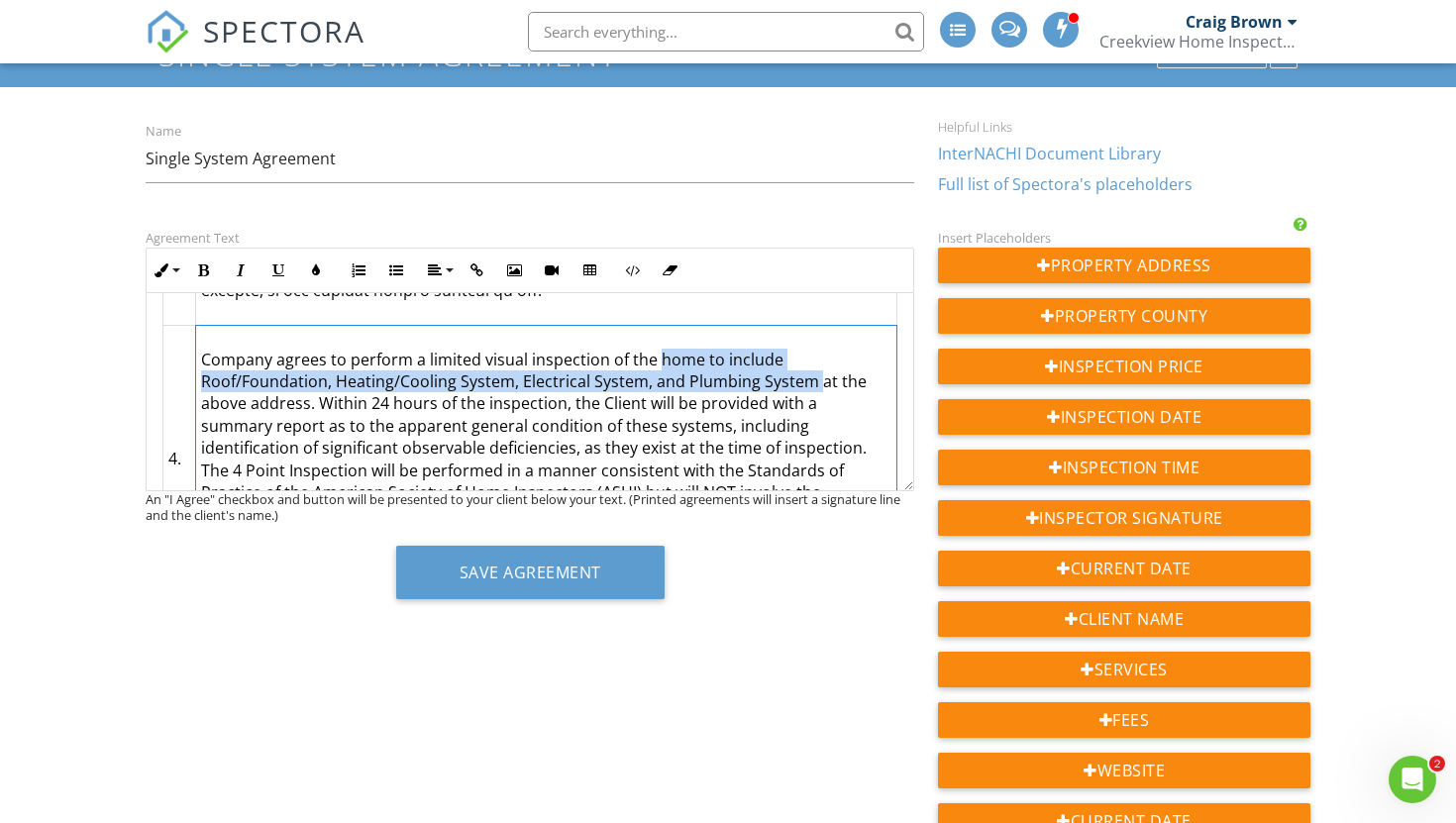 drag, startPoint x: 656, startPoint y: 337, endPoint x: 812, endPoint y: 360, distance: 157.6864 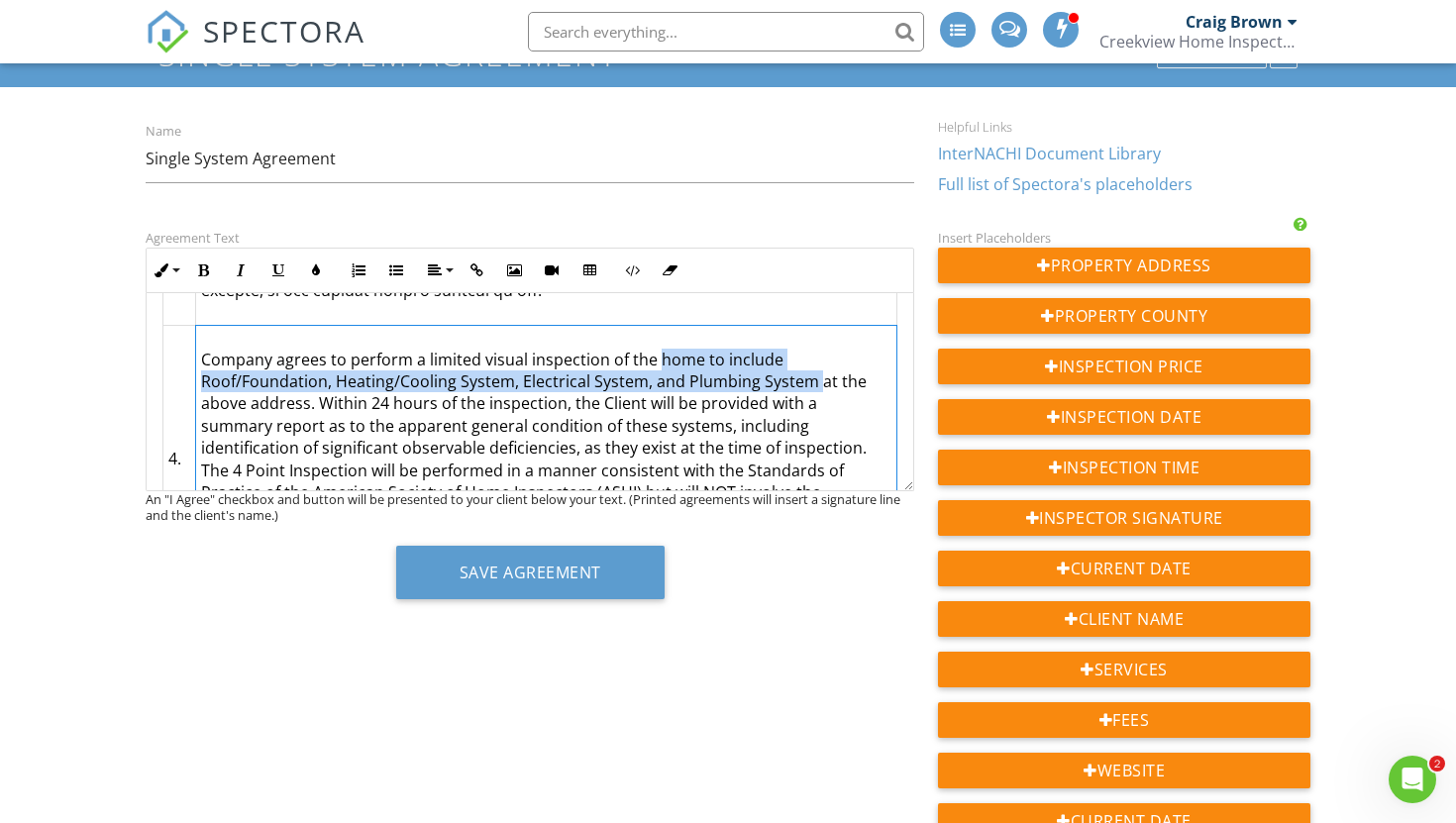 click on "Company agrees to perform a limited visual inspection of the home to include Roof/Foundation, Heating/Cooling System, Electrical System, and Plumbing System at the above address. Within 24 hours of the inspection, the Client will be provided with a summary report as to the apparent general condition of these systems, including identification of significant observable deficiencies, as they exist at the time of inspection. The 4 Point Inspection will be performed in a manner consistent with the Standards of Practice of the American Society of Home Inspectors (ASHI) but will NOT involve the disassembly of any part of any system(s) or their components . A copy of these standards is available at https://www.homeinspector.org/Resources/Standard-of-Practice or in printed format upon request." at bounding box center [546, 460] 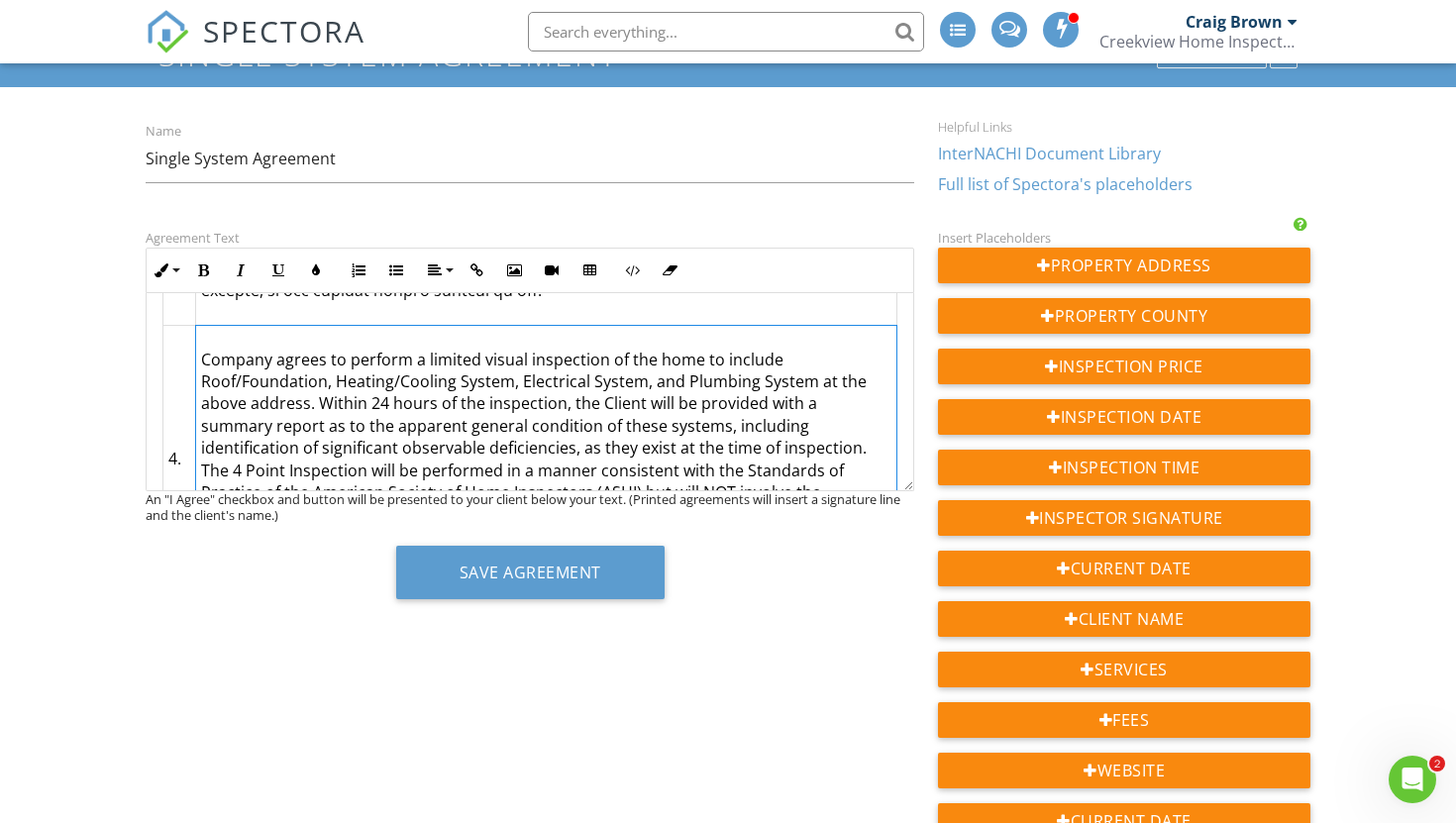 click on "Company agrees to perform a limited visual inspection of the home to include Roof/Foundation, Heating/Cooling System, Electrical System, and Plumbing System at the above address. Within 24 hours of the inspection, the Client will be provided with a summary report as to the apparent general condition of these systems, including identification of significant observable deficiencies, as they exist at the time of inspection. The 4 Point Inspection will be performed in a manner consistent with the Standards of Practice of the American Society of Home Inspectors (ASHI) but will NOT involve the disassembly of any part of any system(s) or their components . A copy of these standards is available at https://www.homeinspector.org/Resources/Standard-of-Practice or in printed format upon request." 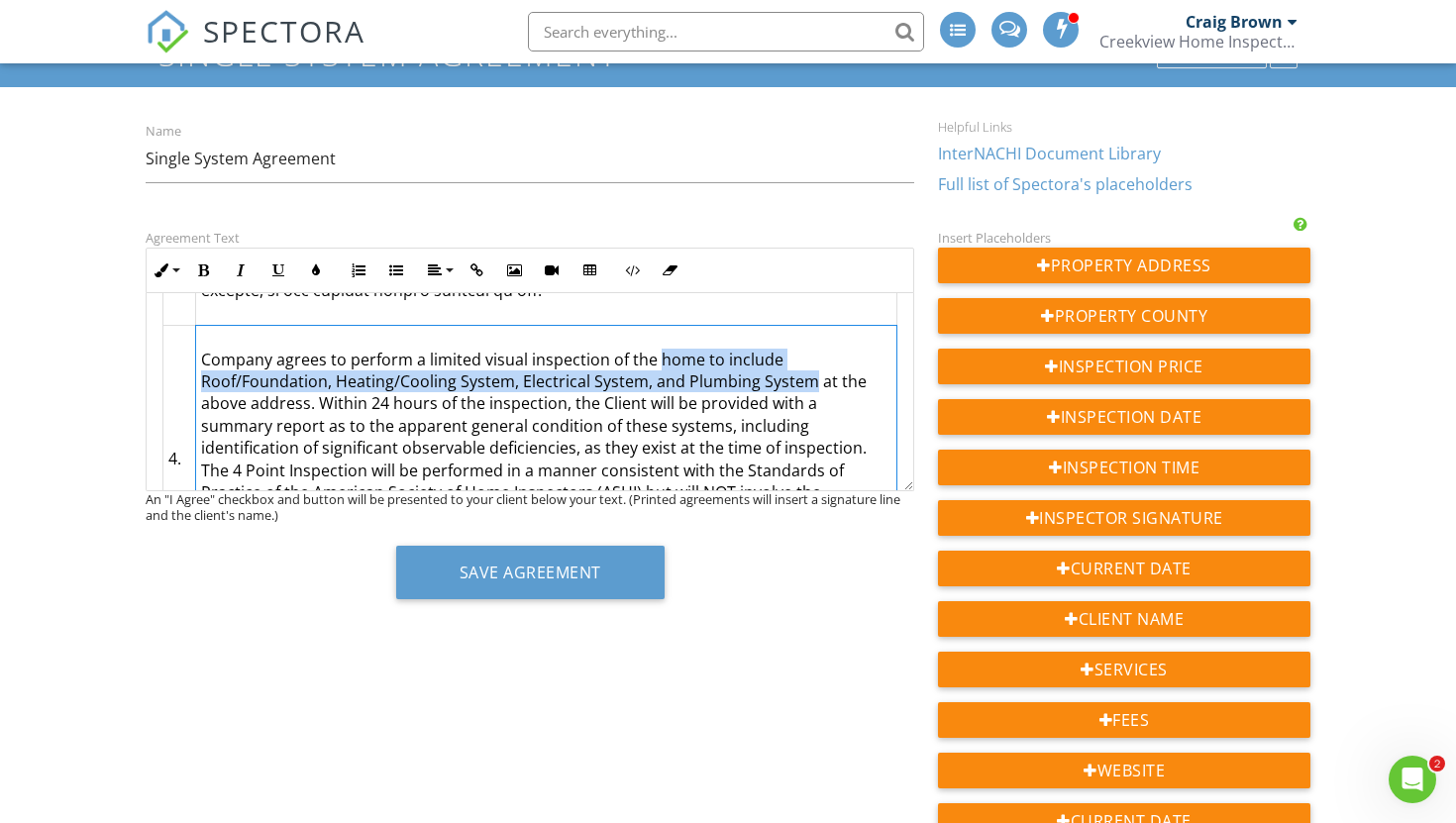 drag, startPoint x: 656, startPoint y: 336, endPoint x: 808, endPoint y: 360, distance: 153.88307 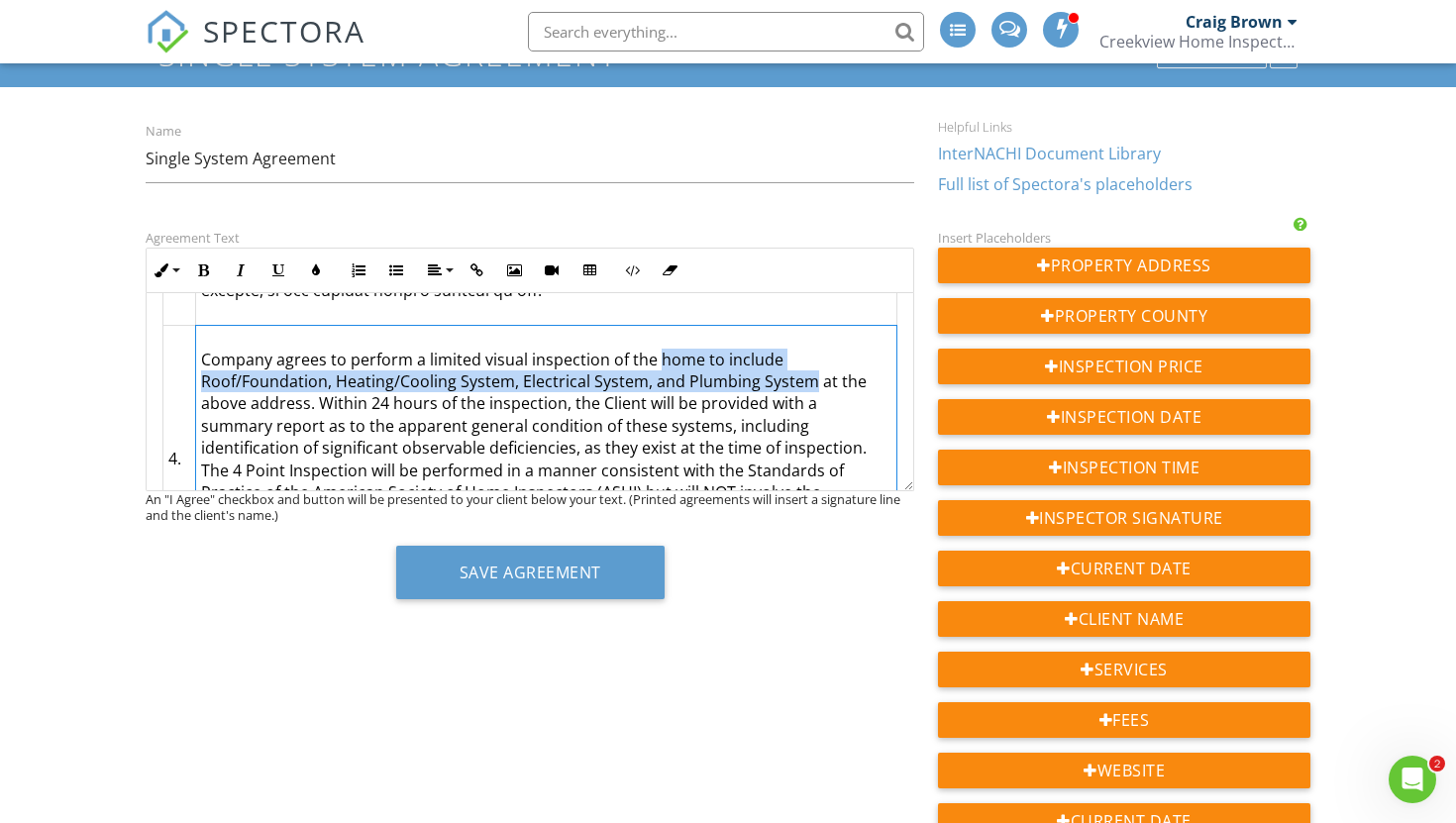 click on "Company agrees to perform a limited visual inspection of the home to include Roof/Foundation, Heating/Cooling System, Electrical System, and Plumbing System at the above address. Within 24 hours of the inspection, the Client will be provided with a summary report as to the apparent general condition of these systems, including identification of significant observable deficiencies, as they exist at the time of inspection. The 4 Point Inspection will be performed in a manner consistent with the Standards of Practice of the American Society of Home Inspectors (ASHI) but will NOT involve the disassembly of any part of any system(s) or their components . A copy of these standards is available at https://www.homeinspector.org/Resources/Standard-of-Practice or in printed format upon request." at bounding box center [546, 460] 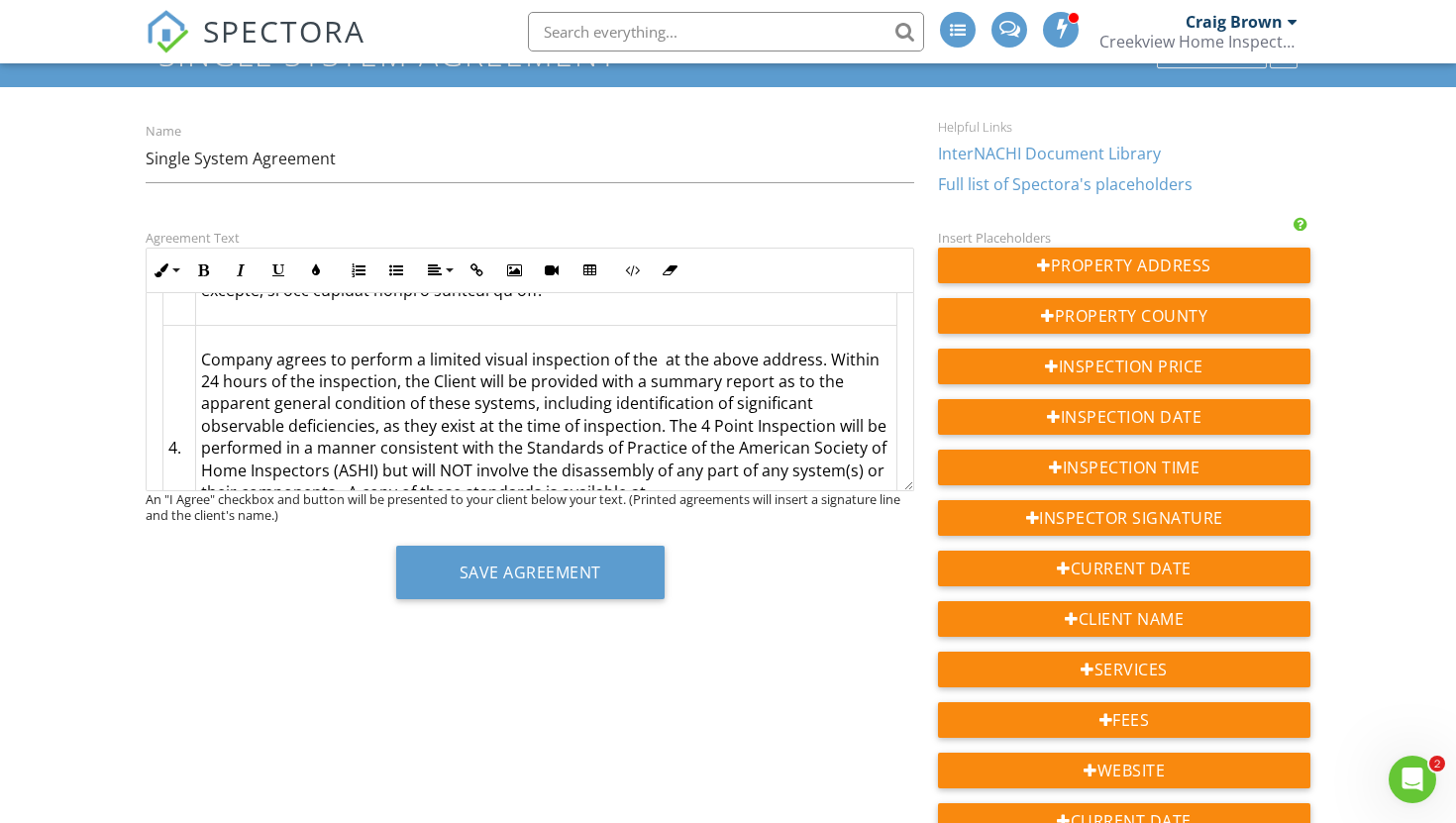 type 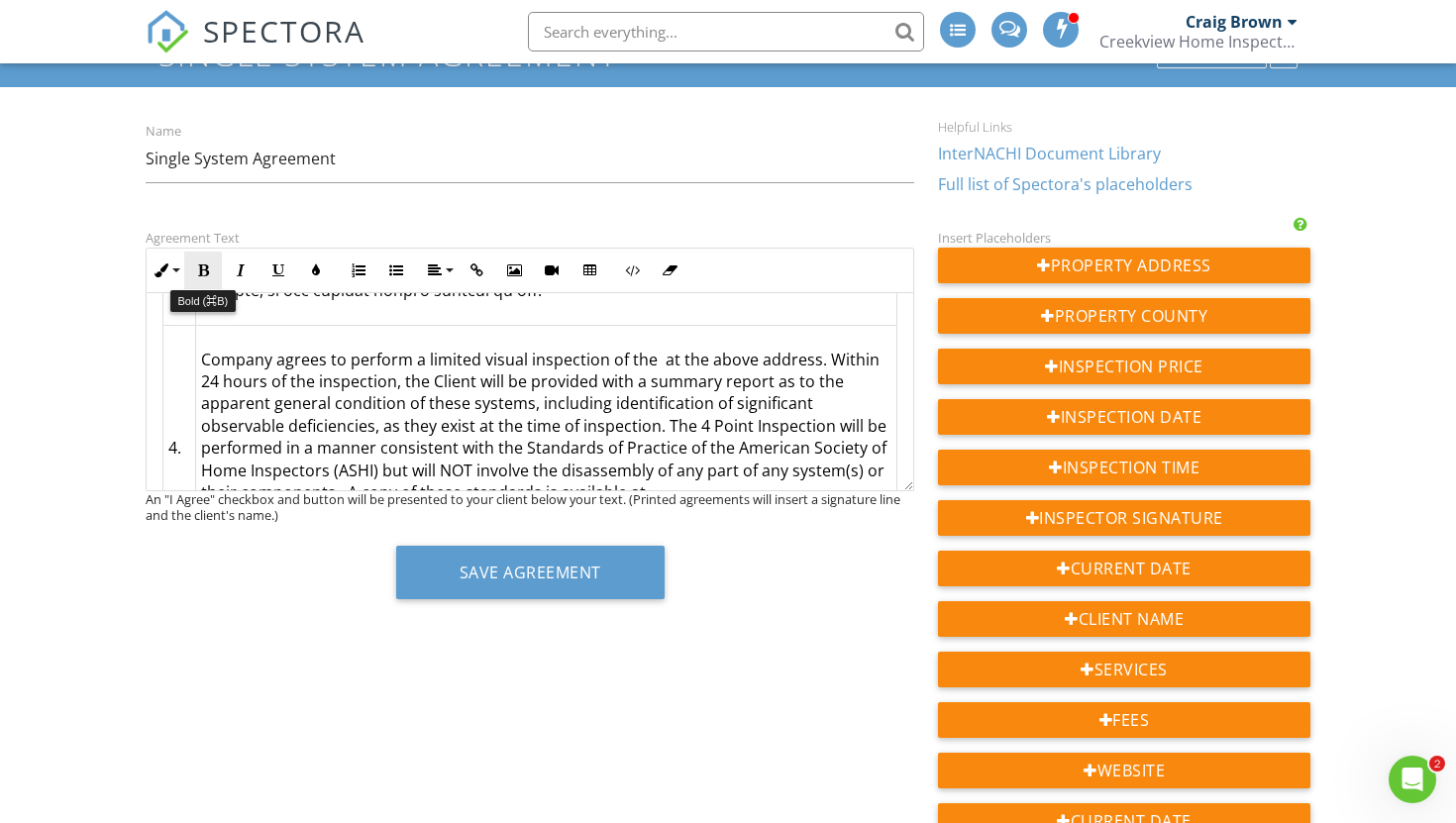 click at bounding box center (203, 270) 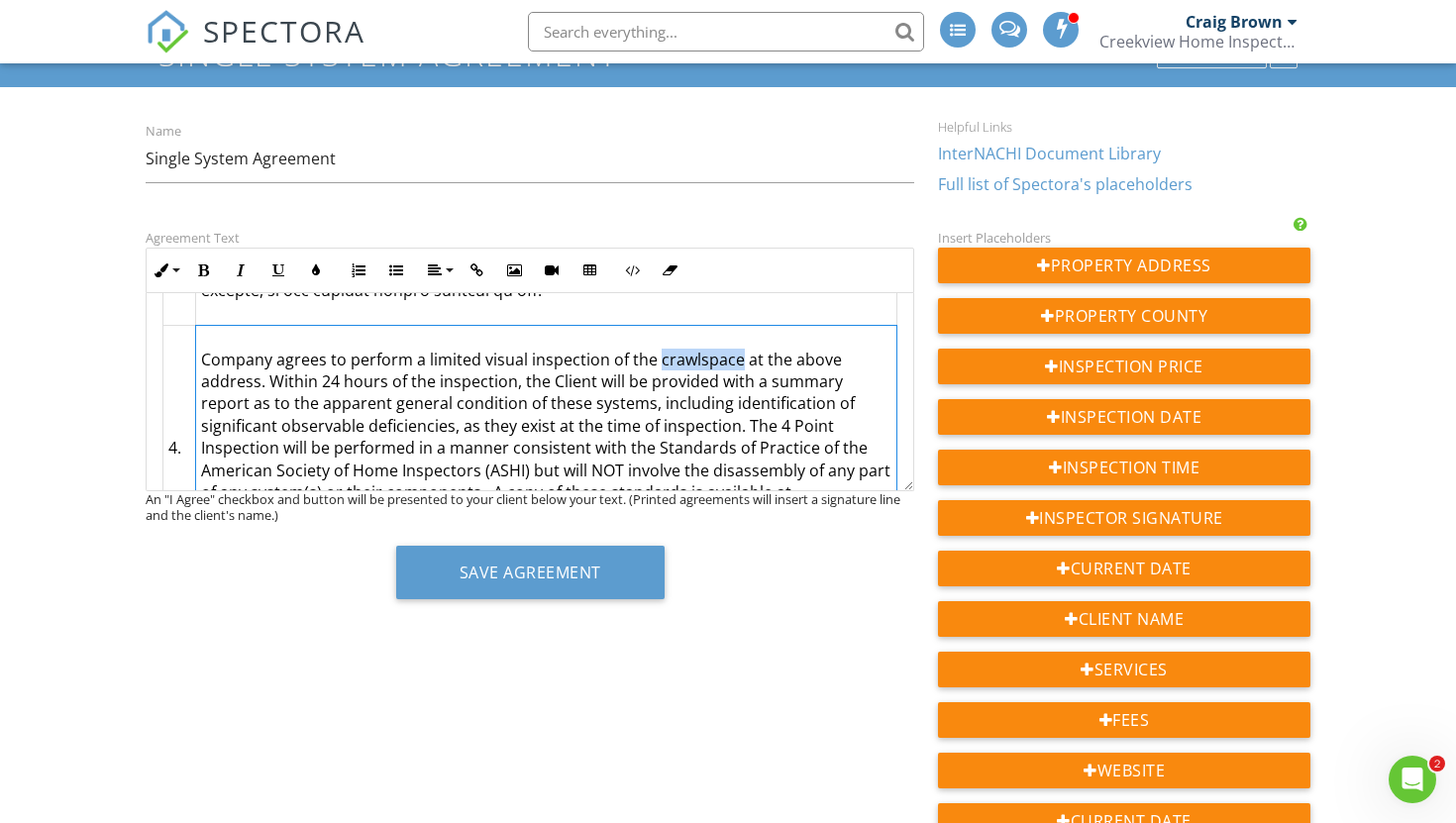 drag, startPoint x: 659, startPoint y: 338, endPoint x: 736, endPoint y: 338, distance: 77 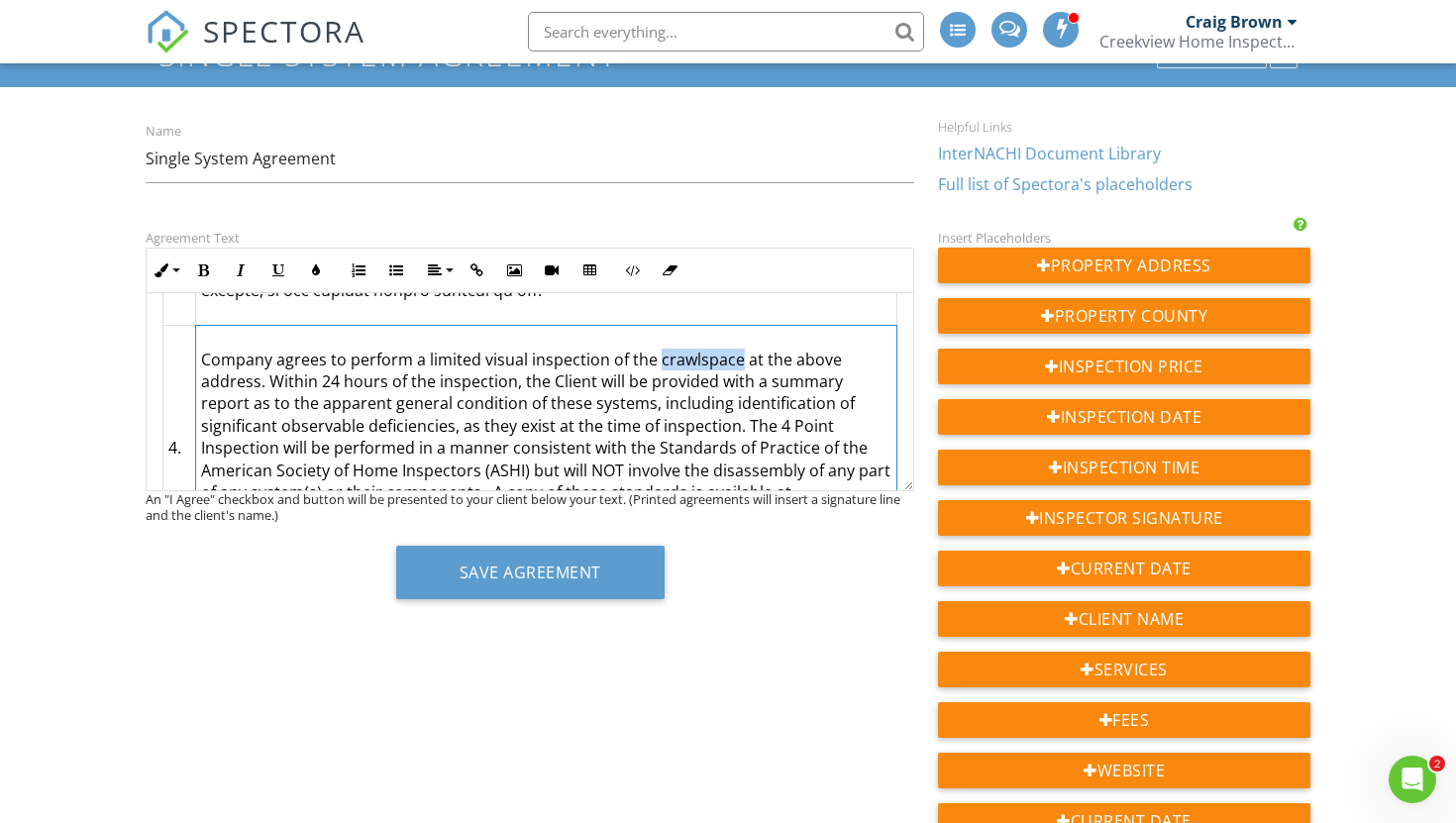 click on "Company agrees to perform a limited visual inspection of the crawlspace at the above address. Within 24 hours of the inspection, the Client will be provided with a summary report as to the apparent general condition of these systems, including identification of significant observable deficiencies, as they exist at the time of inspection. The 4 Point Inspection will be performed in a manner consistent with the Standards of Practice of the American Society of Home Inspectors (ASHI) but will NOT involve the disassembly of any part of any system(s) or their components . A copy of these standards is available at https://www.homeinspector.org/Resources/Standard-of-Practice or in printed format upon request." at bounding box center [546, 449] 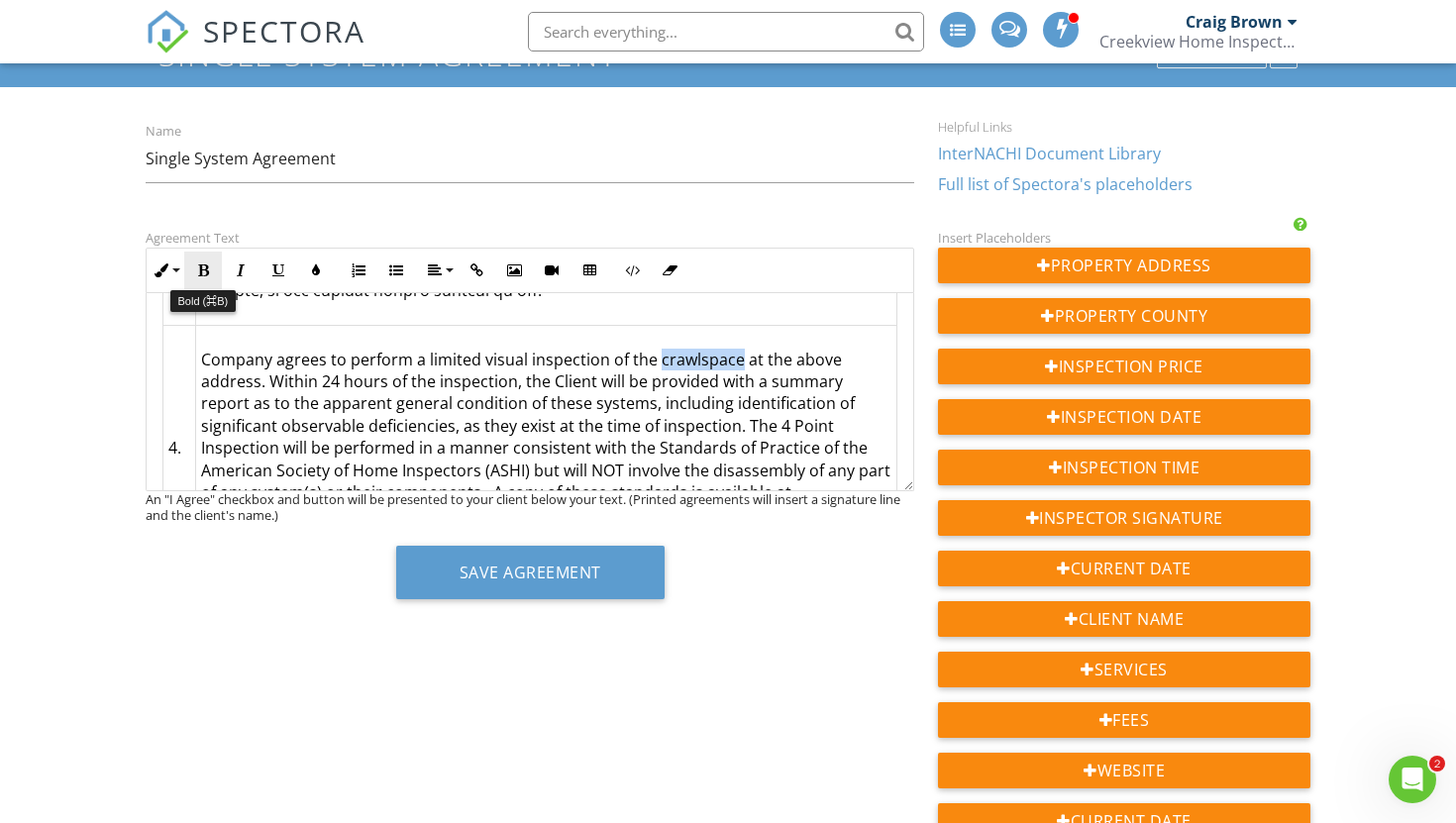click on "Bold" at bounding box center (203, 270) 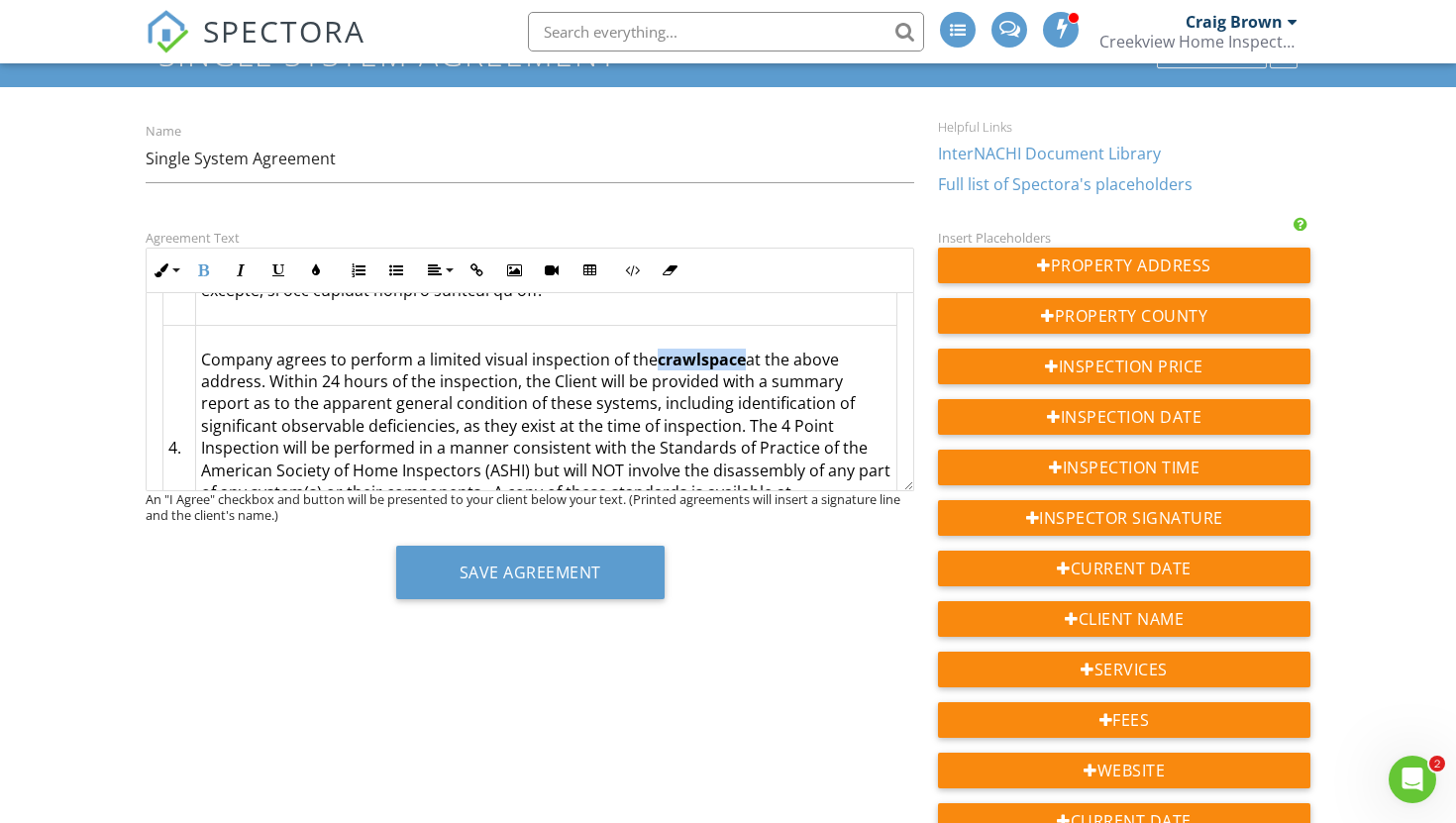 click on "Inline Style XLarge Large Normal Small Light Small/Light Bold Italic Underline Colors Ordered List Unordered List Align Align Left Align Center Align Right Align Justify Insert Link Insert Image Insert Video Insert Table Code View Clear Formatting" at bounding box center (530, 270) 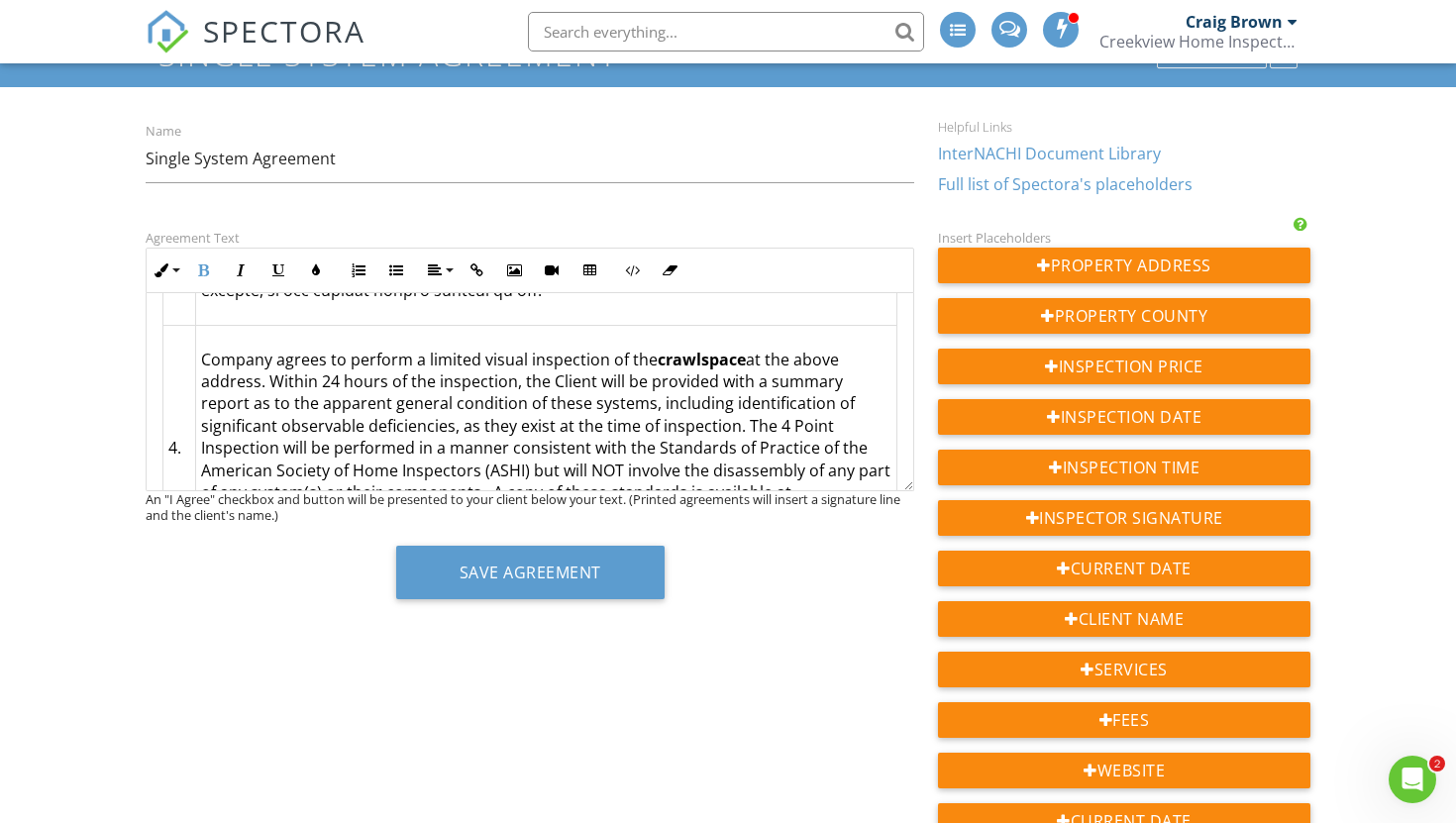 click on "Company agrees to perform a limited visual inspection of the  crawlspace  at the above address. Within 24 hours of the inspection, the Client will be provided with a summary report as to the apparent general condition of these systems, including identification of significant observable deficiencies, as they exist at the time of inspection. The 4 Point Inspection will be performed in a manner consistent with the Standards of Practice of the American Society of Home Inspectors (ASHI) but will NOT involve the disassembly of any part of any system(s) or their components . A copy of these standards is available at https://www.homeinspector.org/Resources/Standard-of-Practice or in printed format upon request." at bounding box center (546, 449) 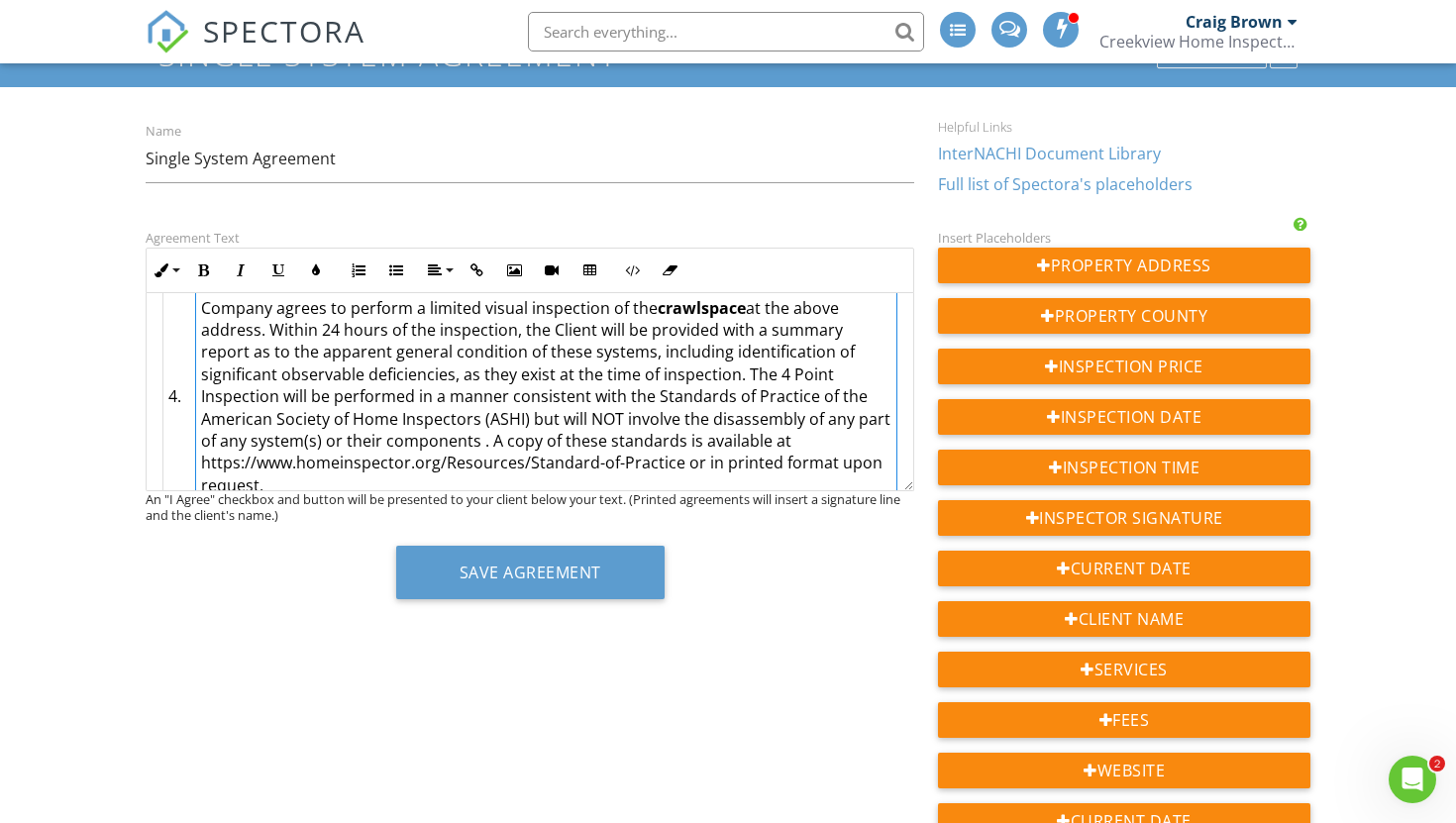 scroll, scrollTop: 1066, scrollLeft: 0, axis: vertical 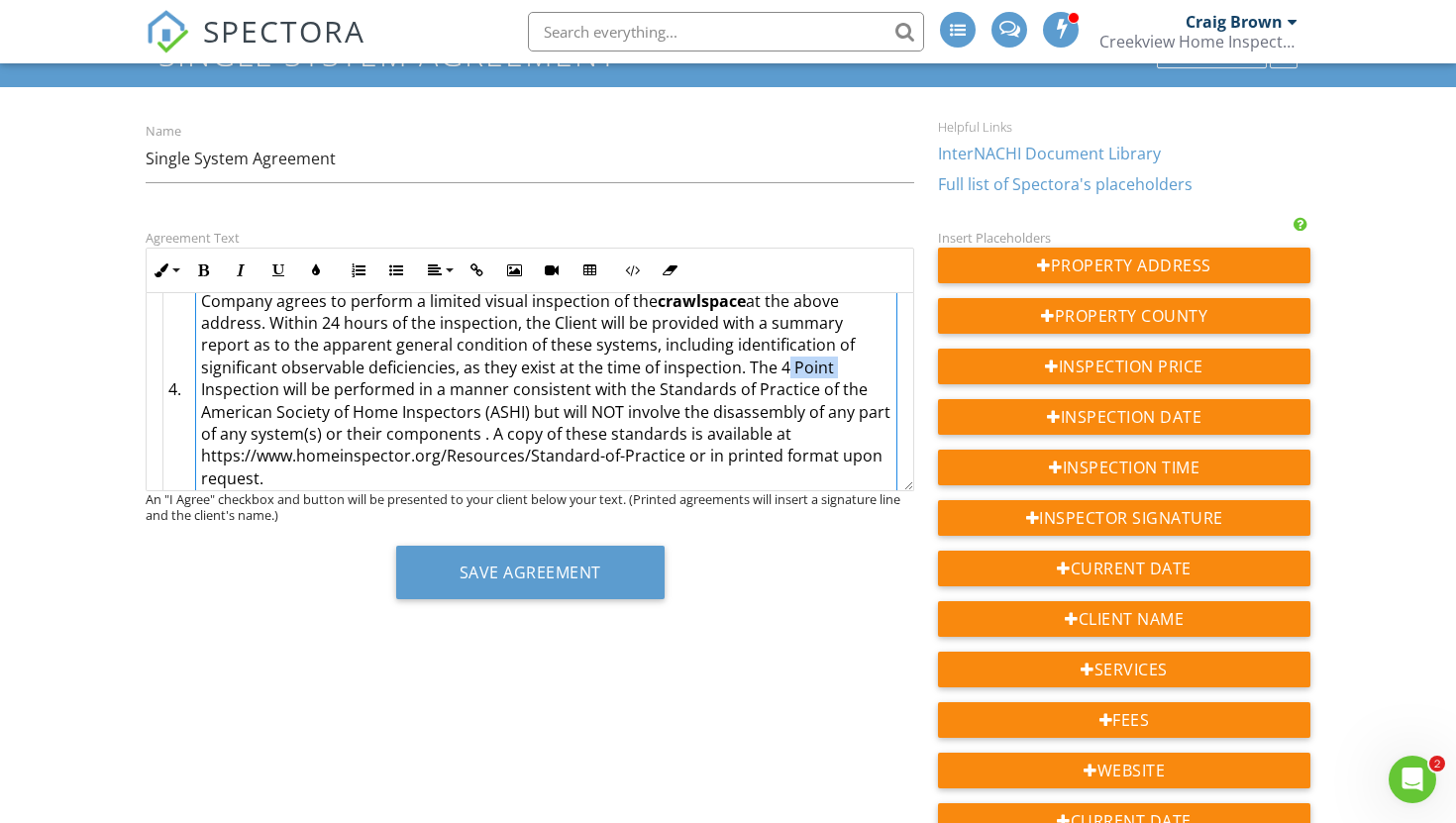 drag, startPoint x: 749, startPoint y: 347, endPoint x: 696, endPoint y: 350, distance: 53.08484 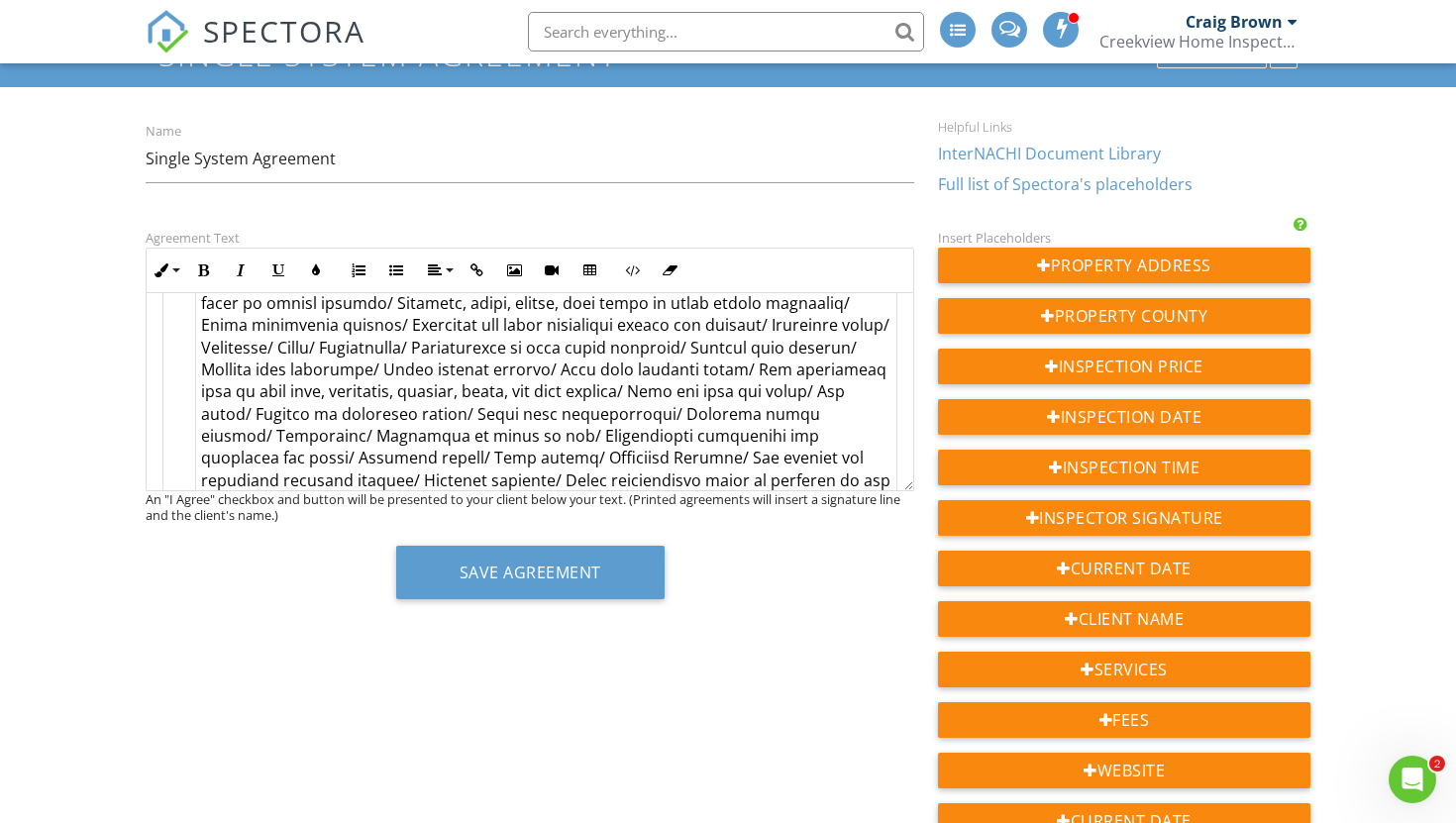 scroll, scrollTop: 1823, scrollLeft: 0, axis: vertical 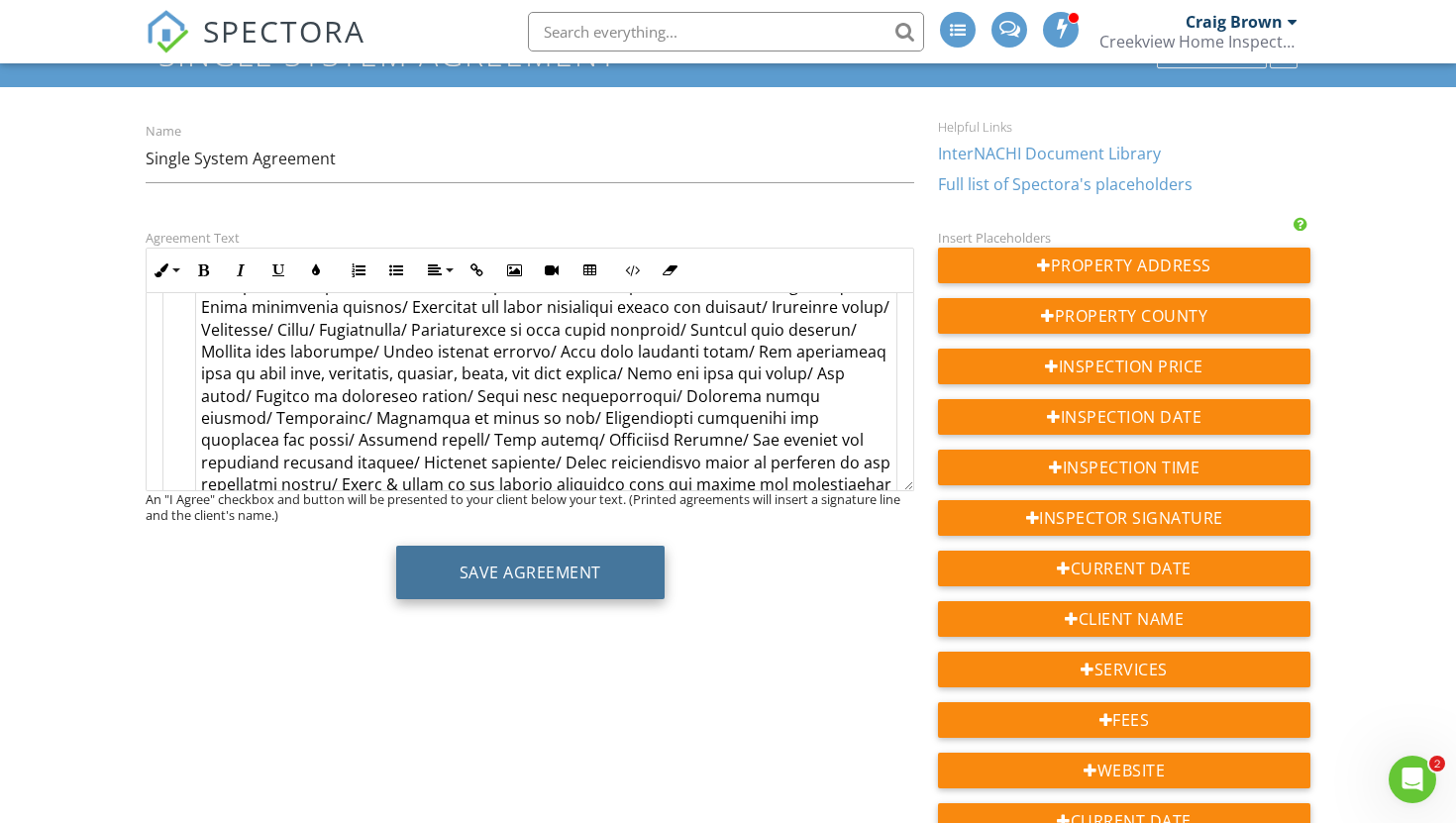 click on "Save Agreement" at bounding box center [530, 572] 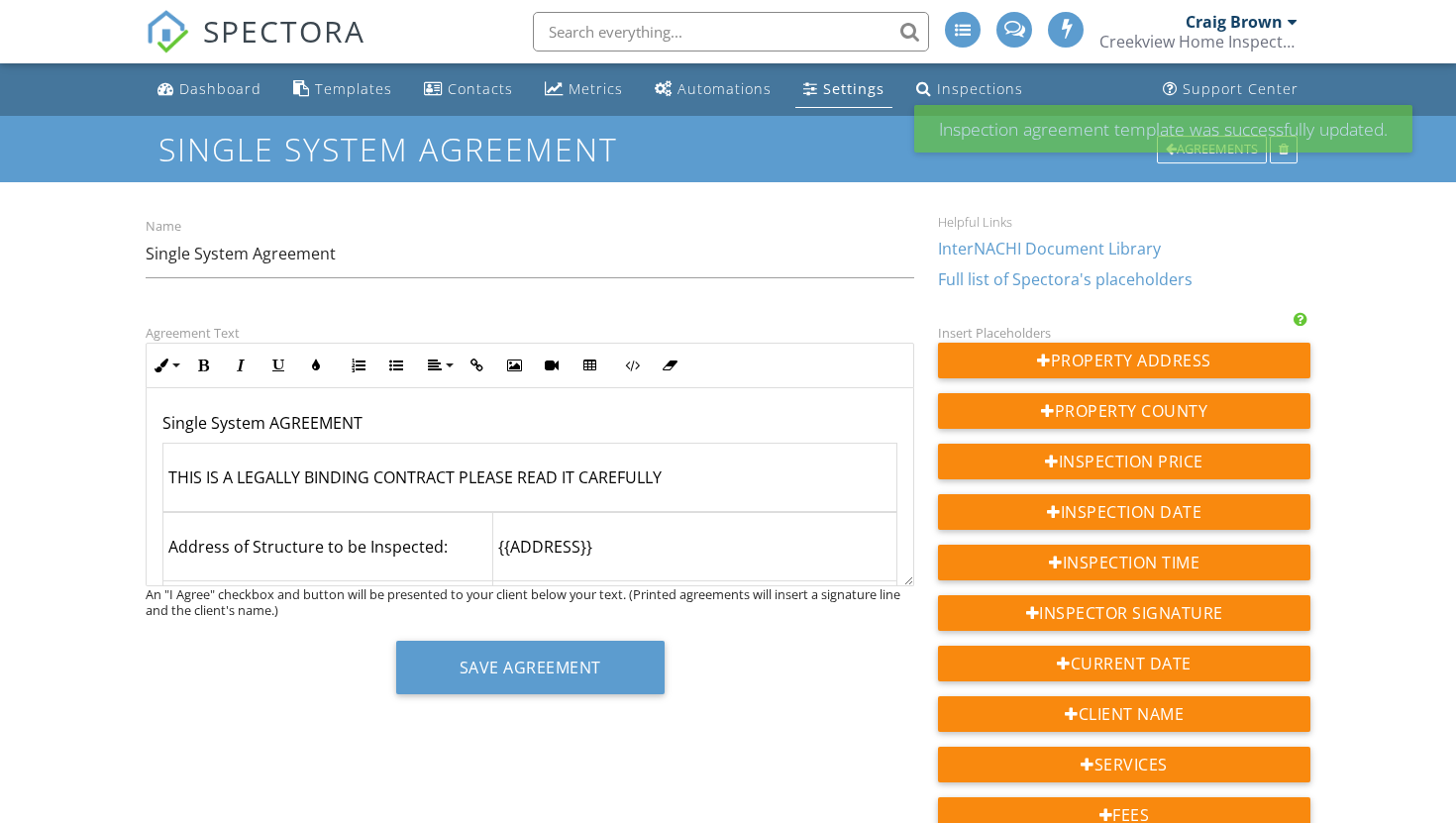 scroll, scrollTop: 0, scrollLeft: 0, axis: both 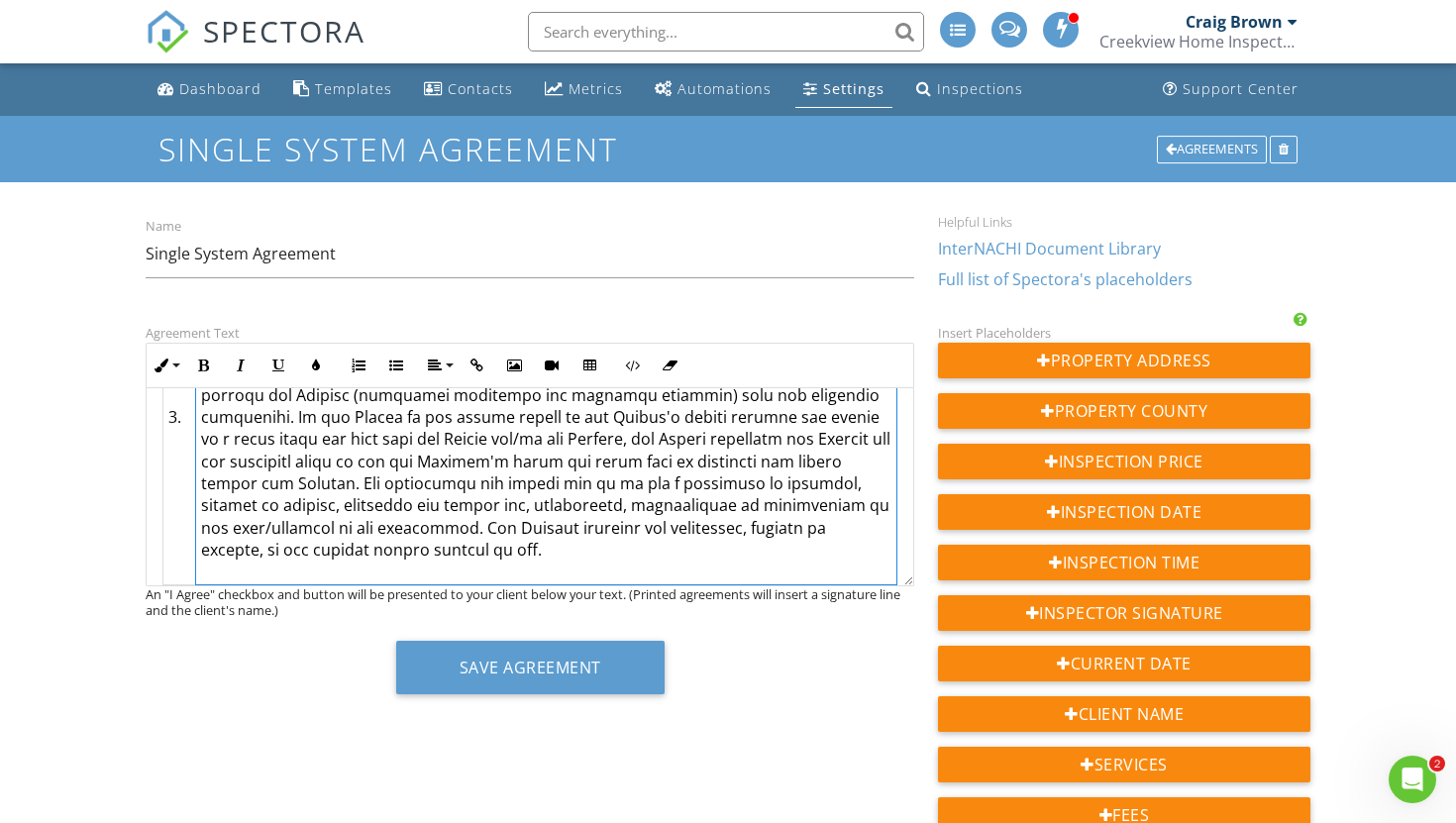 drag, startPoint x: 203, startPoint y: 418, endPoint x: 408, endPoint y: 521, distance: 229.42101 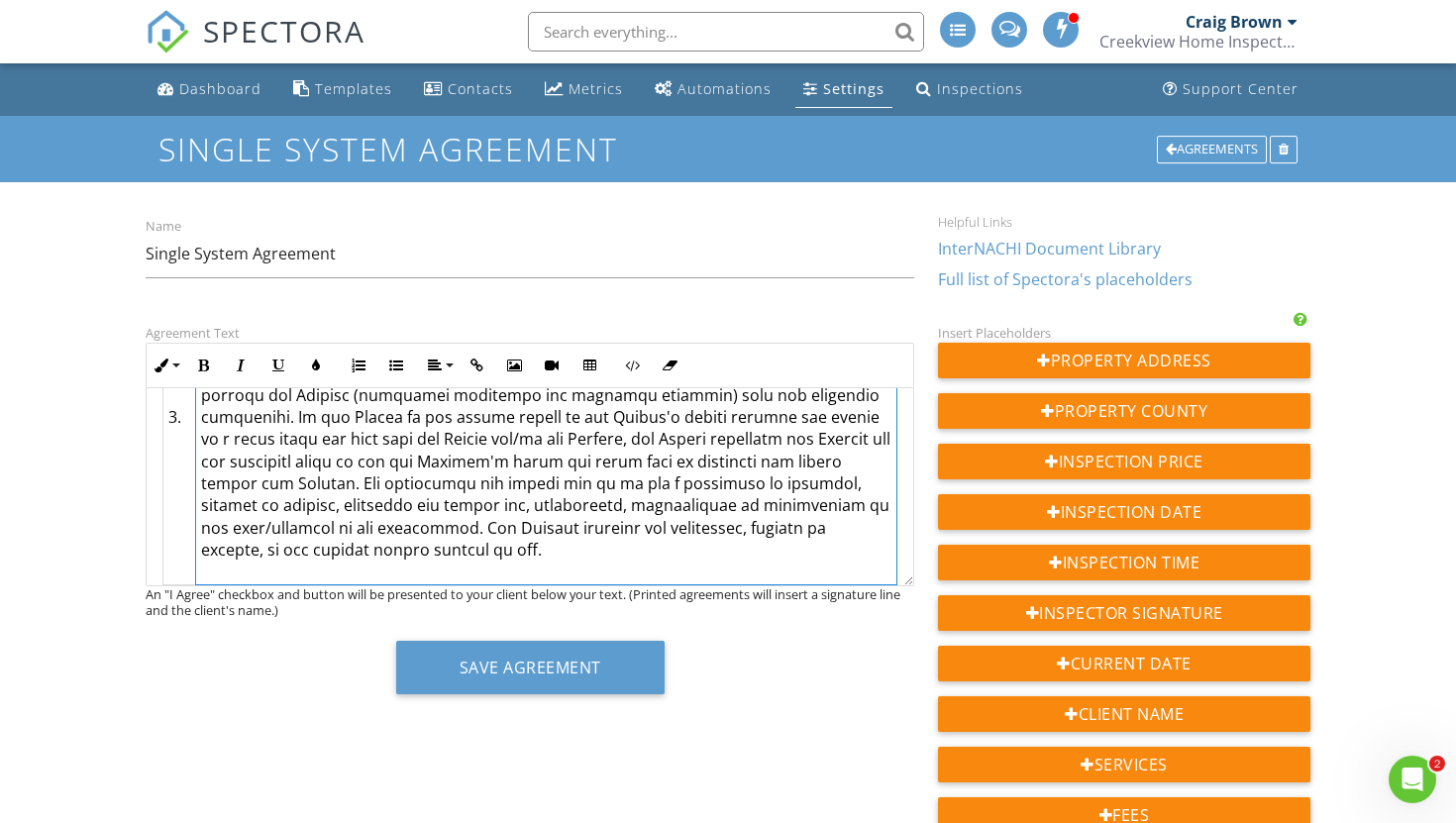 click at bounding box center (546, 417) 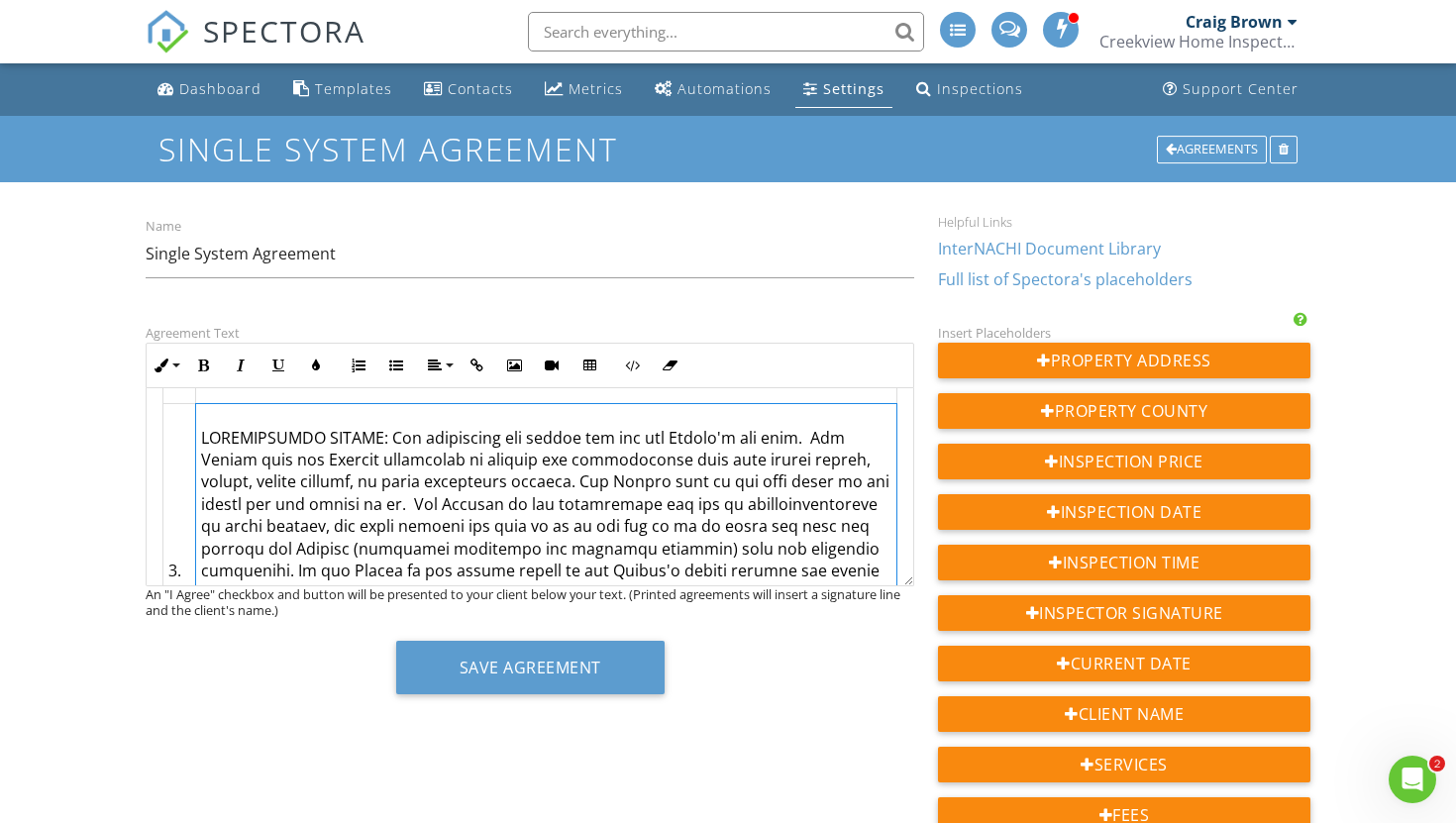 scroll, scrollTop: 719, scrollLeft: 0, axis: vertical 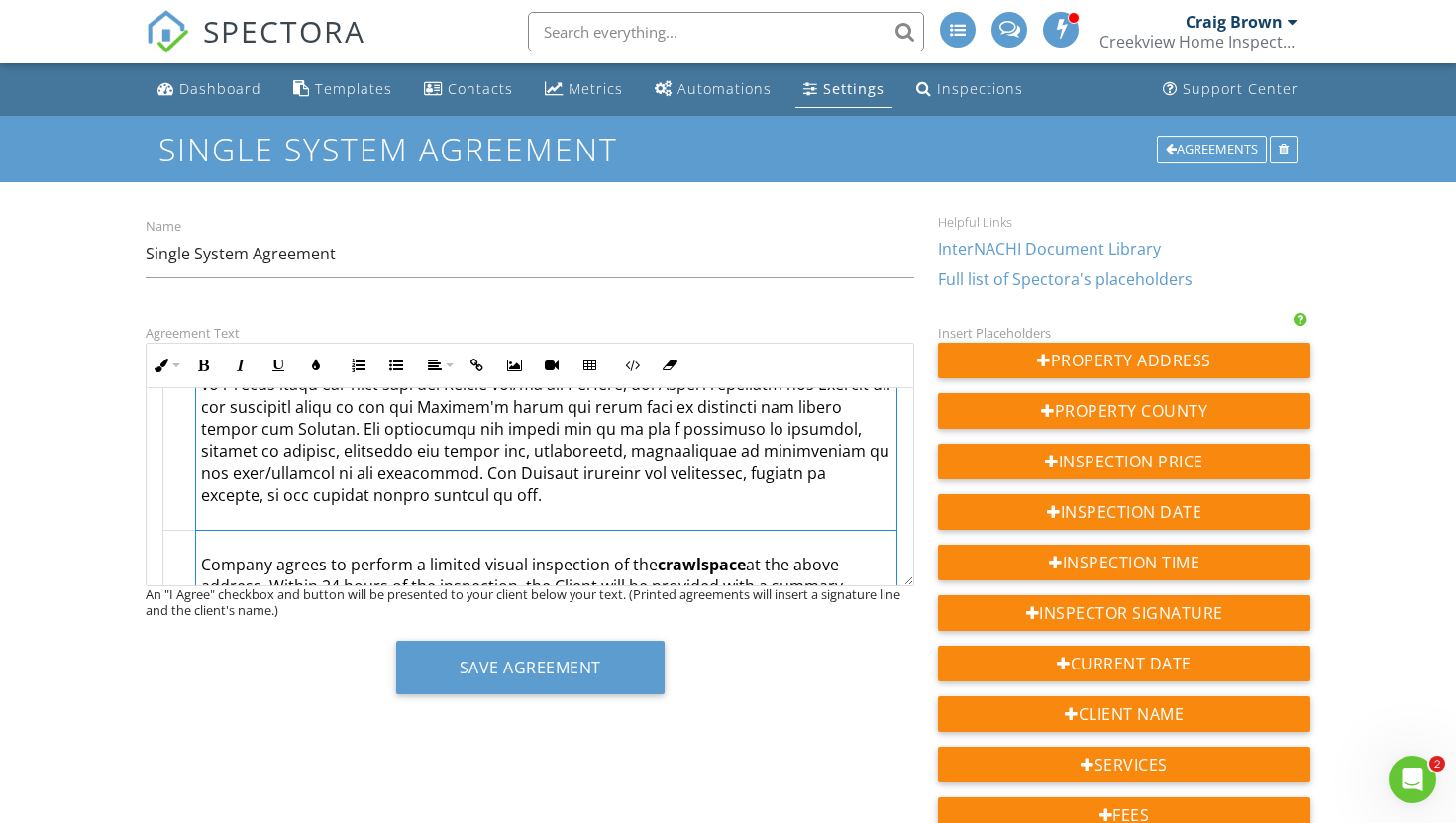 drag, startPoint x: 204, startPoint y: 407, endPoint x: 405, endPoint y: 509, distance: 225.39965 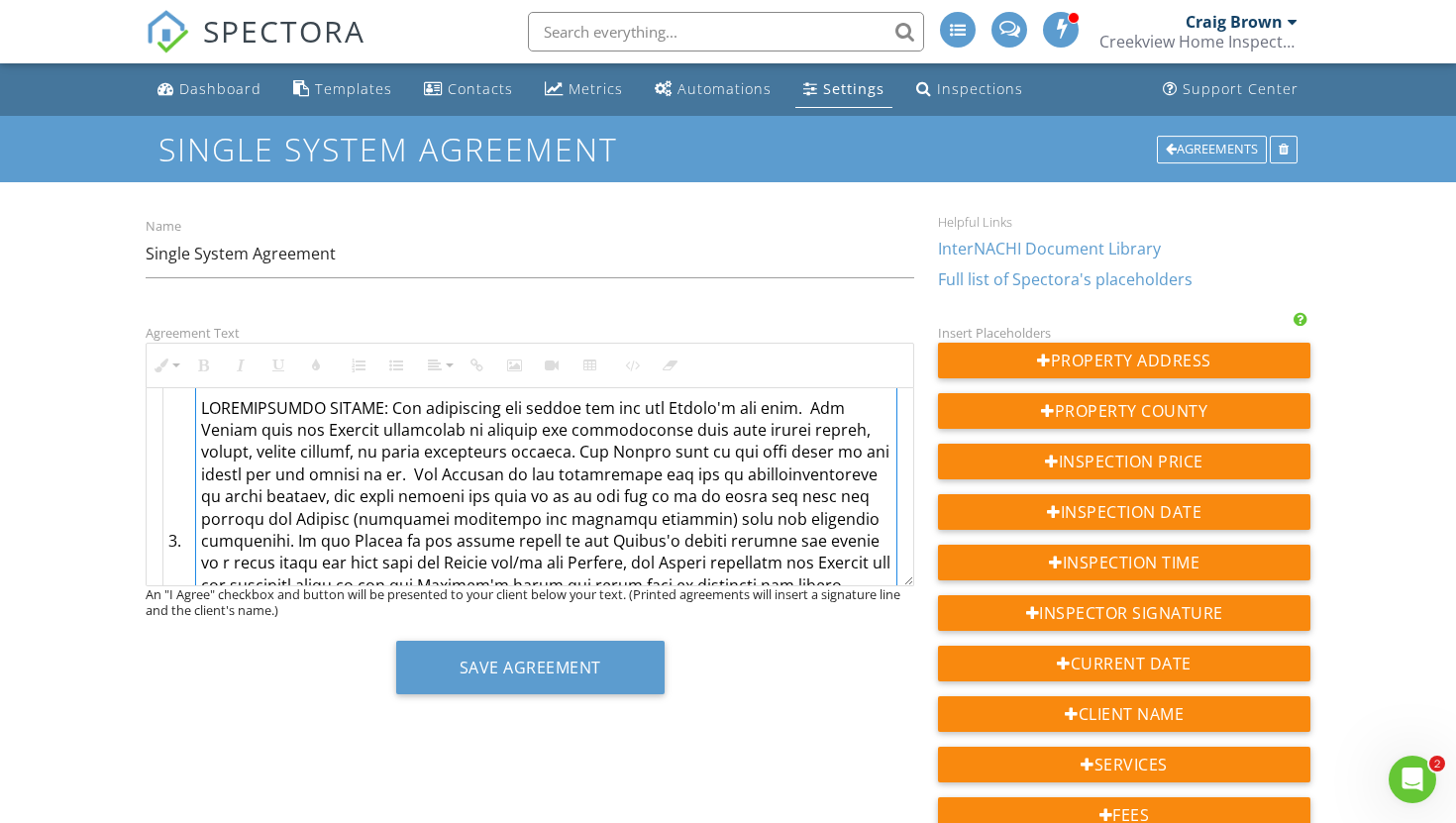 scroll, scrollTop: 715, scrollLeft: 0, axis: vertical 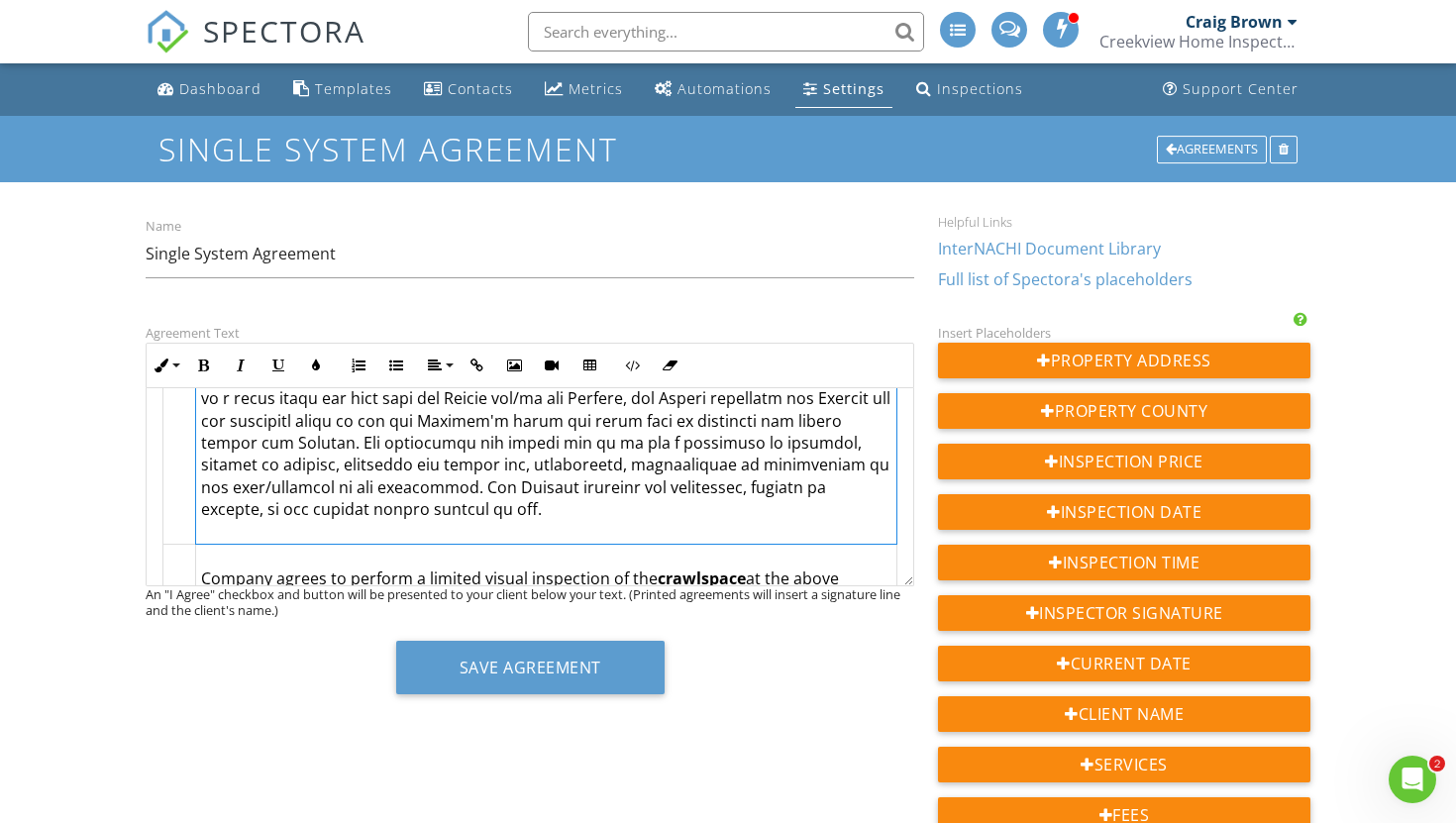 drag, startPoint x: 207, startPoint y: 408, endPoint x: 529, endPoint y: 427, distance: 322.5601 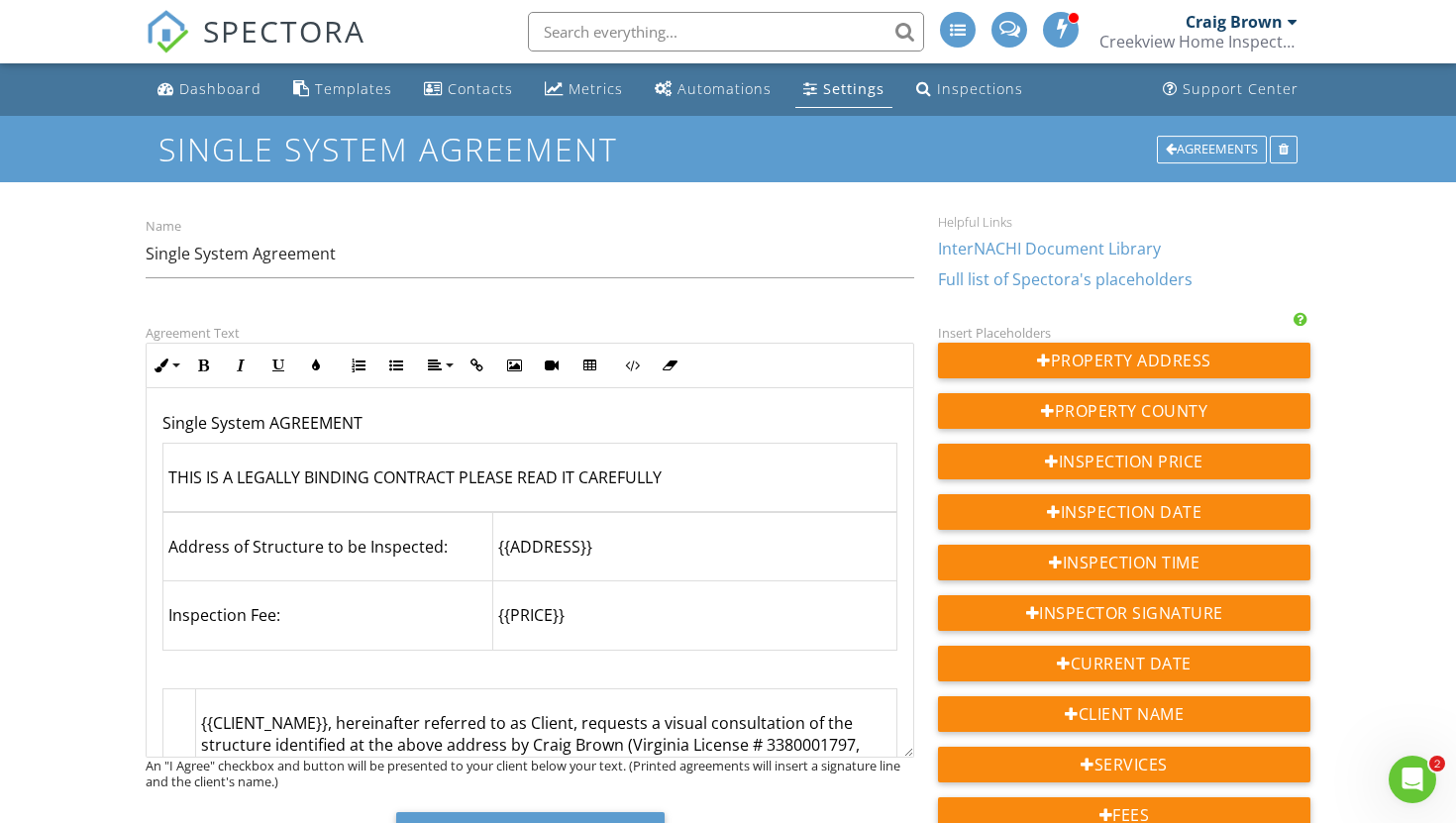 drag, startPoint x: 909, startPoint y: 577, endPoint x: 911, endPoint y: 751, distance: 174.01149 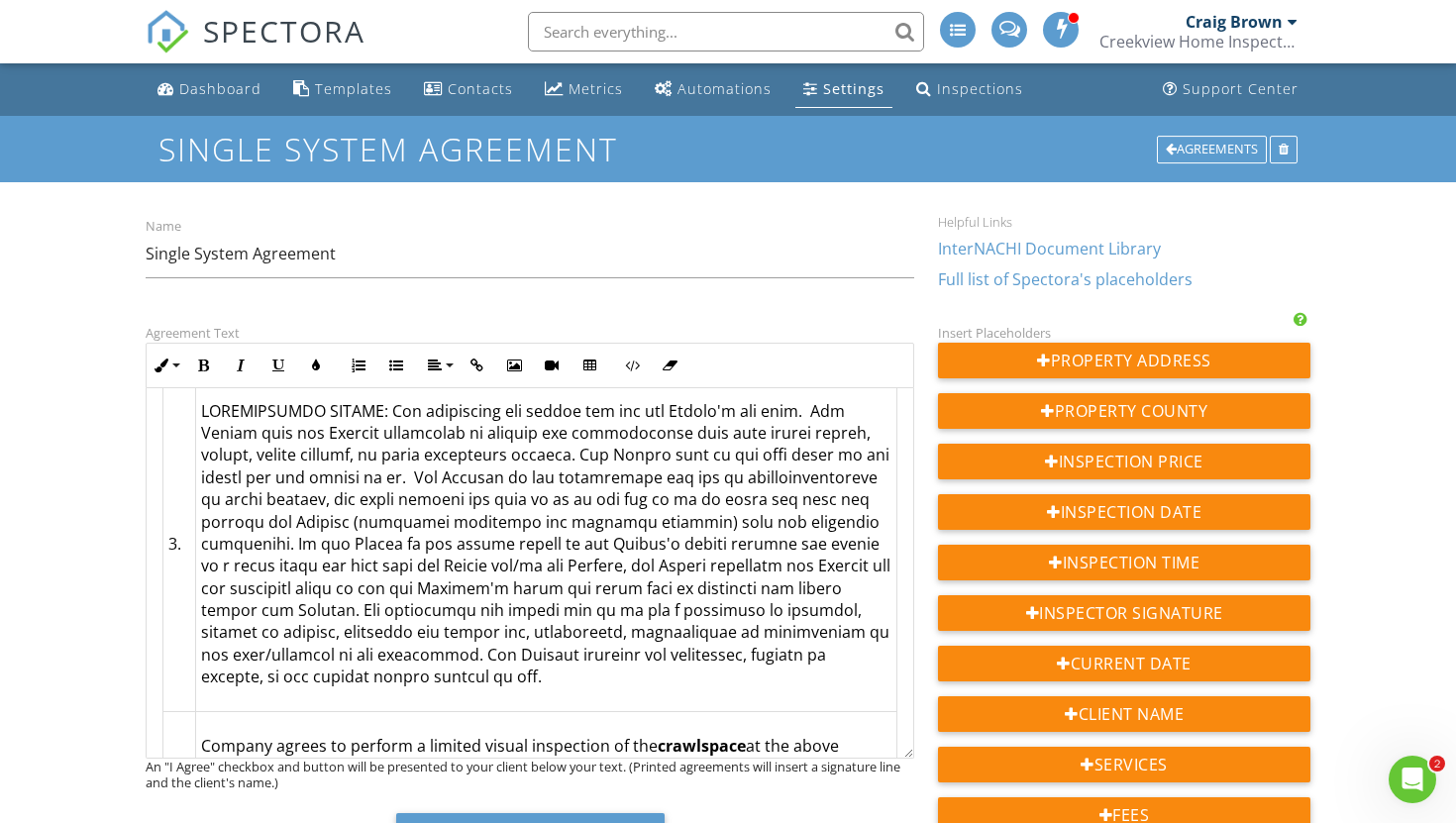scroll, scrollTop: 687, scrollLeft: 0, axis: vertical 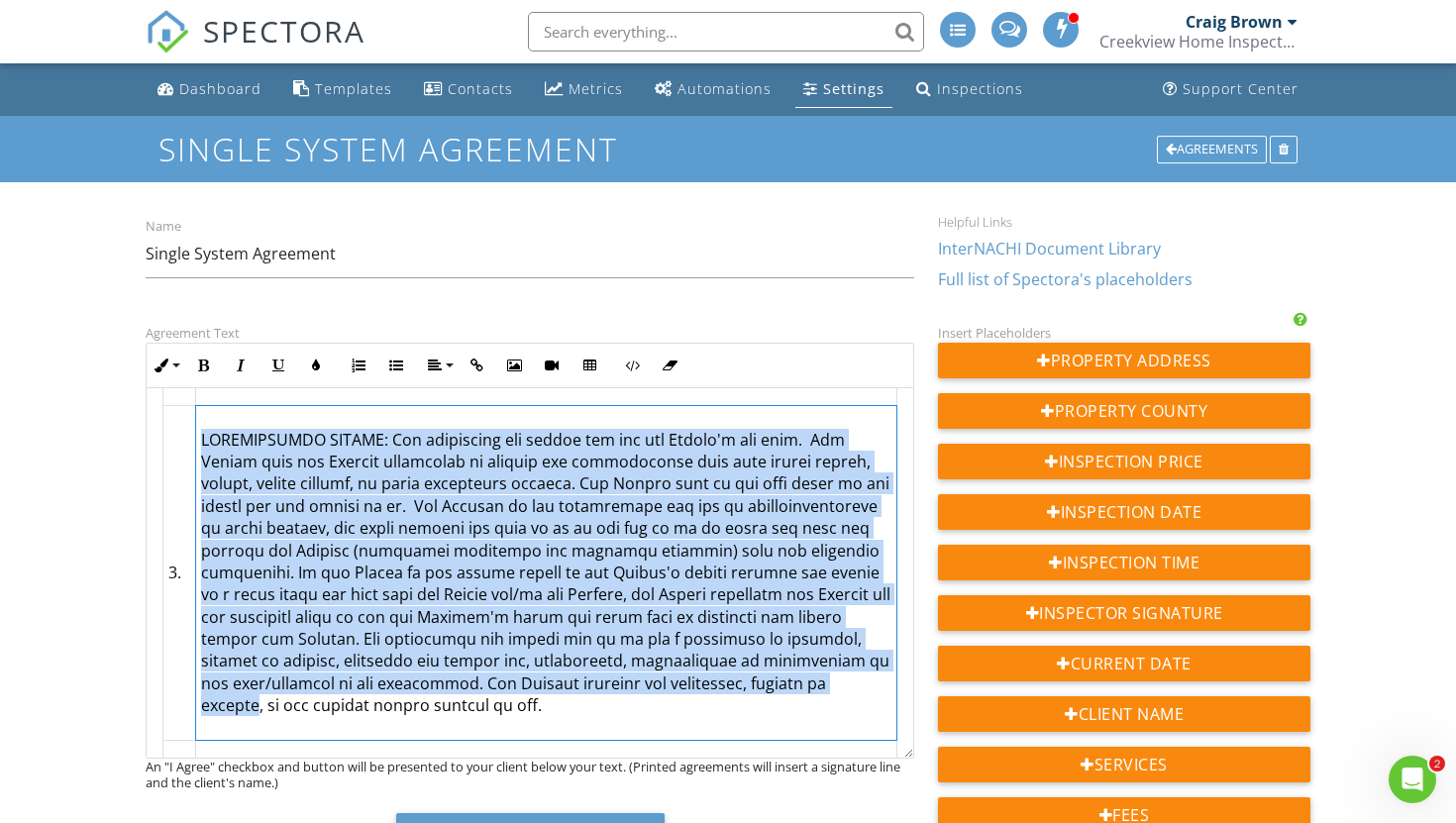 drag, startPoint x: 204, startPoint y: 435, endPoint x: 623, endPoint y: 685, distance: 487.91495 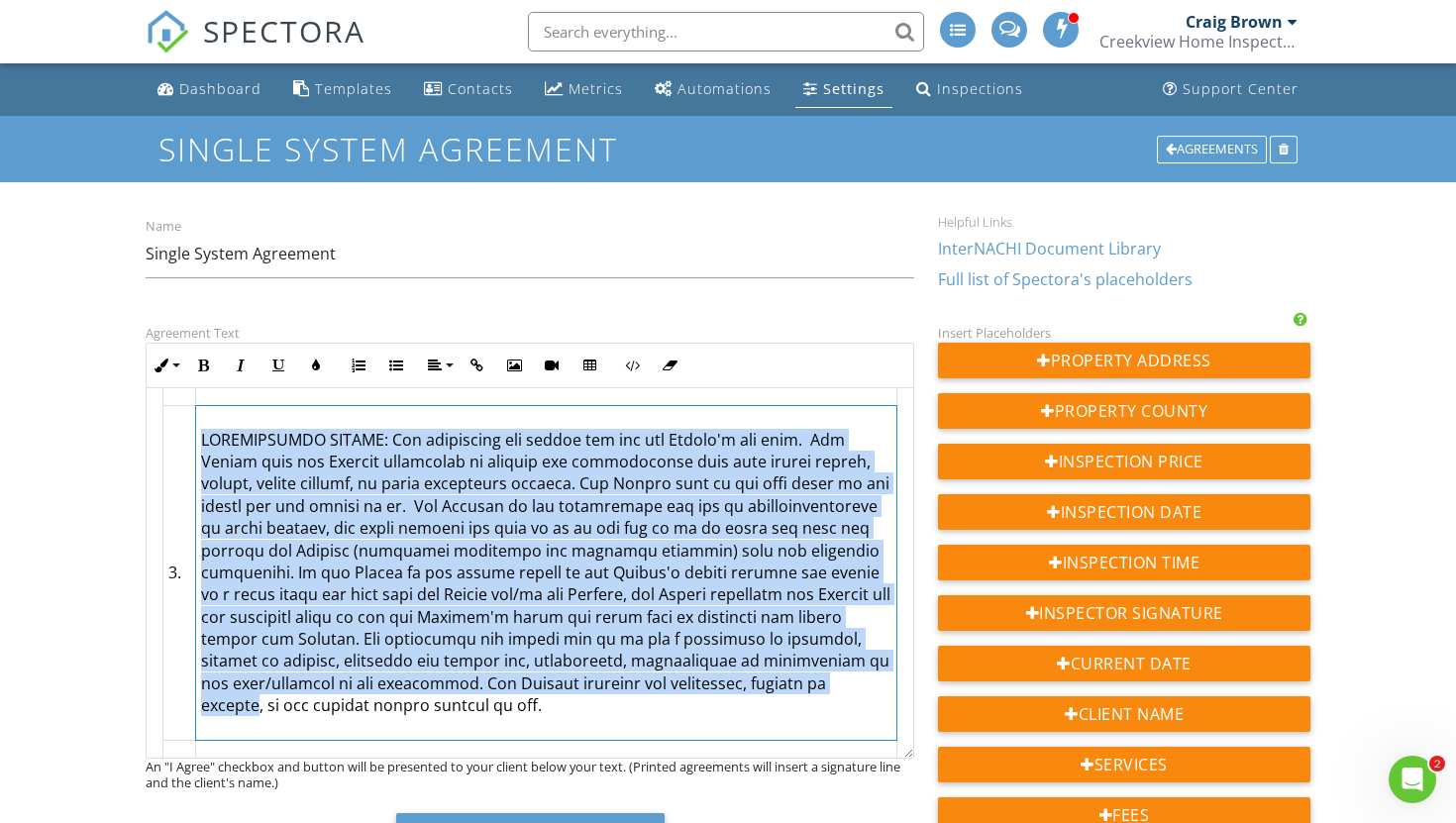 click at bounding box center (546, 572) 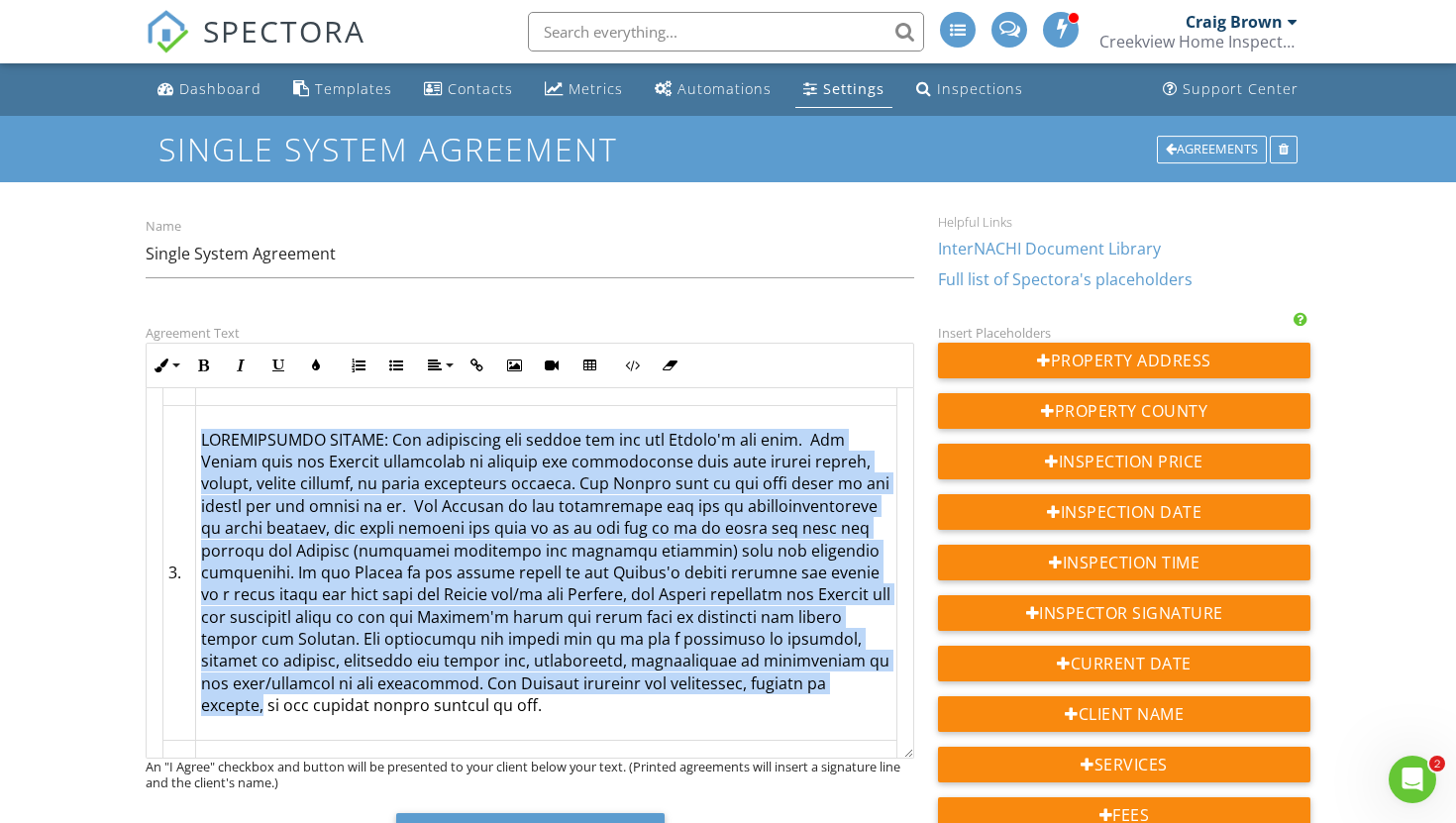 click on "Inline Style XLarge Large Normal Small Light Small/Light Bold Italic Underline Colors Ordered List Unordered List Align Align Left Align Center Align Right Align Justify Insert Link Insert Image Insert Video Insert Table Code View Clear Formatting" at bounding box center (530, 365) 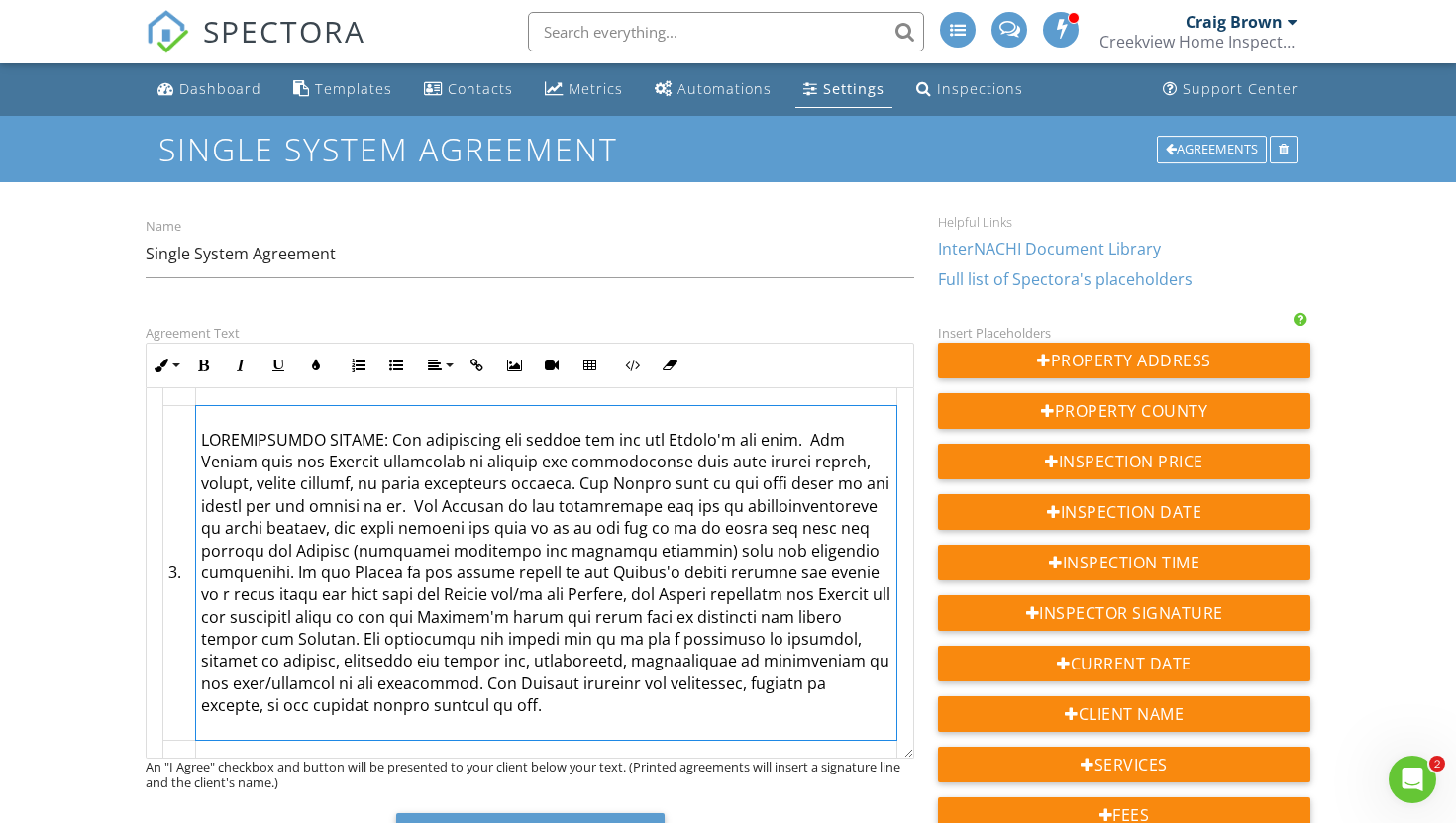click at bounding box center [546, 572] 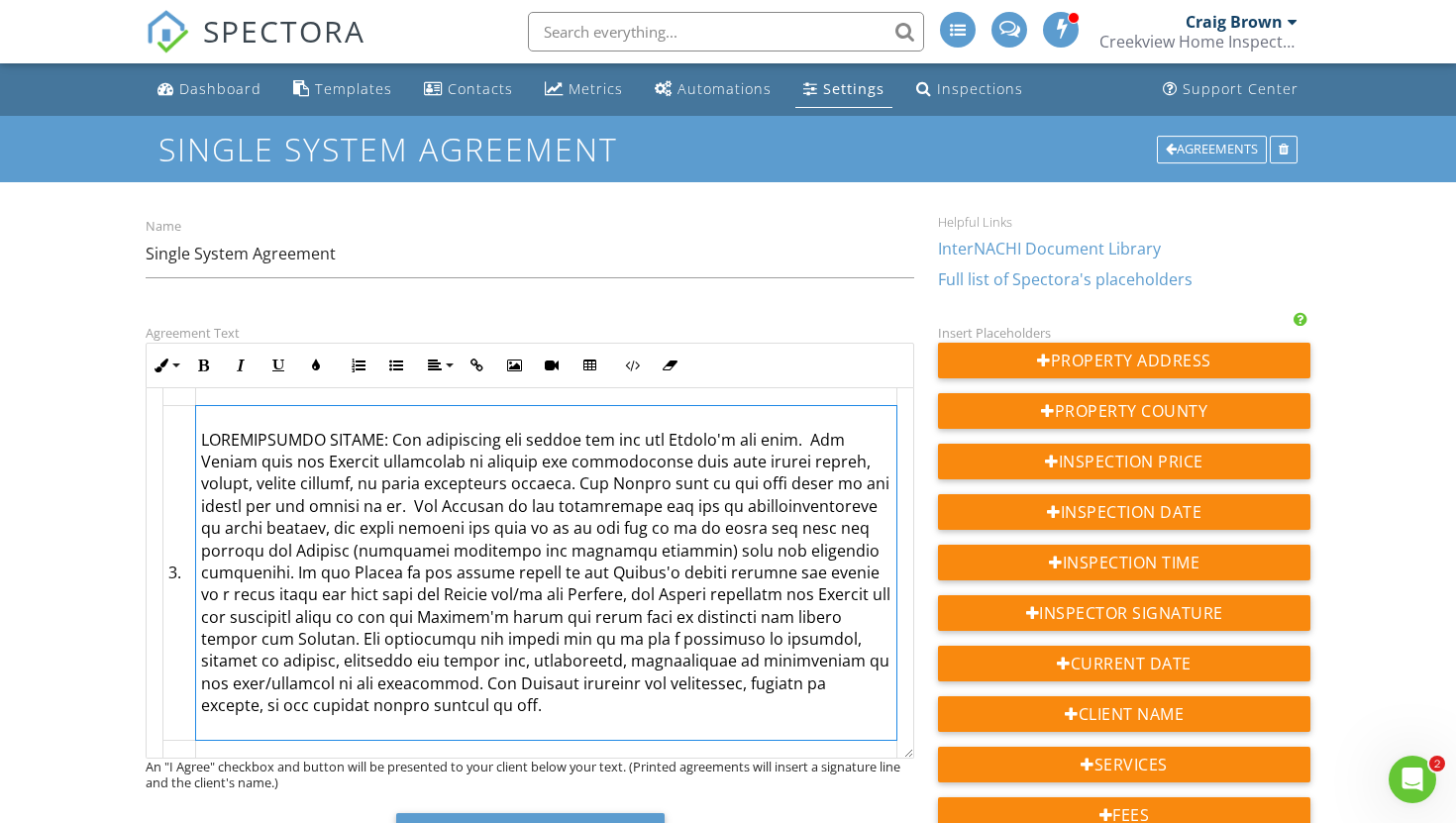 drag, startPoint x: 204, startPoint y: 438, endPoint x: 746, endPoint y: 695, distance: 599.8441 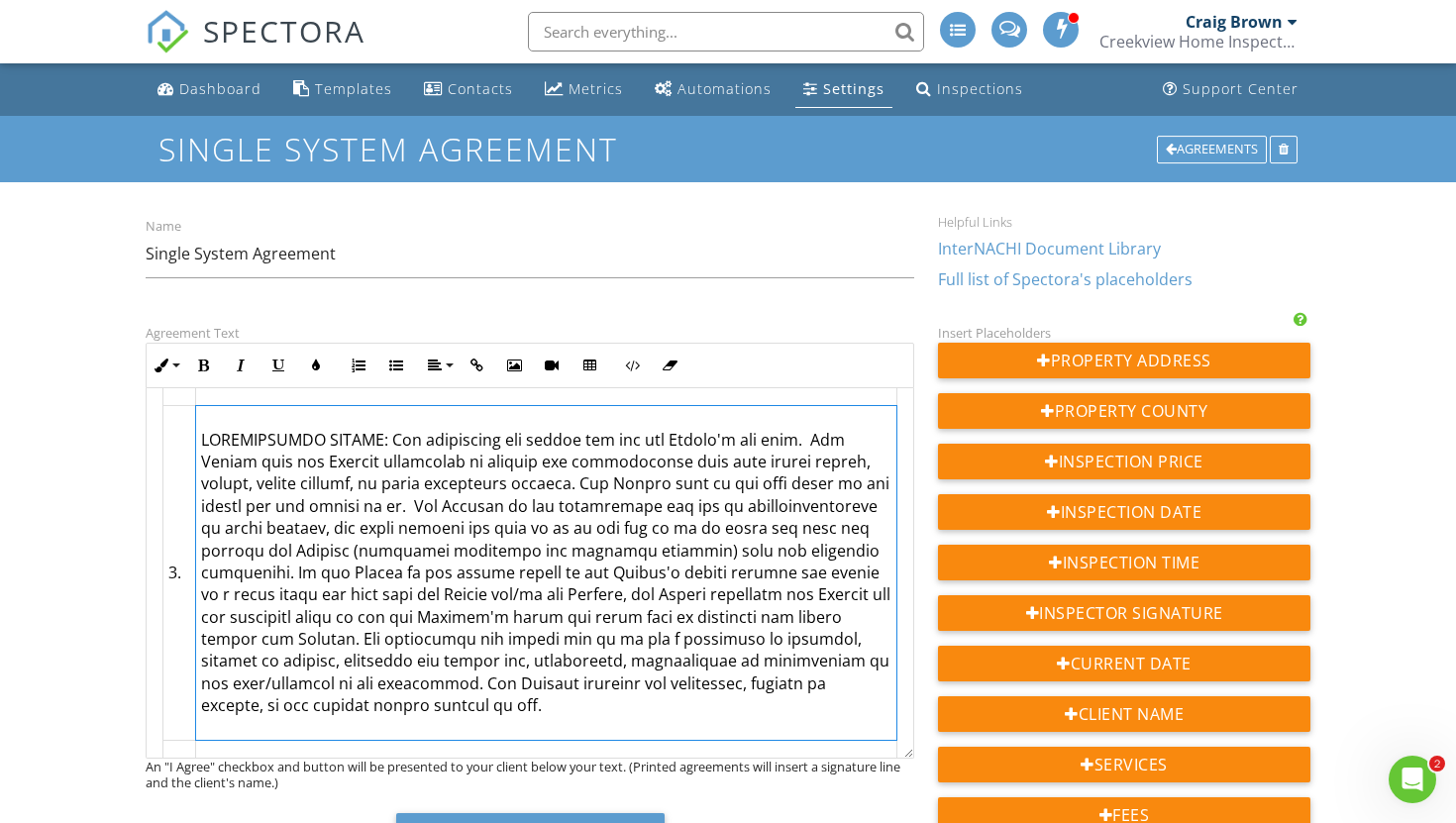 click 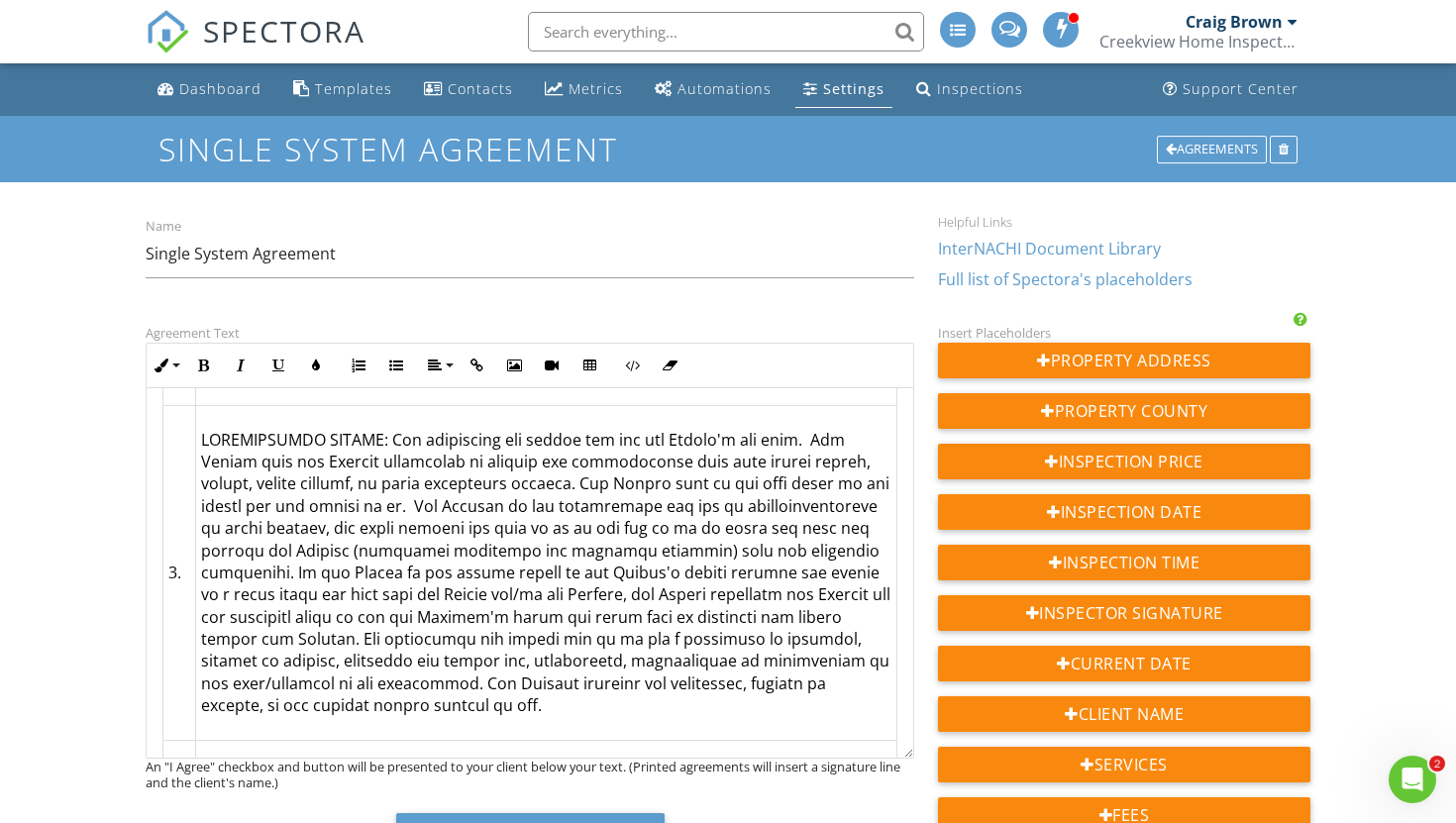 copy on "CONFIDENTIAL REPORT: Our inspection and report are for the Client's use only.  The Client give the Company permission to discuss our observations with real estate agents, owners, repair persons, or other interested parties. The Client will be the sole owner of the report and all rights to it.  The Company is not responsible for use or misinterpretation by third parties, and third parties who rely on it in any way do so at their own risk and release the Company (including employees and business entities) from any liability whatsoever. If the Client or any person acting on the Client's behalf provide the report to a third party who then sues the Client and/or the Company, the Client releasees the Company for any liability agree to pay the Company's costs and legal fees in defending any action naming the Company. The inspection and report are in no way a guarantee or warranty, express or implied, regarding the future use, operability, habitability or suitability of the home/building or its components. The Com..." 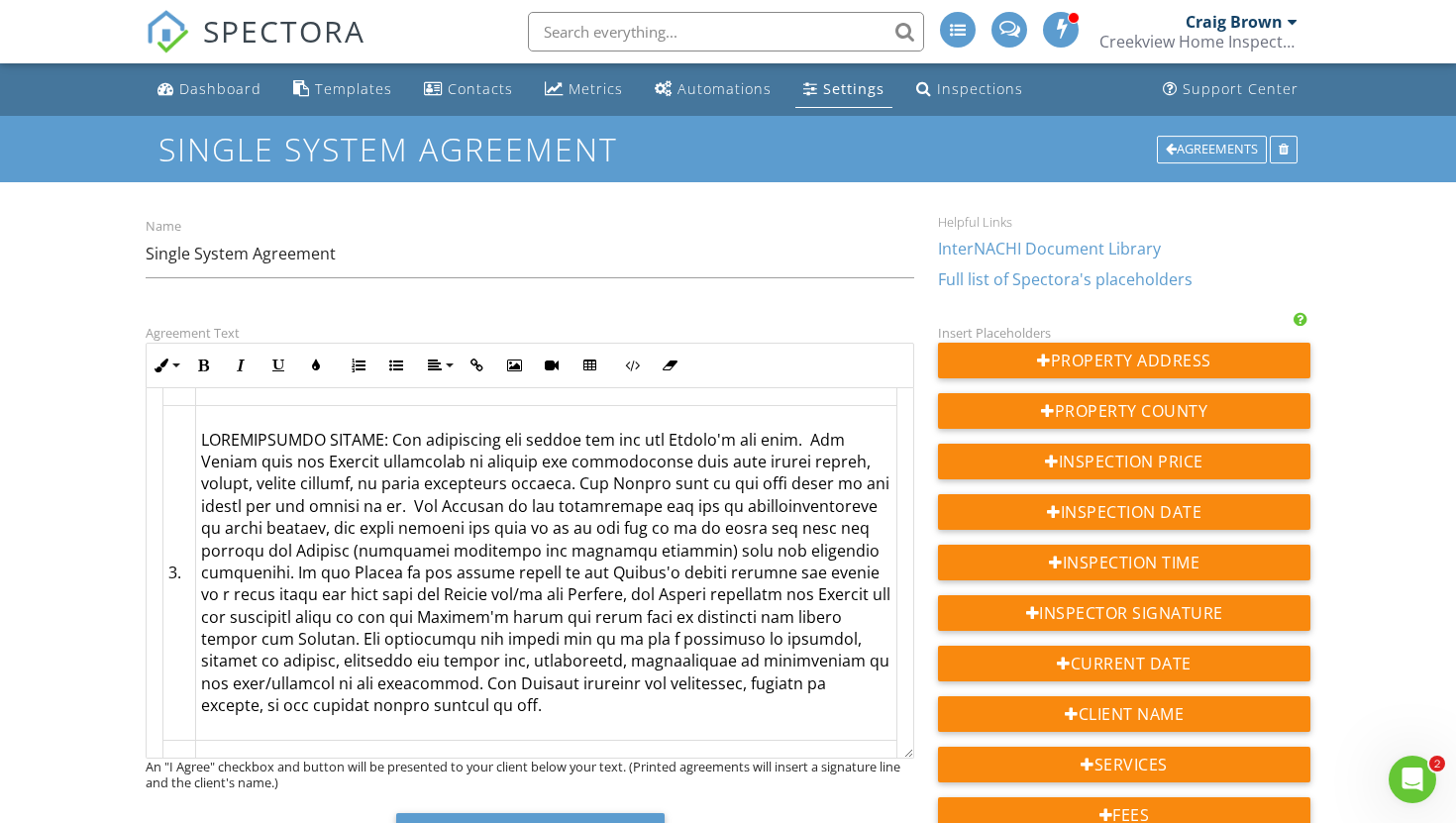 click on "Dashboard
Templates
Contacts
Metrics
Automations
Settings
Inspections
Support Center
Single System Agreement
Agreements
Name
Single System Agreement
Helpful Links
InterNACHI Document Library
Full list of Spectora's placeholders
Agreement Text
Inline Style XLarge Large Normal Small Light Small/Light Bold Italic Underline Colors Ordered List Unordered List Align Align Left Align Center Align Right Align Justify Insert Link Insert Image Insert Video Insert Table Code View Clear Formatting Single System AGREEMENT THIS IS A LEGALLY BINDING CONTRACT PLEASE READ IT CAREFULLY Address of Structure to be Inspected: {{ADDRESS}} Inspection Fee: {{PRICE}}    1. 2. 3. 4. Company agrees to perform a limited visual inspection of the  crawlspace 5. Scope of Single System Inspection: The Single System Inspection only includes inspection of the house looking at  6. 7. 8. 9." at bounding box center (728, 2109) 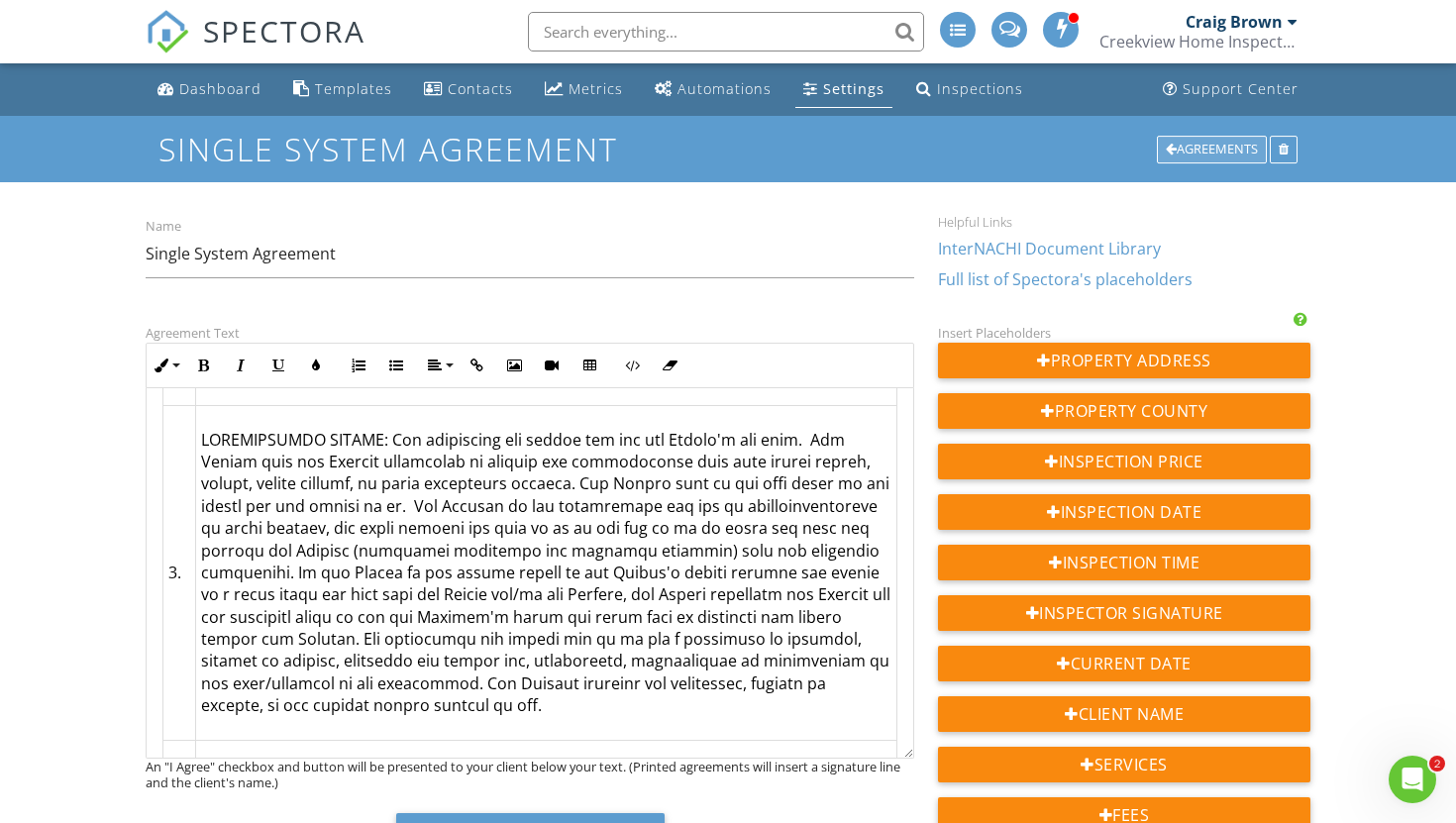 click on "Agreements" at bounding box center [1211, 150] 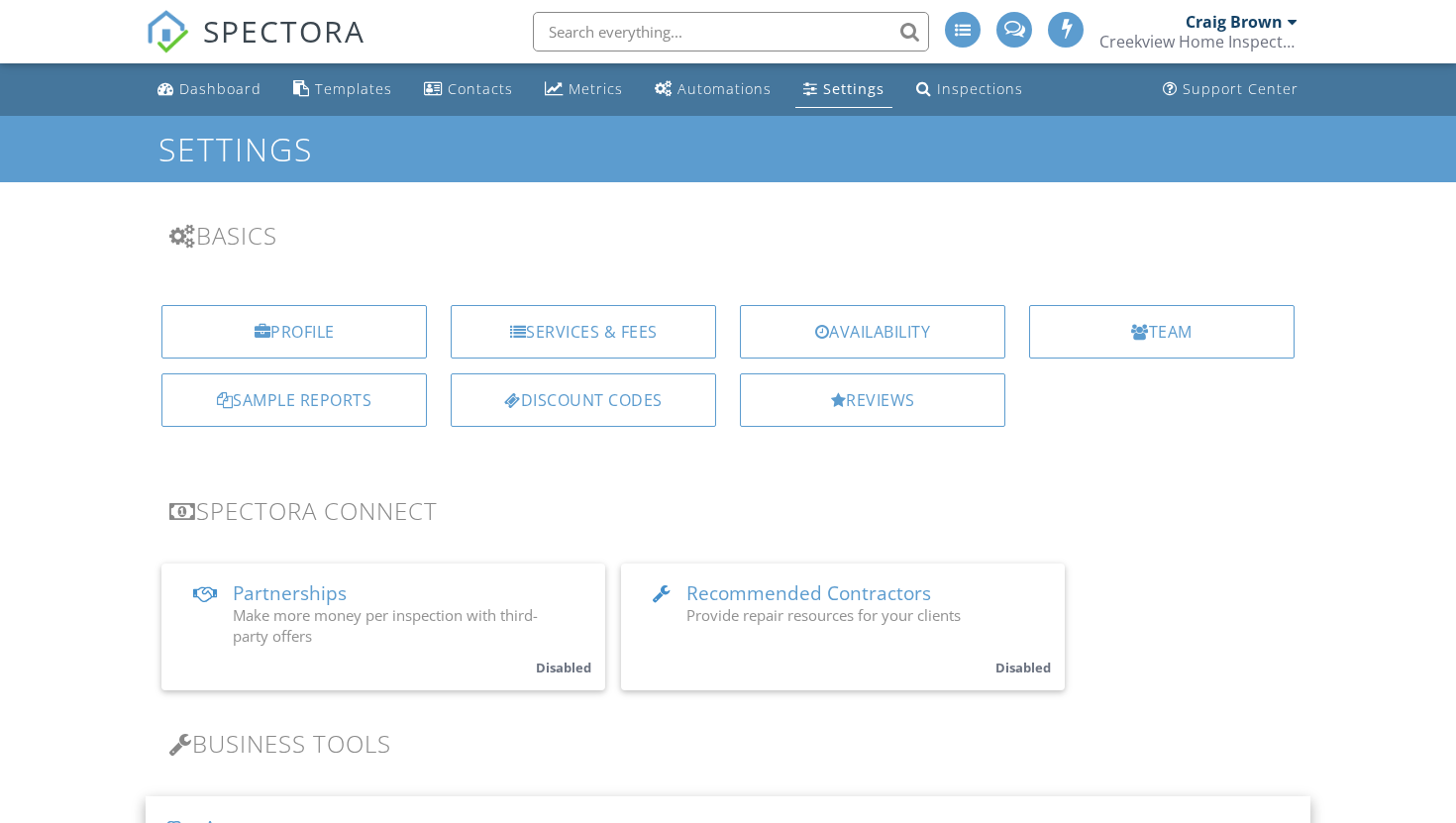 scroll, scrollTop: 422, scrollLeft: 0, axis: vertical 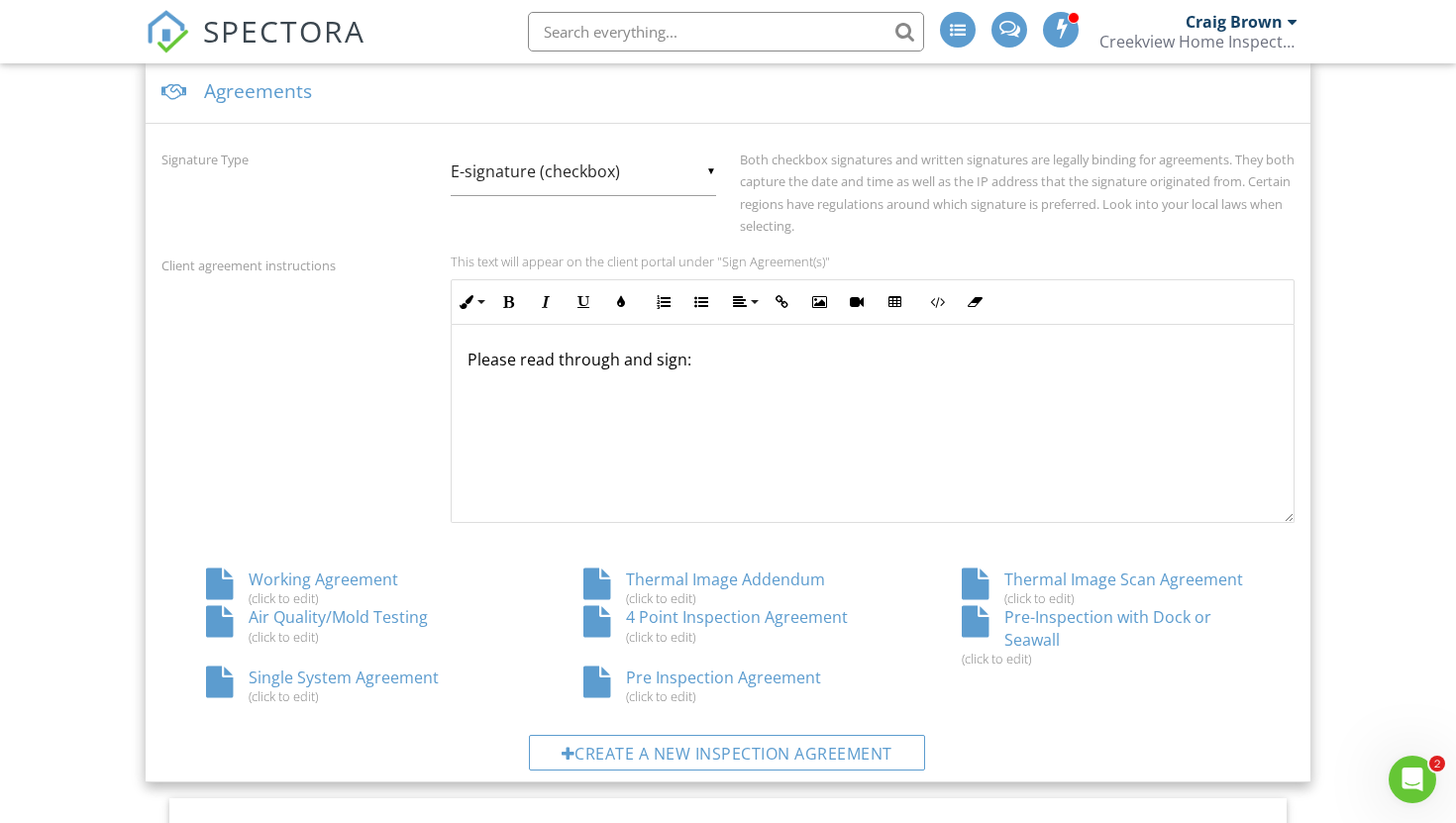 click on "(click to edit)" at bounding box center [727, 696] 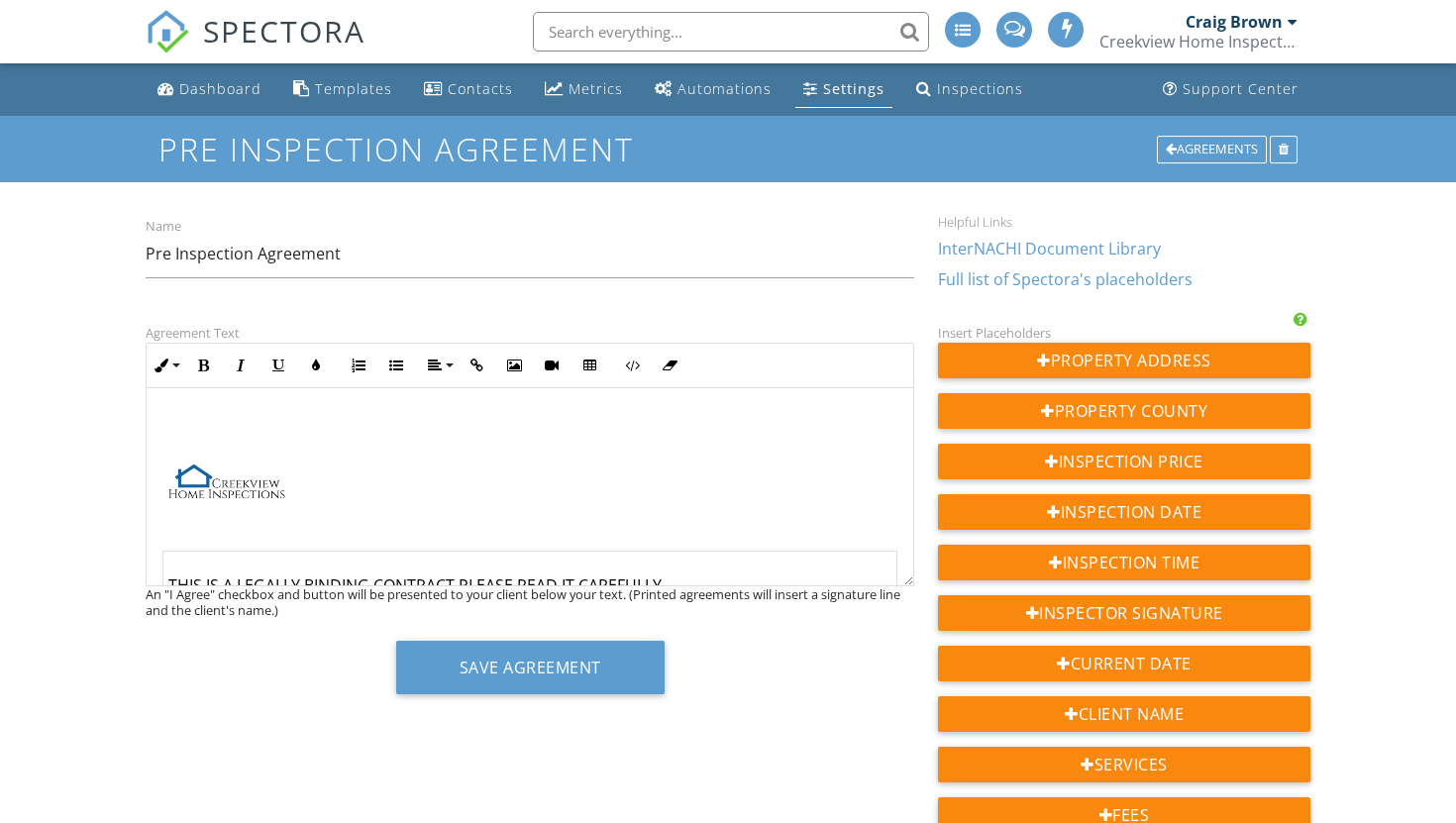 scroll, scrollTop: 0, scrollLeft: 0, axis: both 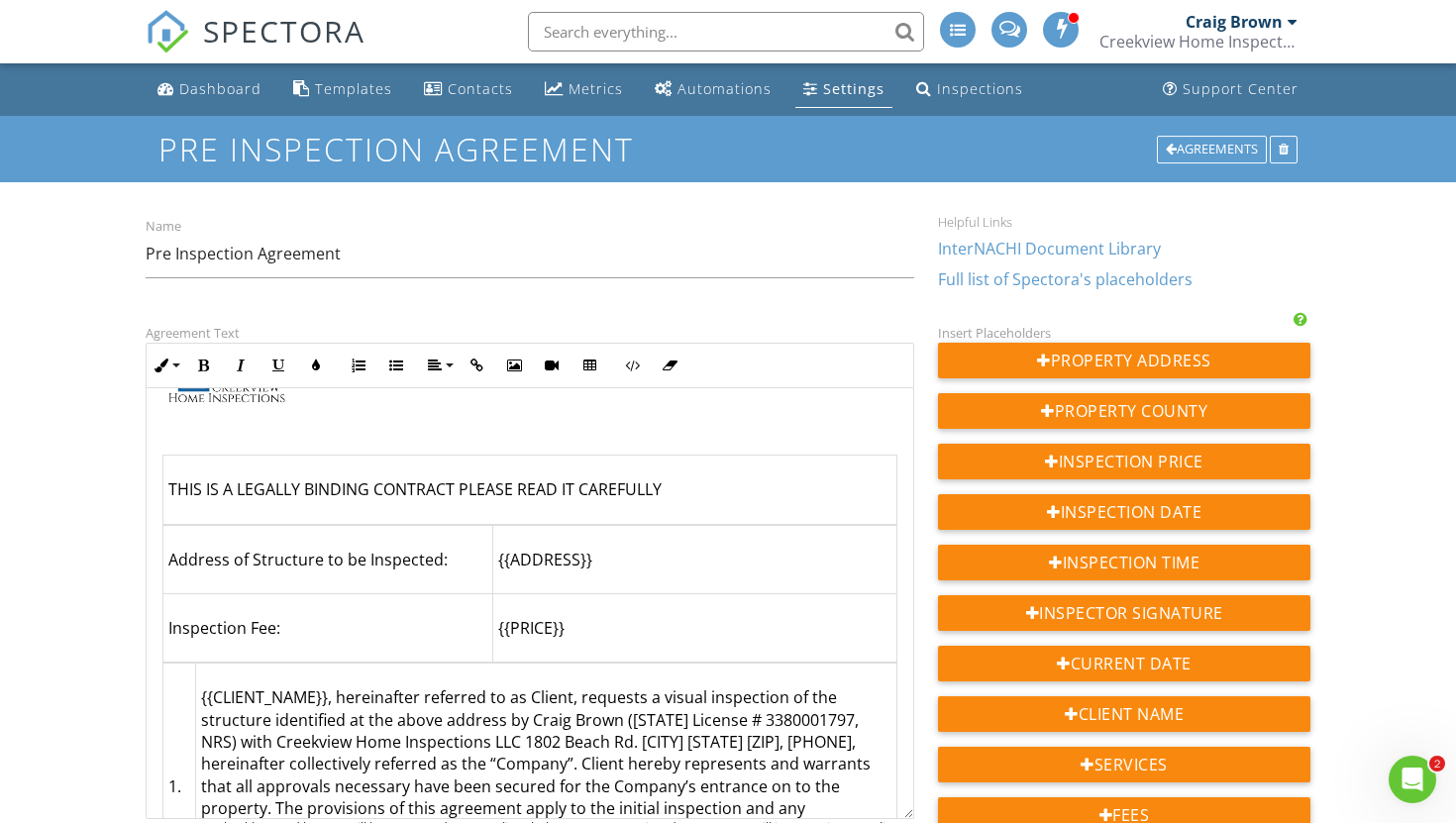 drag, startPoint x: 910, startPoint y: 583, endPoint x: 928, endPoint y: 817, distance: 234.69129 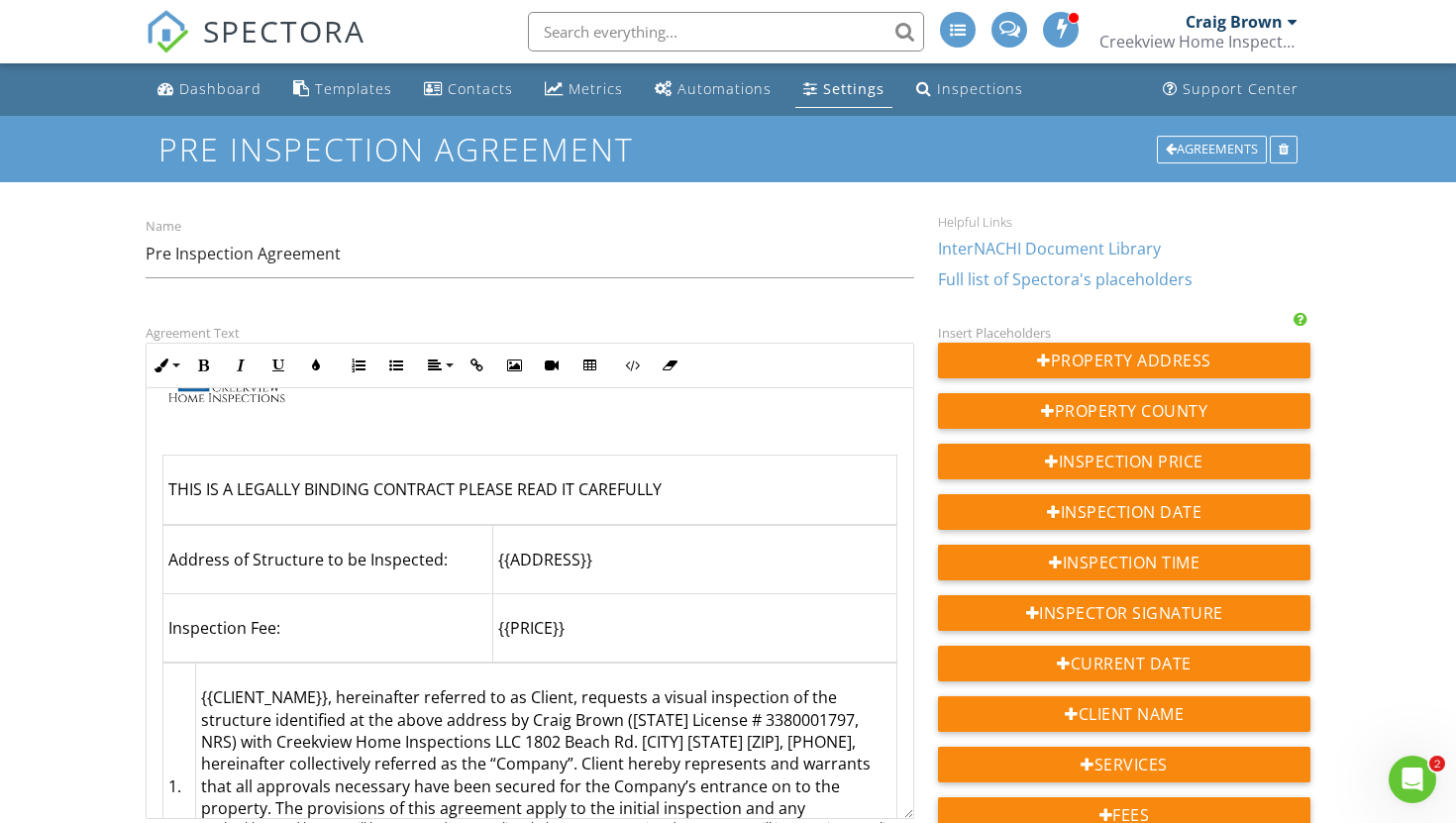 click on "Agreement Text
Inline Style XLarge Large Normal Small Light Small/Light Bold Italic Underline Colors Ordered List Unordered List Align Align Left Align Center Align Right Align Justify Insert Link Insert Image Insert Video Insert Table Code View Clear Formatting THIS IS A LEGALLY BINDING CONTRACT PLEASE READ IT CAREFULLY Address of Structure to be Inspected: {{ADDRESS}} Inspection Fee: {{PRICE}} 1. {{CLIENT_NAME}}, hereinafter referred to as Client, requests a visual inspection of the structure identified at the above address by Craig Brown ([STATE] License # 3380001797, NRS) with Creekview Home Inspections LLC 1802 Beach Rd. [CITY] [STATE] [ZIP], [PHONE], hereinafter collectively referred as the “Company”.    2. 3. 4. 5. If inspection is desired in any of the areas/items, systems or components listed above, then Client shall contact the appropriate professionals. (Some of the above items may be included in this inspection for additional fees-check with your inspector) 6. 7. 8. 9. 10. 11. 12. 13." at bounding box center (728, 2203) 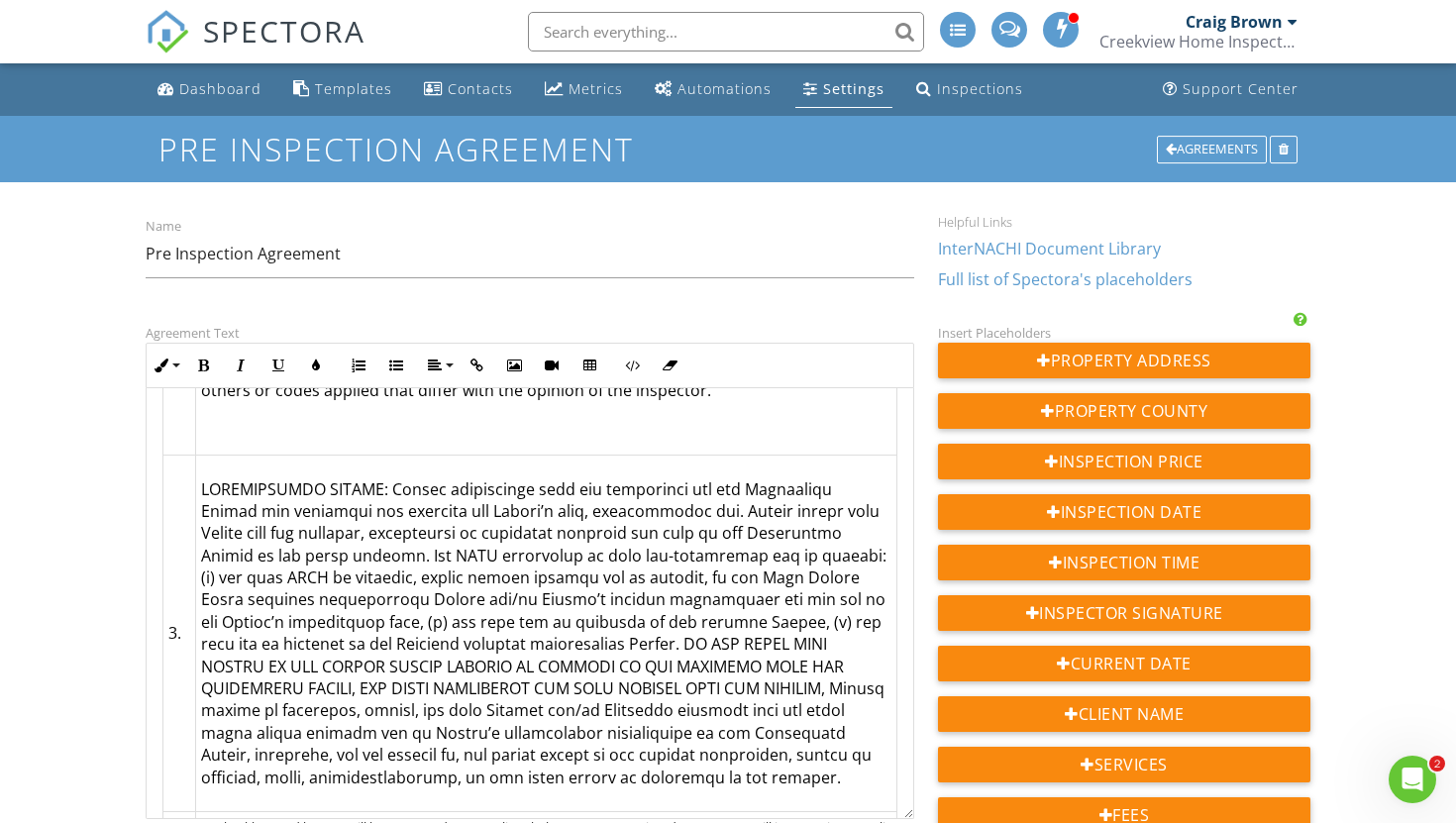 scroll, scrollTop: 942, scrollLeft: 0, axis: vertical 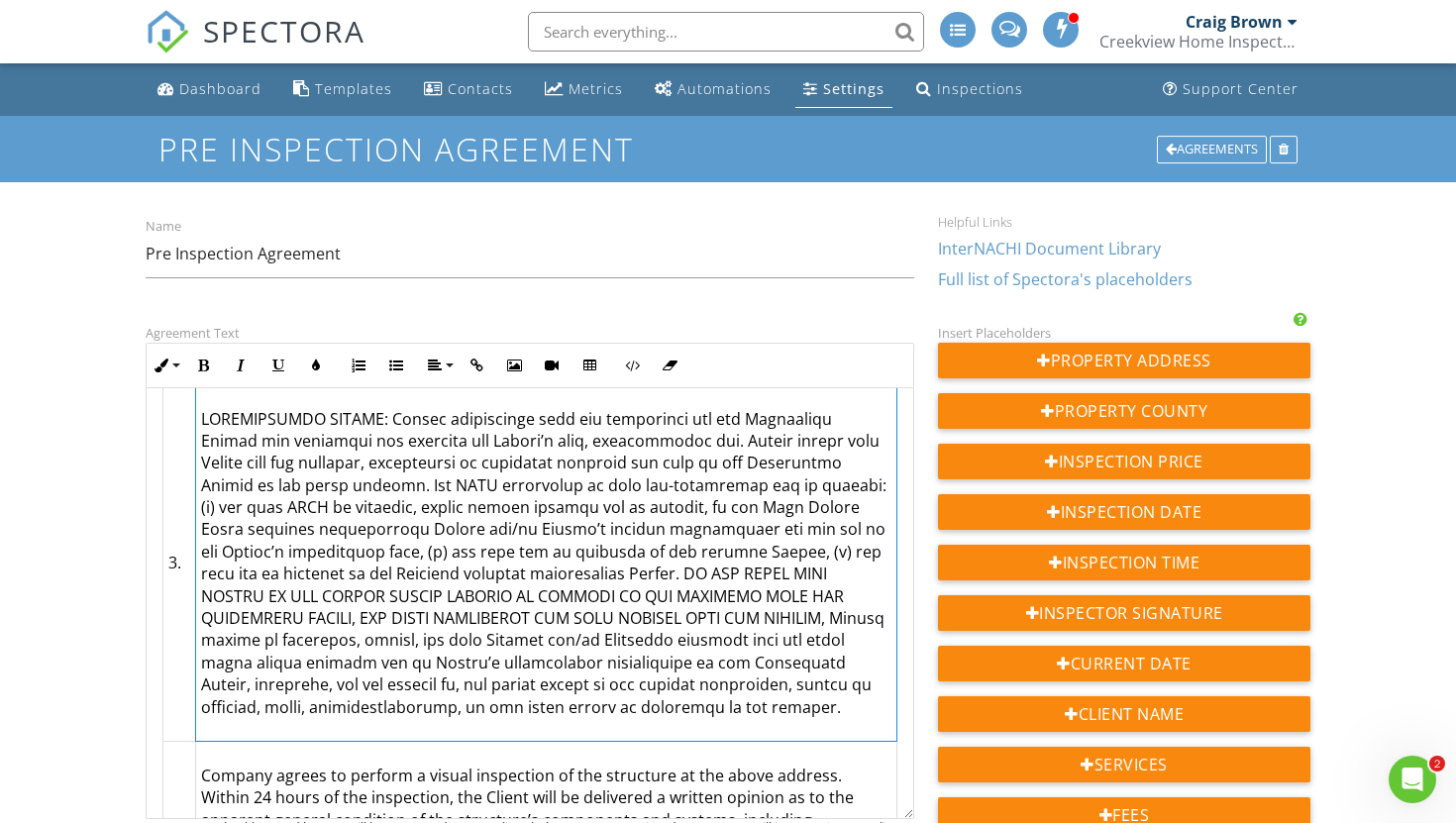 click at bounding box center (546, 563) 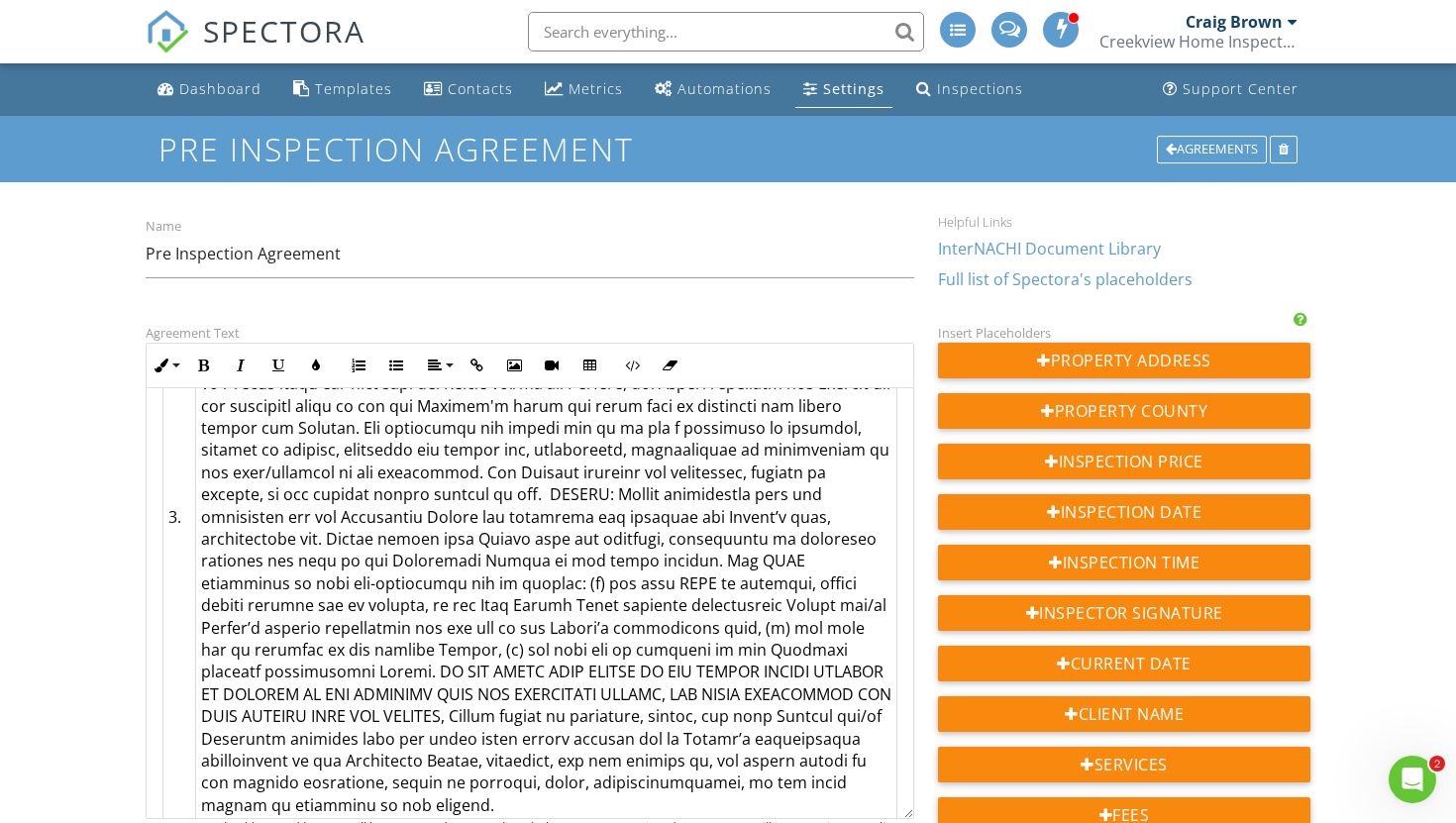 scroll, scrollTop: 1140, scrollLeft: 0, axis: vertical 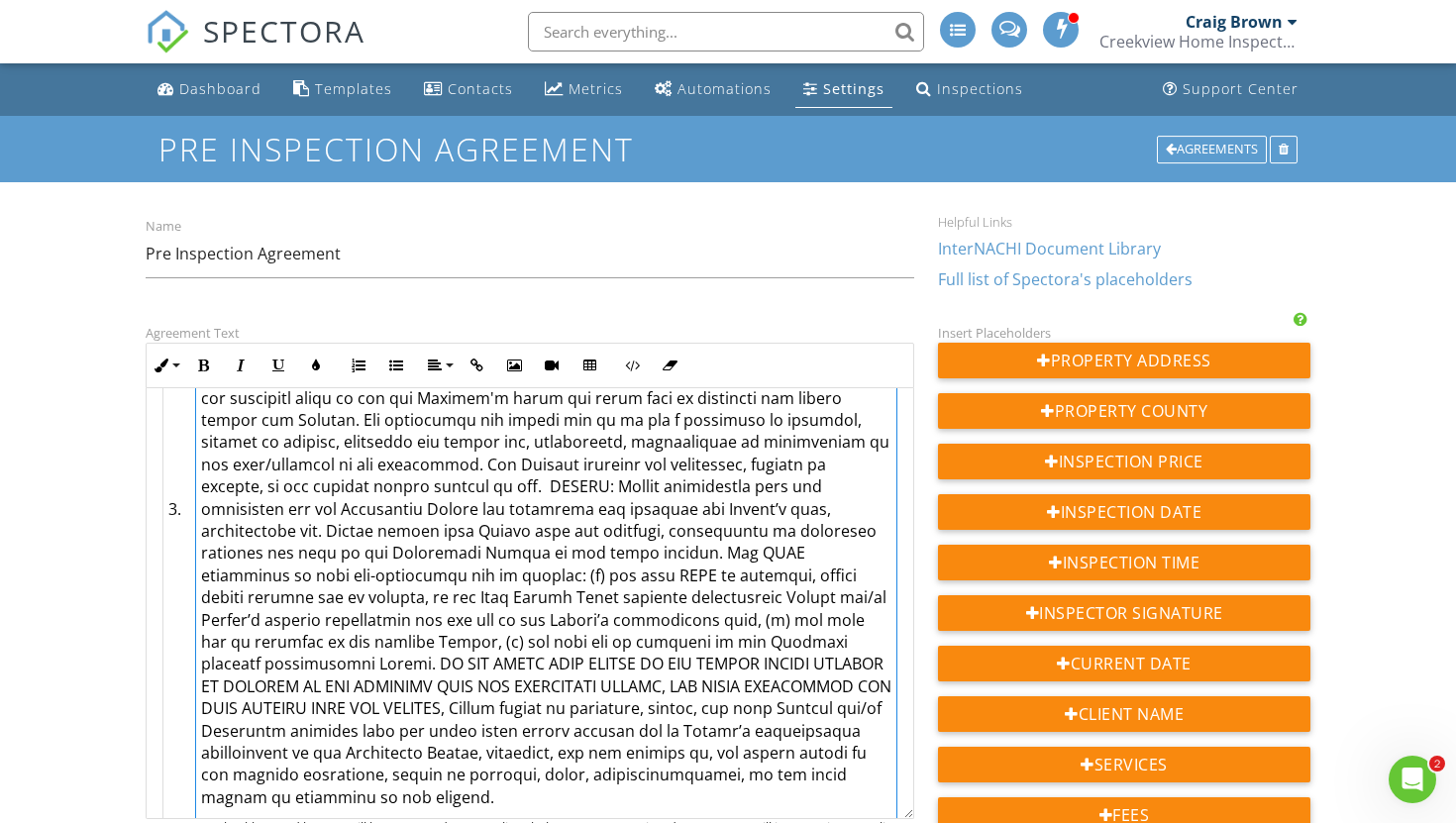 click at bounding box center [546, 509] 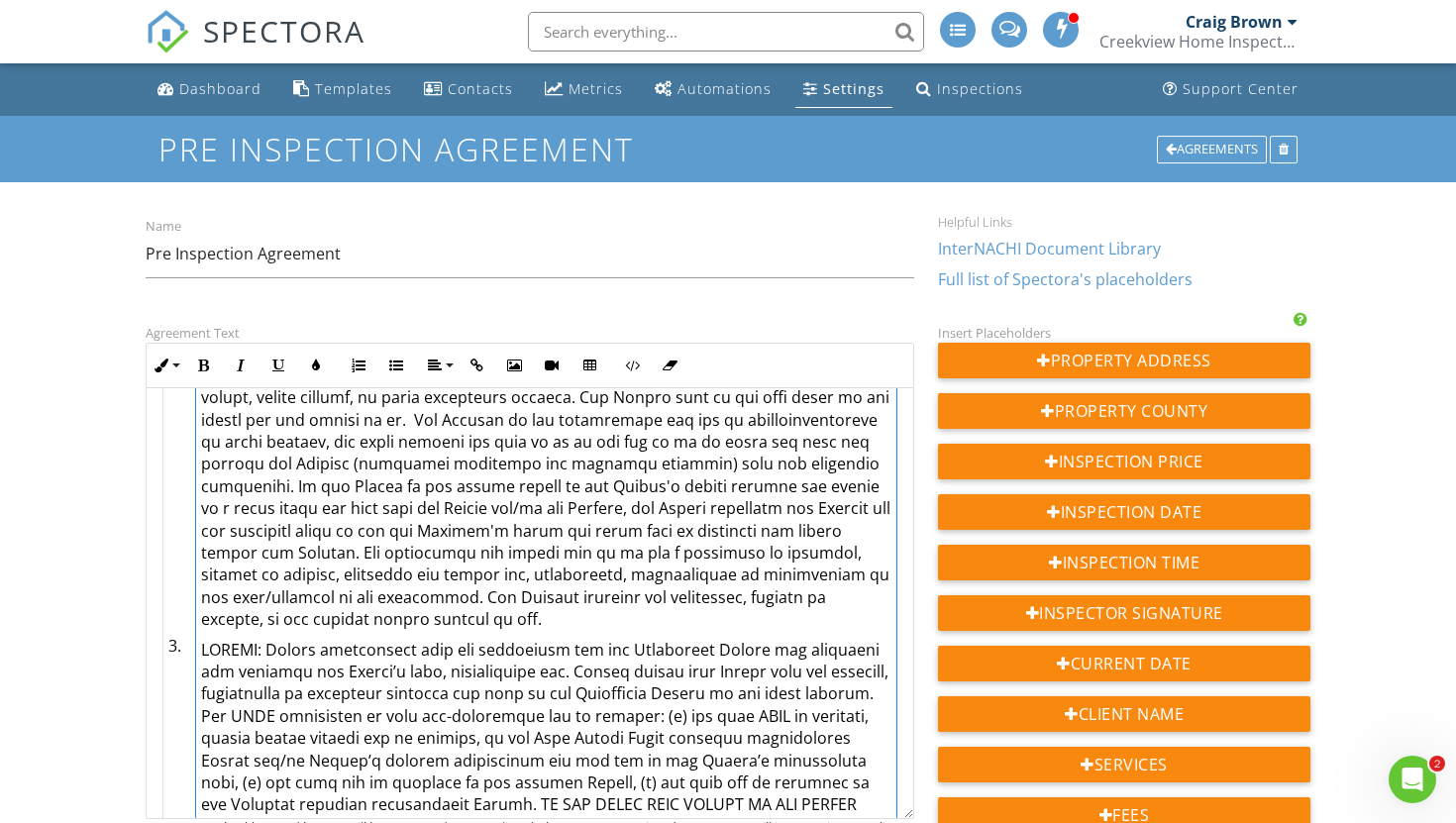 scroll, scrollTop: 1005, scrollLeft: 0, axis: vertical 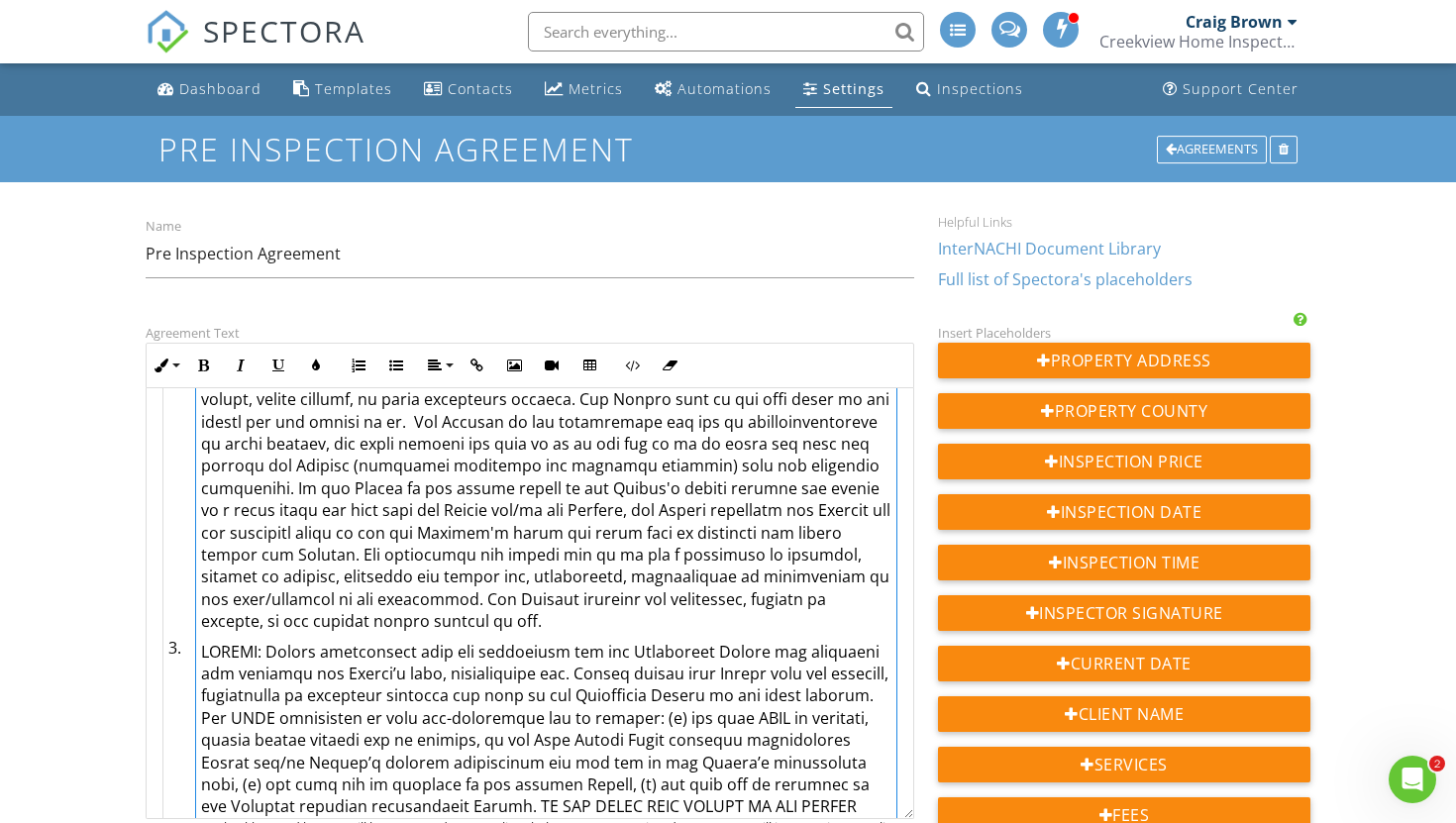 click at bounding box center [546, 488] 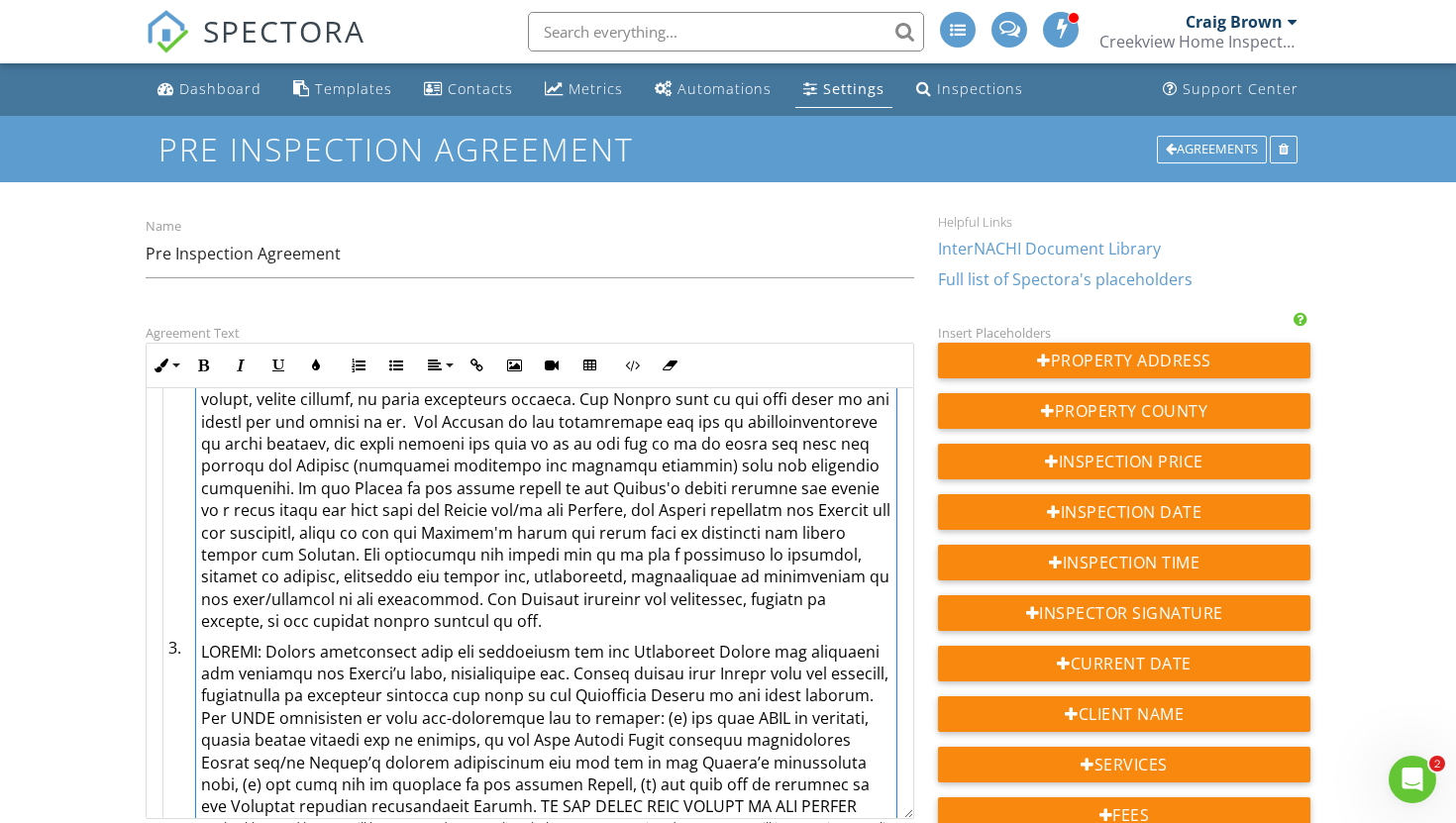 click at bounding box center [546, 488] 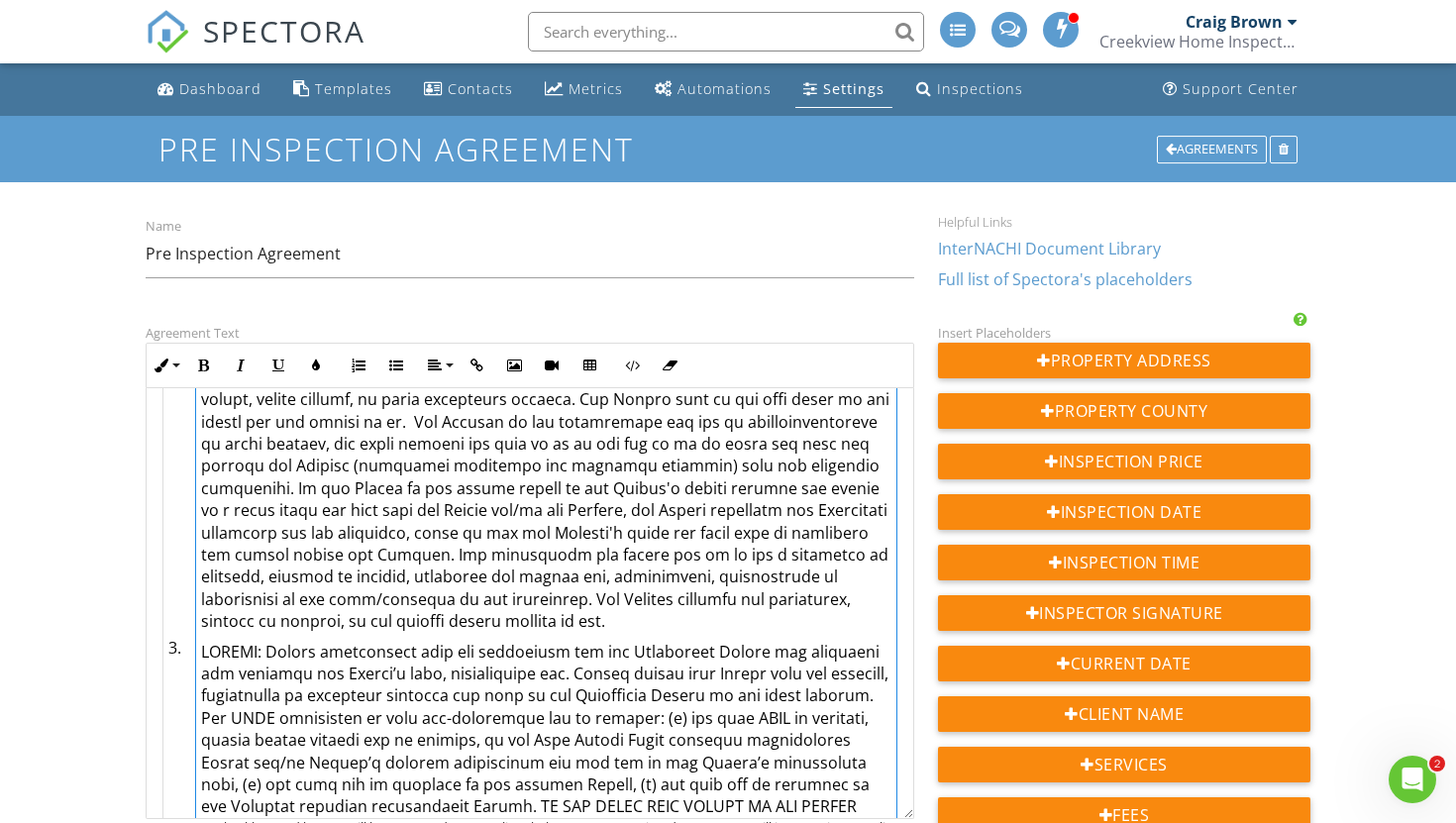click at bounding box center (546, 488) 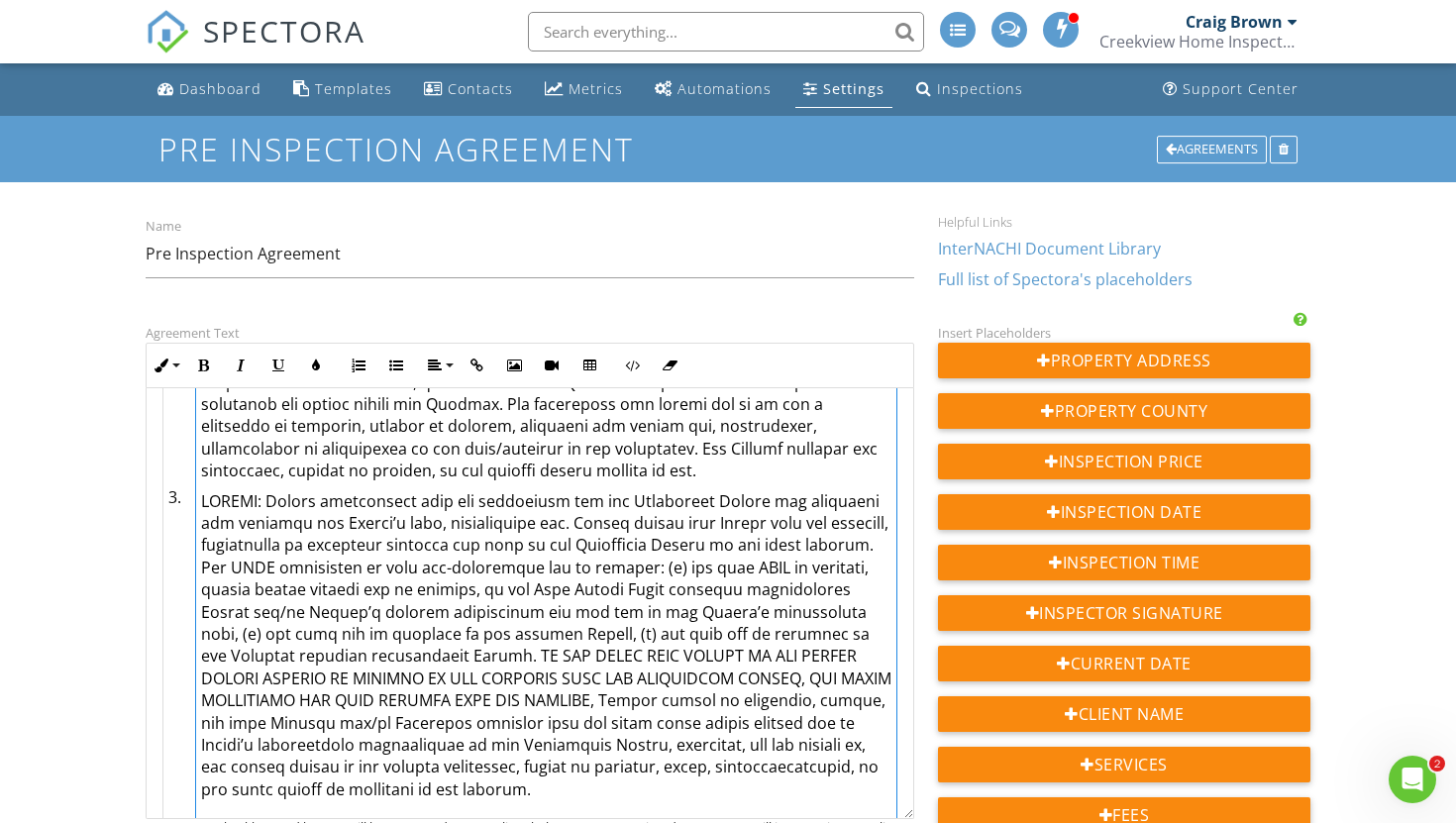 scroll, scrollTop: 1166, scrollLeft: 0, axis: vertical 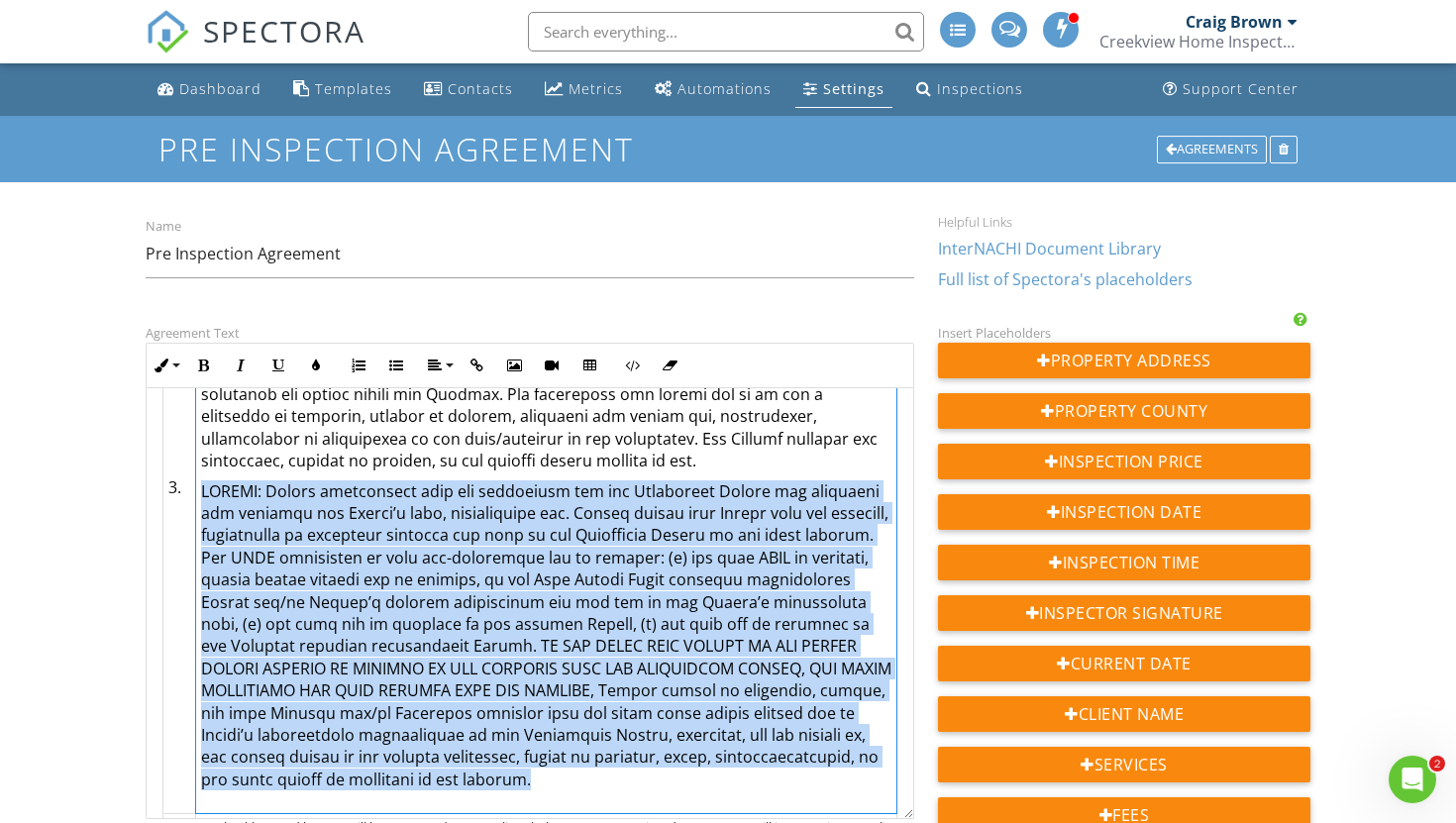 drag, startPoint x: 203, startPoint y: 492, endPoint x: 378, endPoint y: 780, distance: 337 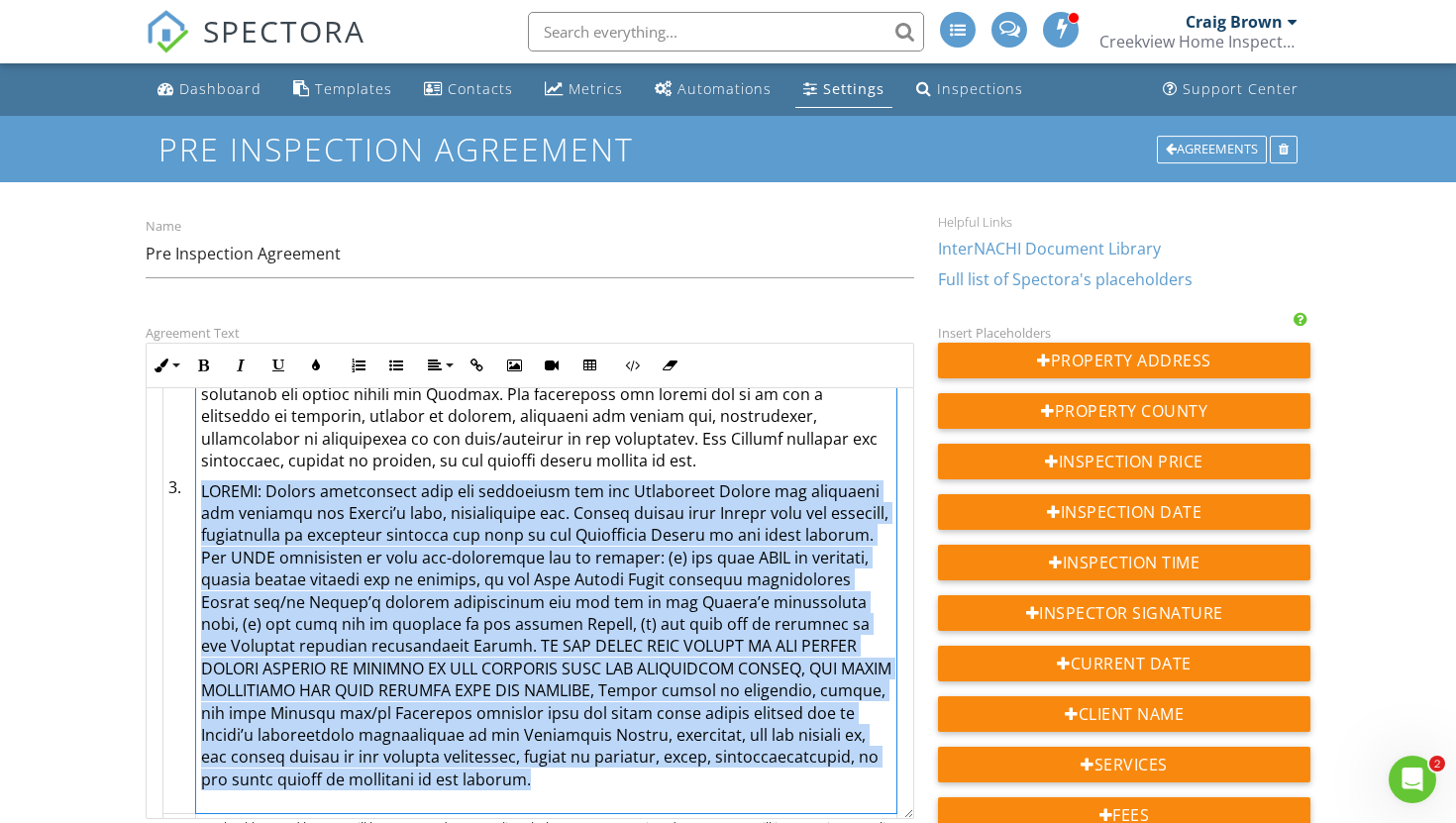 click at bounding box center (546, 635) 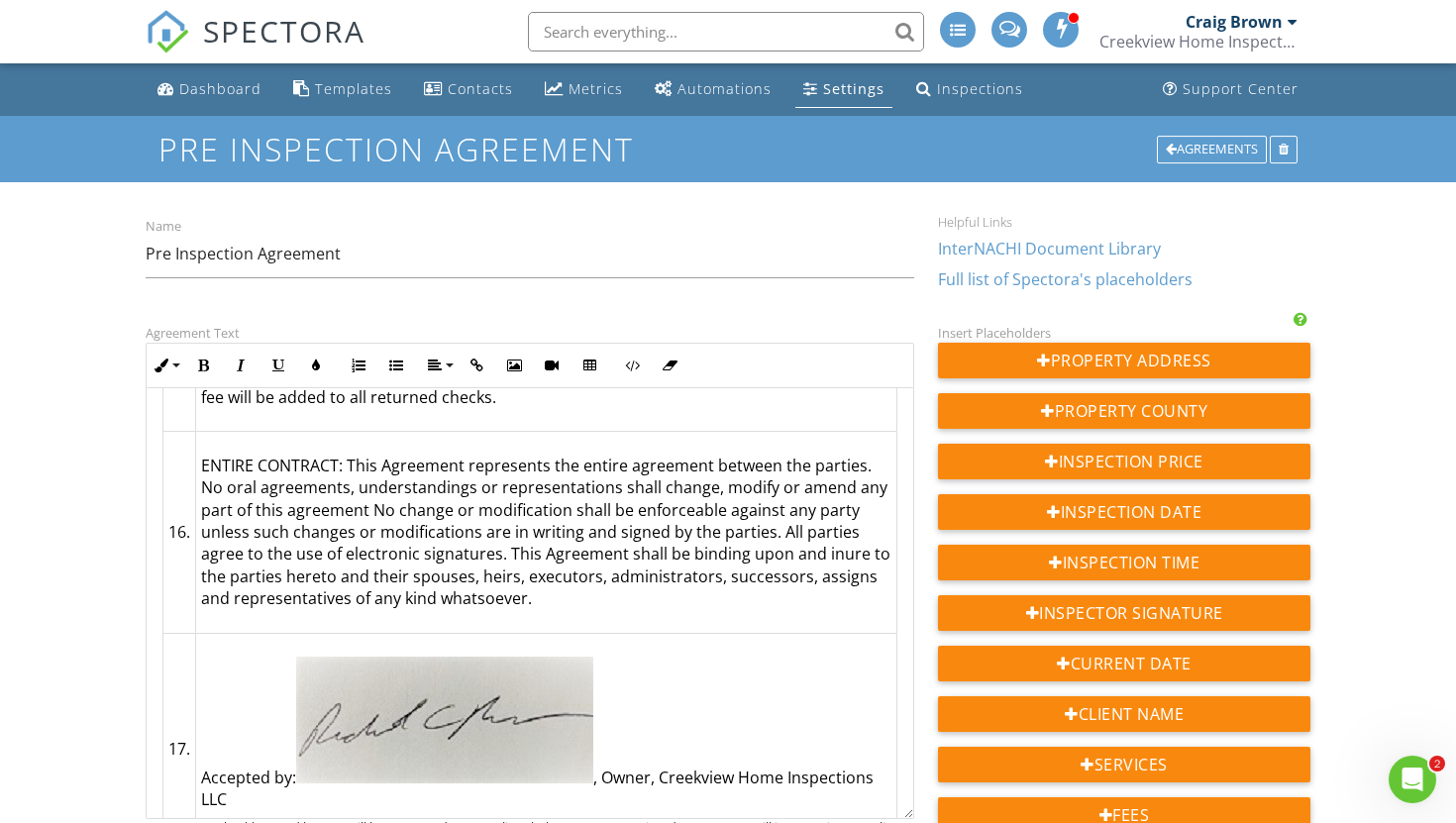 scroll, scrollTop: 4523, scrollLeft: 0, axis: vertical 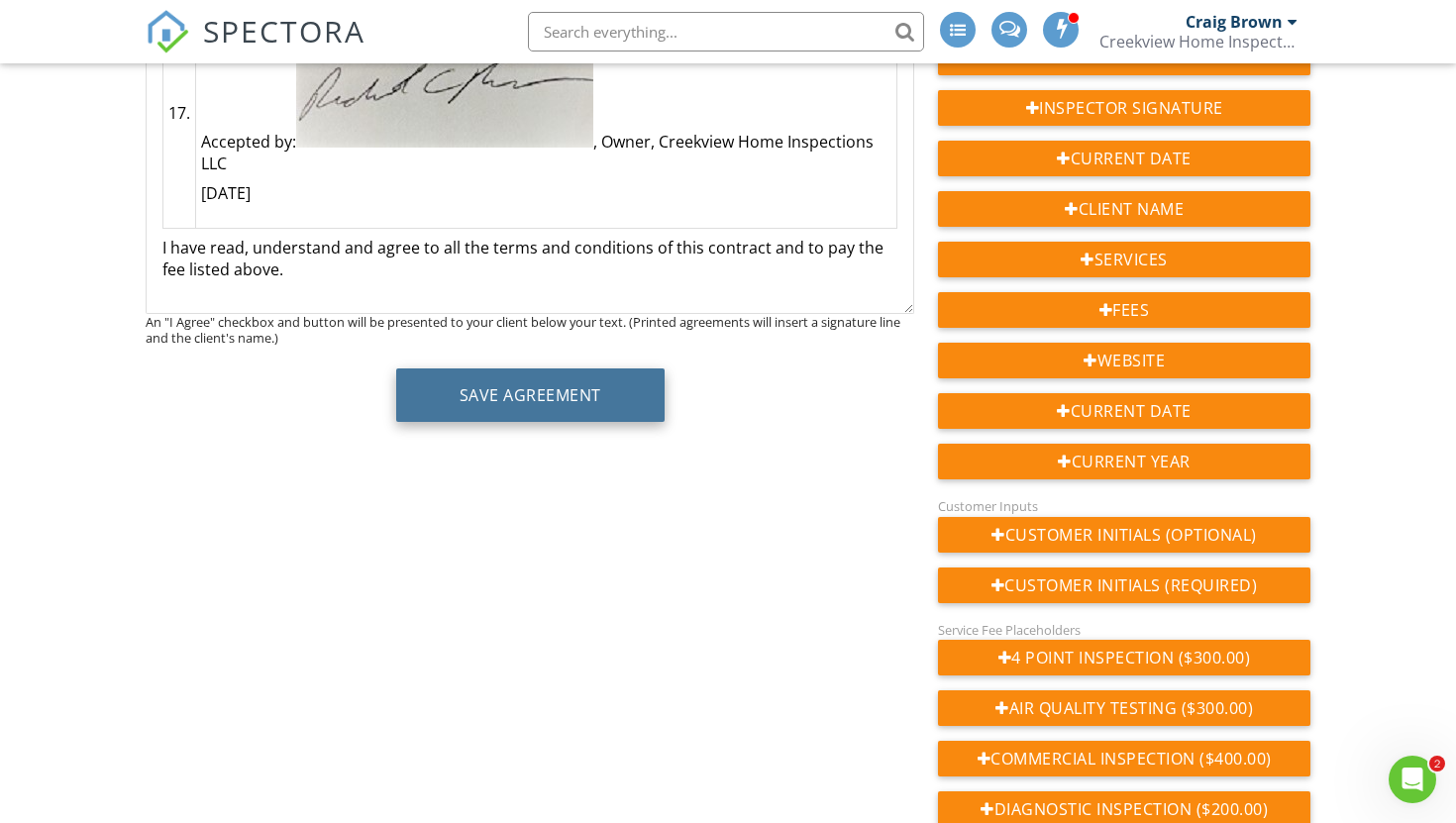 click on "Save Agreement" at bounding box center (530, 395) 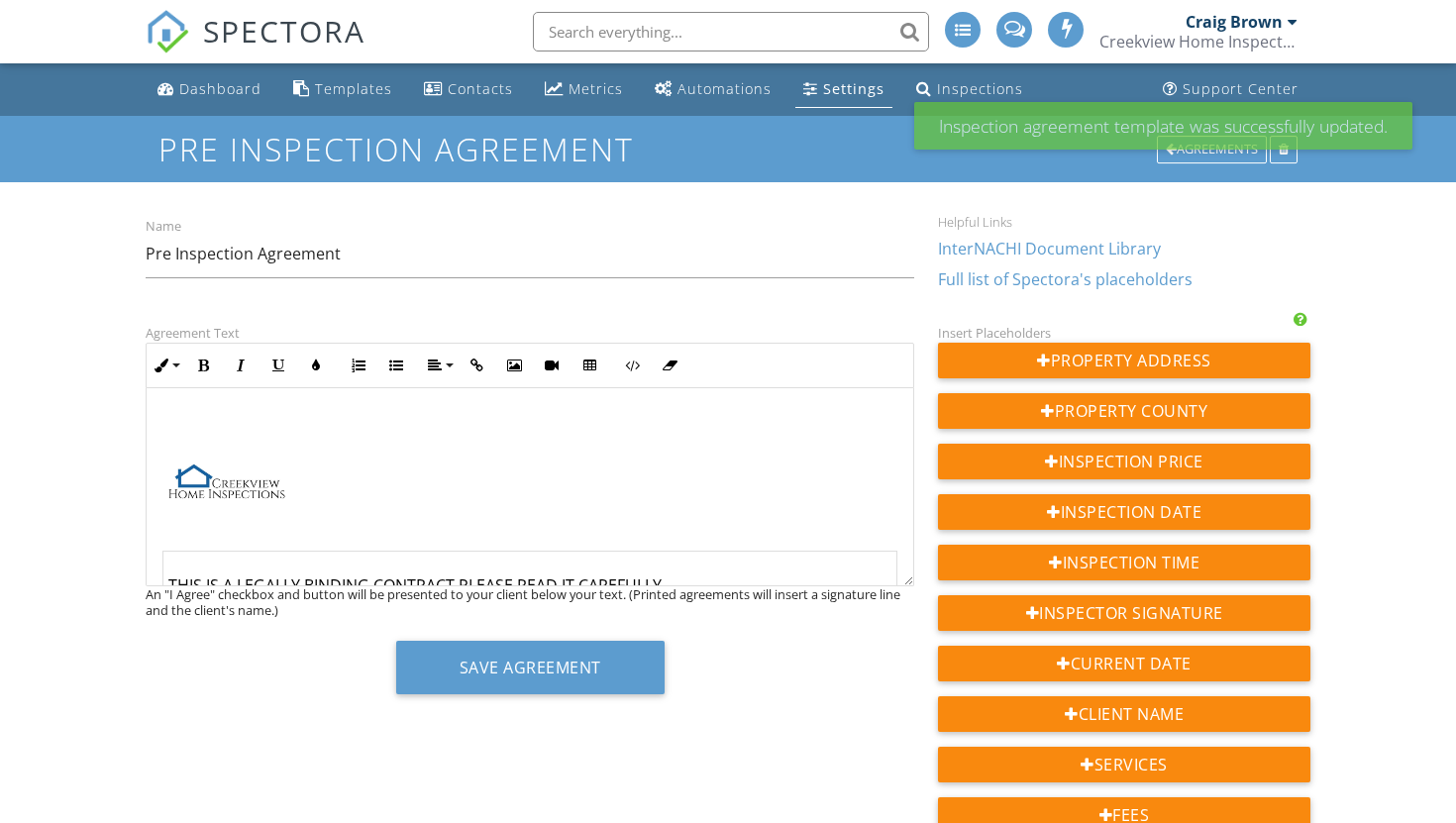 scroll, scrollTop: 0, scrollLeft: 0, axis: both 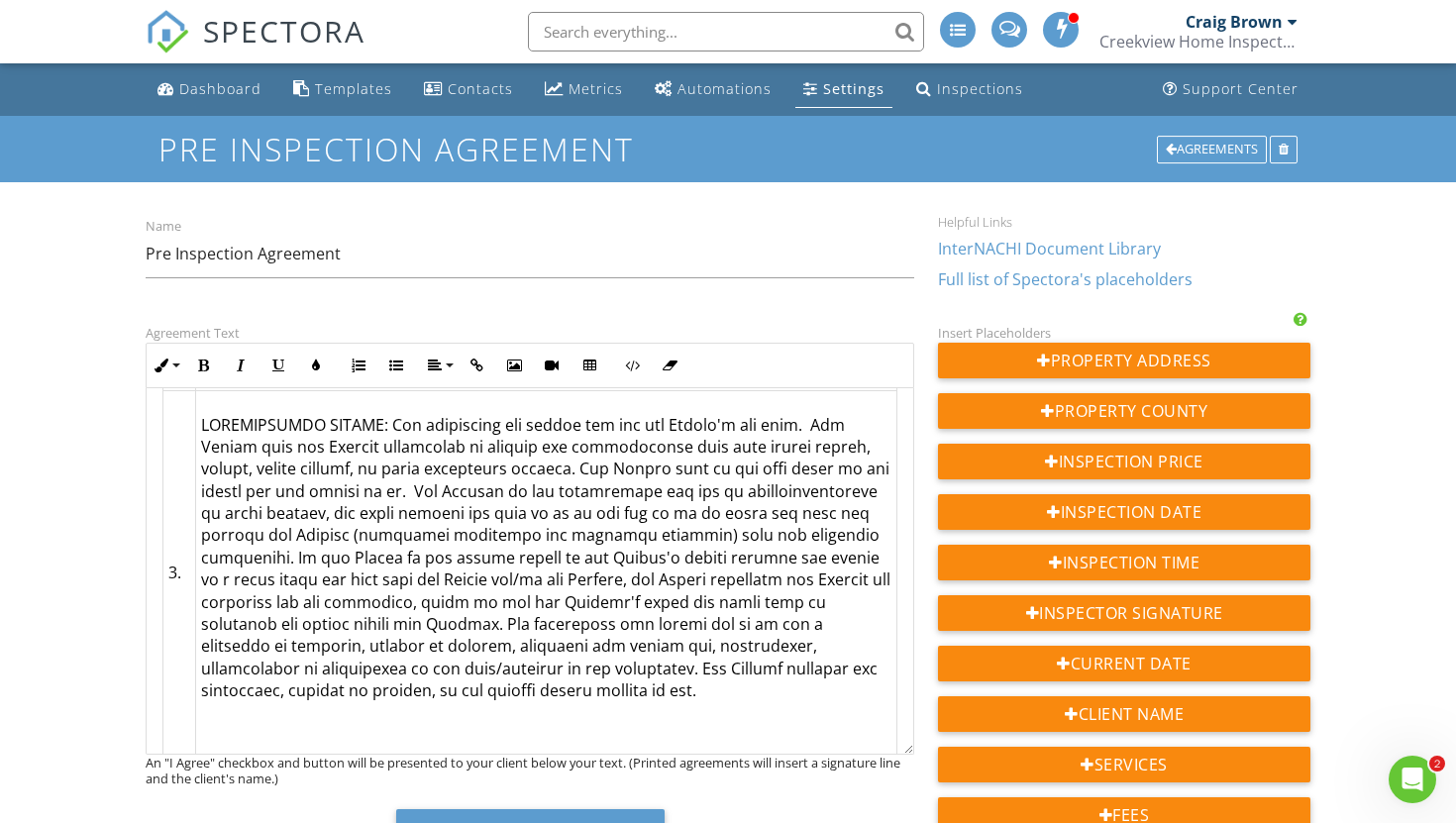 drag, startPoint x: 911, startPoint y: 583, endPoint x: 917, endPoint y: 754, distance: 171.10523 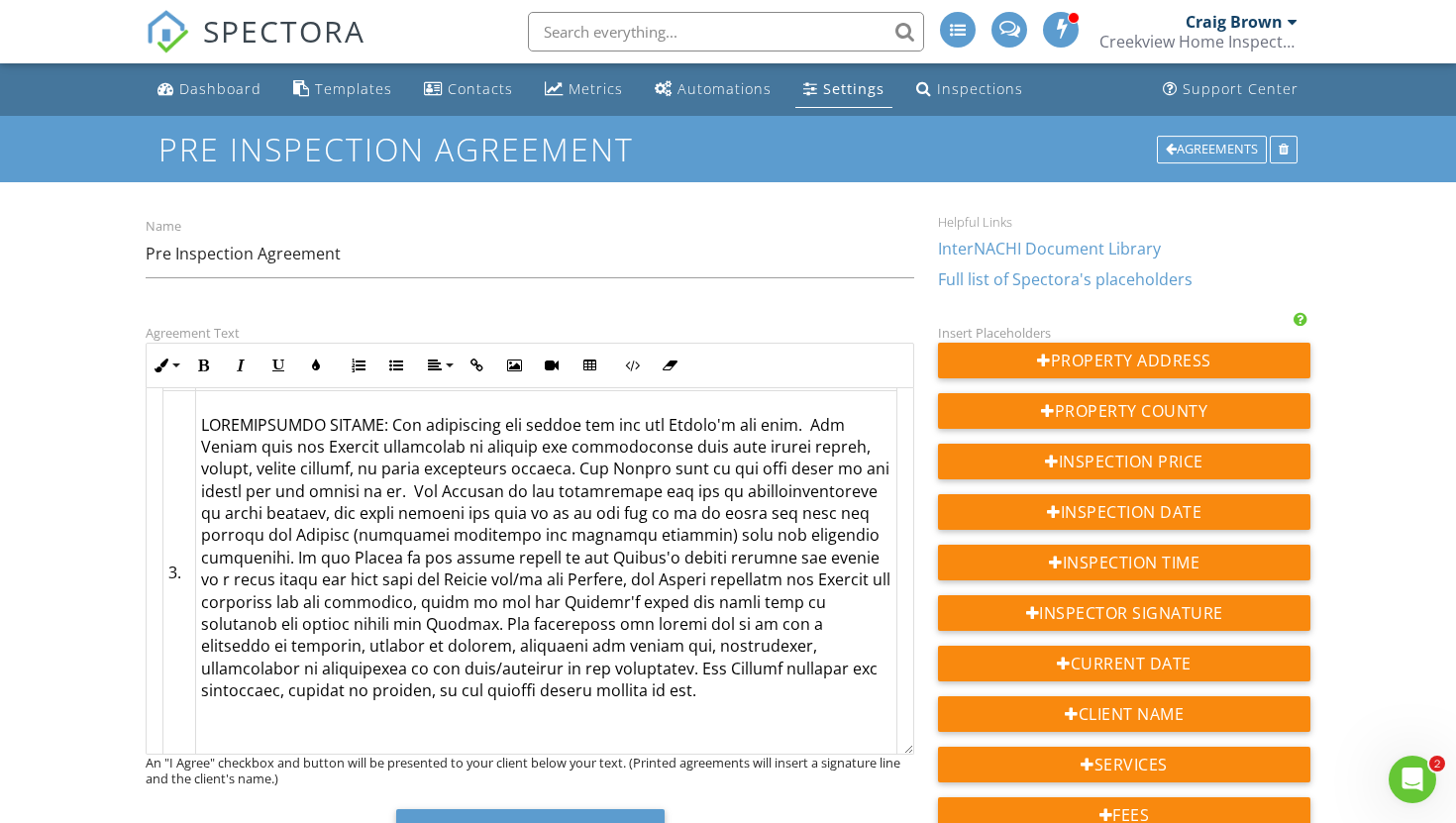 click on "Agreement Text
Inline Style XLarge Large Normal Small Light Small/Light Bold Italic Underline Colors Ordered List Unordered List Align Align Left Align Center Align Right Align Justify Insert Link Insert Image Insert Video Insert Table Code View Clear Formatting THIS IS A LEGALLY BINDING CONTRACT PLEASE READ IT CAREFULLY Address of Structure to be Inspected: {{ADDRESS}} Inspection Fee: {{PRICE}} 1. {{CLIENT_NAME}}, hereinafter referred to as Client, requests a visual inspection of the structure identified at the above address by Craig Brown (Virginia License # 3380001797, NRS) with Creekview Home Inspections LLC 1802 Beach Rd. Hampton VA 23664, 757-902-5008, hereinafter collectively referred as the “Company”.    2. 3. 4. 5. If inspection is desired in any of the areas/items, systems or components listed above, then Client shall contact the appropriate professionals. (Some of the above items may be included in this inspection for additional fees-check with your inspector) 6. 7. 8. 9. 10. 11. 12. 13." at bounding box center (530, 599) 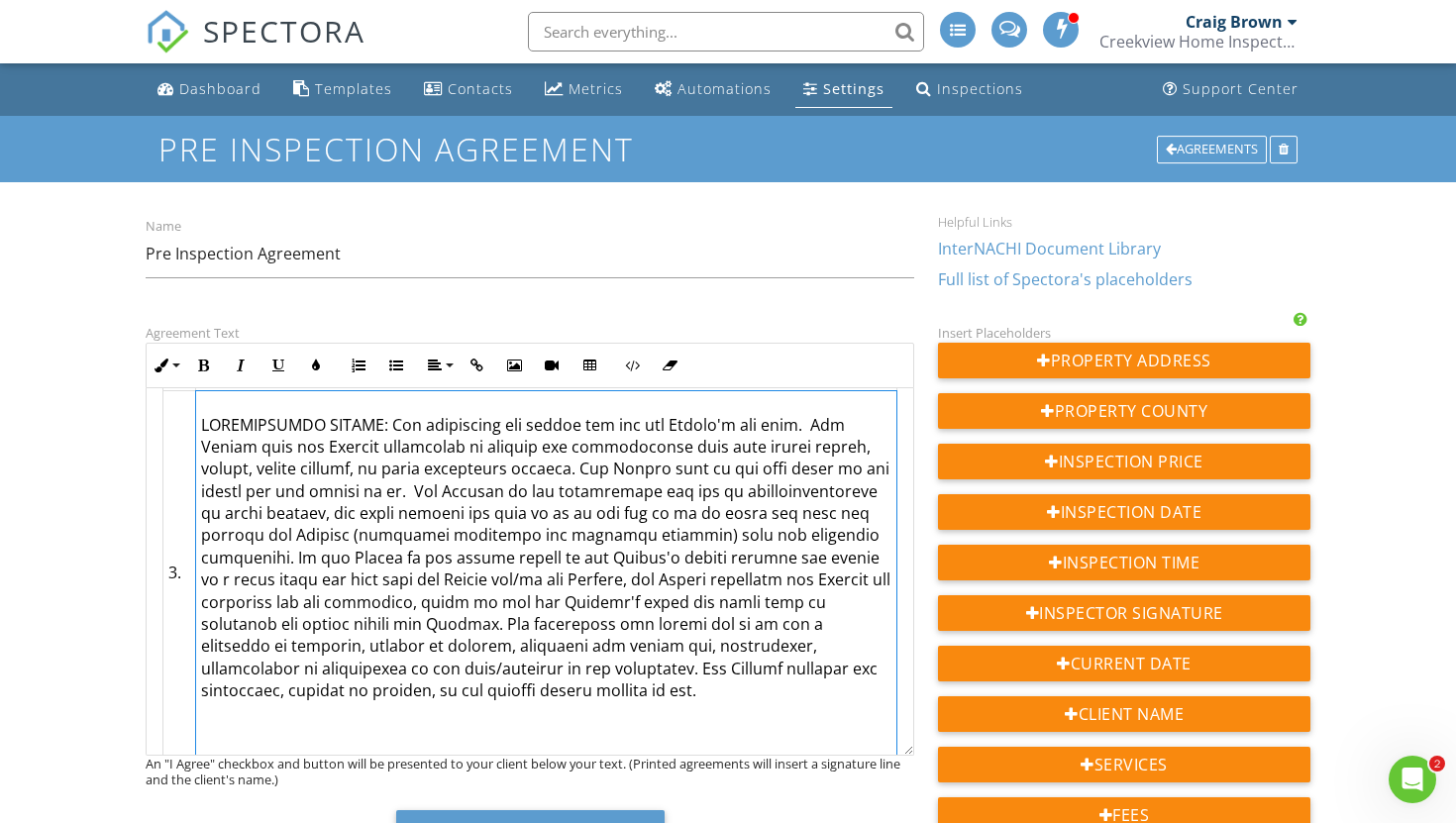 drag, startPoint x: 203, startPoint y: 420, endPoint x: 383, endPoint y: 689, distance: 323.668 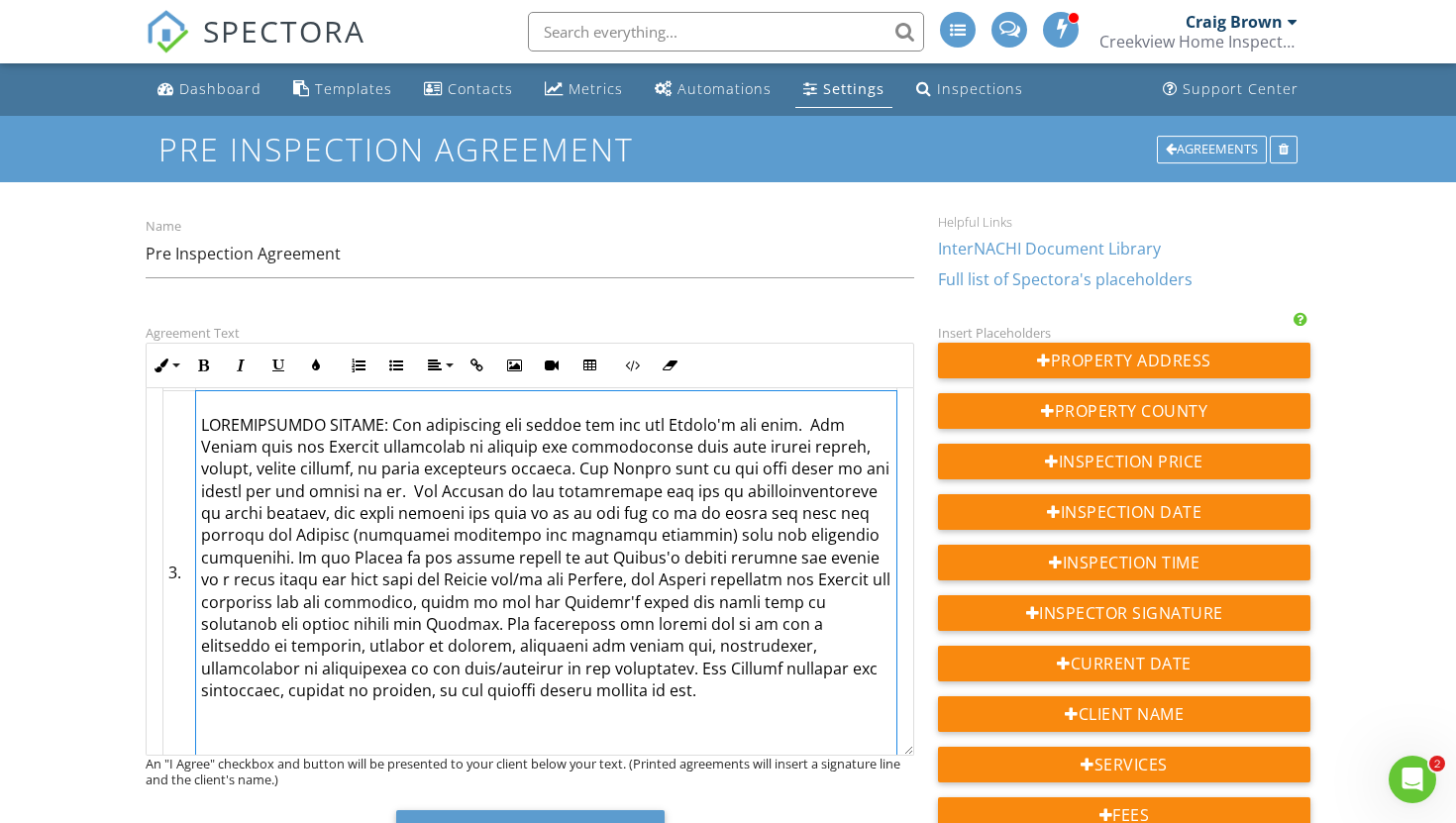 click 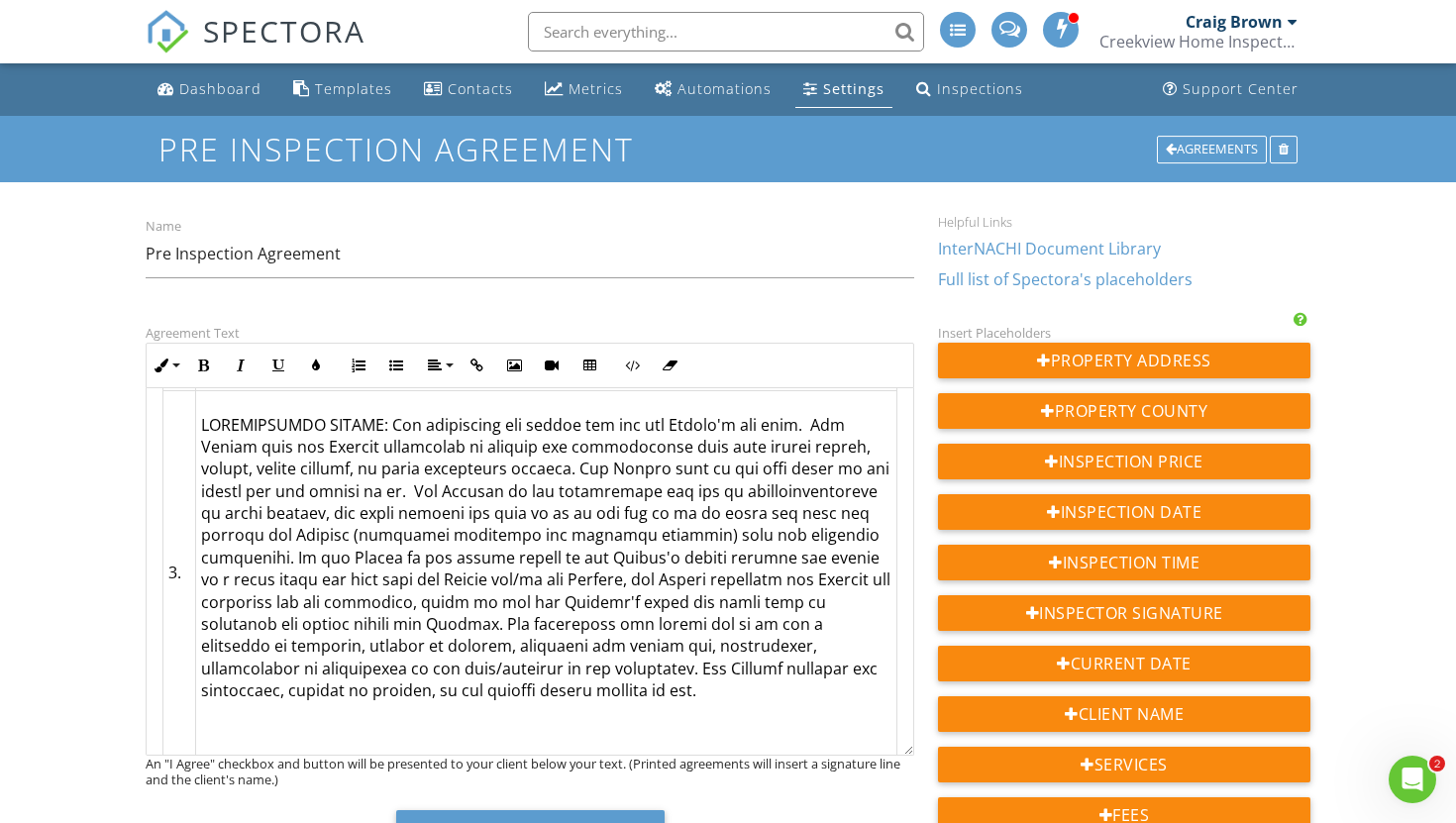 copy on "CONFIDENTIAL REPORT: Our inspection and report are for the Client's use only.  The Client give the Company permission to discuss our observations with real estate agents, owners, repair persons, or other interested parties. The Client will be the sole owner of the report and all rights to it.  The Company is not responsible for use or misinterpretation by third parties, and third parties who rely on it in any way do so at their own risk and release the Company (including employees and business entities) from any liability whatsoever. If the Client or any person acting on the Client's behalf provide the report to a third party who then sues the Client and/or the Company, the Client releasees the Company and inspector for any liability, agree to pay the Company's costs and legal fees in defending any action naming the Company. The inspection and report are in no way a guarantee or warranty, express or implied, regarding the future use, operability, habitability or suitability of the home/building or its comp..." 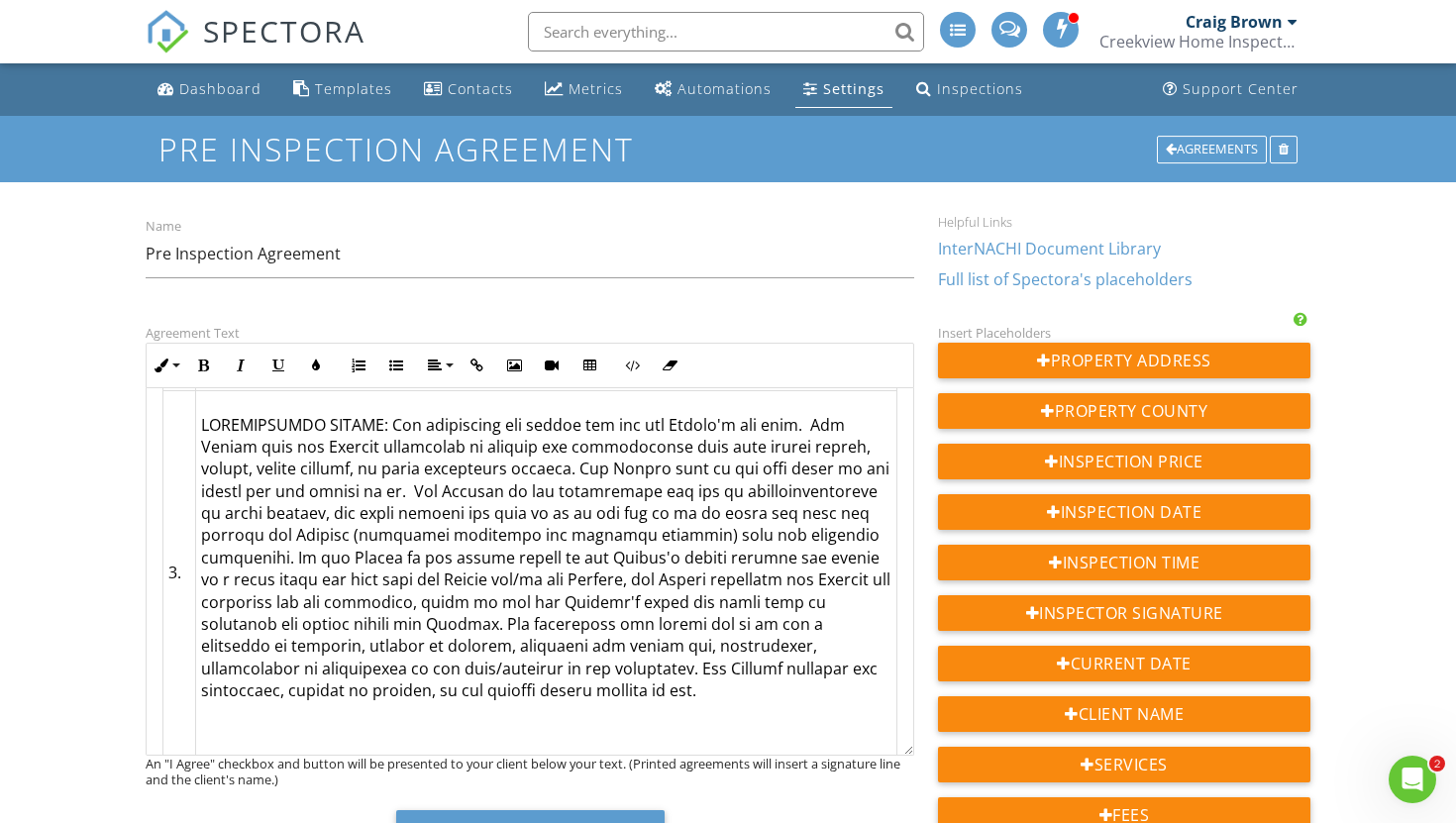 click on "Dashboard
Templates
Contacts
Metrics
Automations
Settings
Inspections
Support Center
Pre Inspection Agreement
Agreements
Name
Pre Inspection Agreement
Helpful Links
InterNACHI Document Library
Full list of Spectora's placeholders
Agreement Text
Inline Style XLarge Large Normal Small Light Small/Light Bold Italic Underline Colors Ordered List Unordered List Align Align Left Align Center Align Right Align Justify Insert Link Insert Image Insert Video Insert Table Code View Clear Formatting THIS IS A LEGALLY BINDING CONTRACT PLEASE READ IT CAREFULLY Address of Structure to be Inspected: {{ADDRESS}} Inspection Fee: {{PRICE}} 1.   2. 3. ​ ​ 4. 5. If your inspector recommends consulting other specialized experts, client must do so at client’s expense. 6. 7. 8. 9. 10. 11. 12. 13. 14. 15. 16. 17. Accepted by:  , Owner, Creekview Home Inspections LLC" at bounding box center (728, 2109) 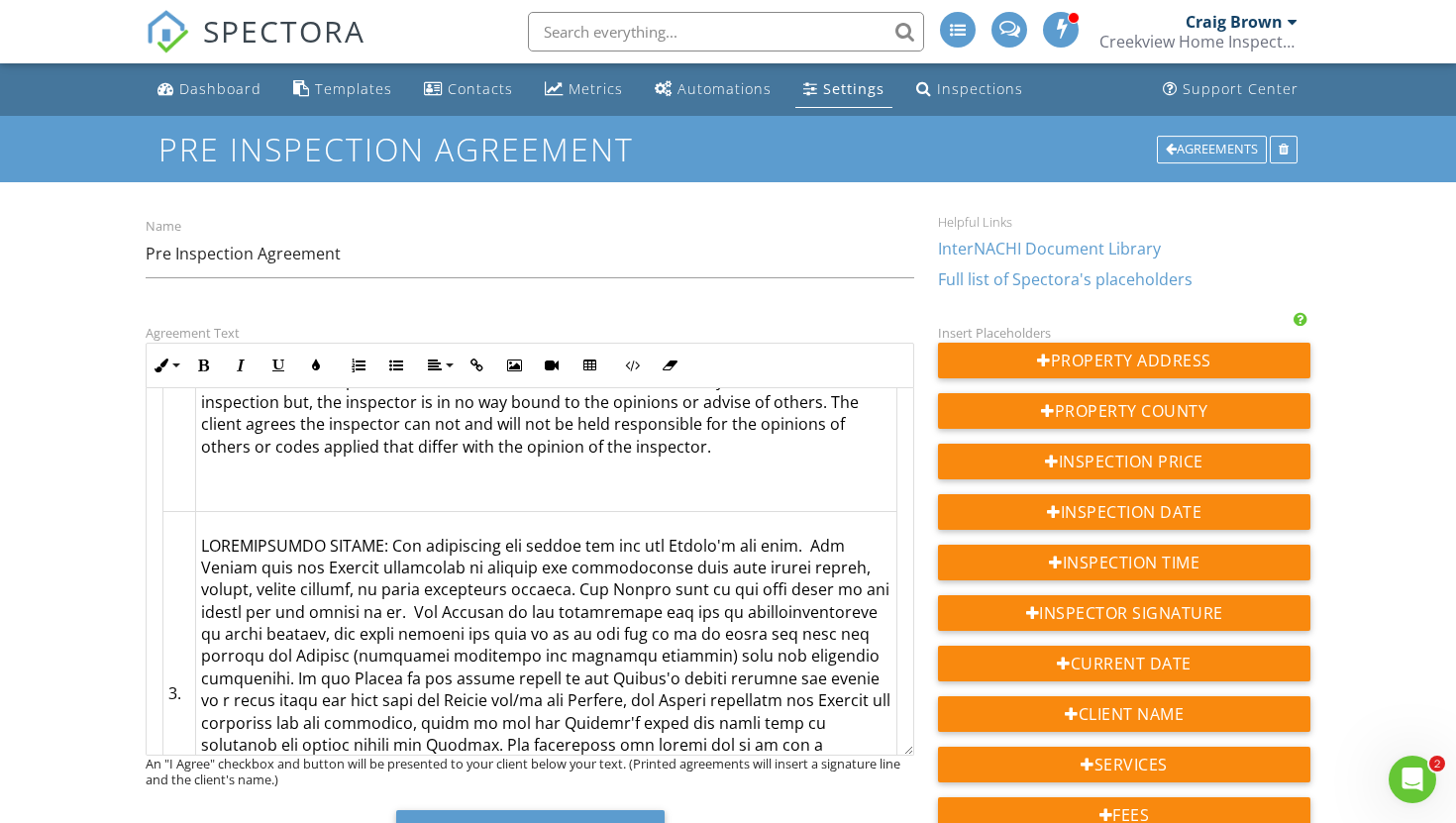 scroll, scrollTop: 742, scrollLeft: 0, axis: vertical 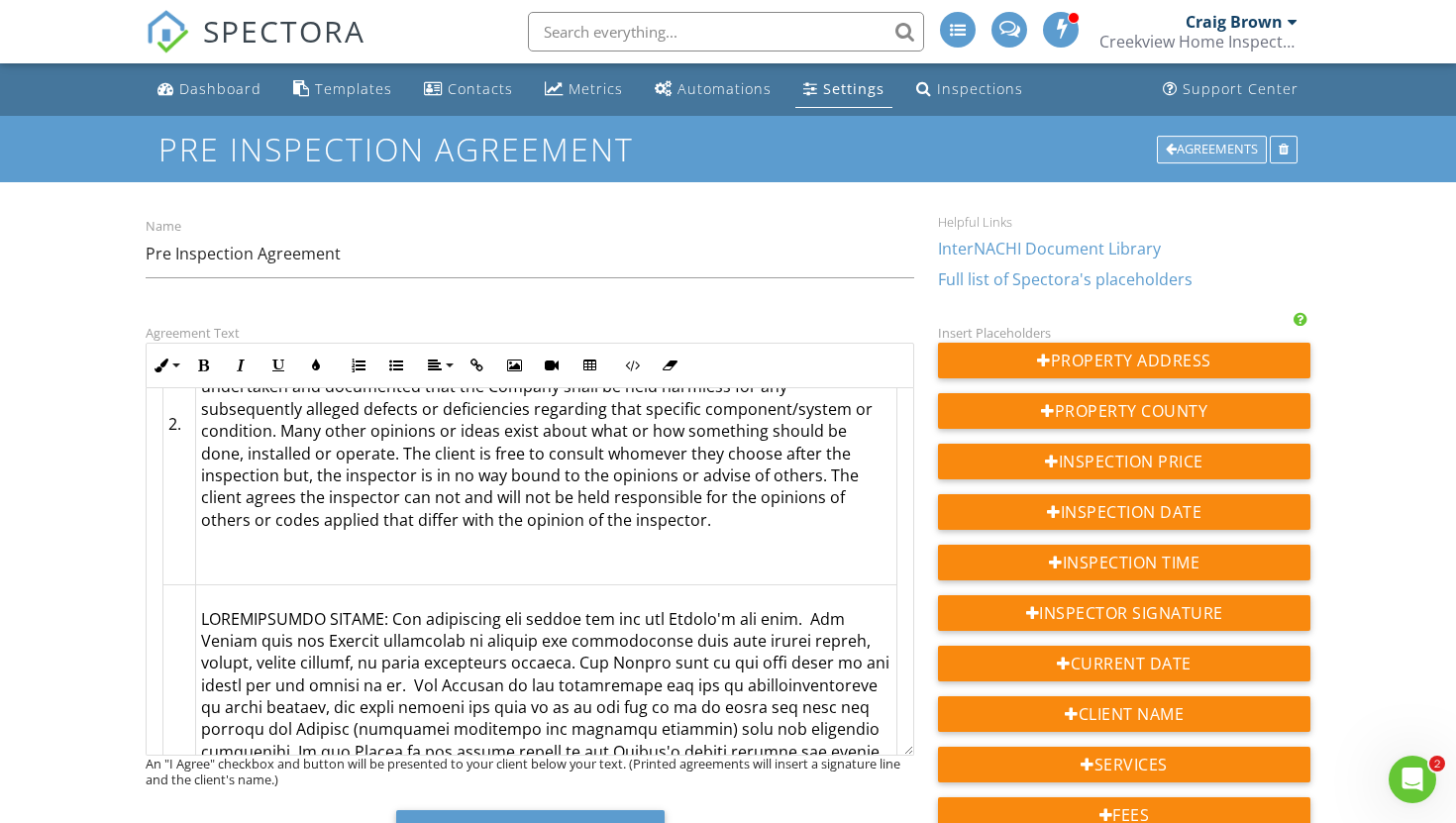 click on "Agreements" at bounding box center (1211, 150) 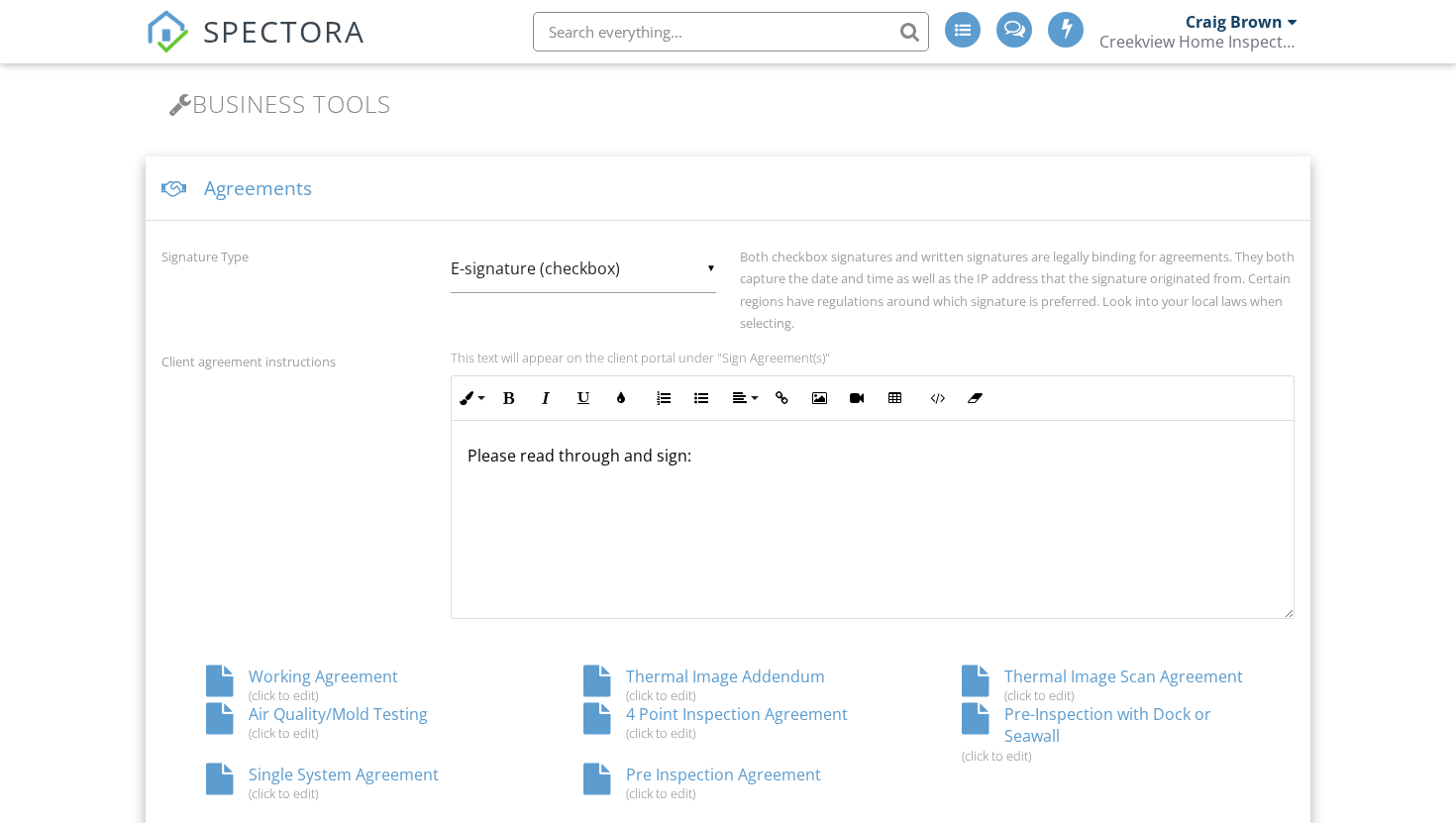 scroll, scrollTop: 0, scrollLeft: 0, axis: both 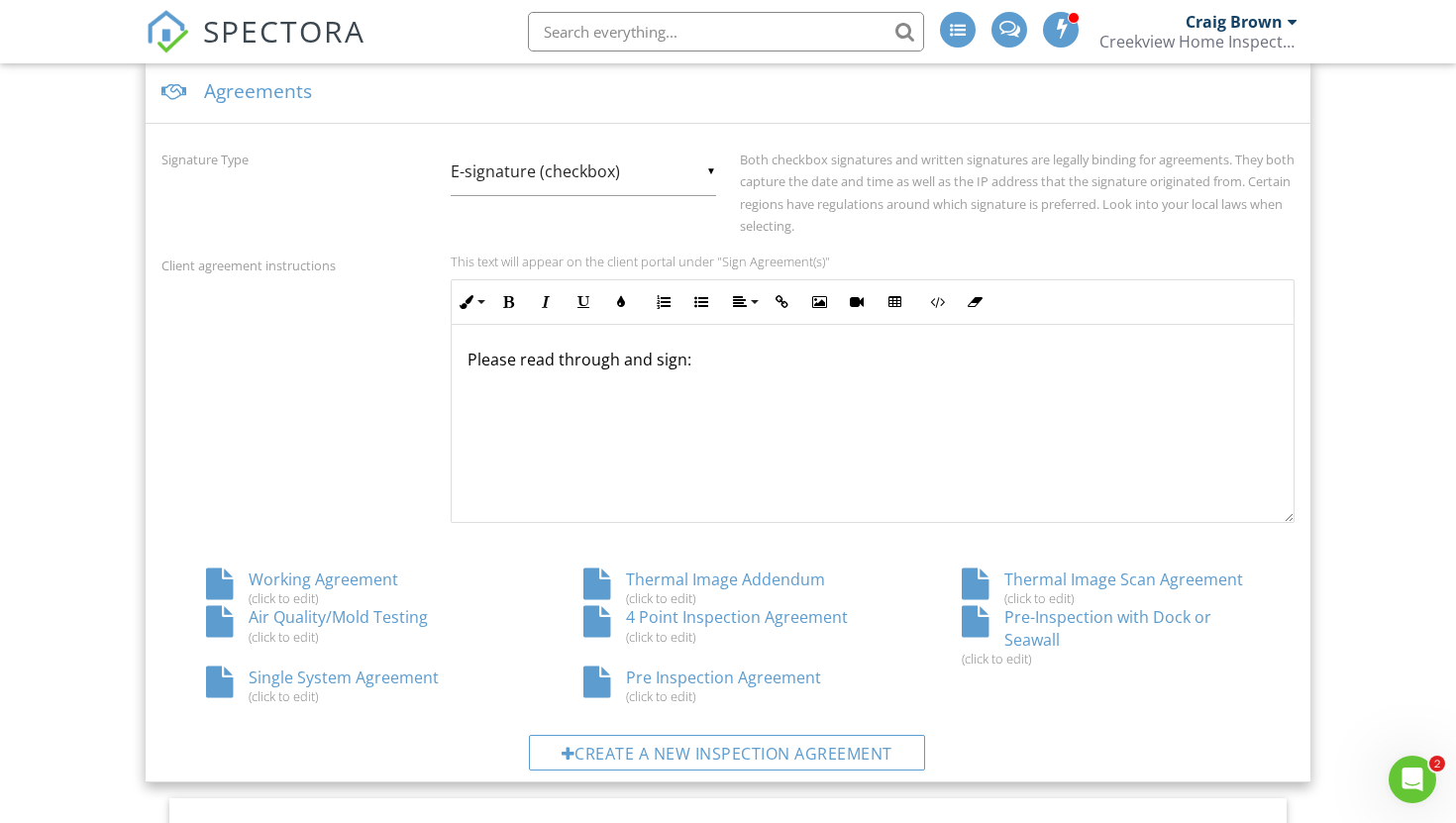 click on "4 Point Inspection Agreement
(click to edit)" at bounding box center [727, 625] 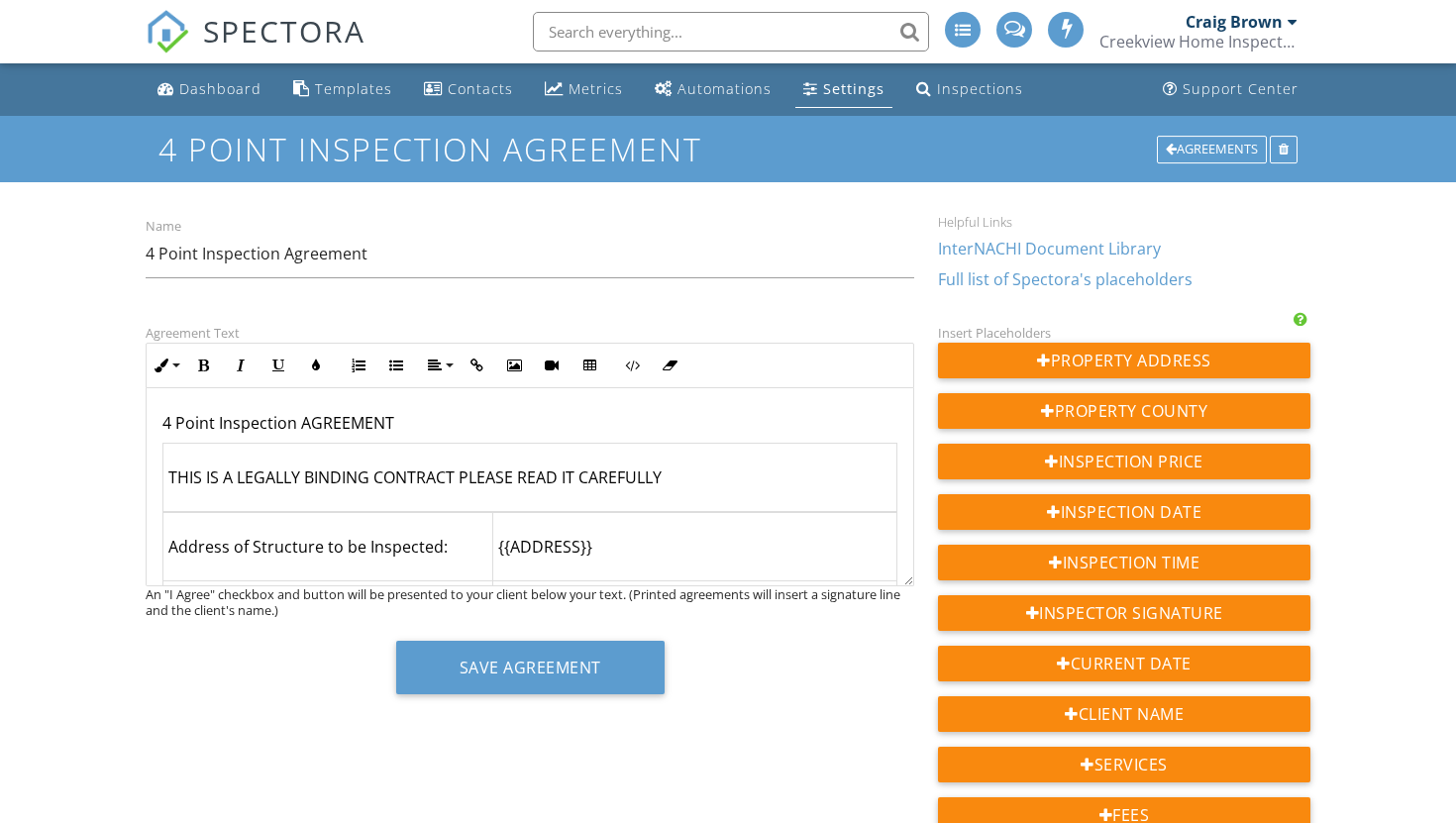 scroll, scrollTop: 0, scrollLeft: 0, axis: both 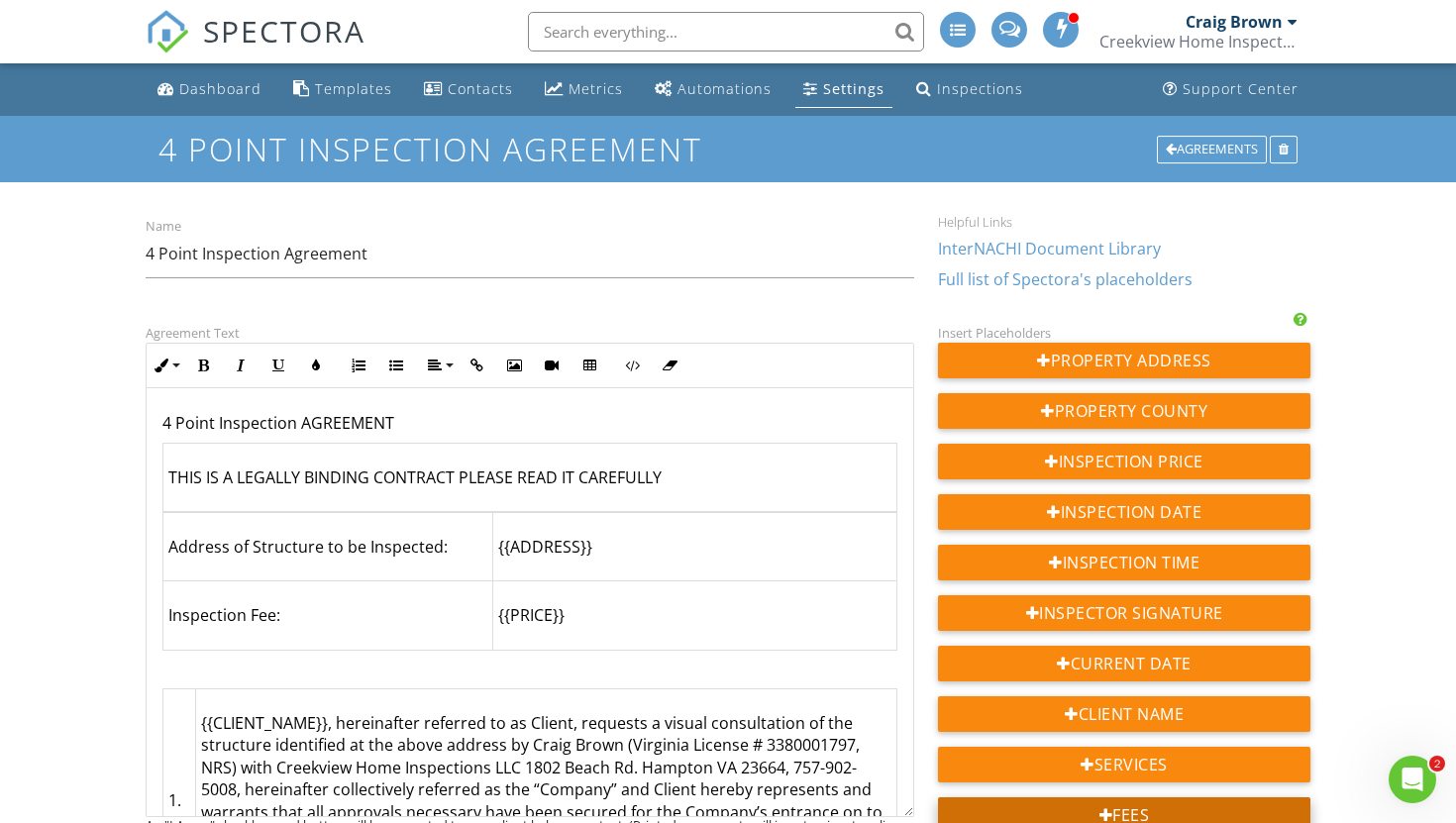 drag, startPoint x: 912, startPoint y: 582, endPoint x: 940, endPoint y: 811, distance: 230.70544 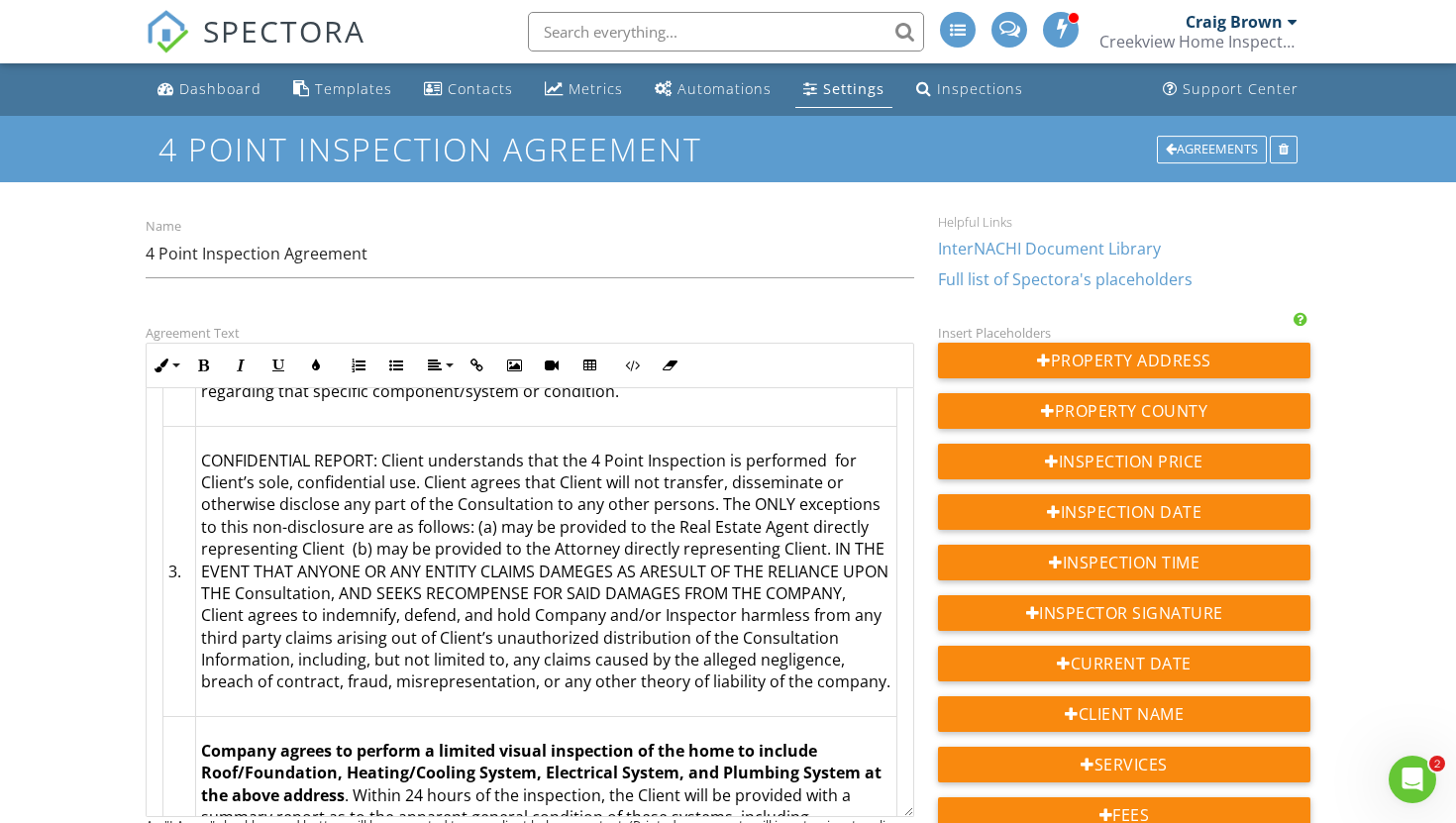 scroll, scrollTop: 646, scrollLeft: 0, axis: vertical 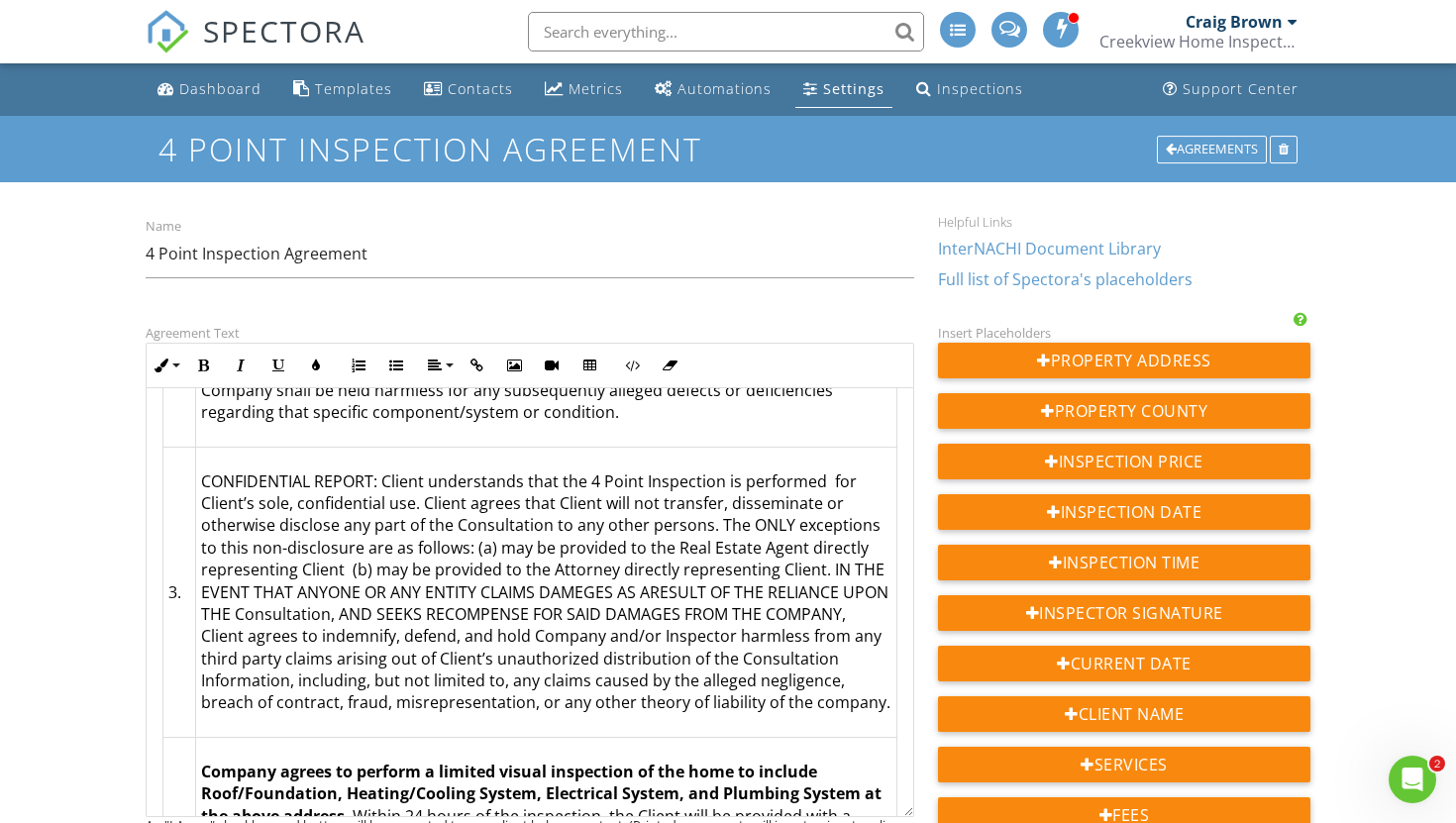 click on "CONFIDENTIAL REPORT: Client understands that the 4 Point Inspection is performed  for Client’s sole, confidential use. Client agrees that Client will not transfer, disseminate or otherwise disclose any part of the Consultation to any other persons. The ONLY exceptions to this non-disclosure are as follows: (a) may be provided to the Real Estate Agent directly representing Client  (b) may be provided to the Attorney directly representing Client. IN THE EVENT THAT ANYONE OR ANY ENTITY CLAIMS DAMEGES AS ARESULT OF THE RELIANCE UPON THE Consultation, AND SEEKS RECOMPENSE FOR SAID DAMAGES FROM THE COMPANY, Client agrees to indemnify, defend, and hold Company and/or Inspector harmless from any third party claims arising out of Client’s unauthorized distribution of the Consultation Information, including, but not limited to, any claims caused by the alleged negligence, breach of contract, fraud, misrepresentation, or any other theory of liability of the company." at bounding box center (546, 592) 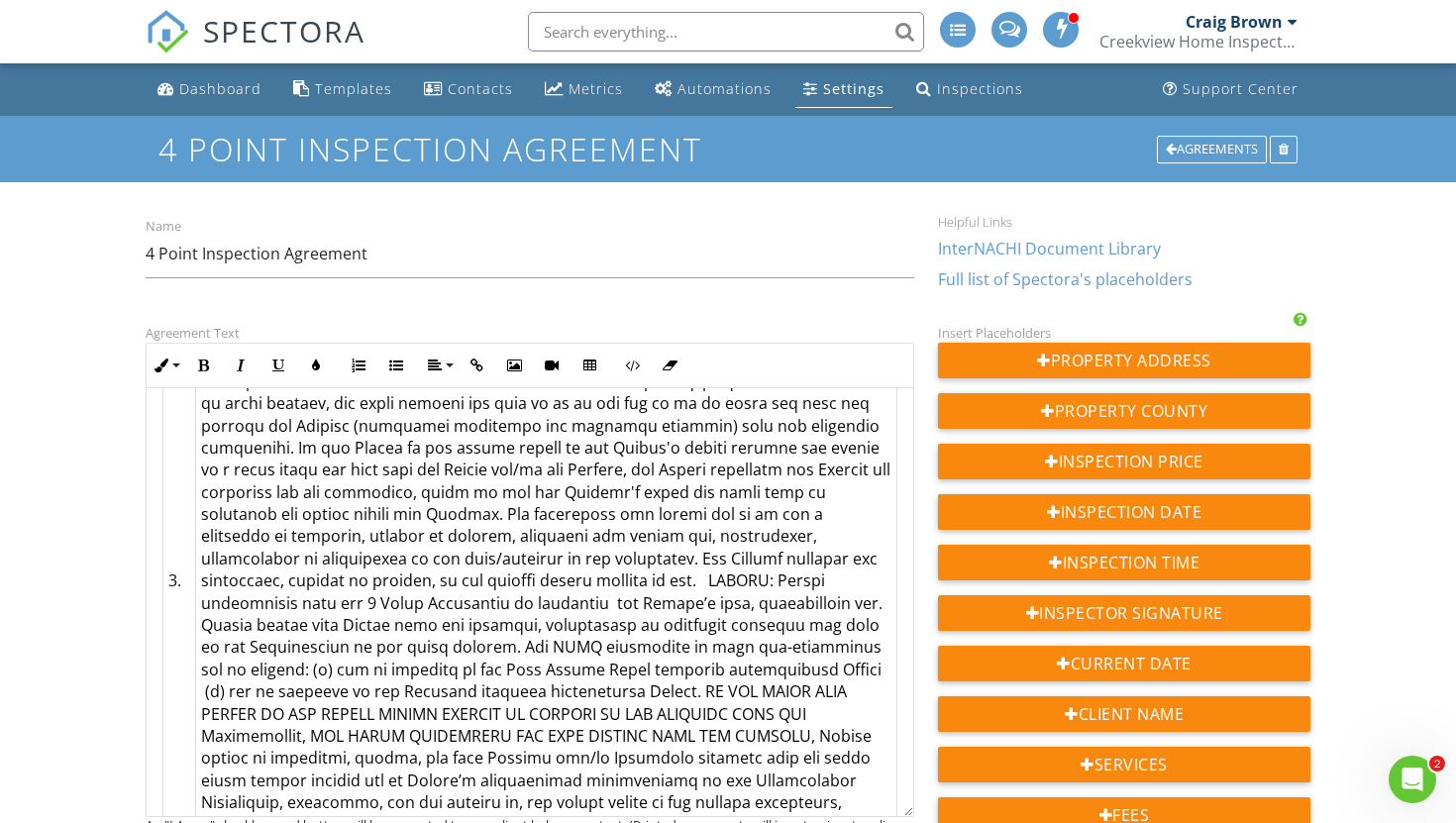 scroll, scrollTop: 813, scrollLeft: 0, axis: vertical 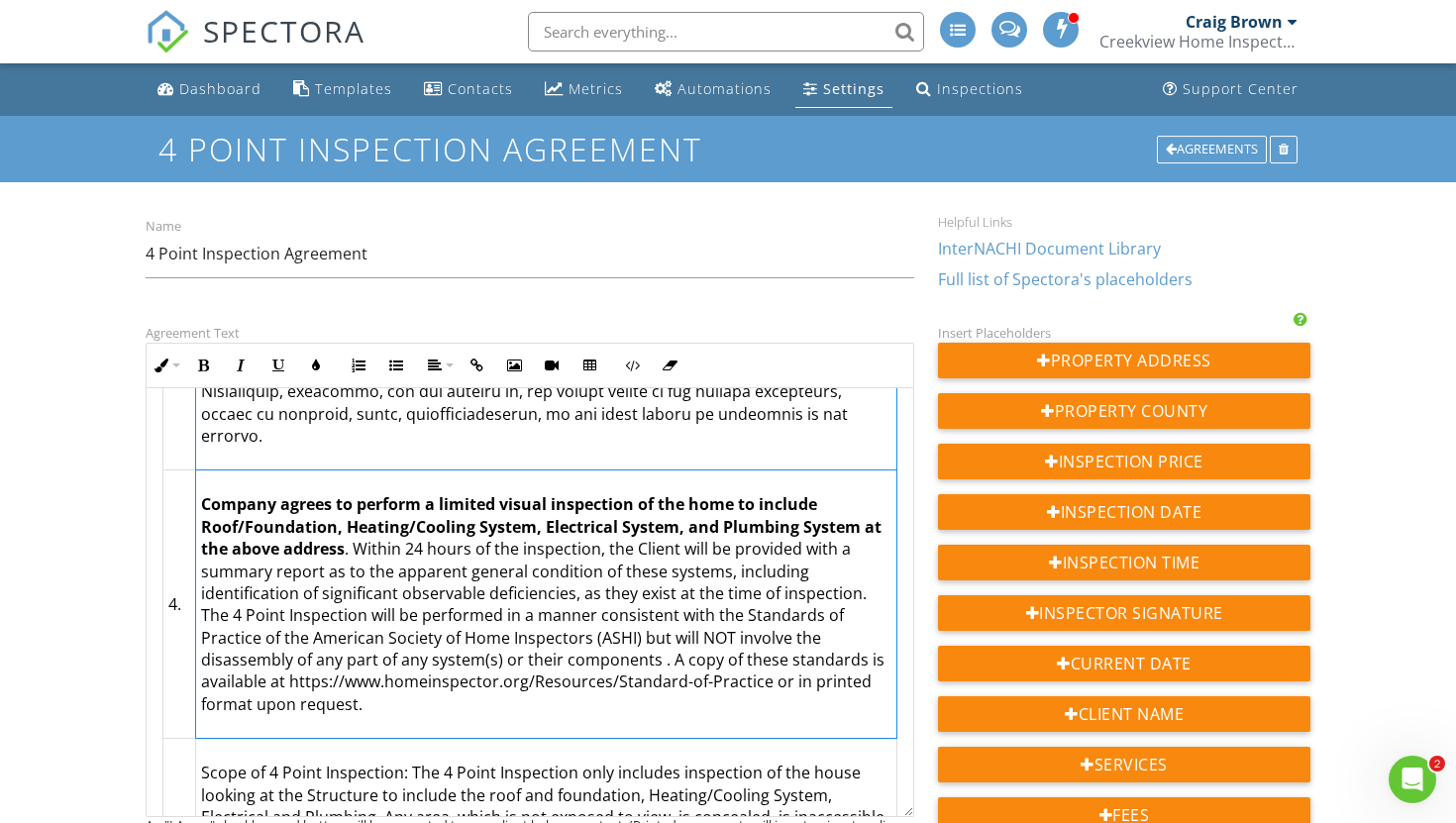 drag, startPoint x: 372, startPoint y: 580, endPoint x: 516, endPoint y: 597, distance: 145 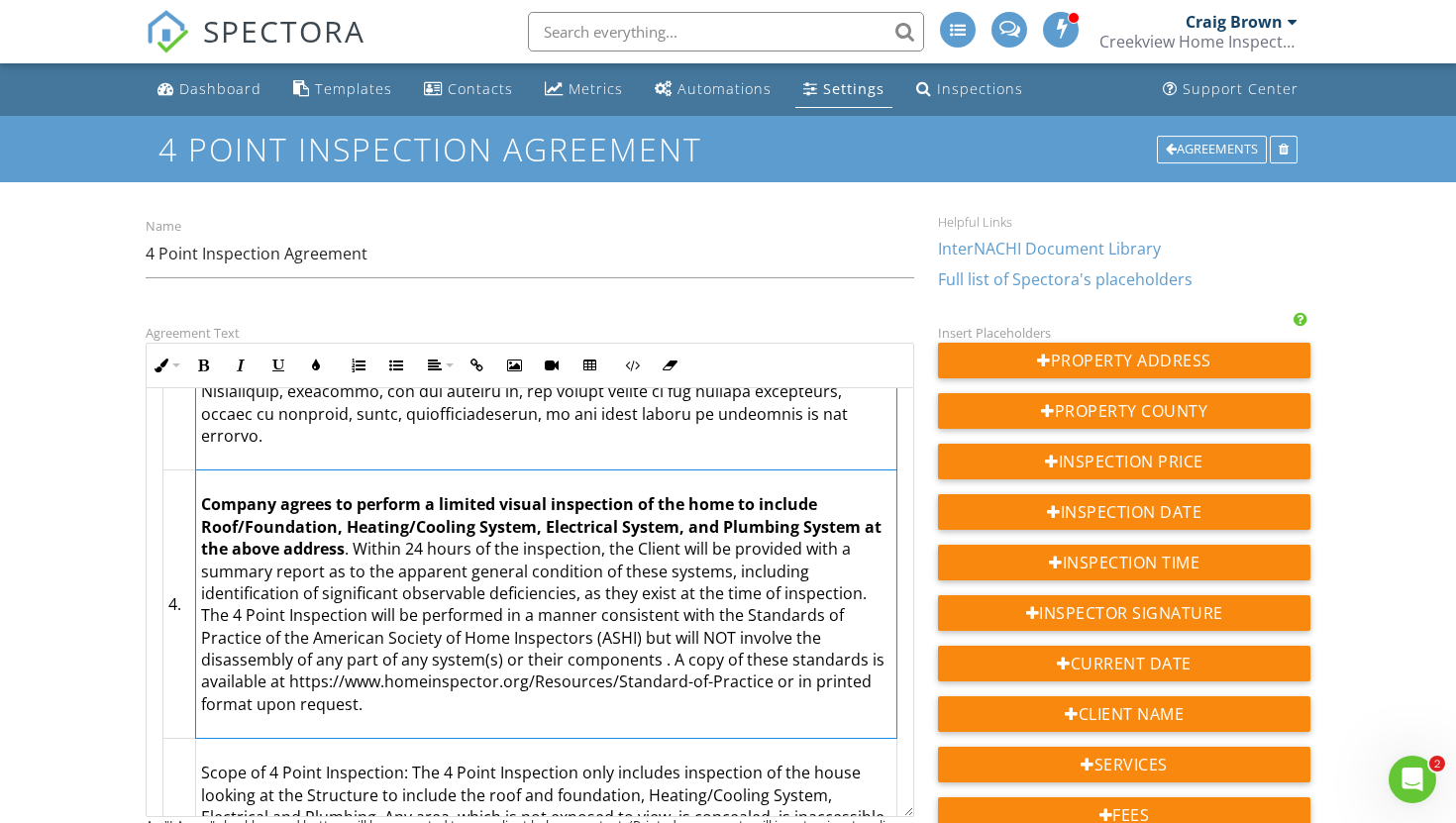 click on "1. {{CLIENT_NAME}}, hereinafter referred to as Client, requests a visual consultation of the structure identified at the above address by Craig Brown (Virginia License # 3380001797, NRS) with Creekview Home Inspections LLC 1802 Beach Rd. Hampton VA 23664, 757-902-5008, hereinafter collectively referred as the “Company” and Client hereby represents and warrants that all approvals necessary have been secured for the Company’s entrance on to the property. The provisions of this agreement apply to the initial inspection and any subsequent reinspection that the Client may request (additional minimum fee of $200.00, required for reinspection). 2. 3. 4. Company agrees to perform a limited visual inspection of the home to include Roof/Foundation, Heating/Cooling System, Electrical System, and Plumbing System at the above address 5. This inspection does not cover all items normally included in a home inspection per the Virginia DPOR guidelines 6. 7. 8. 9. 10. 11. 12. 13. 14. 15. 16. 17." at bounding box center [530, 1670] 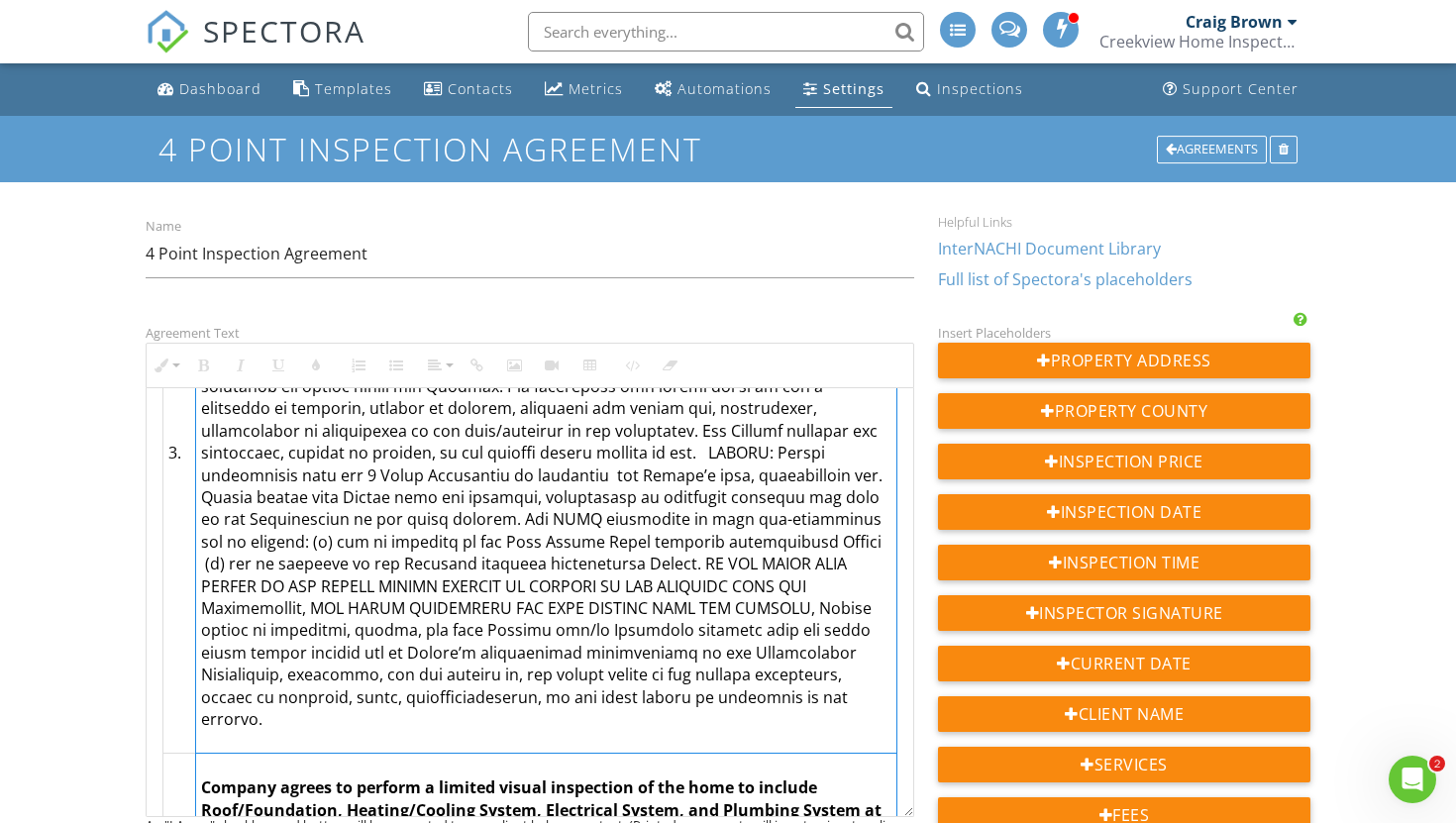 scroll, scrollTop: 939, scrollLeft: 0, axis: vertical 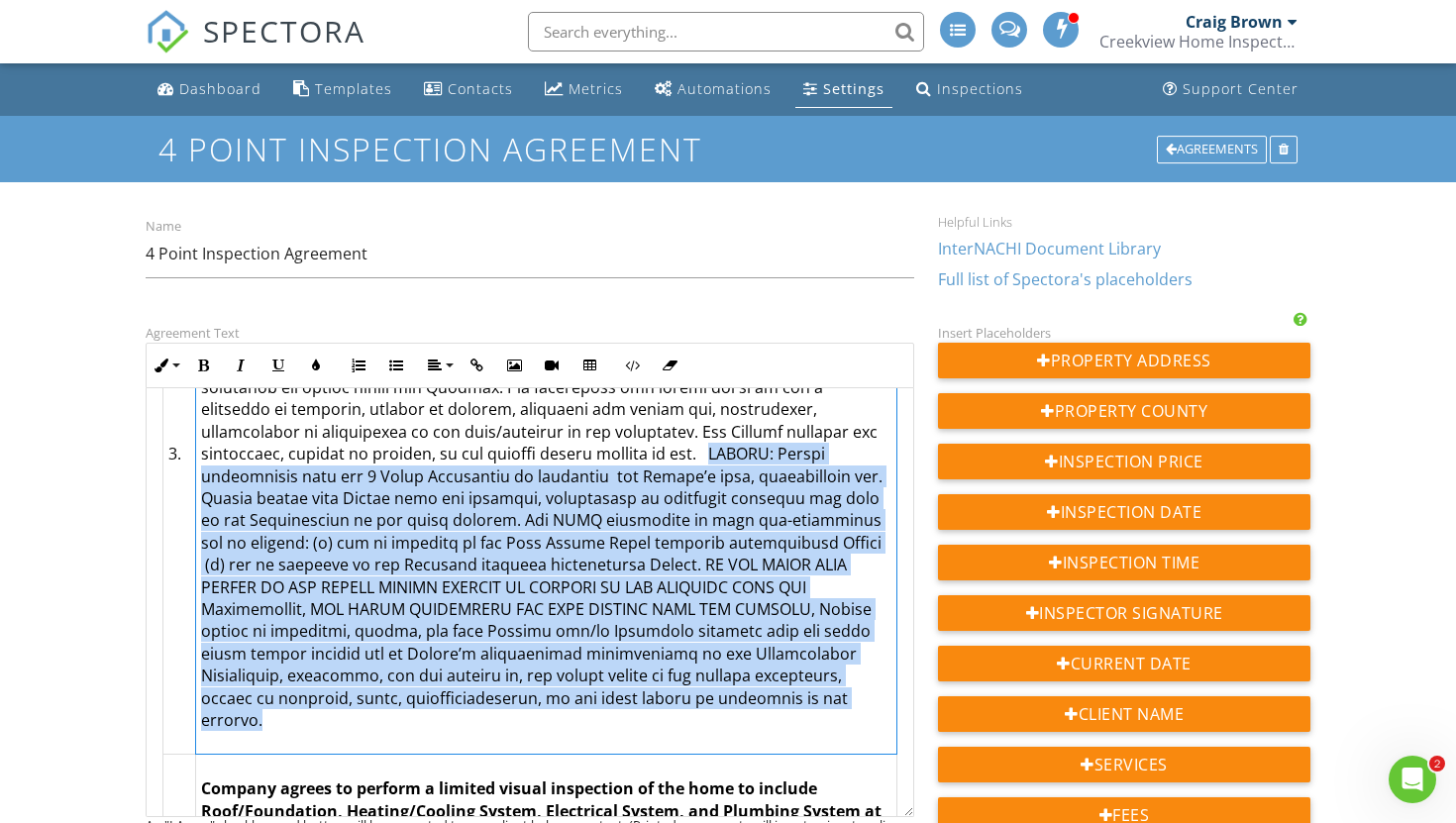 drag, startPoint x: 379, startPoint y: 454, endPoint x: 553, endPoint y: 682, distance: 286.81004 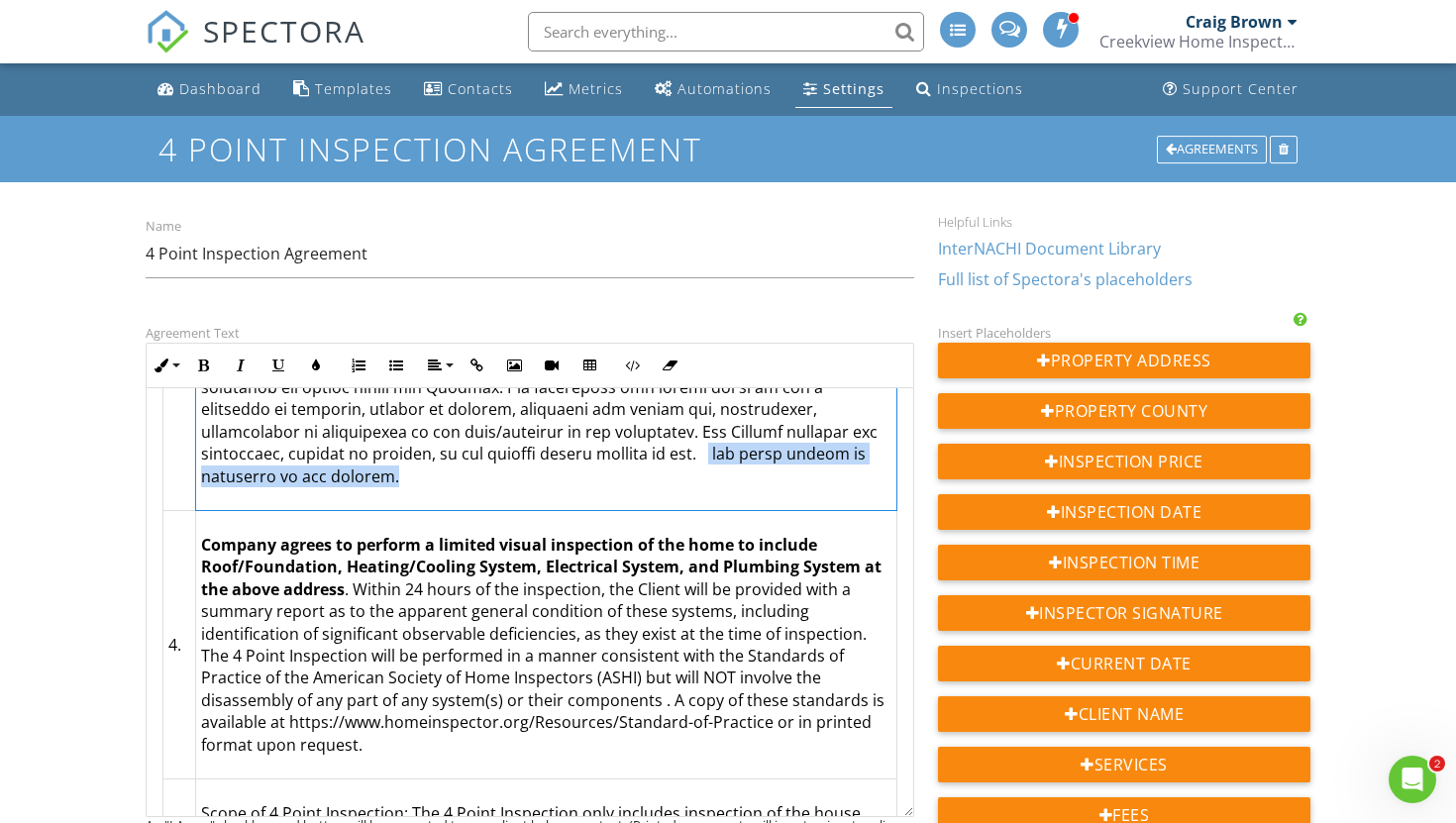 drag, startPoint x: 375, startPoint y: 457, endPoint x: 656, endPoint y: 470, distance: 281.30055 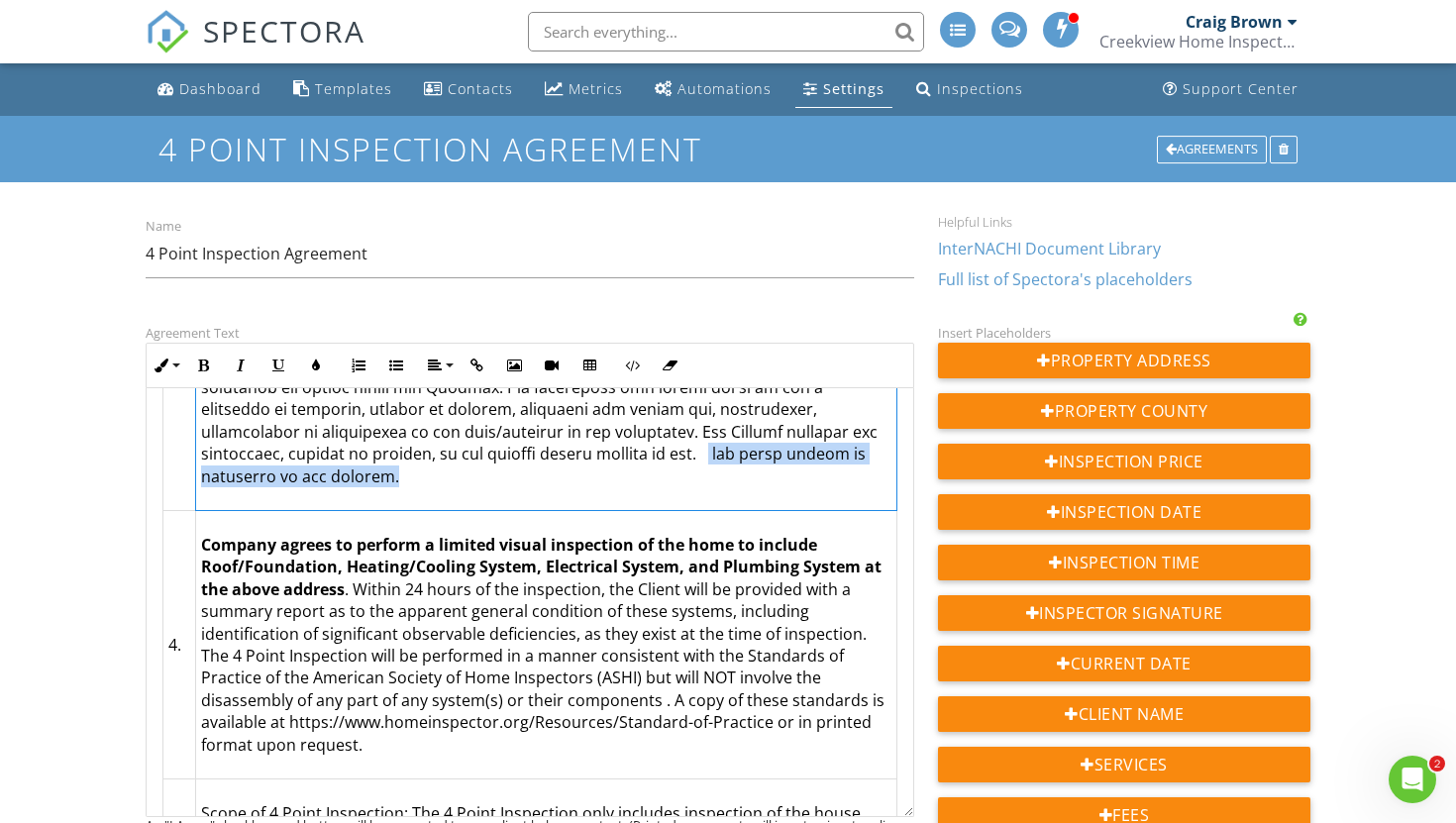 click at bounding box center (547, 332) 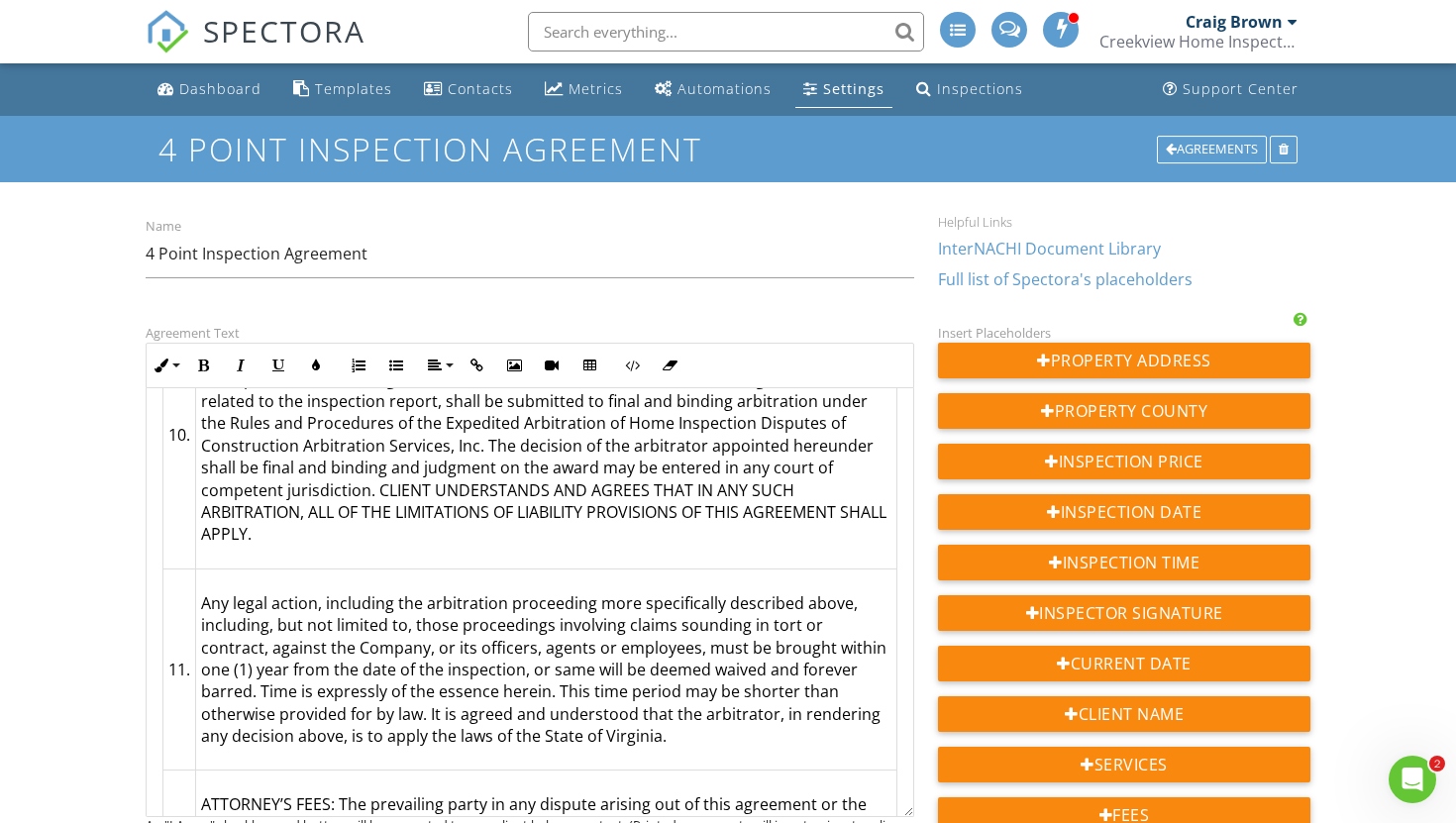 scroll, scrollTop: 4069, scrollLeft: 0, axis: vertical 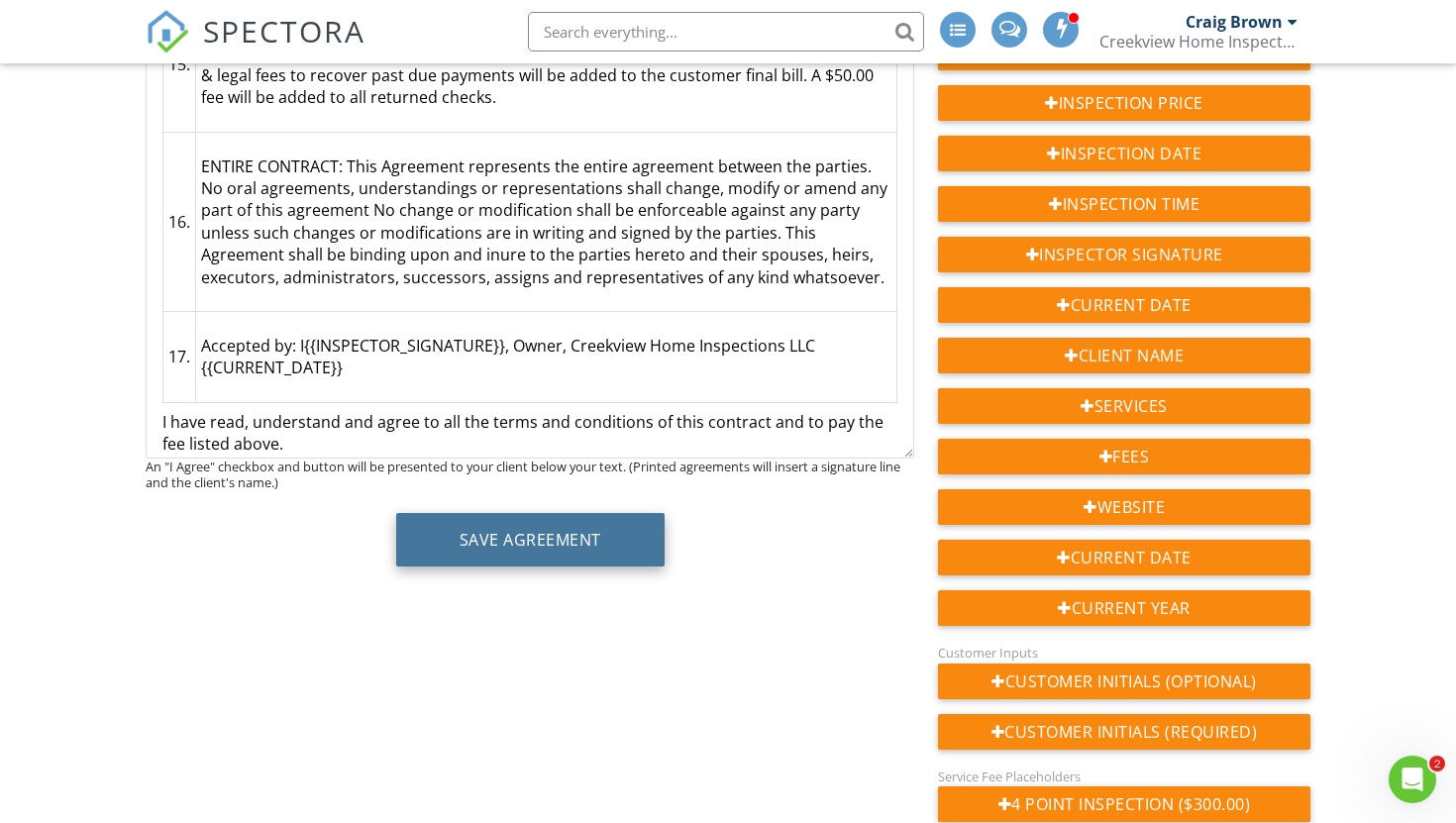 click on "Save Agreement" at bounding box center [530, 540] 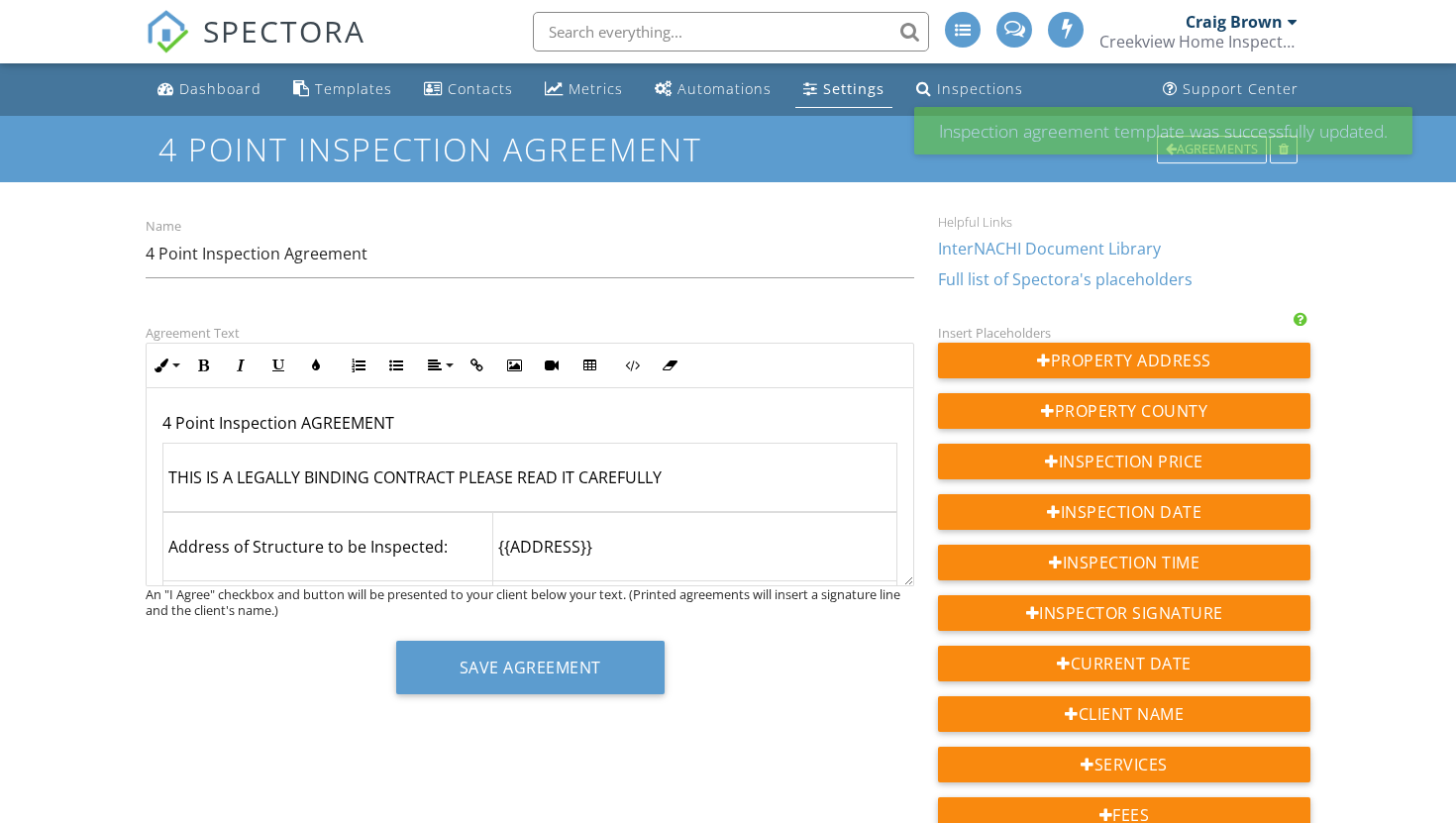 scroll, scrollTop: 0, scrollLeft: 0, axis: both 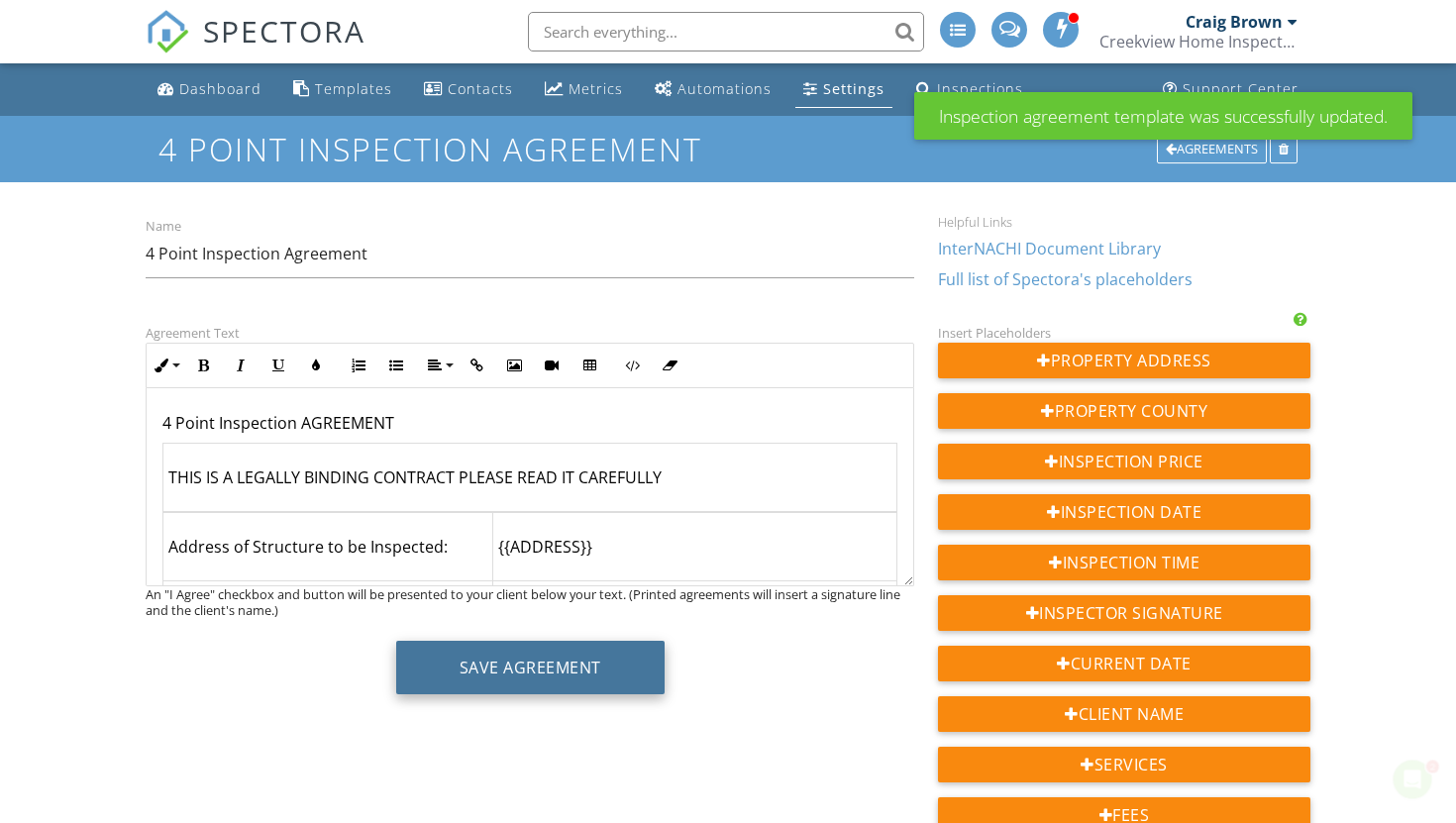 click on "Save Agreement" at bounding box center [530, 668] 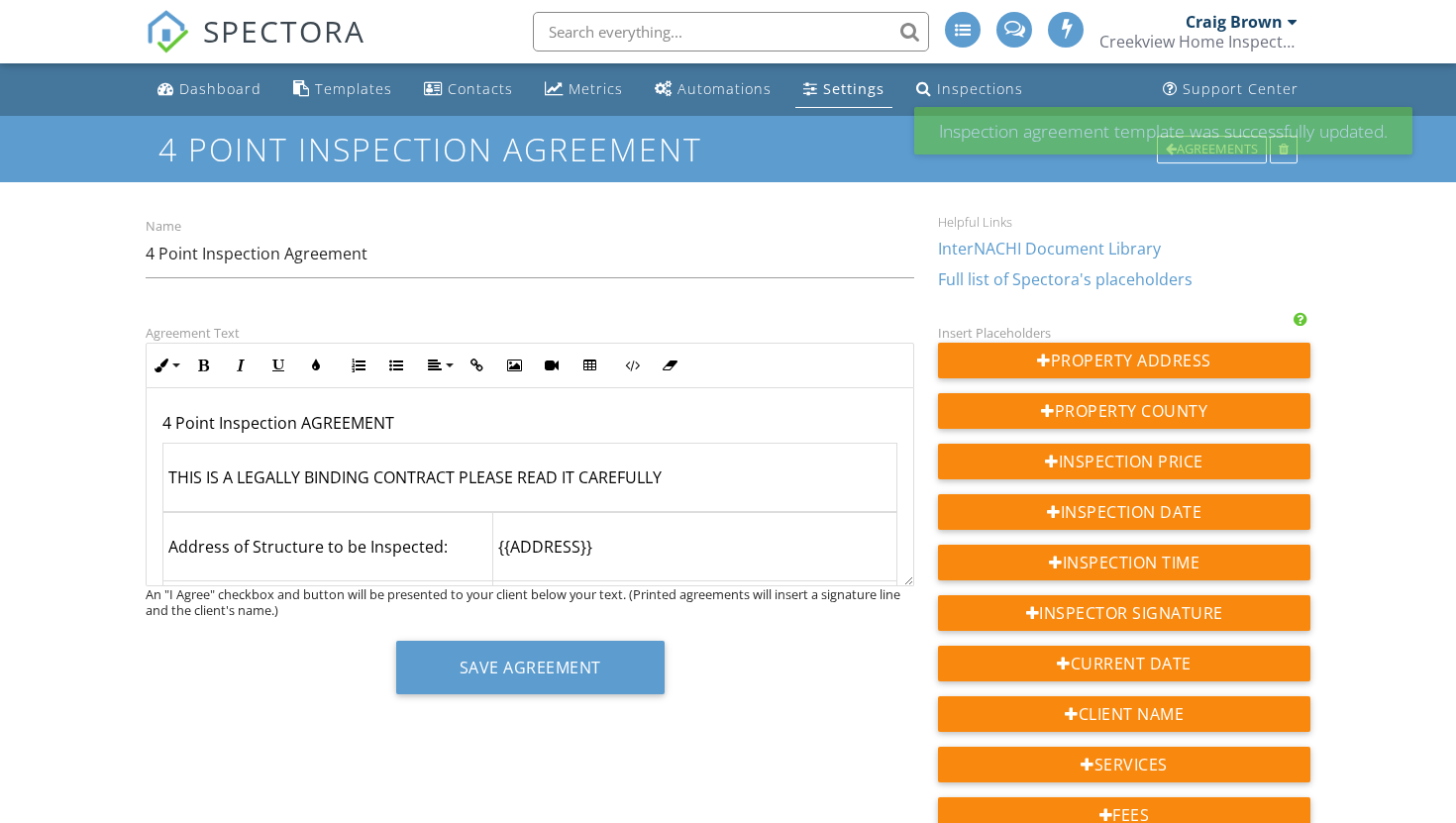 scroll, scrollTop: 0, scrollLeft: 0, axis: both 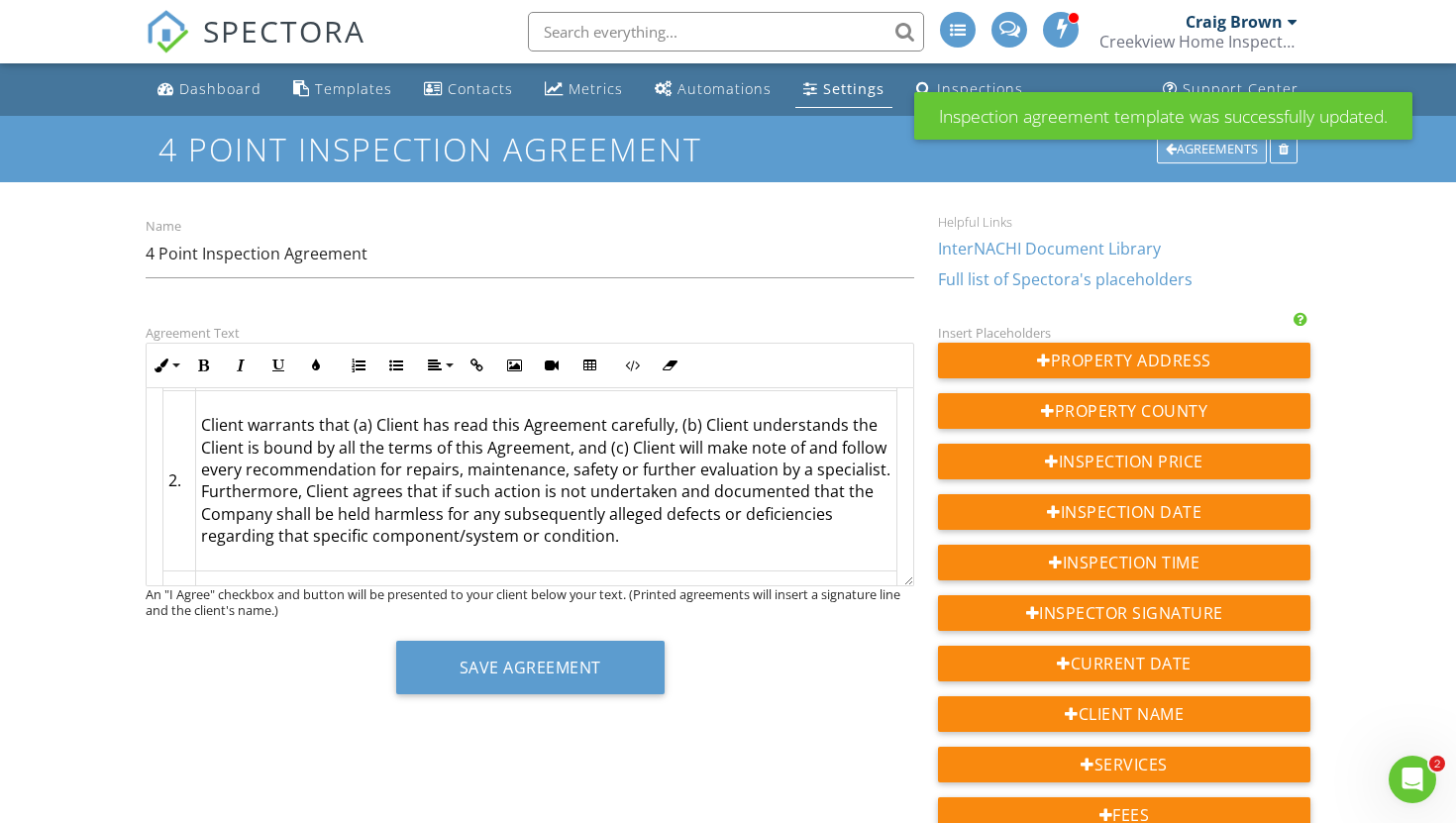 click on "Agreements" at bounding box center (1211, 150) 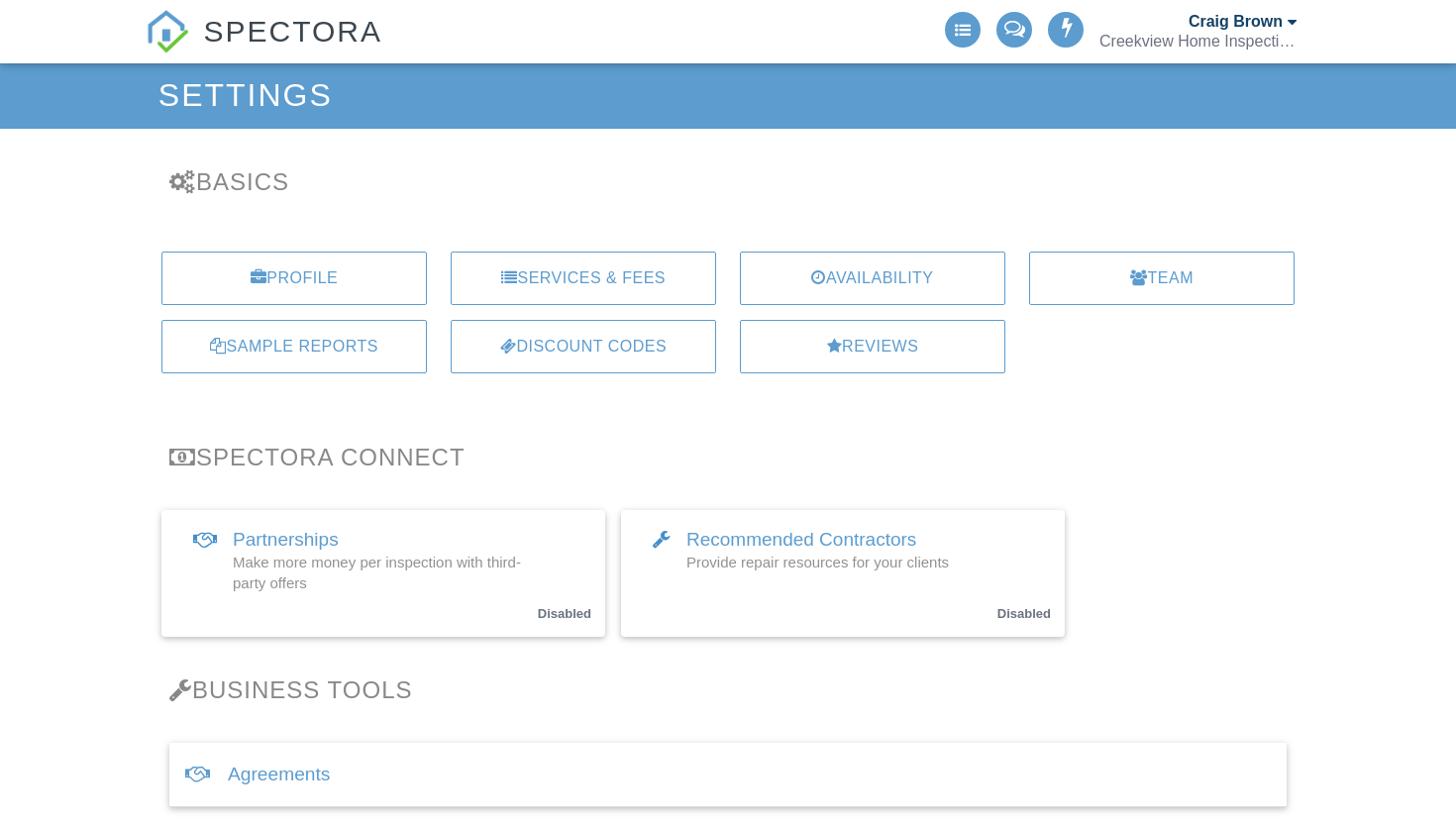 scroll, scrollTop: 0, scrollLeft: 0, axis: both 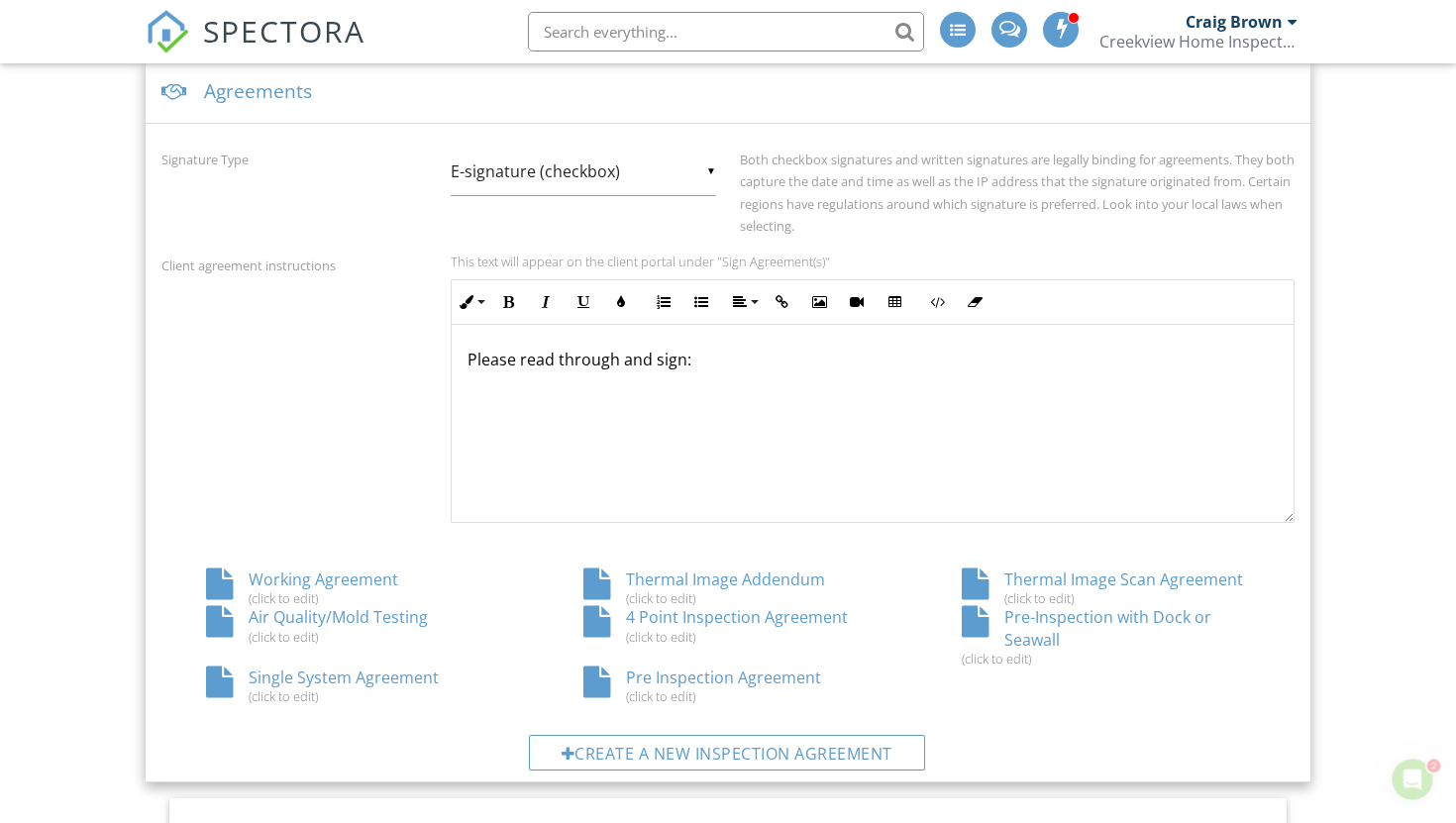 click on "Pre Inspection Agreement
(click to edit)" at bounding box center [727, 685] 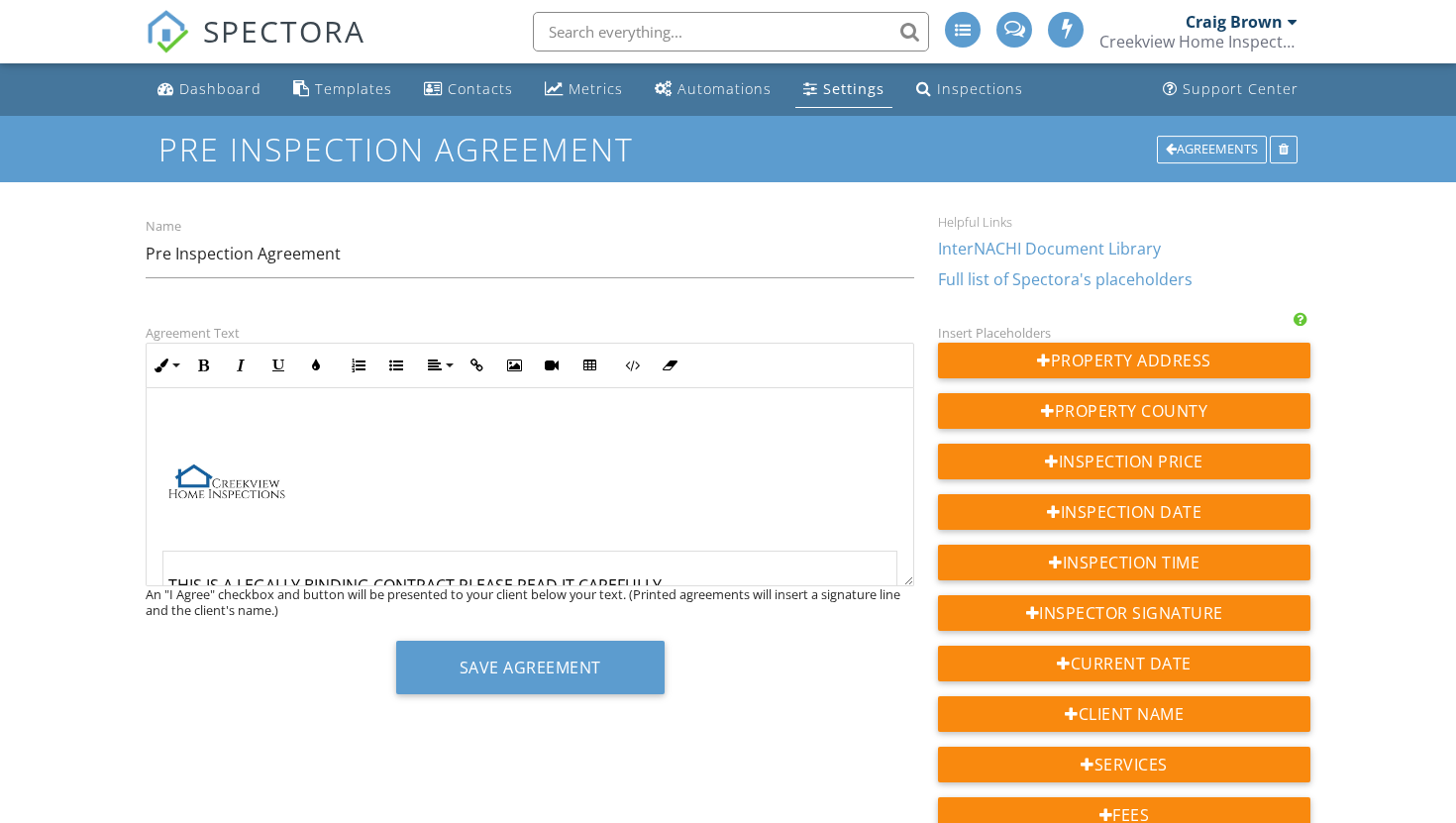 scroll, scrollTop: 0, scrollLeft: 0, axis: both 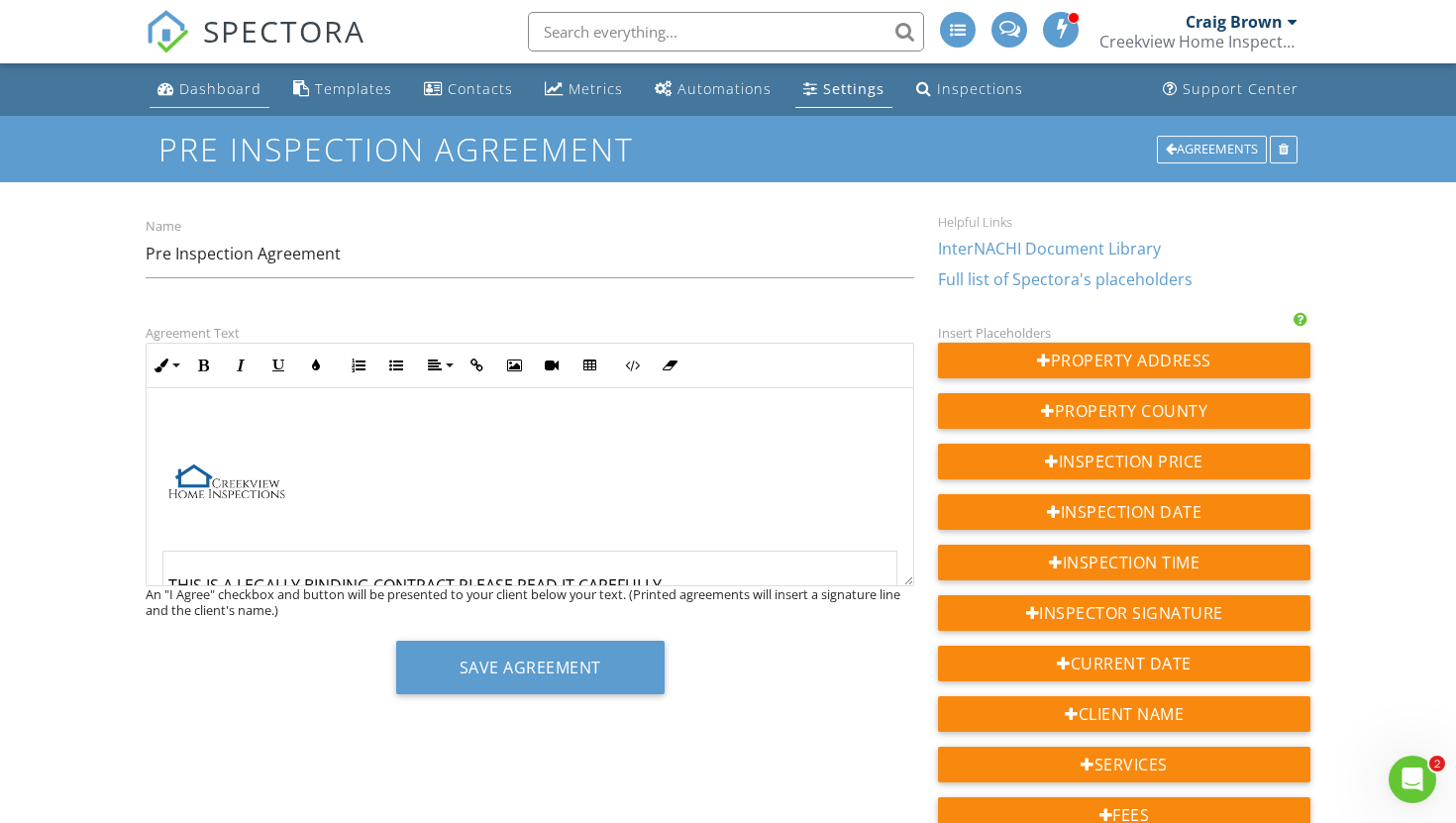 click on "Dashboard" at bounding box center [220, 88] 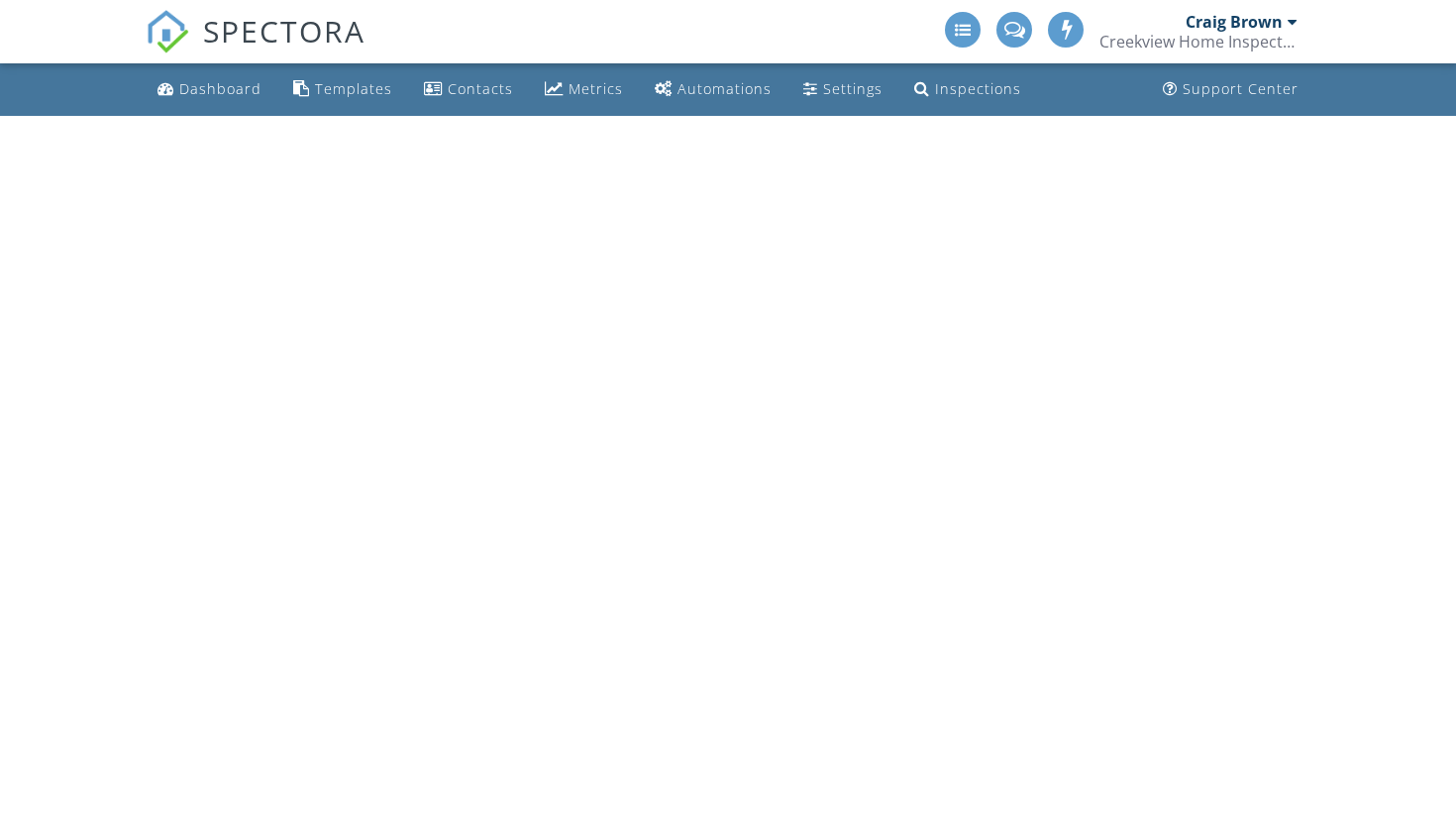 scroll, scrollTop: 0, scrollLeft: 0, axis: both 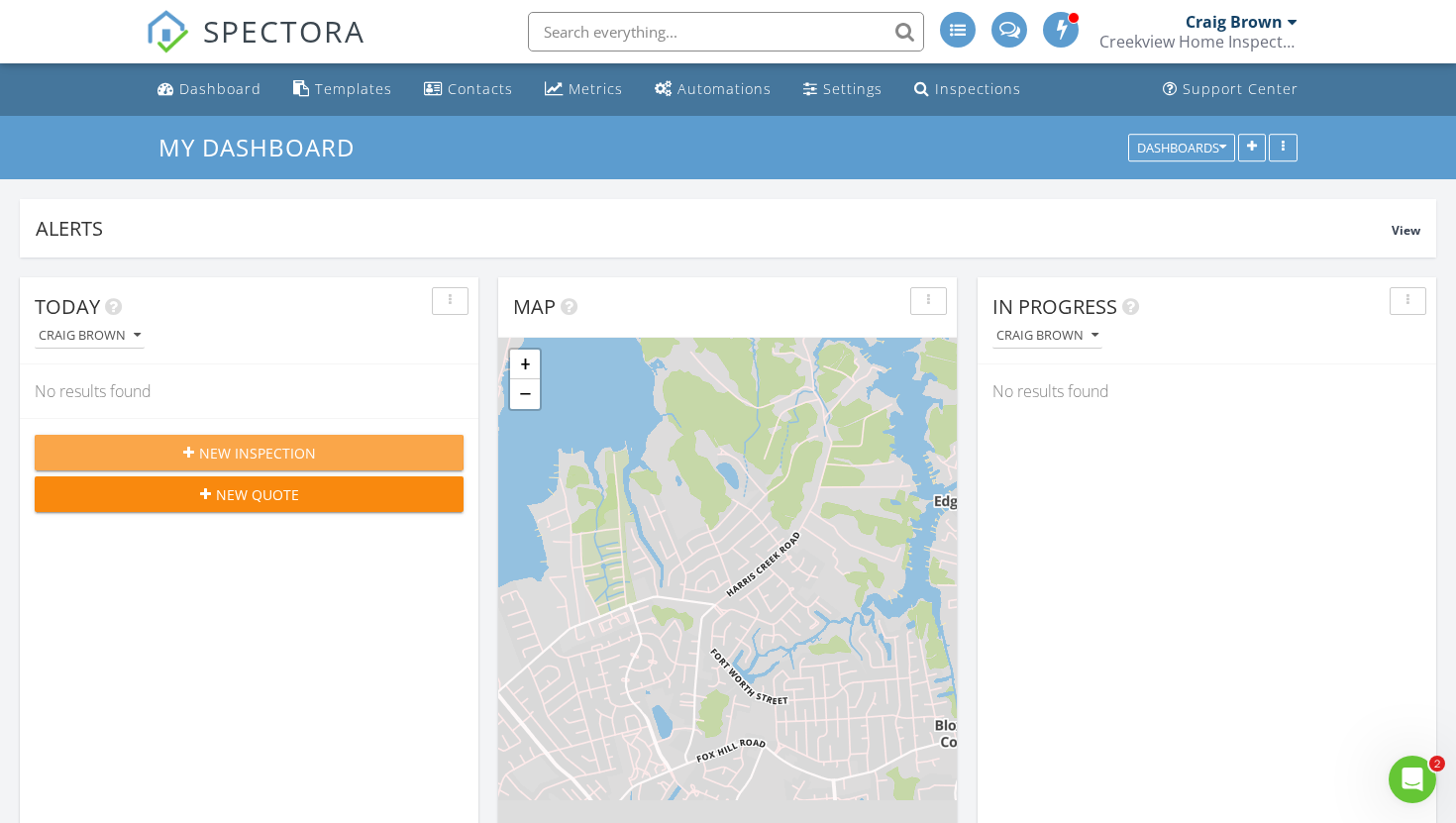 click on "New Inspection" at bounding box center [258, 453] 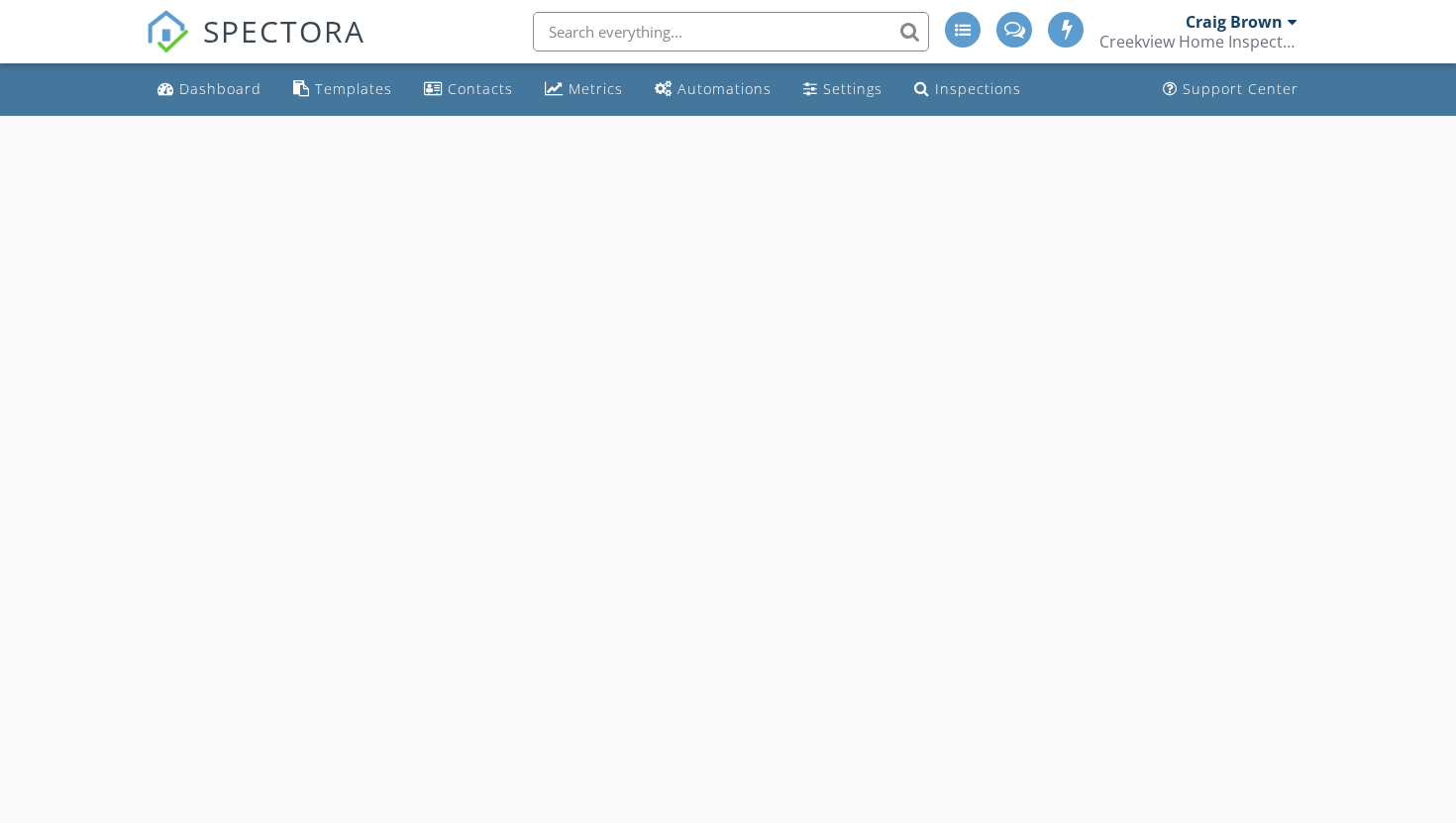 scroll, scrollTop: 0, scrollLeft: 0, axis: both 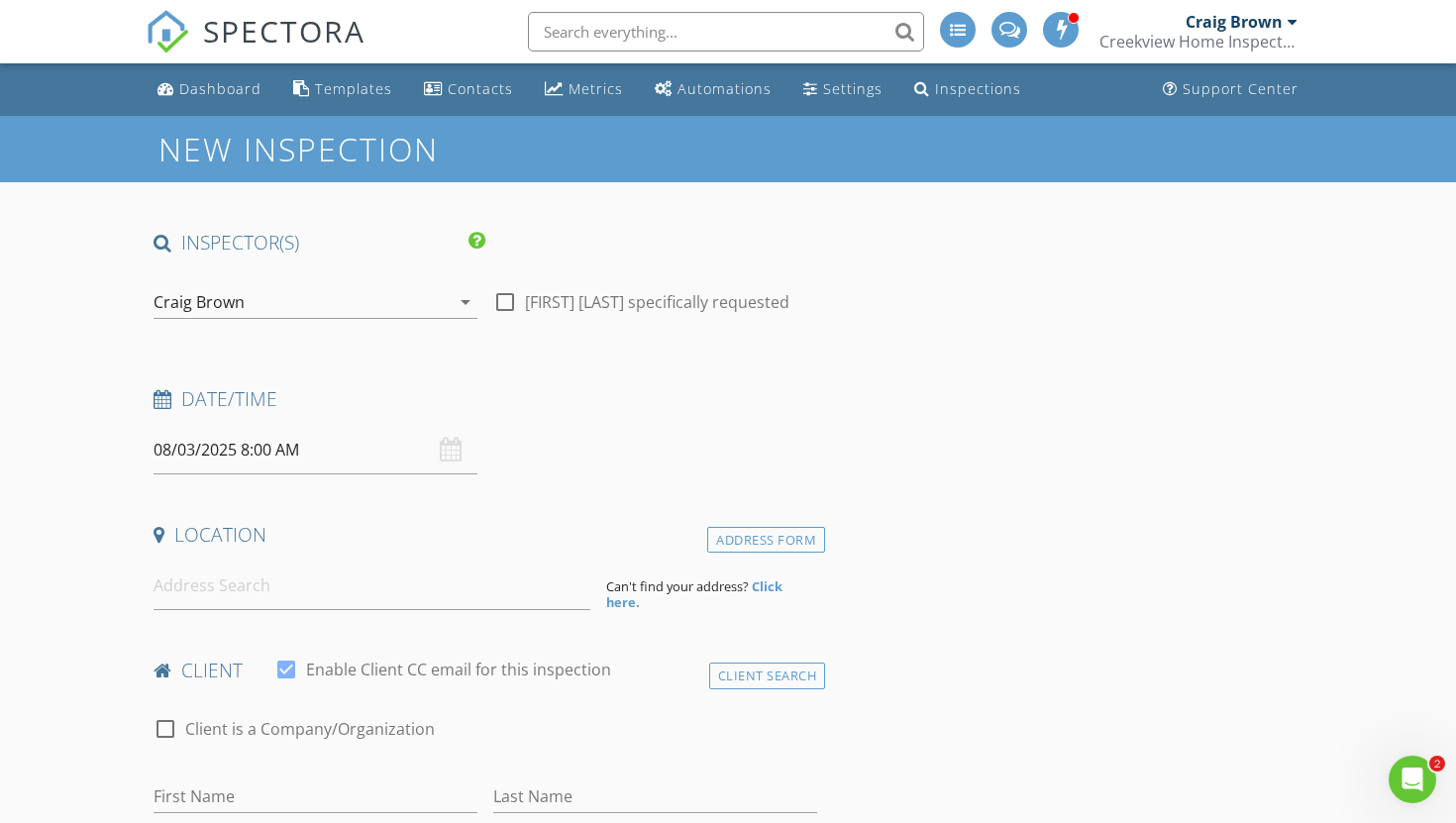 click on "08/03/2025 8:00 AM" at bounding box center (315, 450) 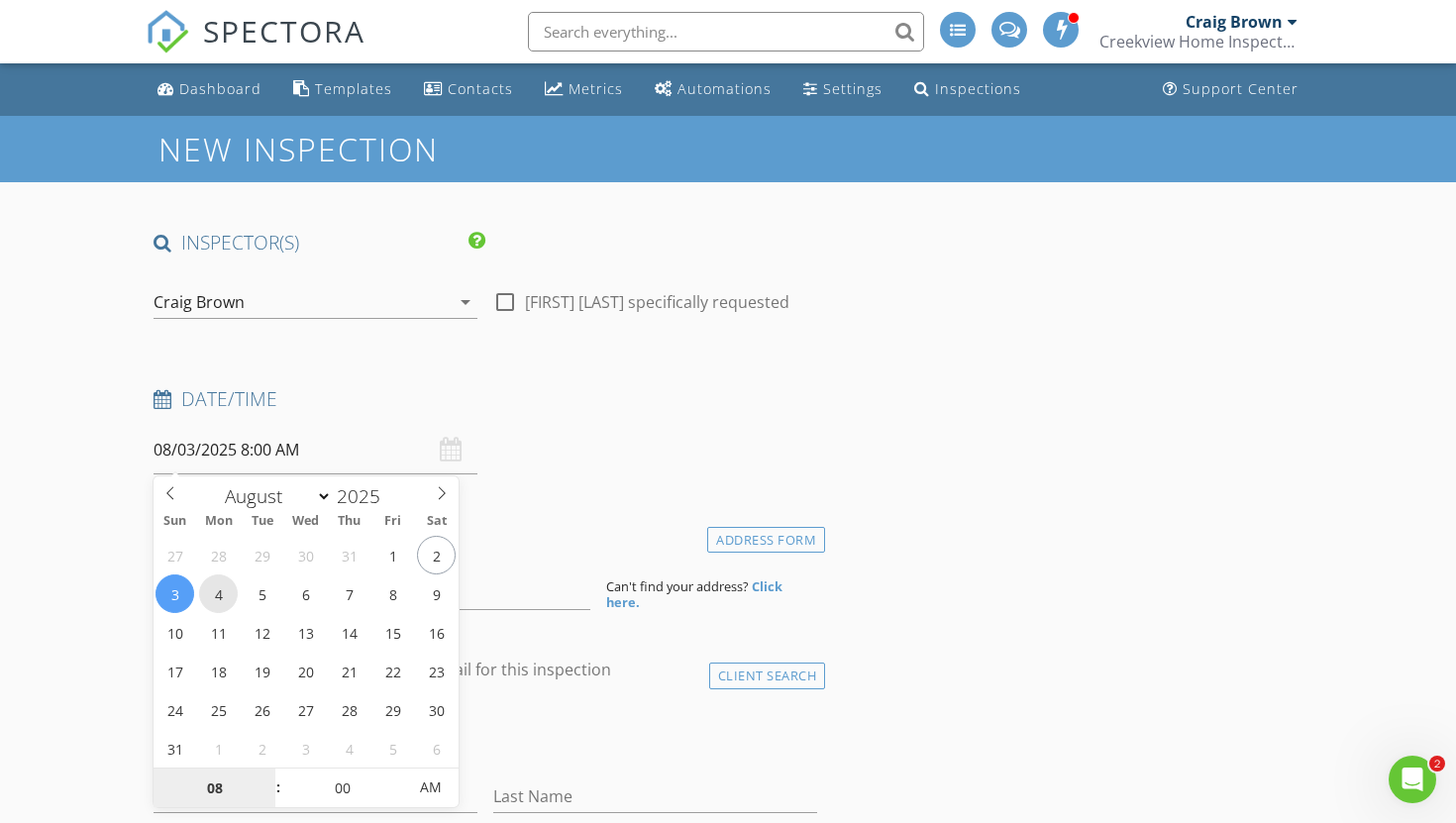 type on "08/04/2025 8:00 AM" 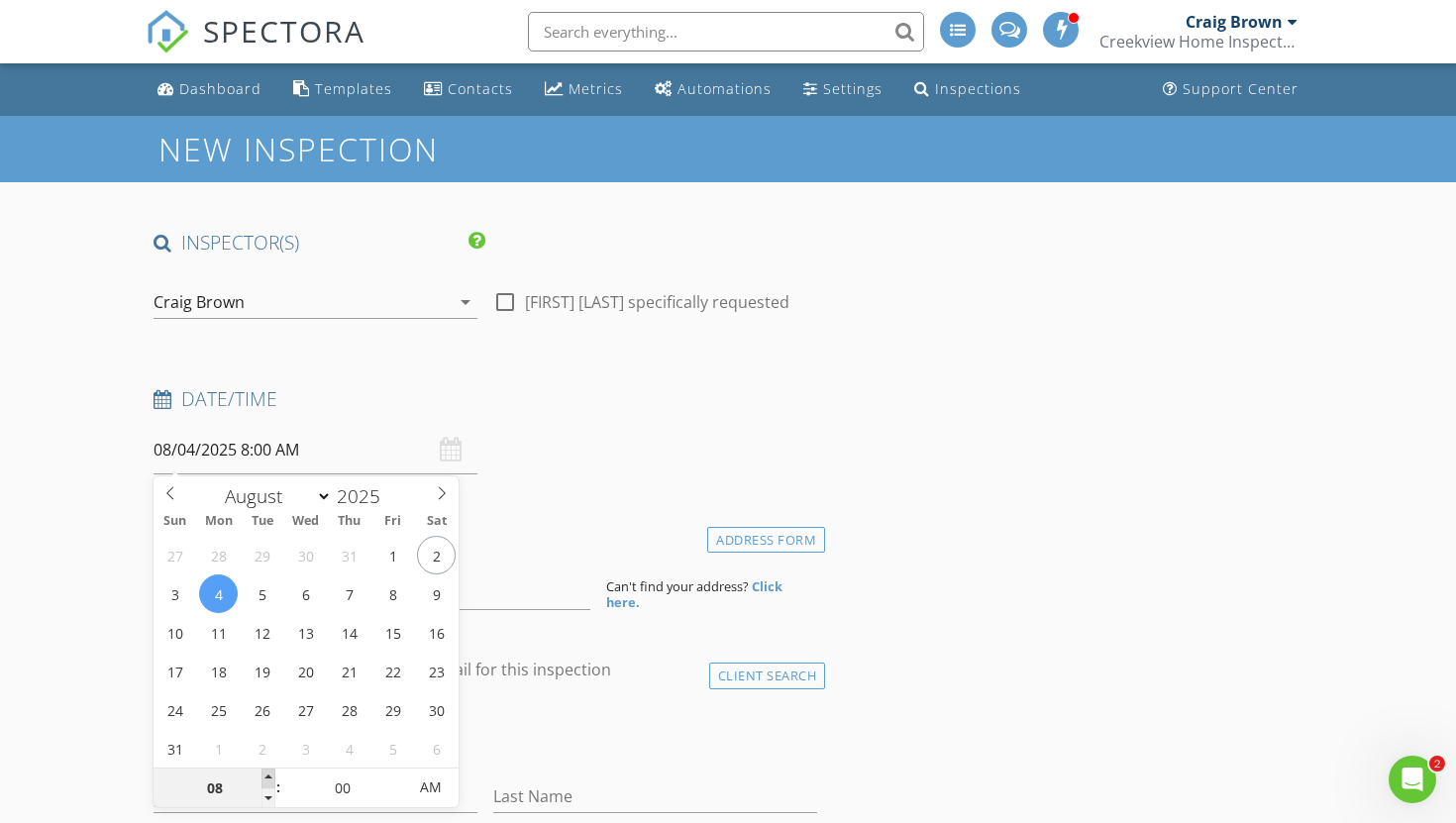 type on "09" 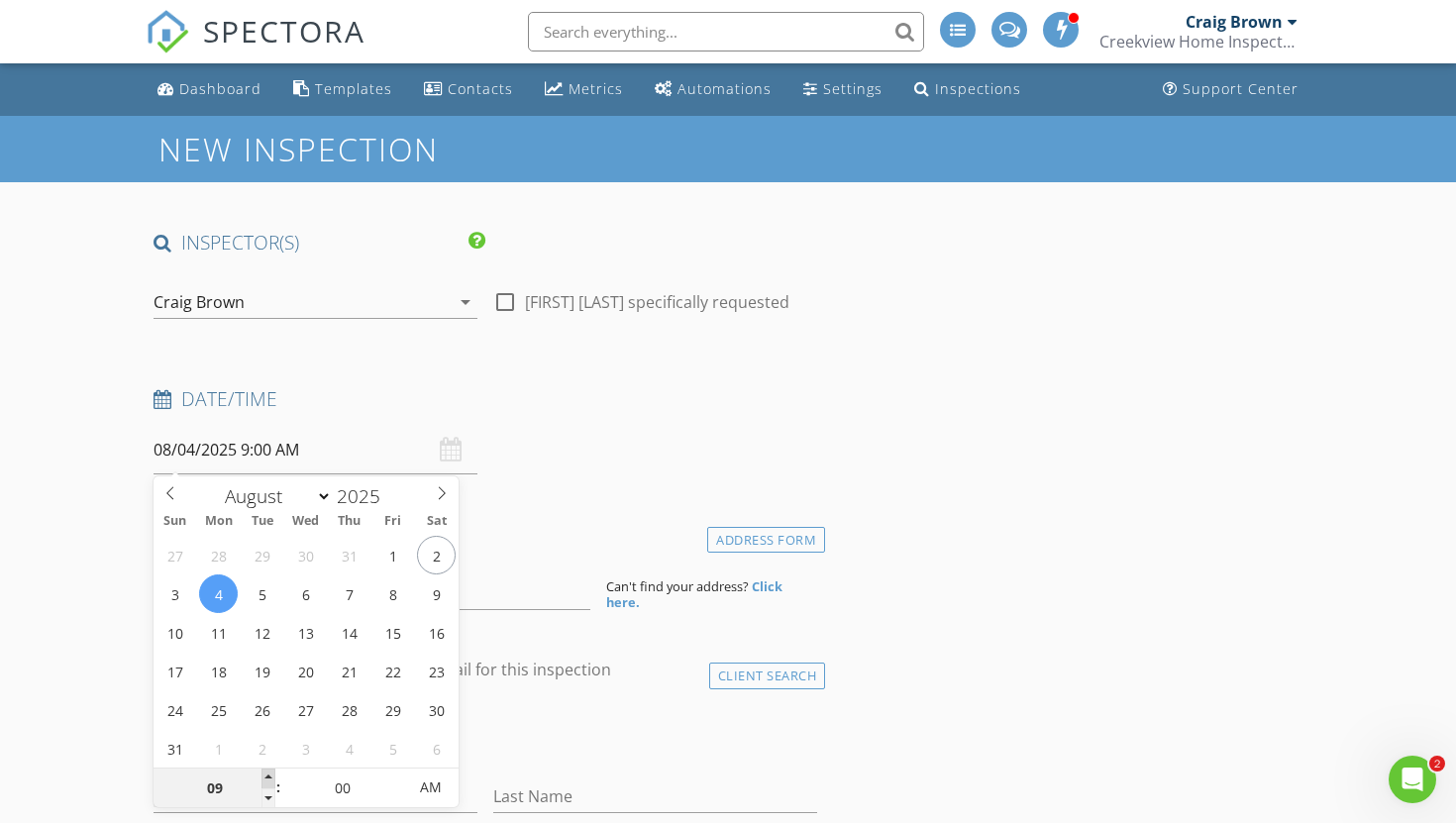 click at bounding box center [268, 778] 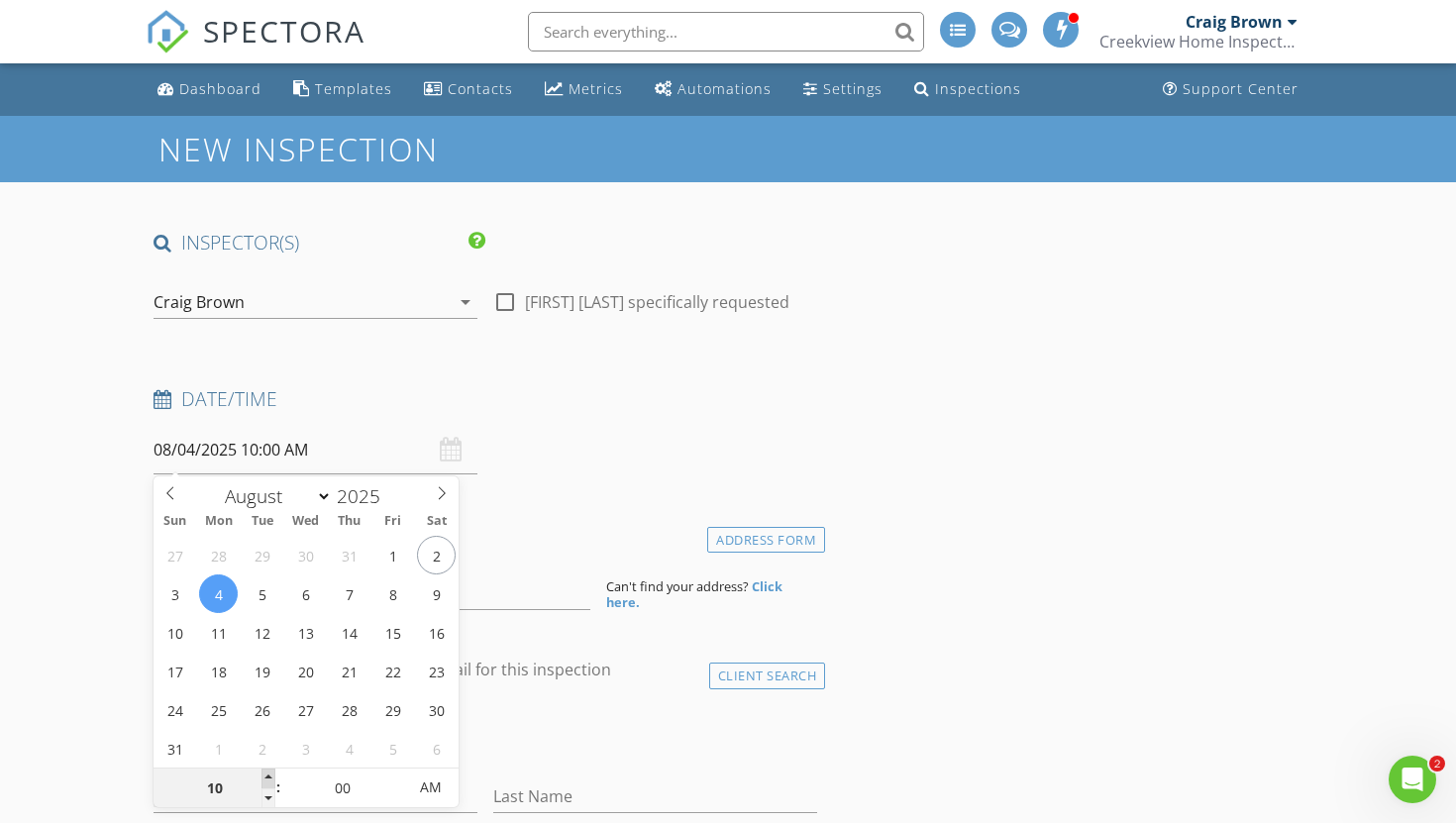 click at bounding box center (268, 778) 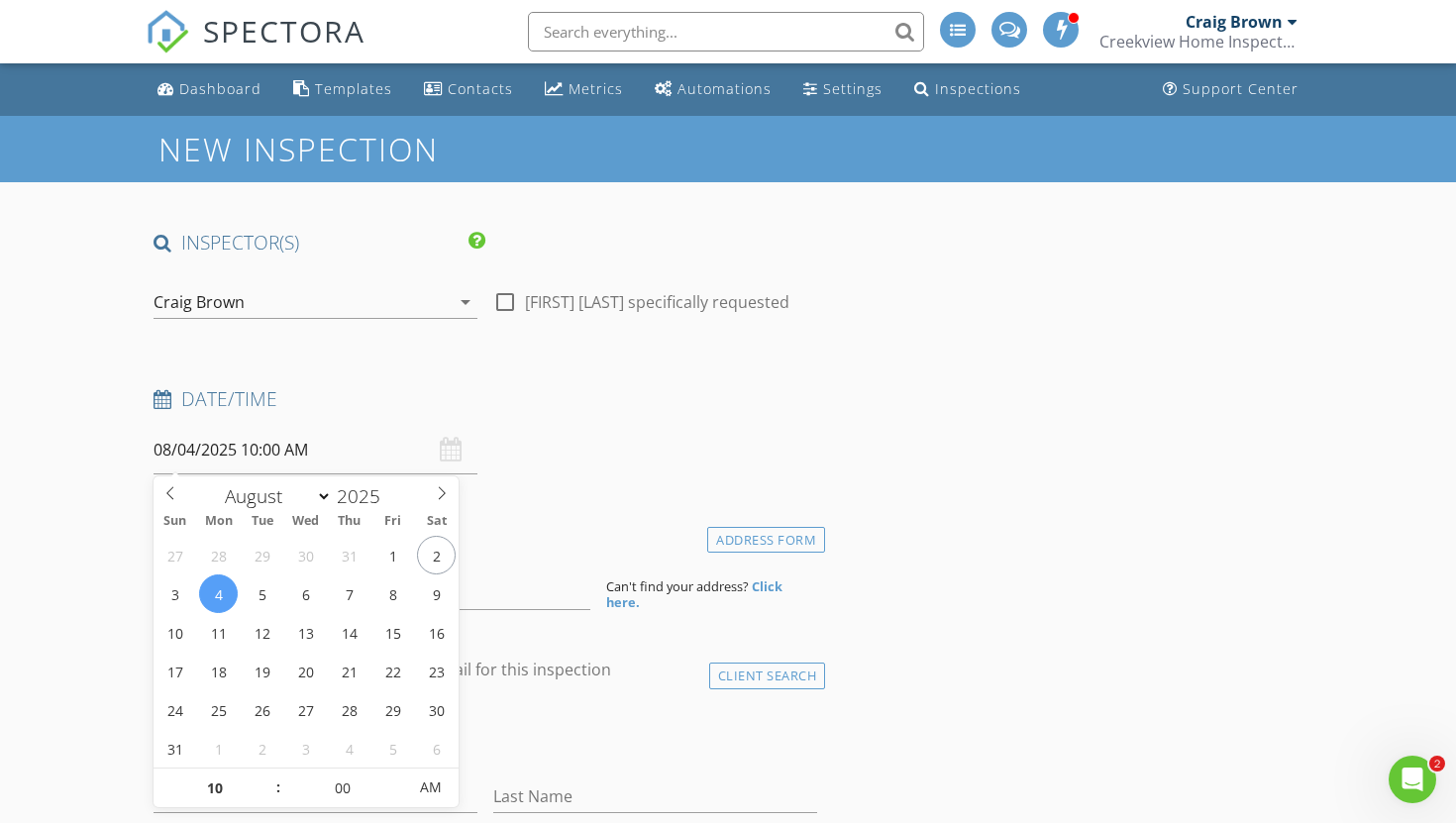 click on "INSPECTOR(S)
check_box   [FIRST] [LAST]   PRIMARY   [FIRST] [LAST] arrow_drop_down   check_box_outline_blank [FIRST] [LAST] specifically requested
Date/Time
[DATE] [TIME]
Location
Address Form       Can't find your address?   Click here.
client
check_box Enable Client CC email for this inspection   Client Search     check_box_outline_blank Client is a Company/Organization     First Name   Last Name   Email   CC Email   Phone         Tags         Notes   Private Notes
ADD ADDITIONAL client
SERVICES
check_box_outline_blank   Residential Inspection   0 - 1000 sqft check_box_outline_blank   New Residential Construction   0 - 1000 sqft check_box_outline_blank   Commercial Inspection   0 - 1000 sqft check_box_outline_blank   Single System   check_box_outline_blank   Re-Inspection" at bounding box center (485, 1701) 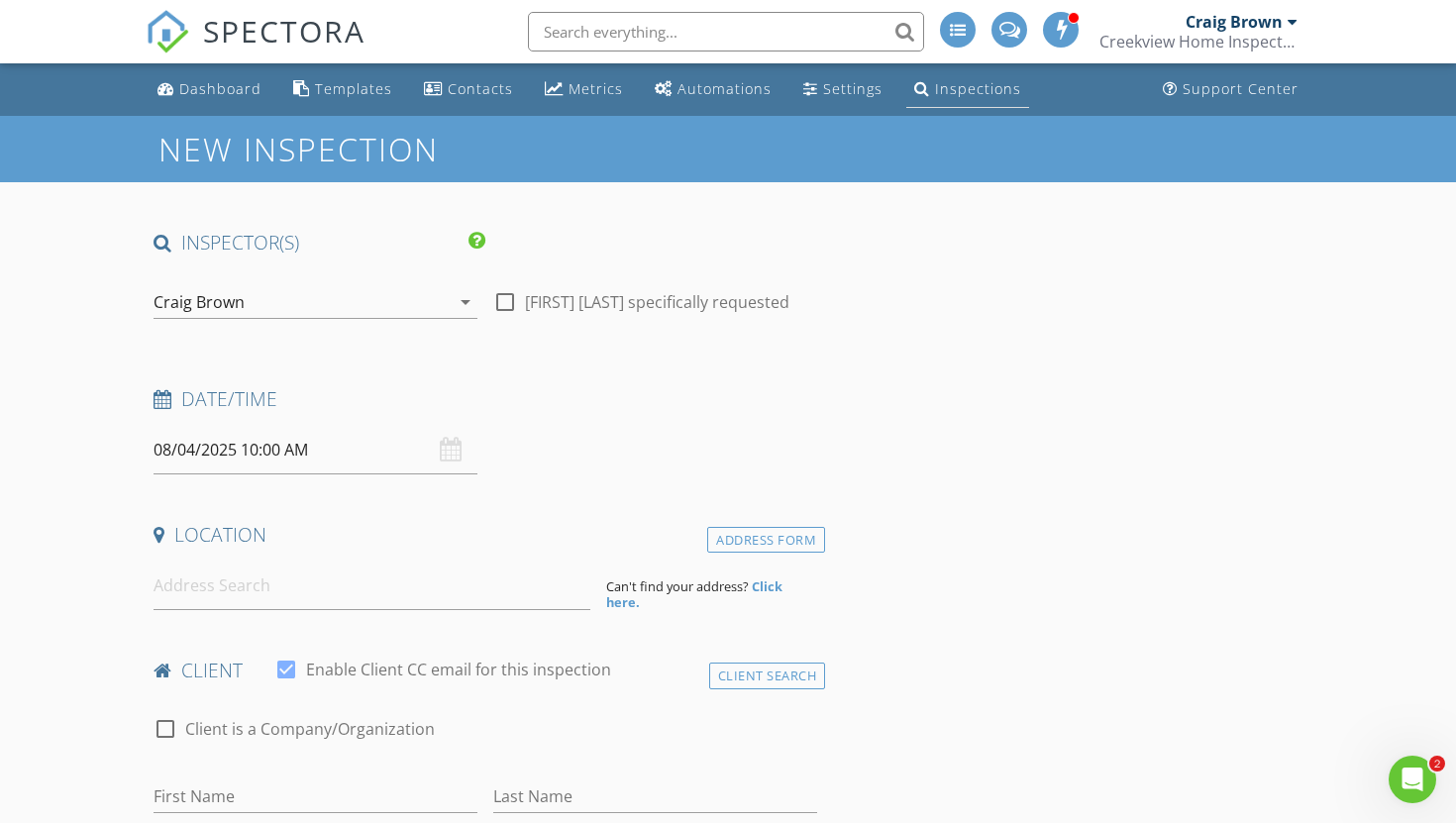click on "Inspections" at bounding box center (978, 88) 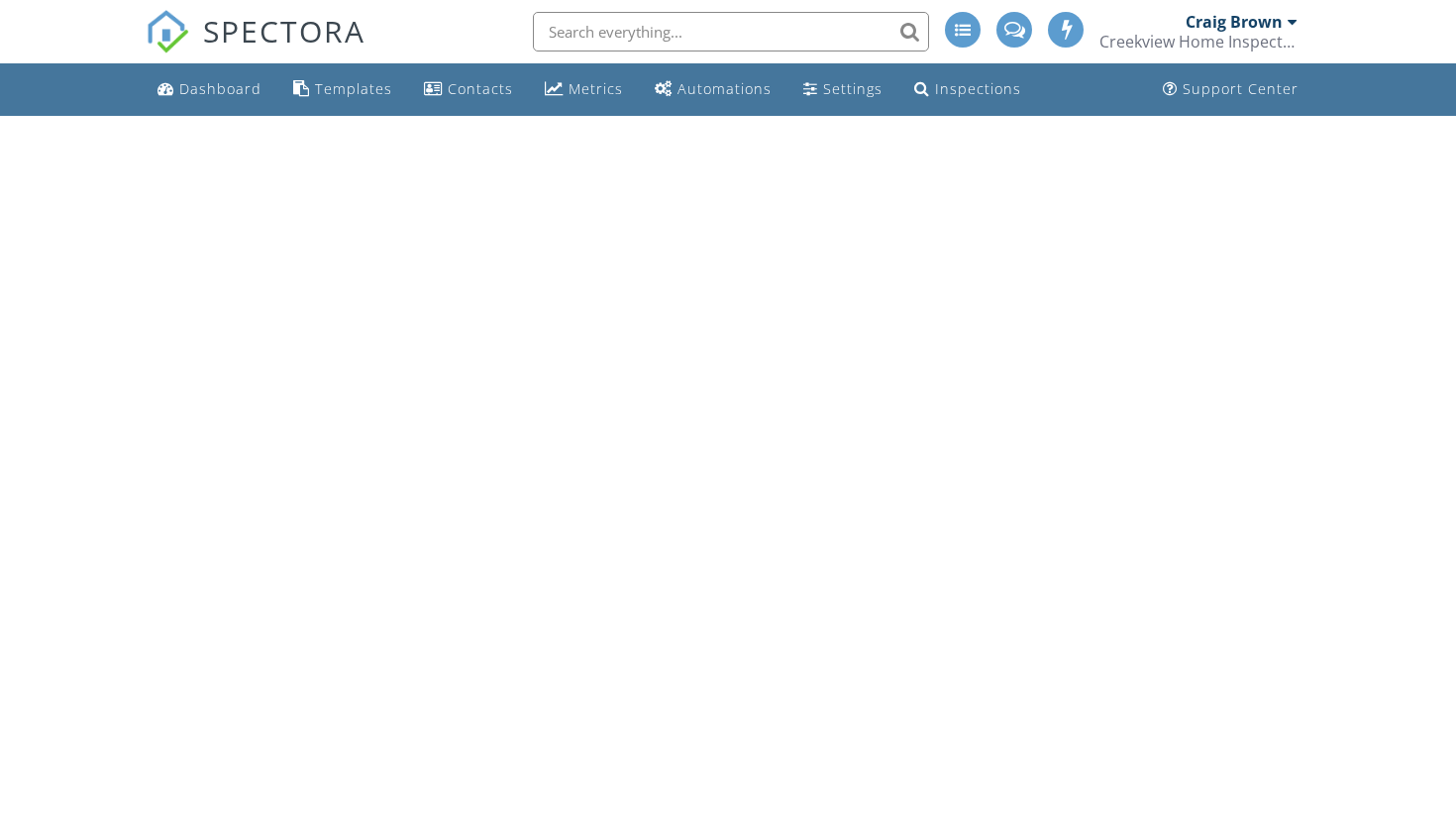 scroll, scrollTop: 0, scrollLeft: 0, axis: both 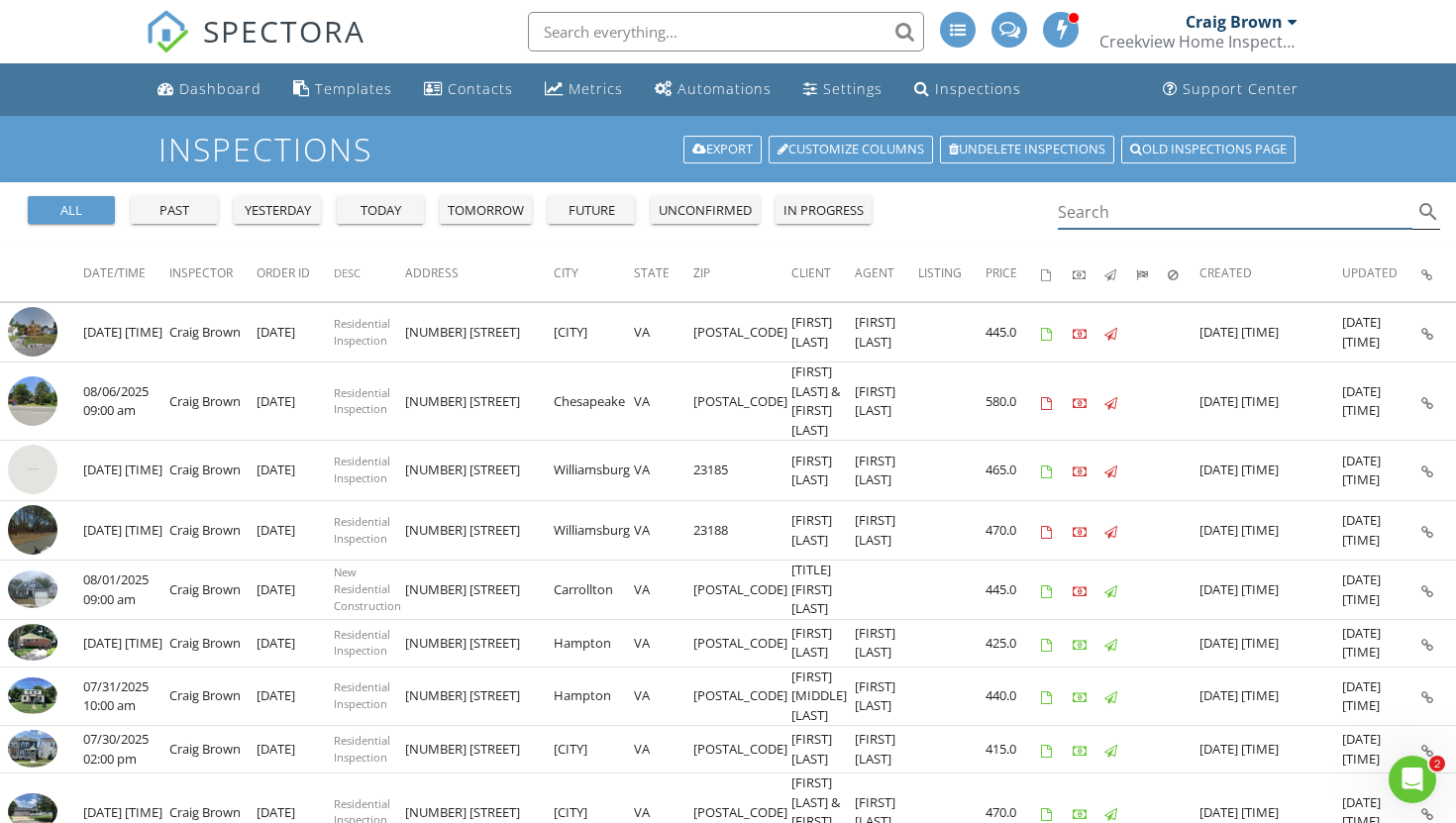 click at bounding box center (1235, 212) 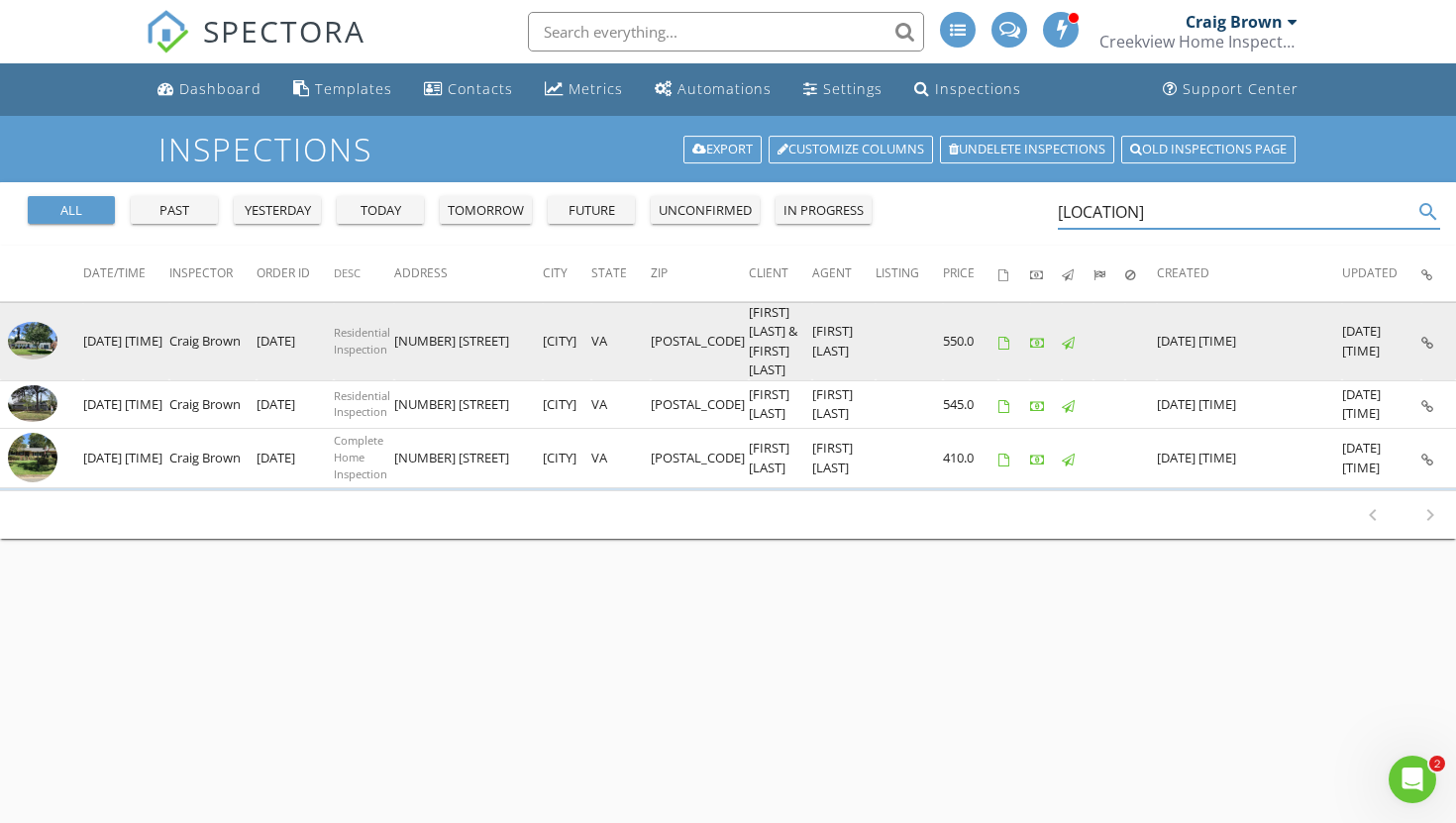 type on "[LOCATION]" 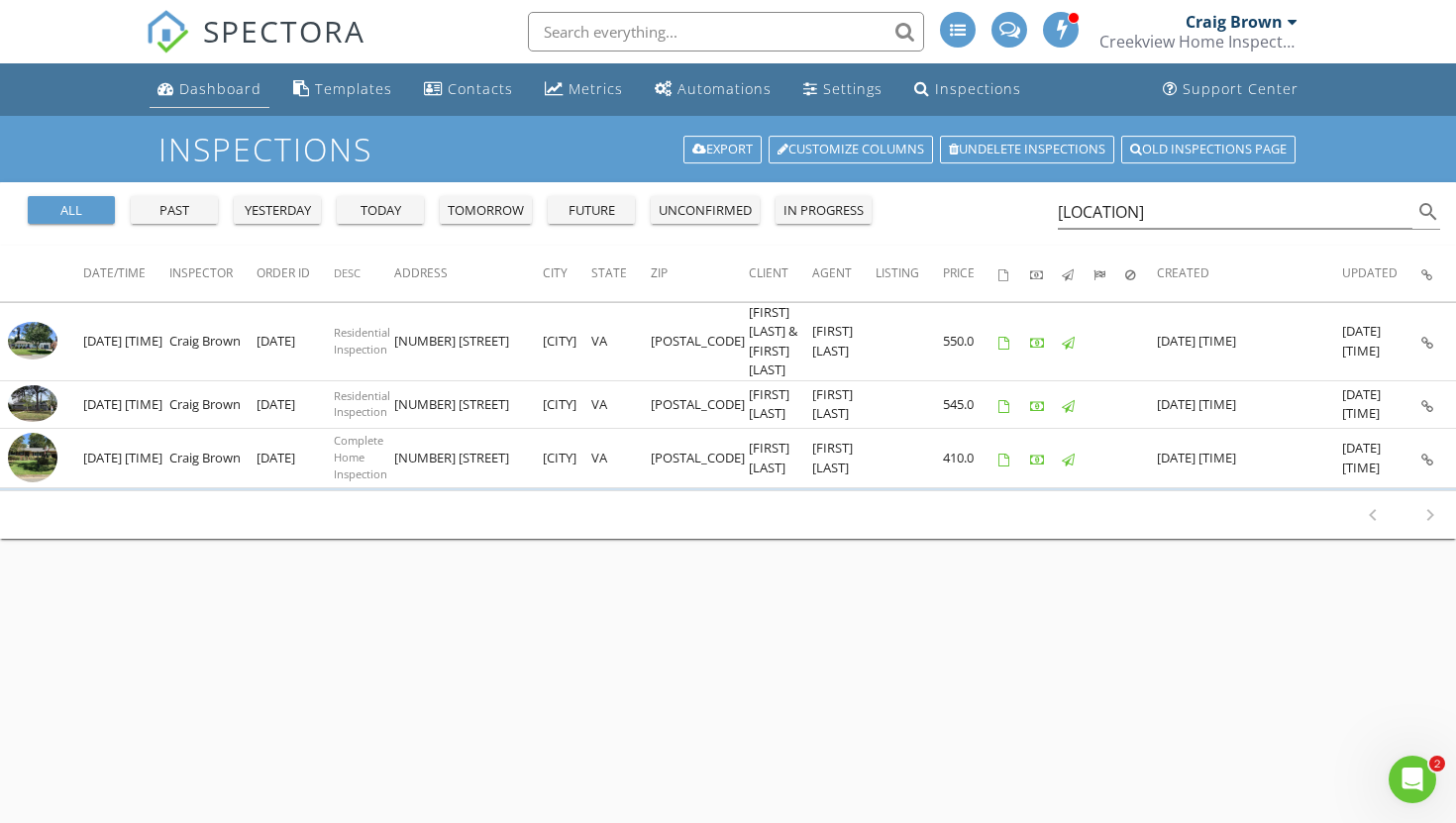 click on "Dashboard" at bounding box center (209, 89) 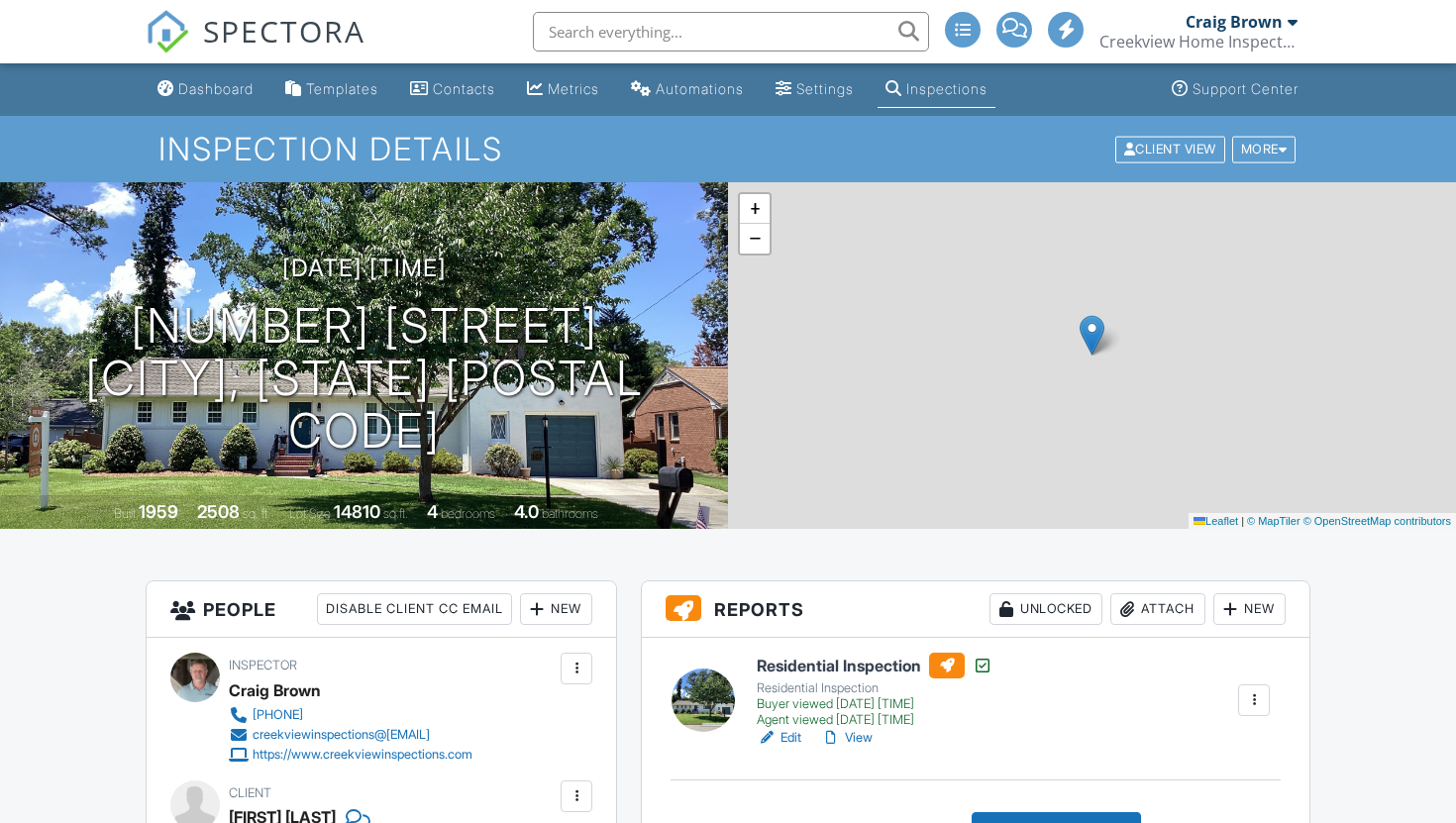 scroll, scrollTop: 0, scrollLeft: 0, axis: both 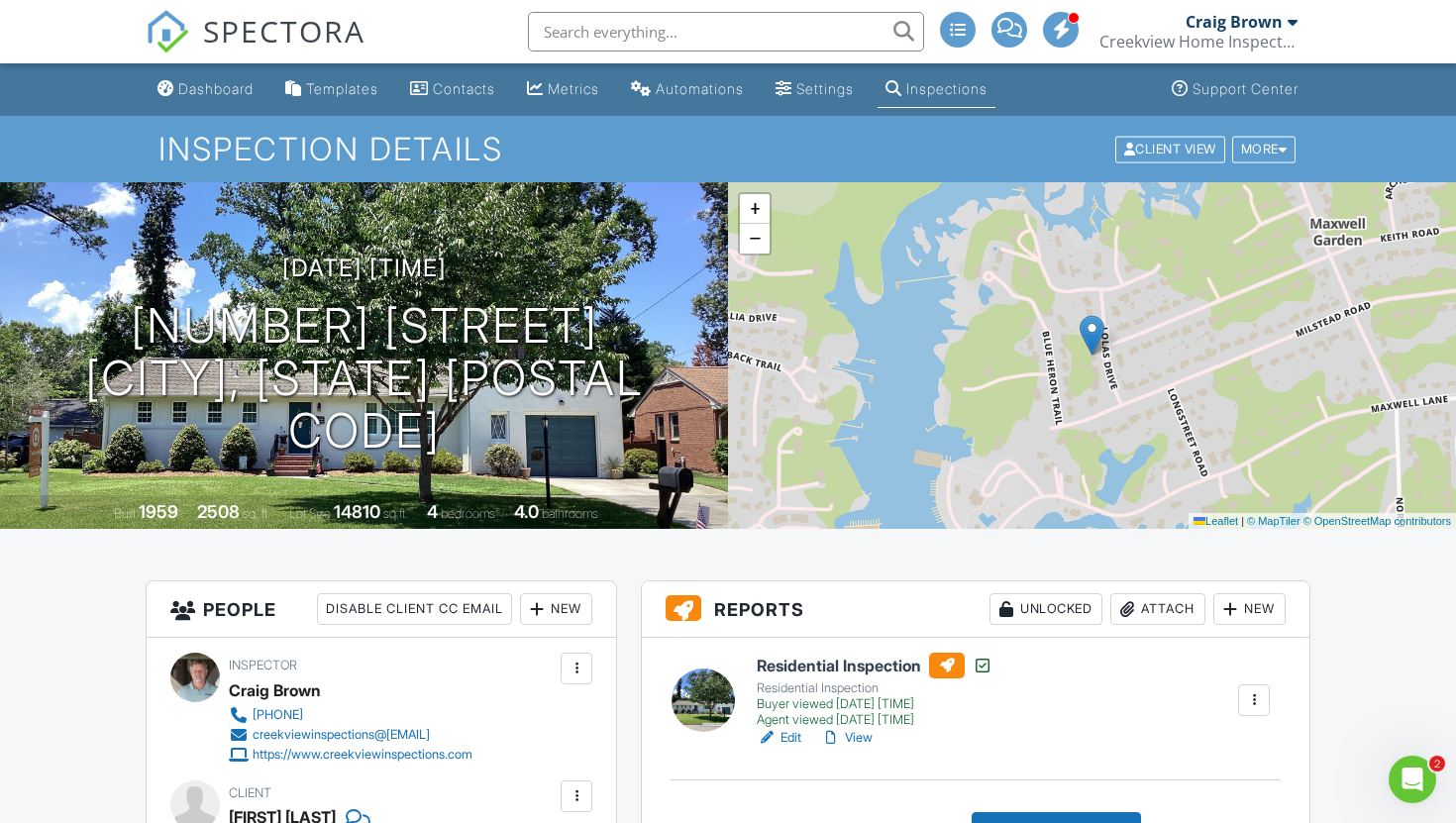 click on "View" at bounding box center (847, 738) 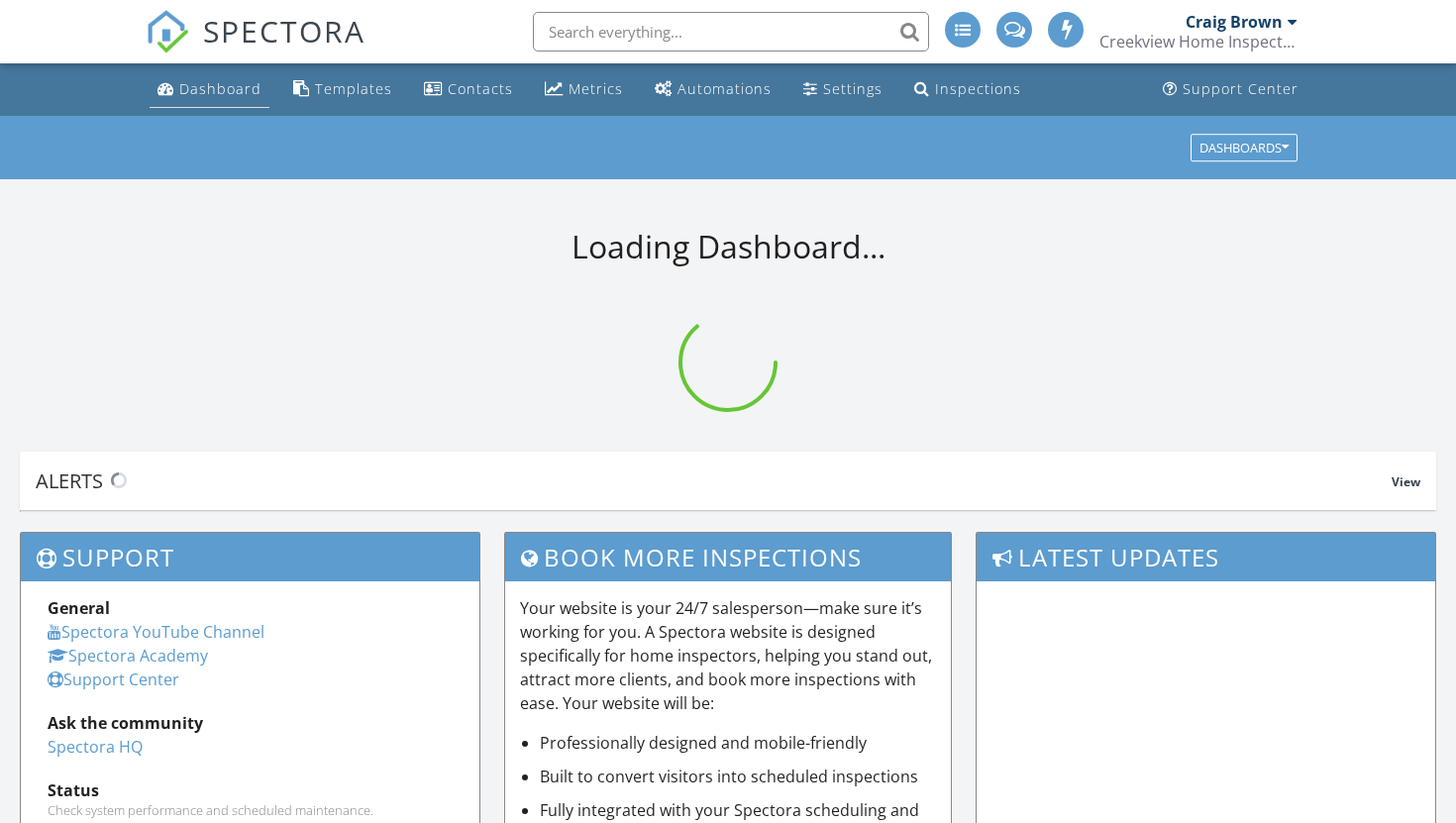 scroll, scrollTop: 0, scrollLeft: 0, axis: both 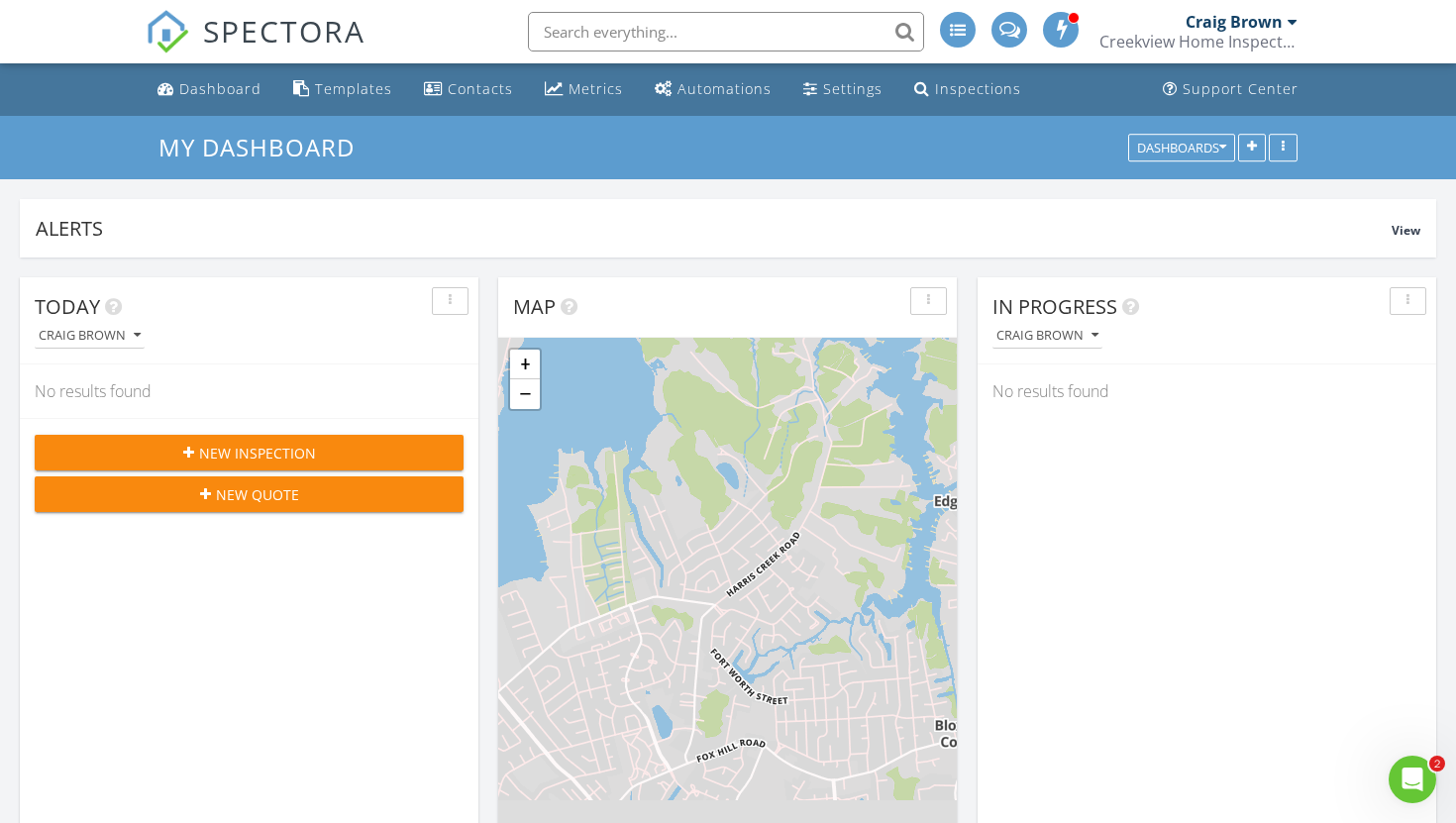 click at bounding box center [188, 453] 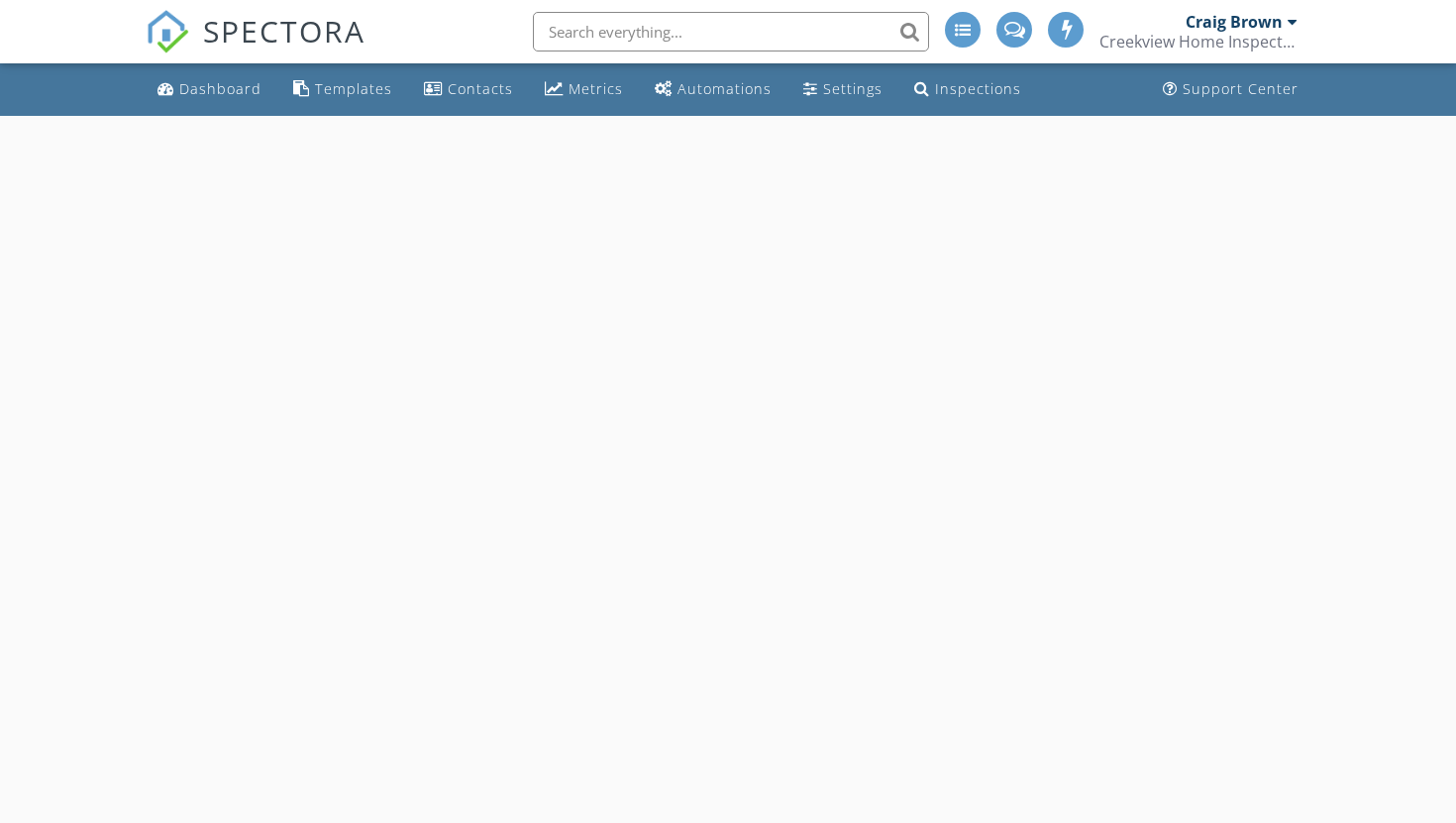 scroll, scrollTop: 0, scrollLeft: 0, axis: both 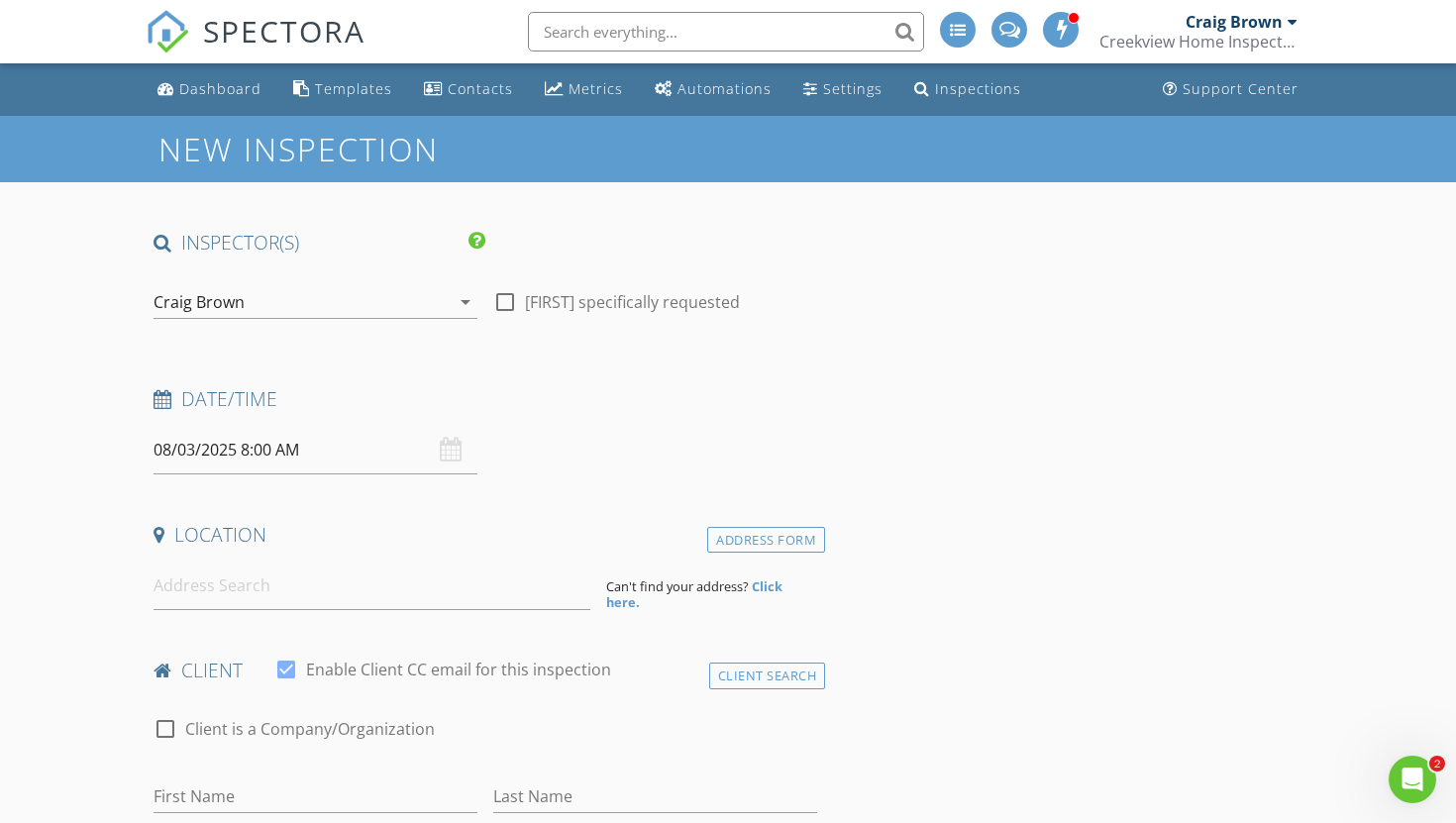 click on "08/03/2025 8:00 AM" at bounding box center [315, 450] 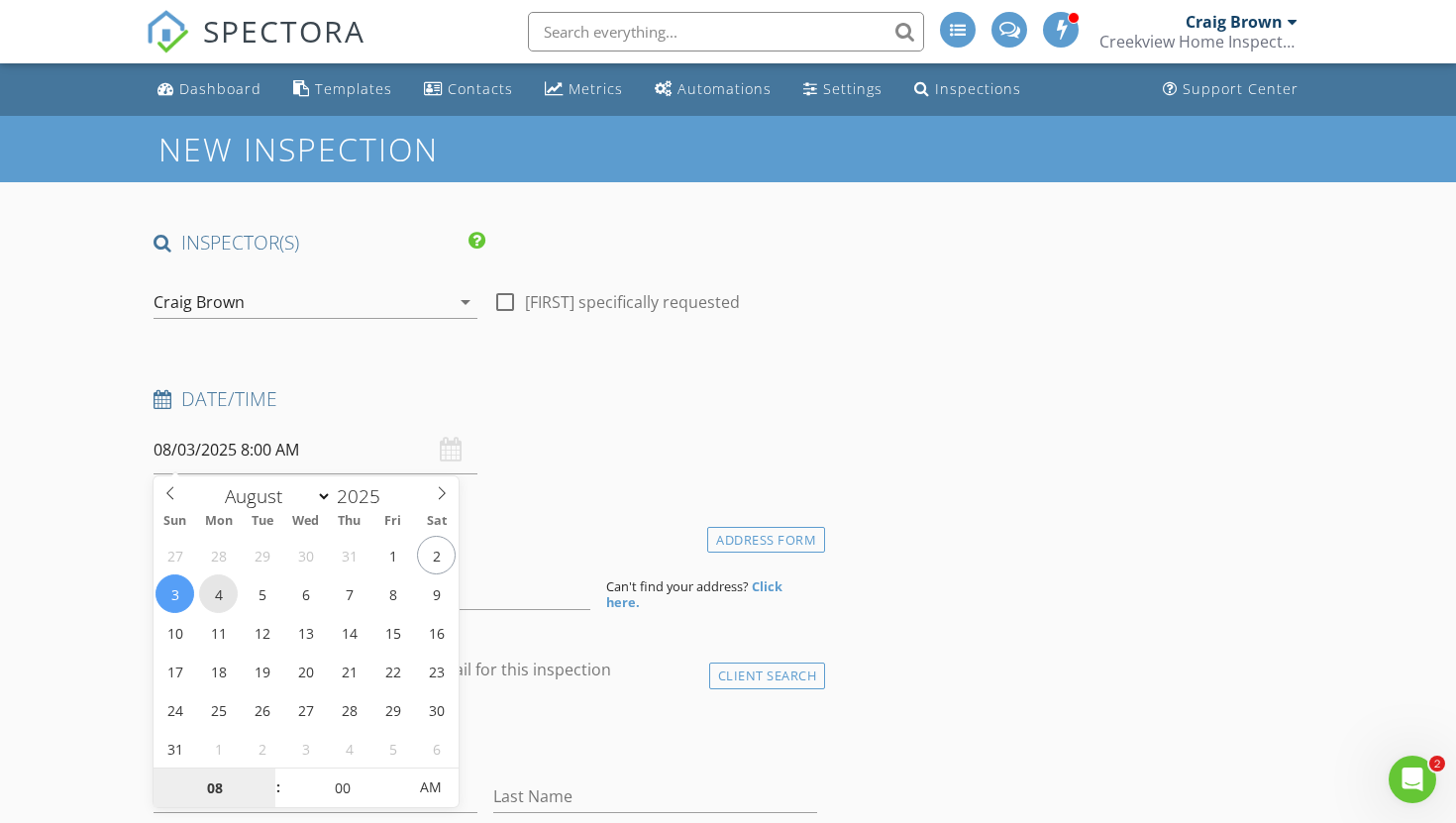 type on "08/04/2025 8:00 AM" 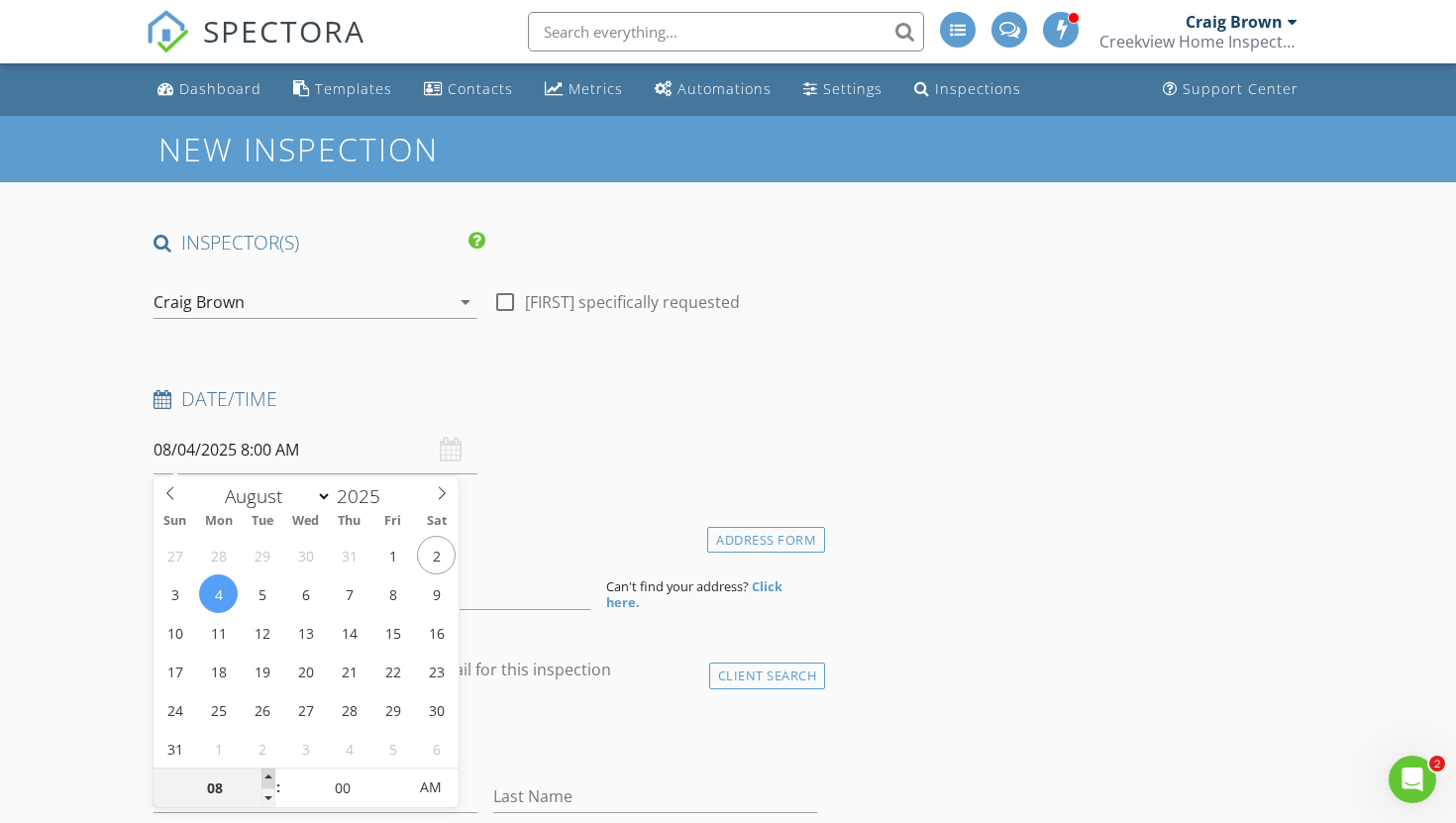 type on "09" 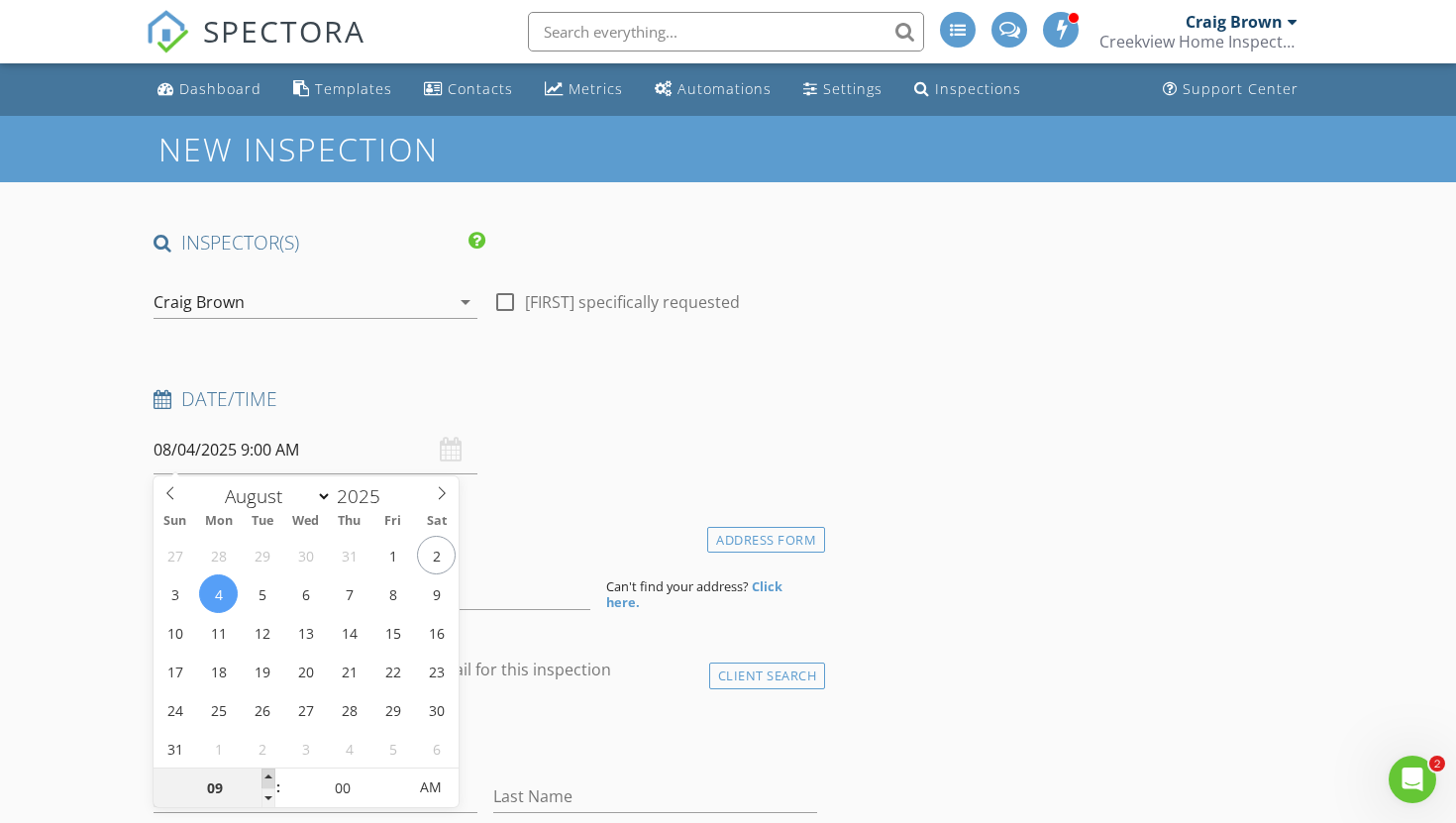 click at bounding box center [268, 778] 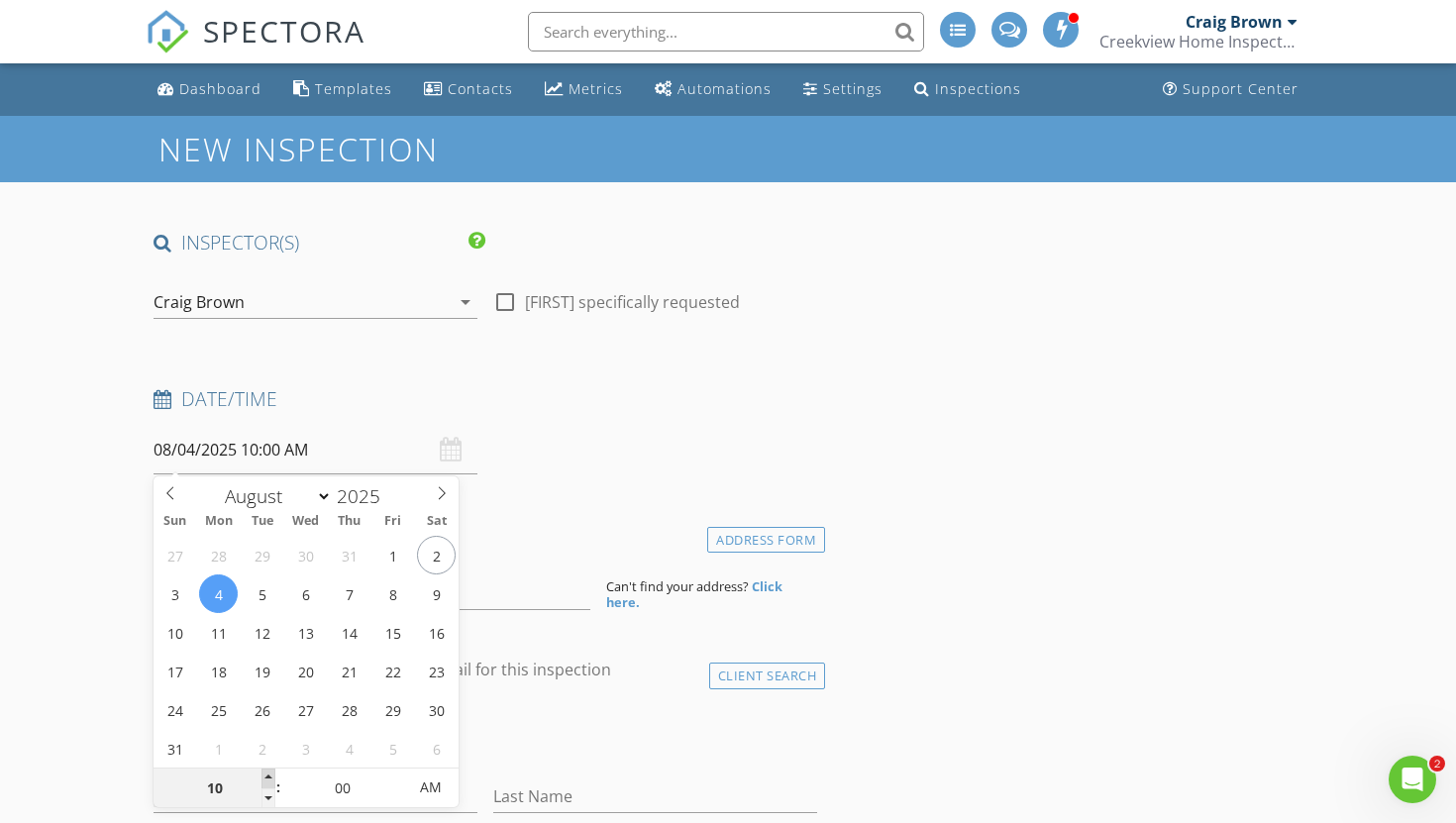 click at bounding box center [268, 778] 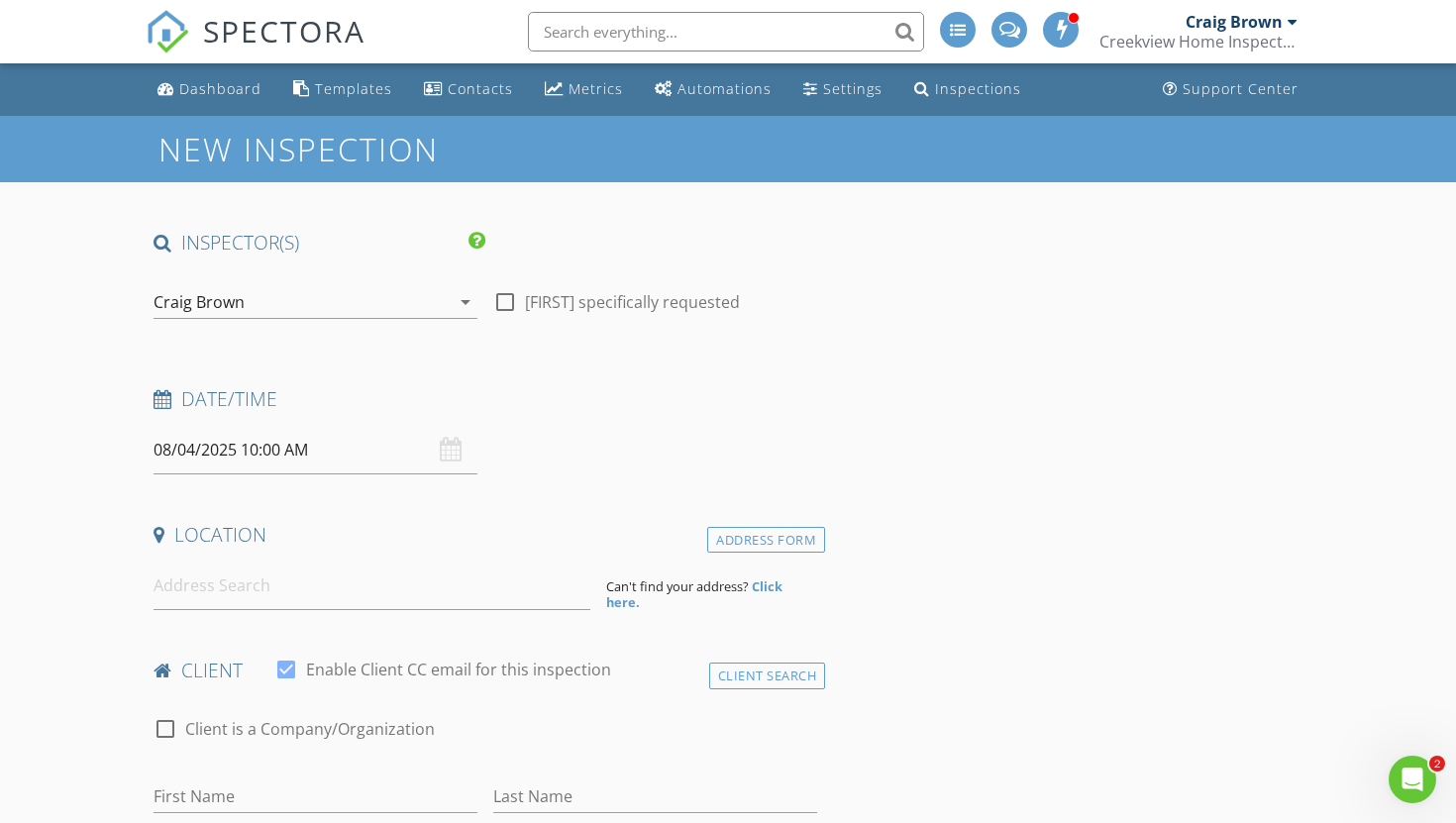 click on "Last Name" at bounding box center (655, 798) 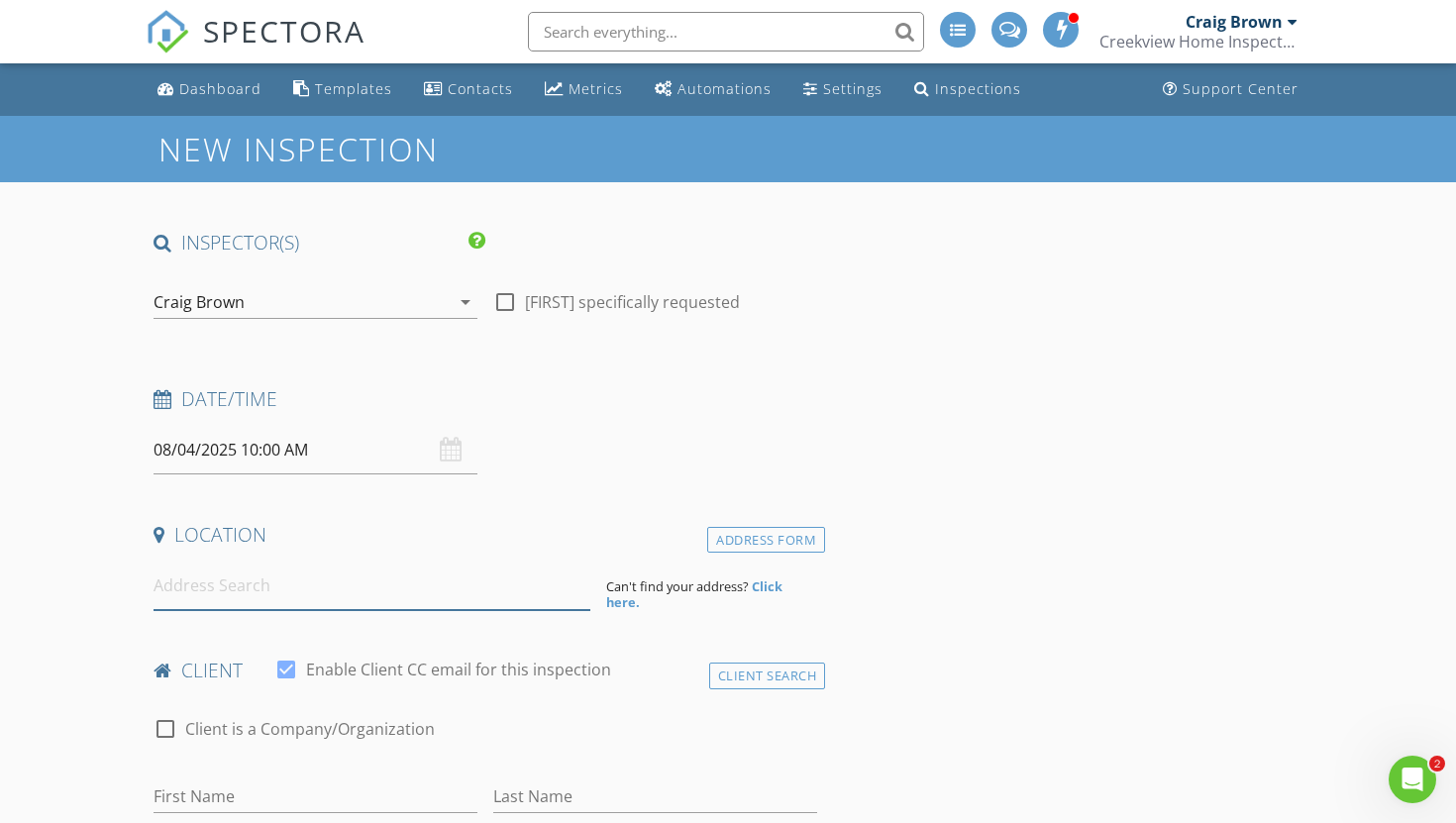 click at bounding box center (371, 585) 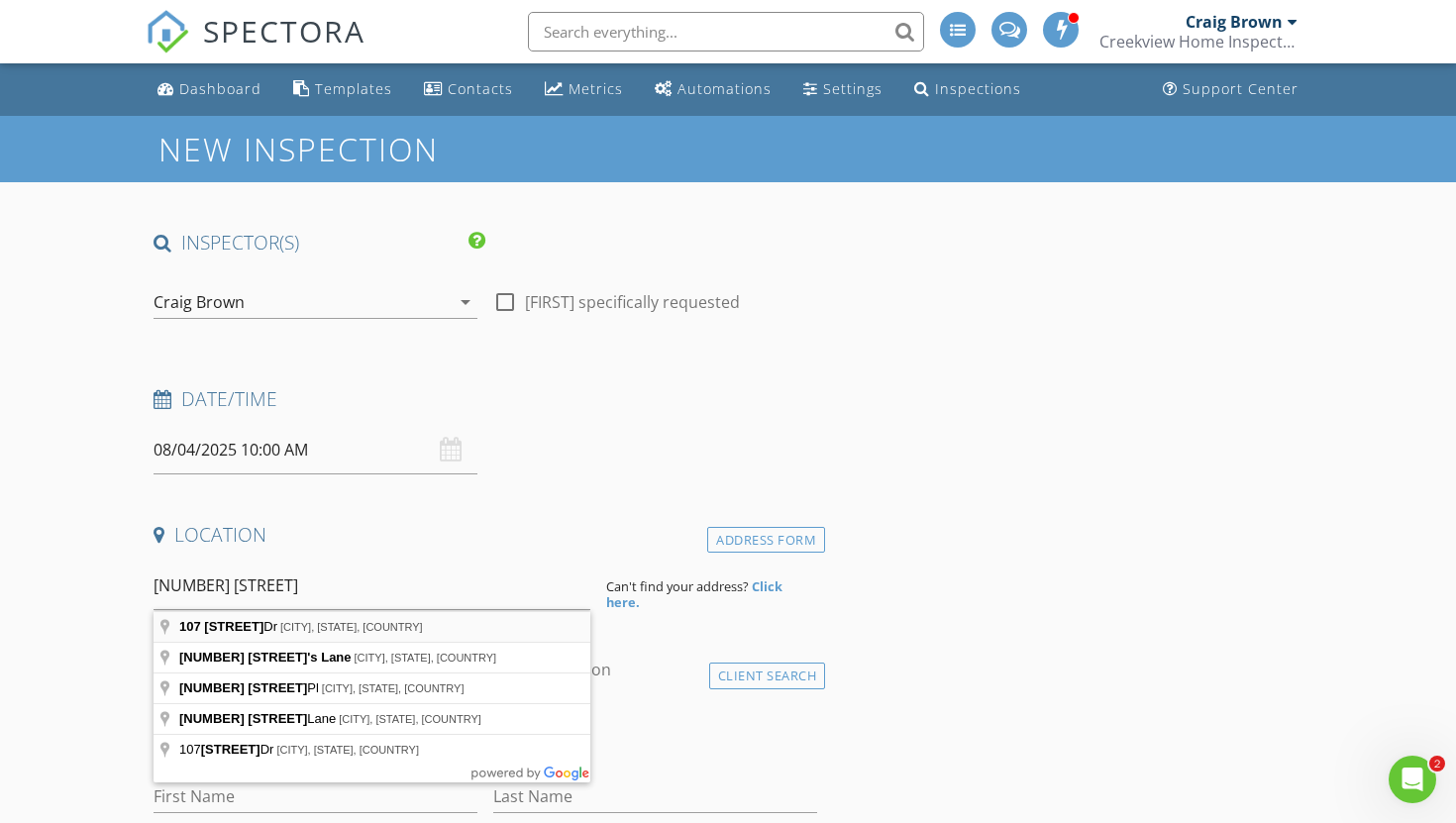 type on "107 Lolas Dr, Newport News, VA, USA" 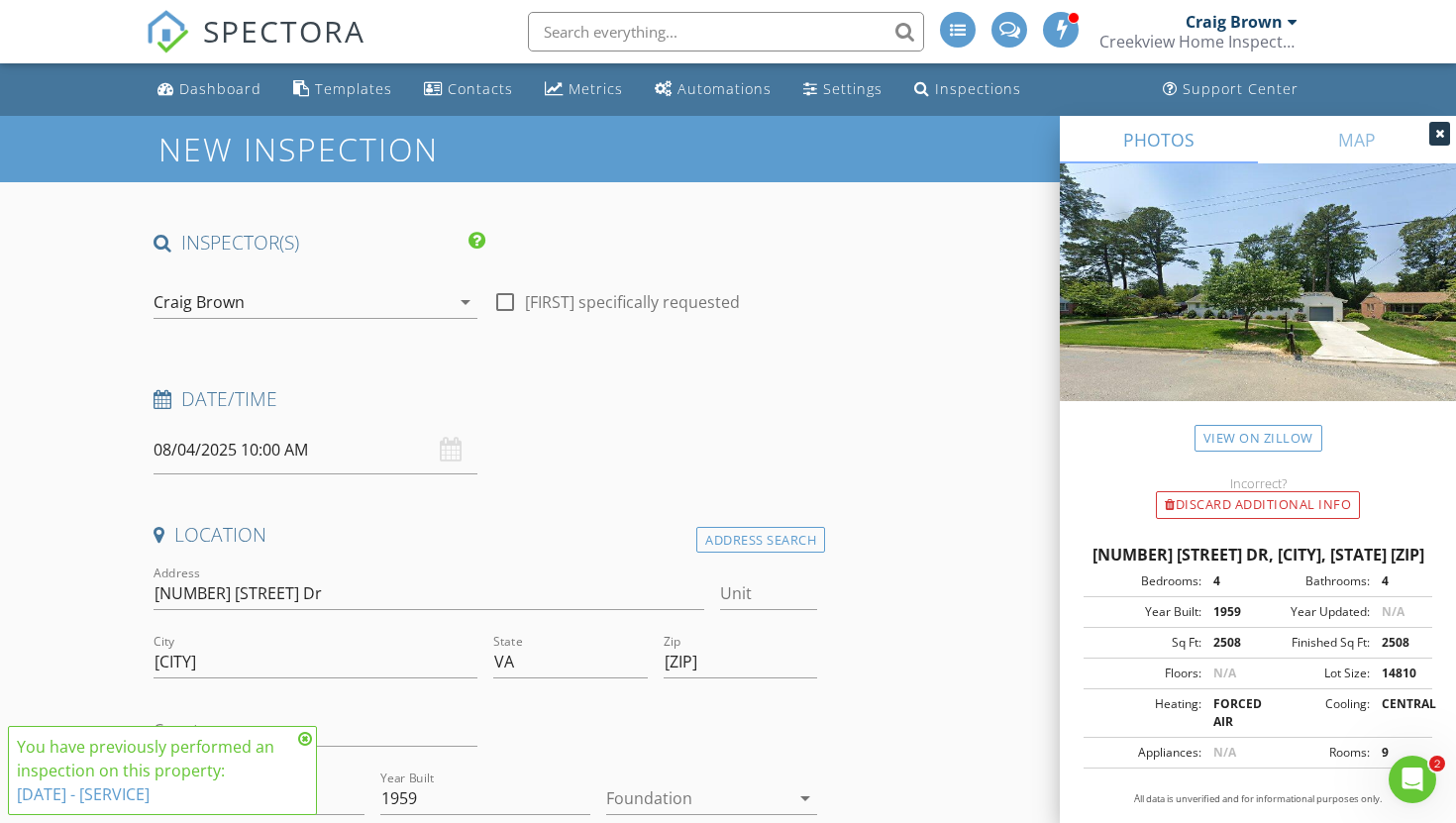 click at bounding box center [305, 739] 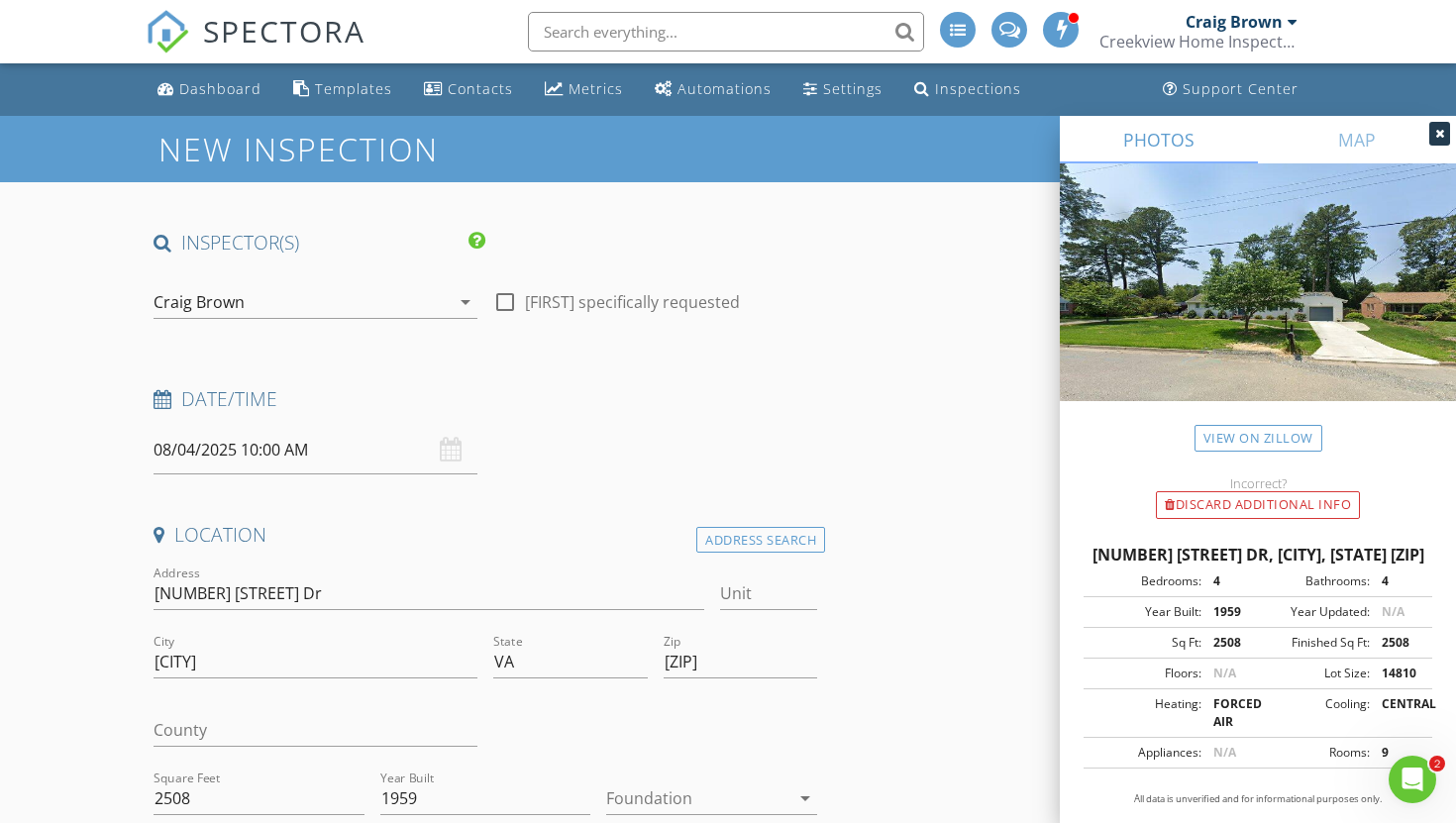 click at bounding box center (1439, 134) 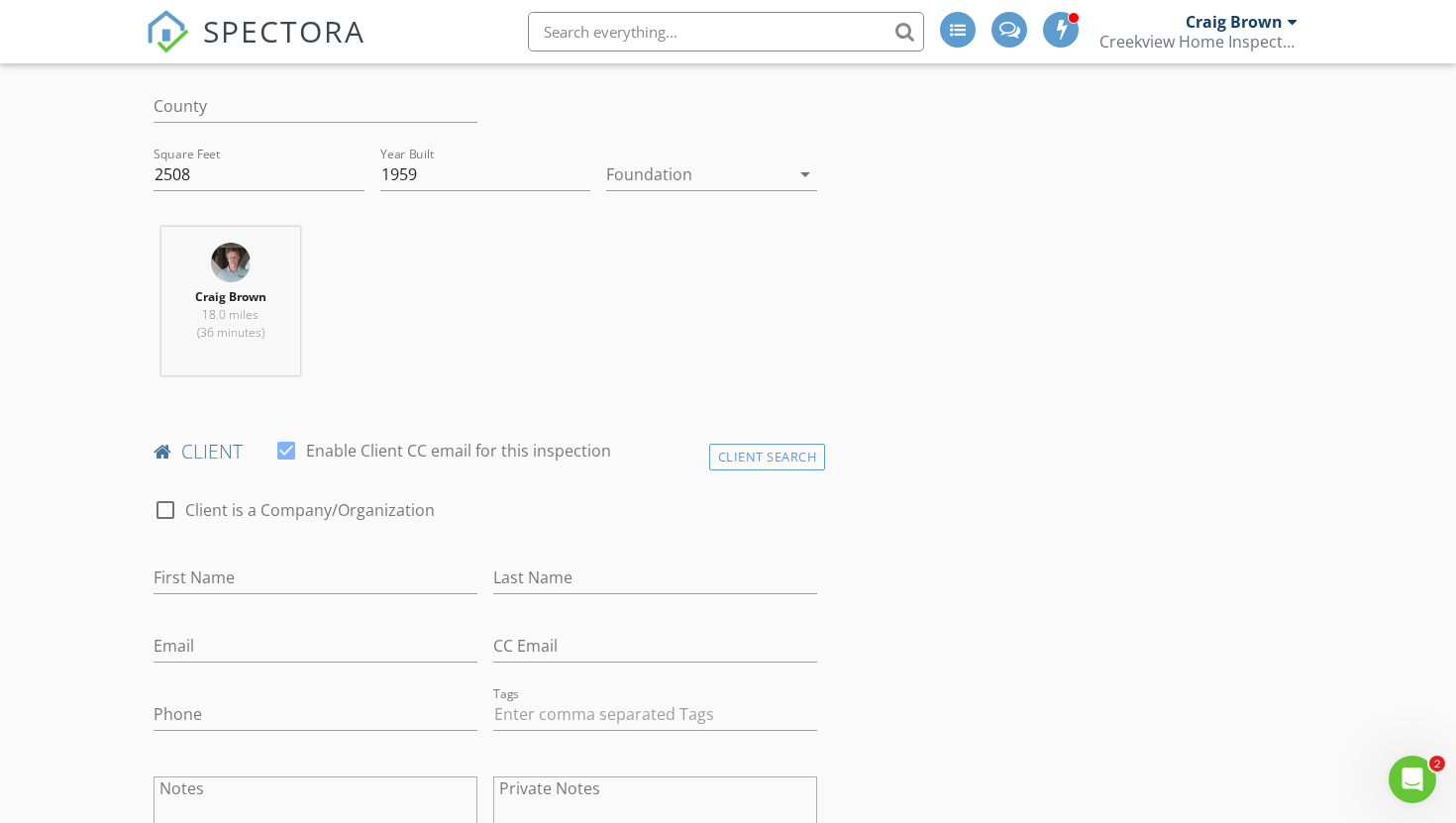scroll, scrollTop: 631, scrollLeft: 0, axis: vertical 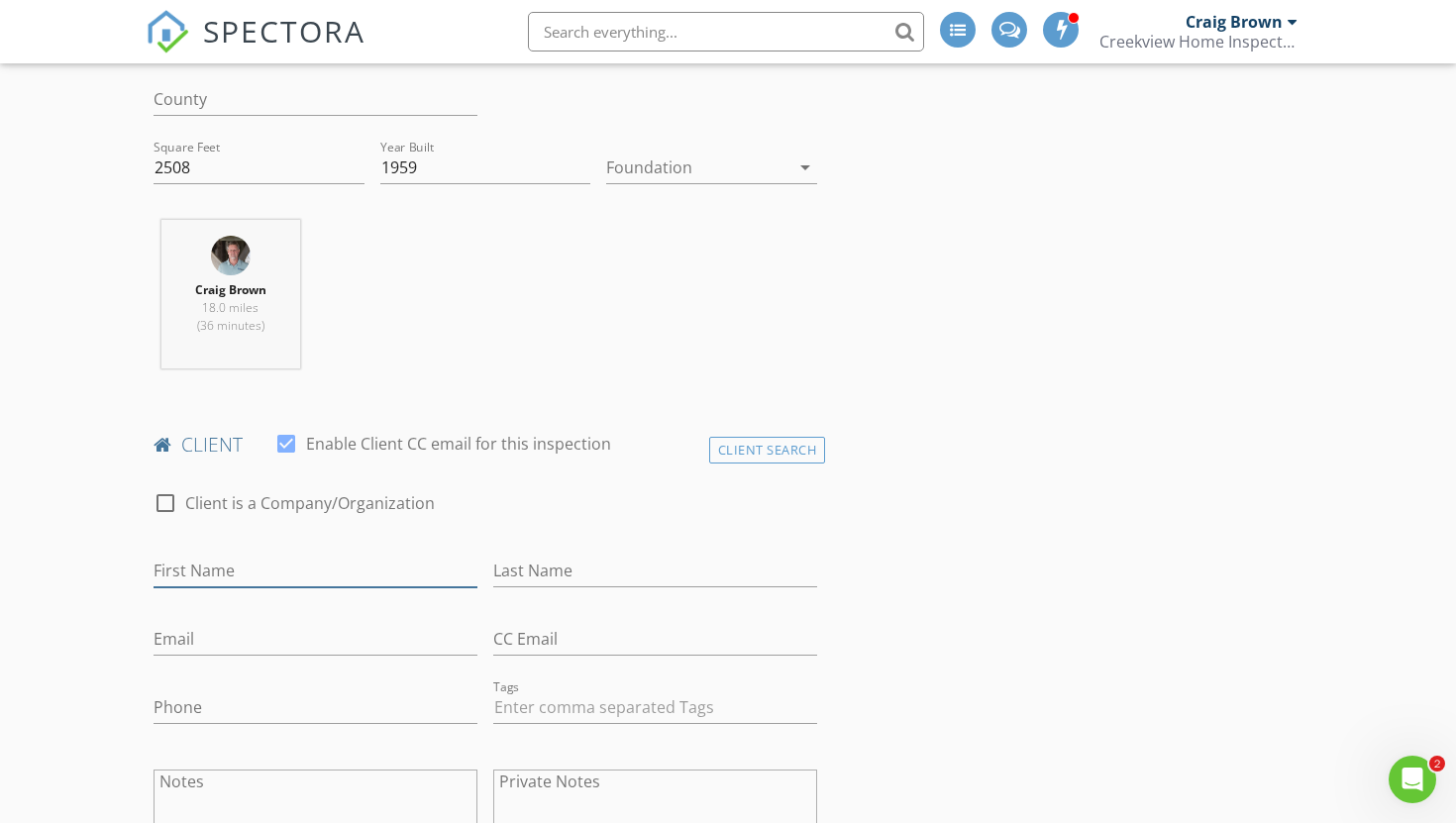 click on "First Name" at bounding box center (315, 570) 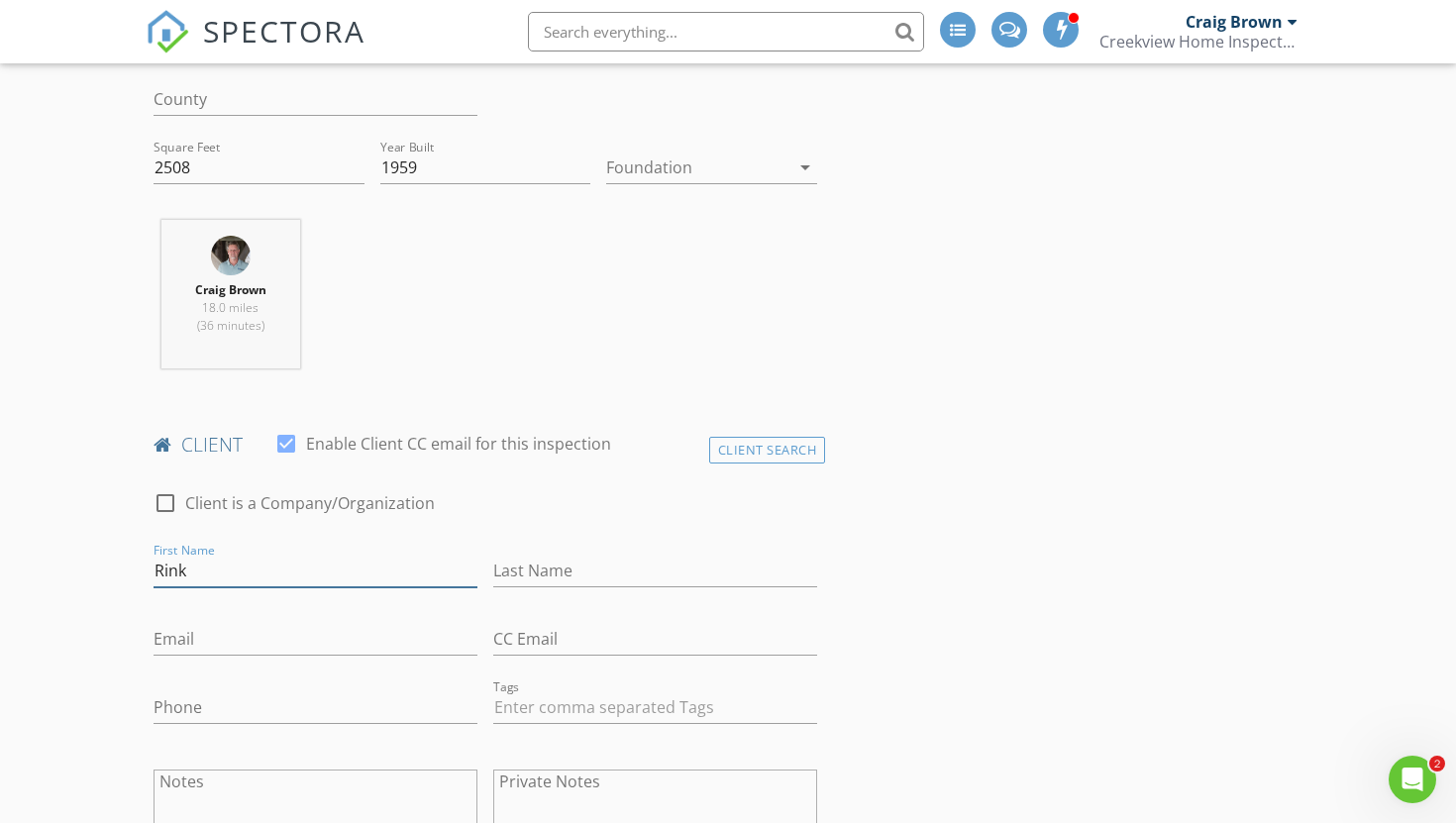 type on "[FIRST]" 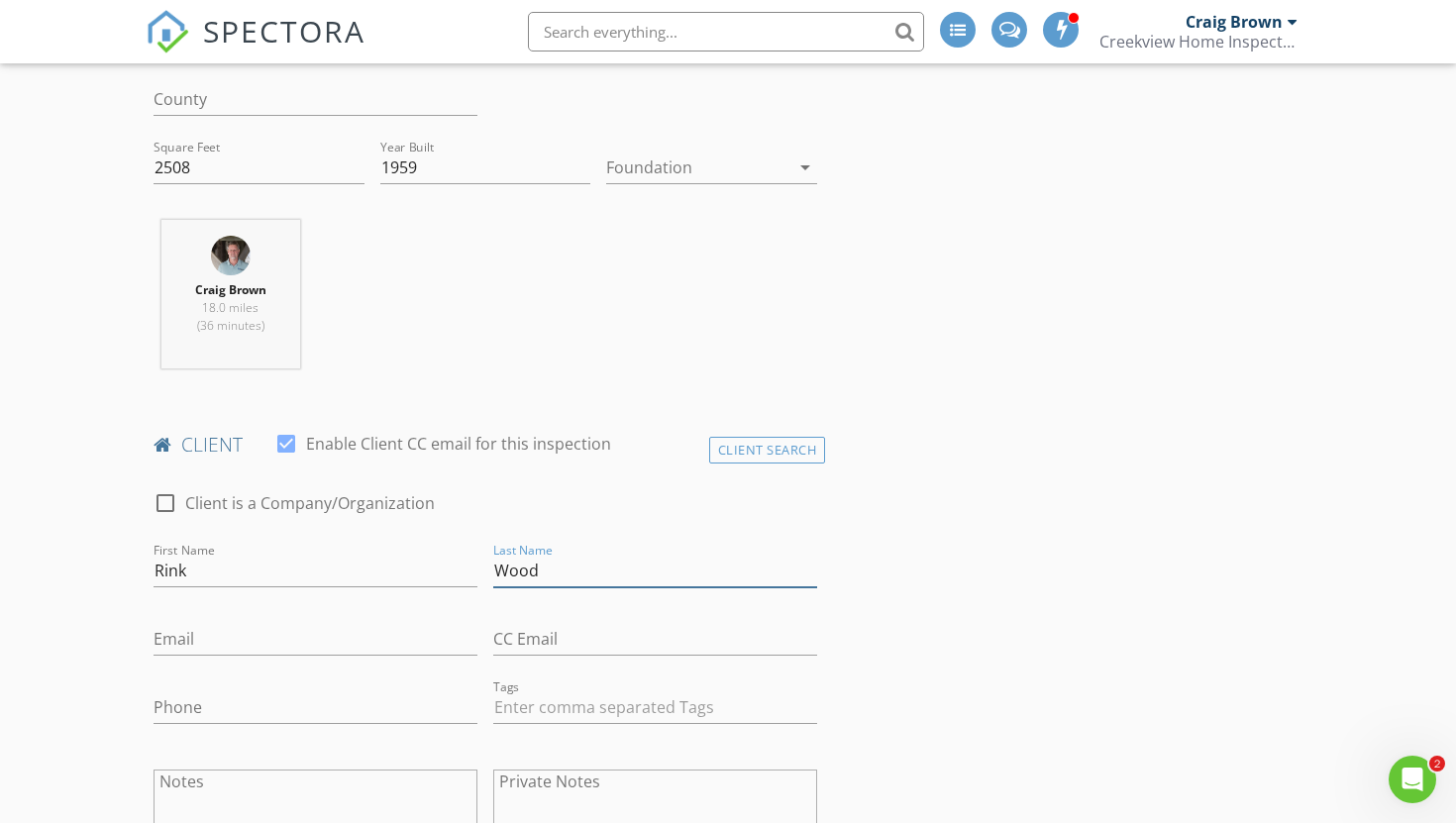 type on "Wood" 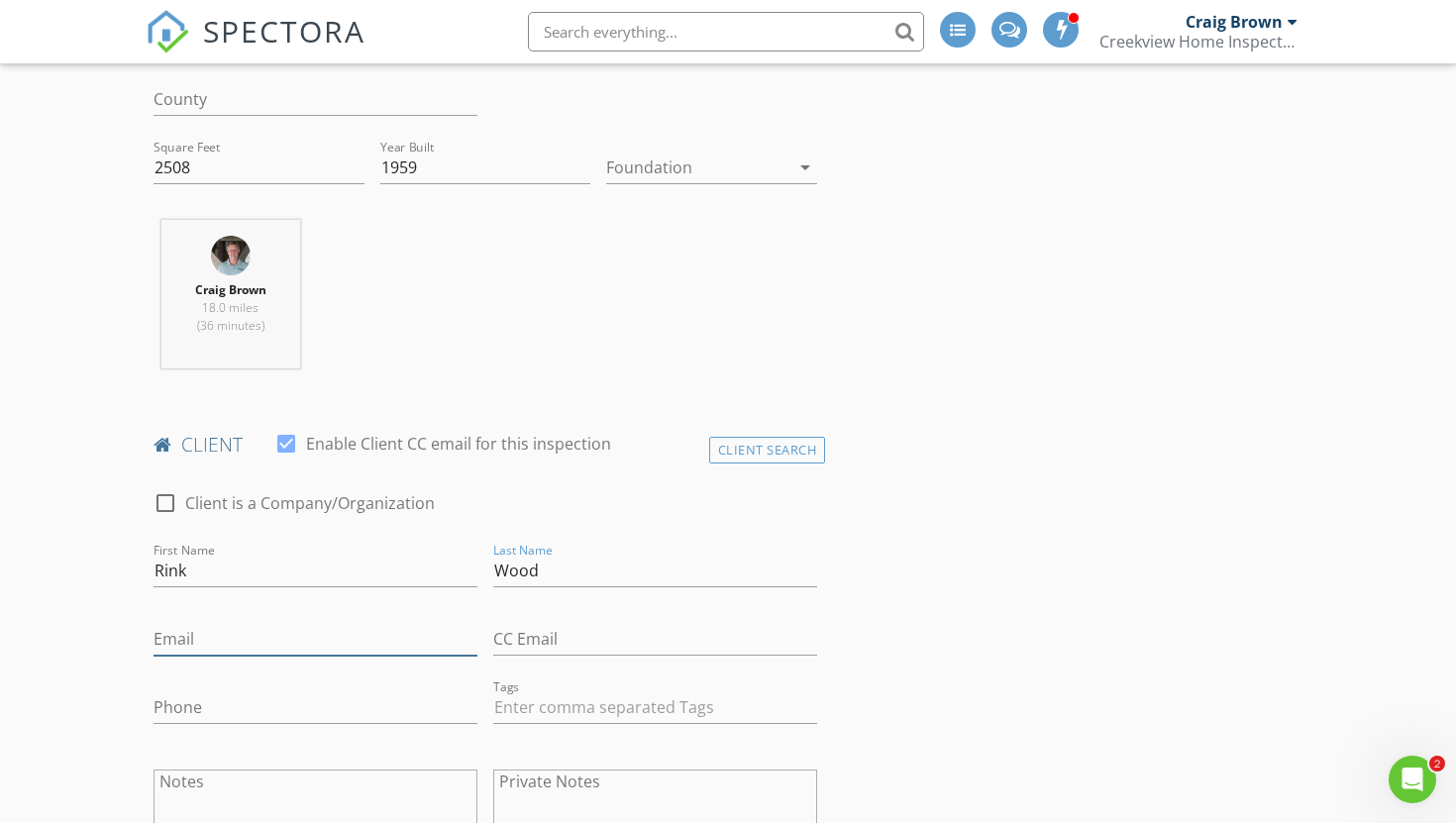 click on "Email" at bounding box center [315, 639] 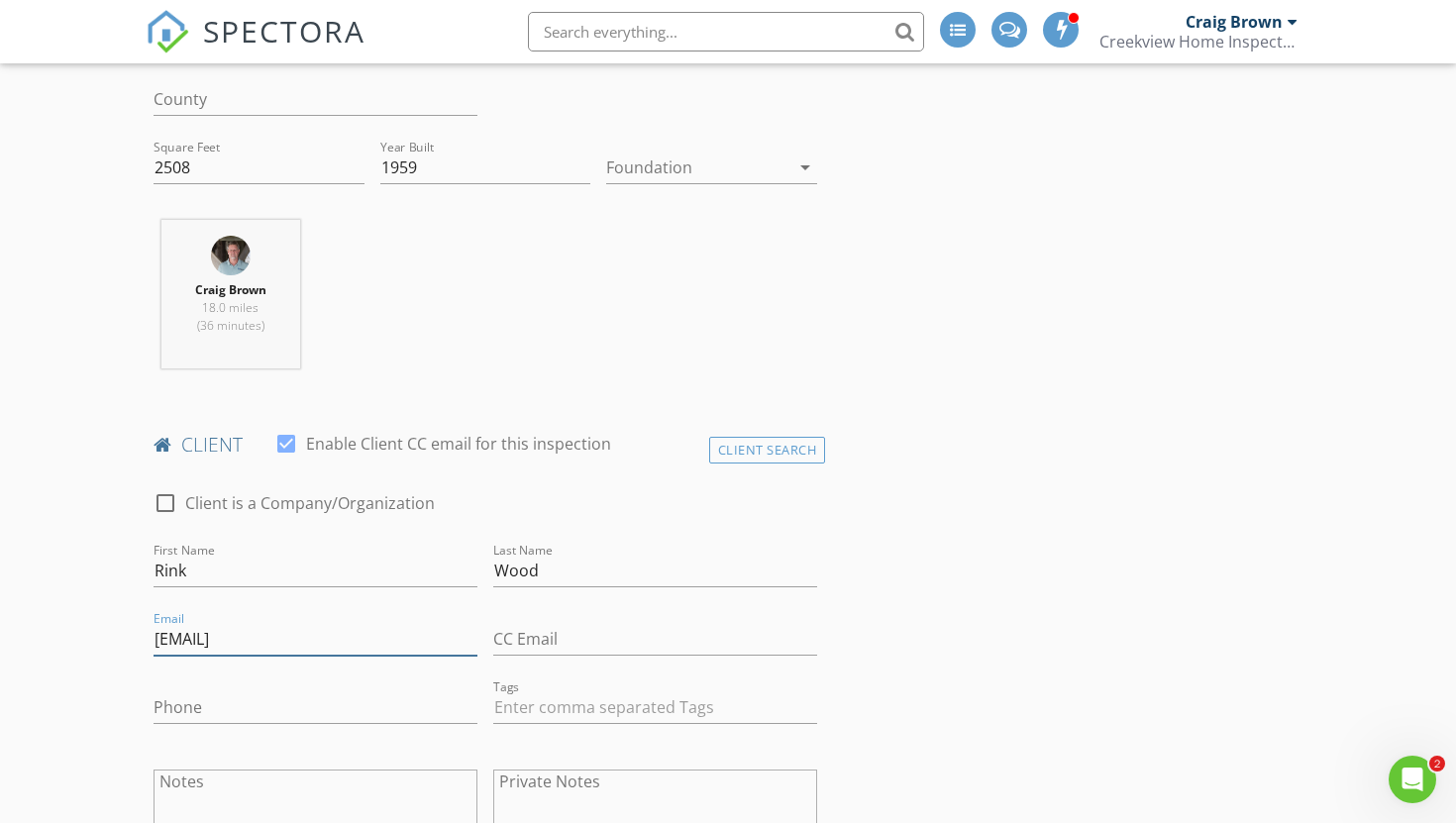 type on "[EMAIL]" 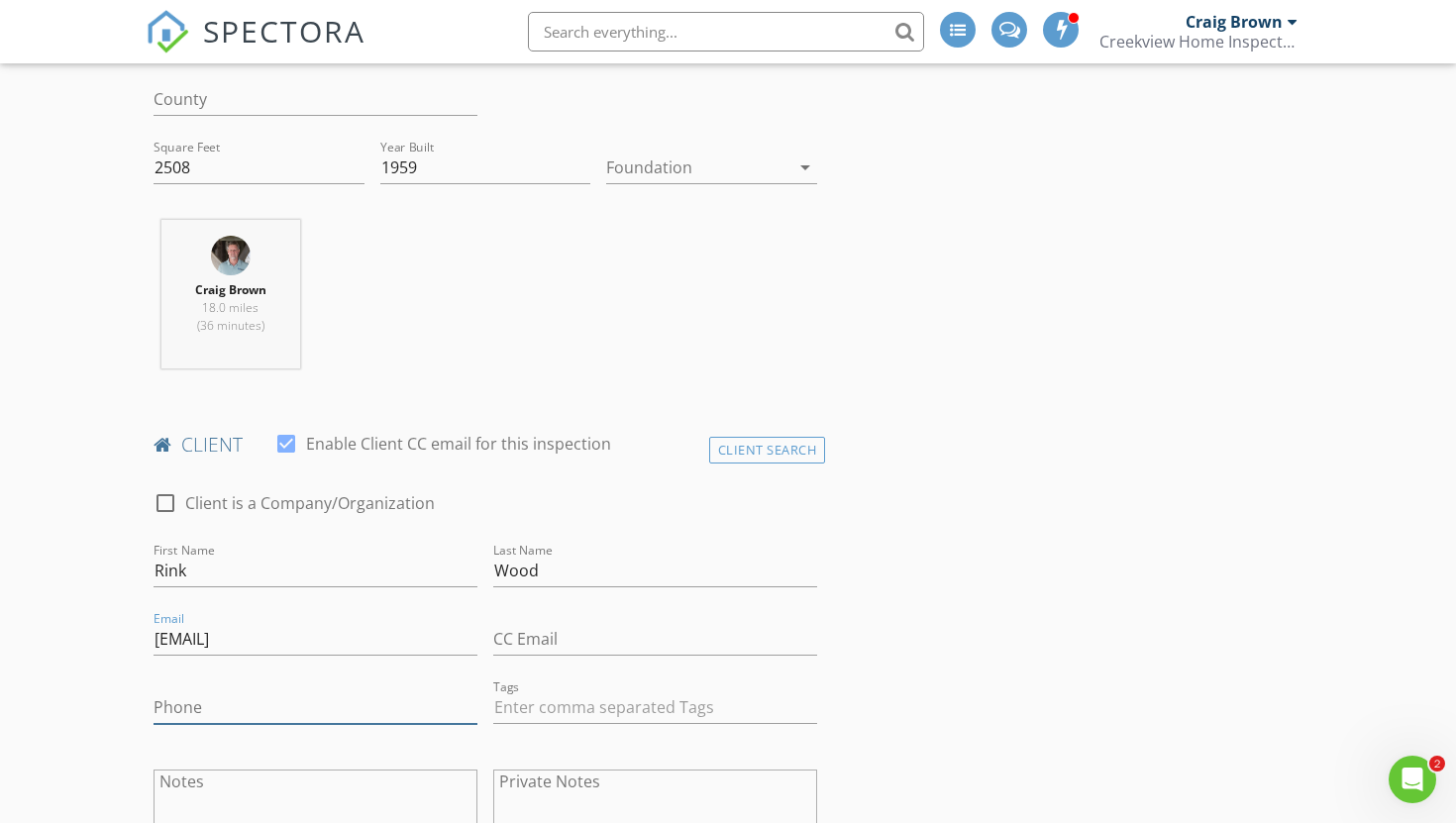 click on "Phone" at bounding box center (315, 707) 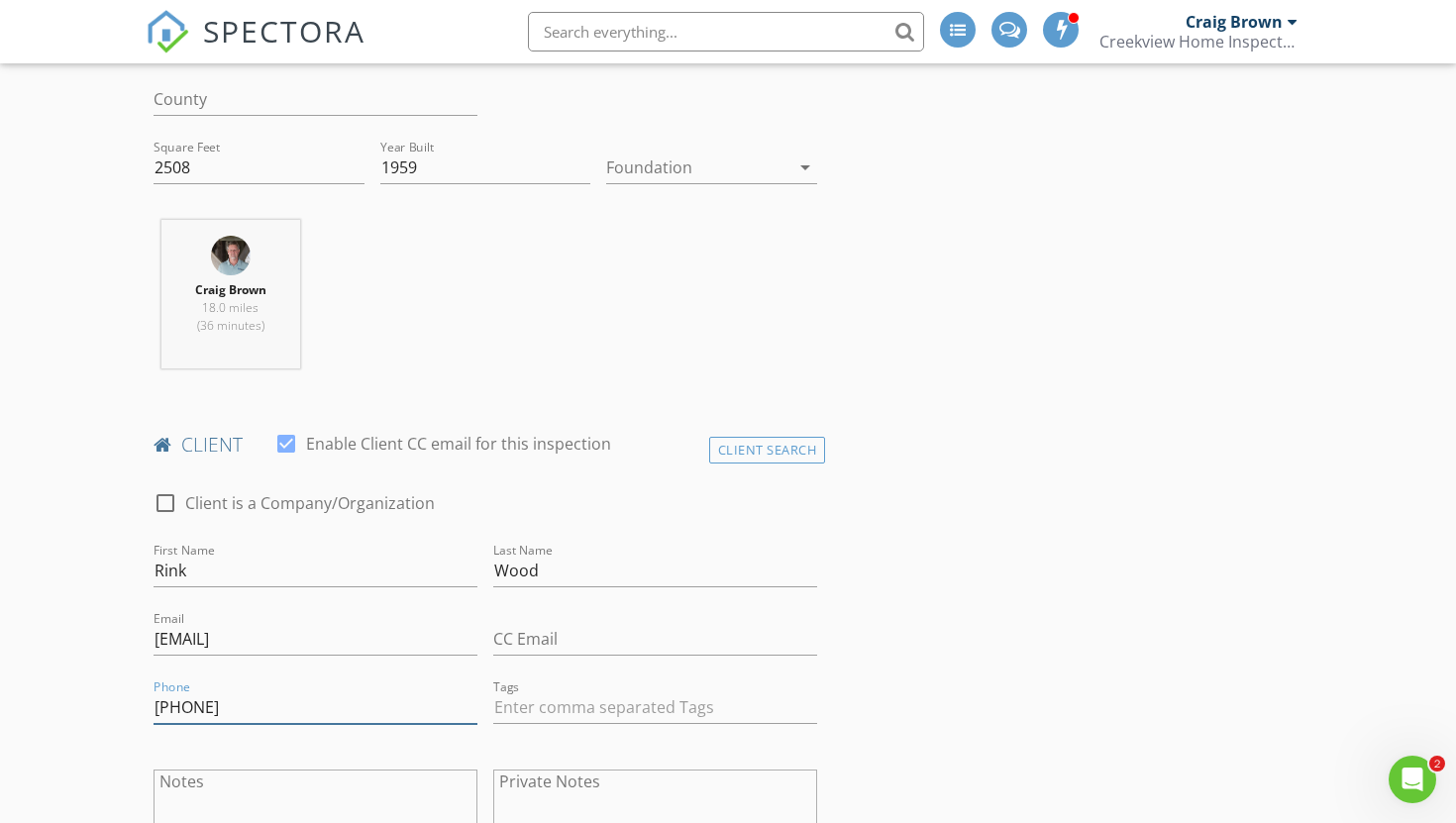 type on "757-897-9941" 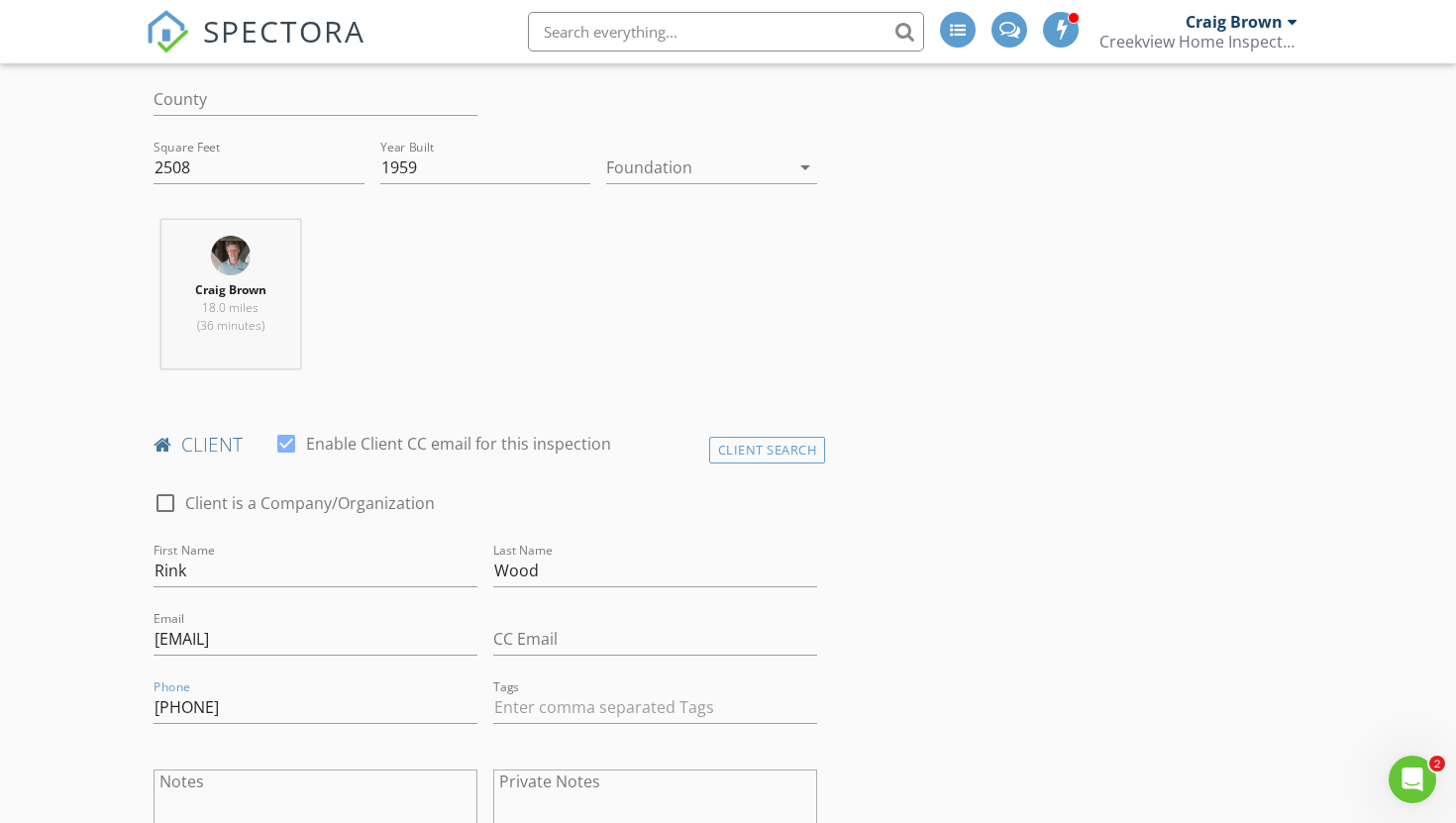 click on "New Inspection
INSPECTOR(S)
check_box   Craig Brown   PRIMARY   Craig Brown arrow_drop_down   check_box_outline_blank Craig Brown specifically requested
Date/Time
08/04/2025 10:00 AM
Location
Address Search       Address 107 Lolas Dr   Unit   City Newport News   State VA   Zip 23606   County     Square Feet 2508   Year Built 1959   Foundation arrow_drop_down     Craig Brown     18.0 miles     (36 minutes)
client
check_box Enable Client CC email for this inspection   Client Search     check_box_outline_blank Client is a Company/Organization     First Name Rink   Last Name Wood   Email rinkwood@gmail.com   CC Email   Phone 757-897-9941         Tags         Notes   Private Notes
ADD ADDITIONAL client
SERVICES
check_box_outline_blank   Residential Inspection" at bounding box center [728, 1297] 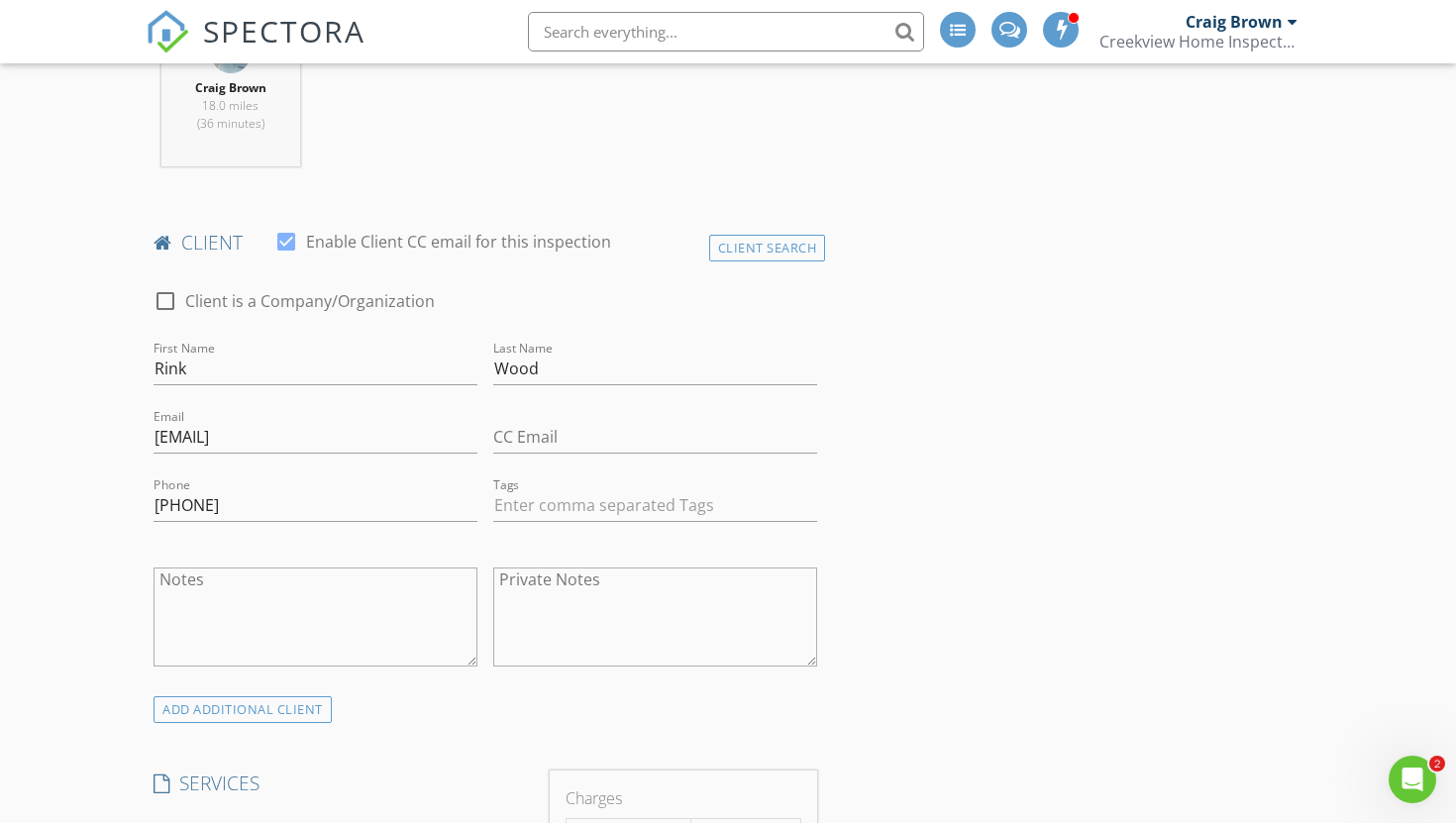 scroll, scrollTop: 924, scrollLeft: 0, axis: vertical 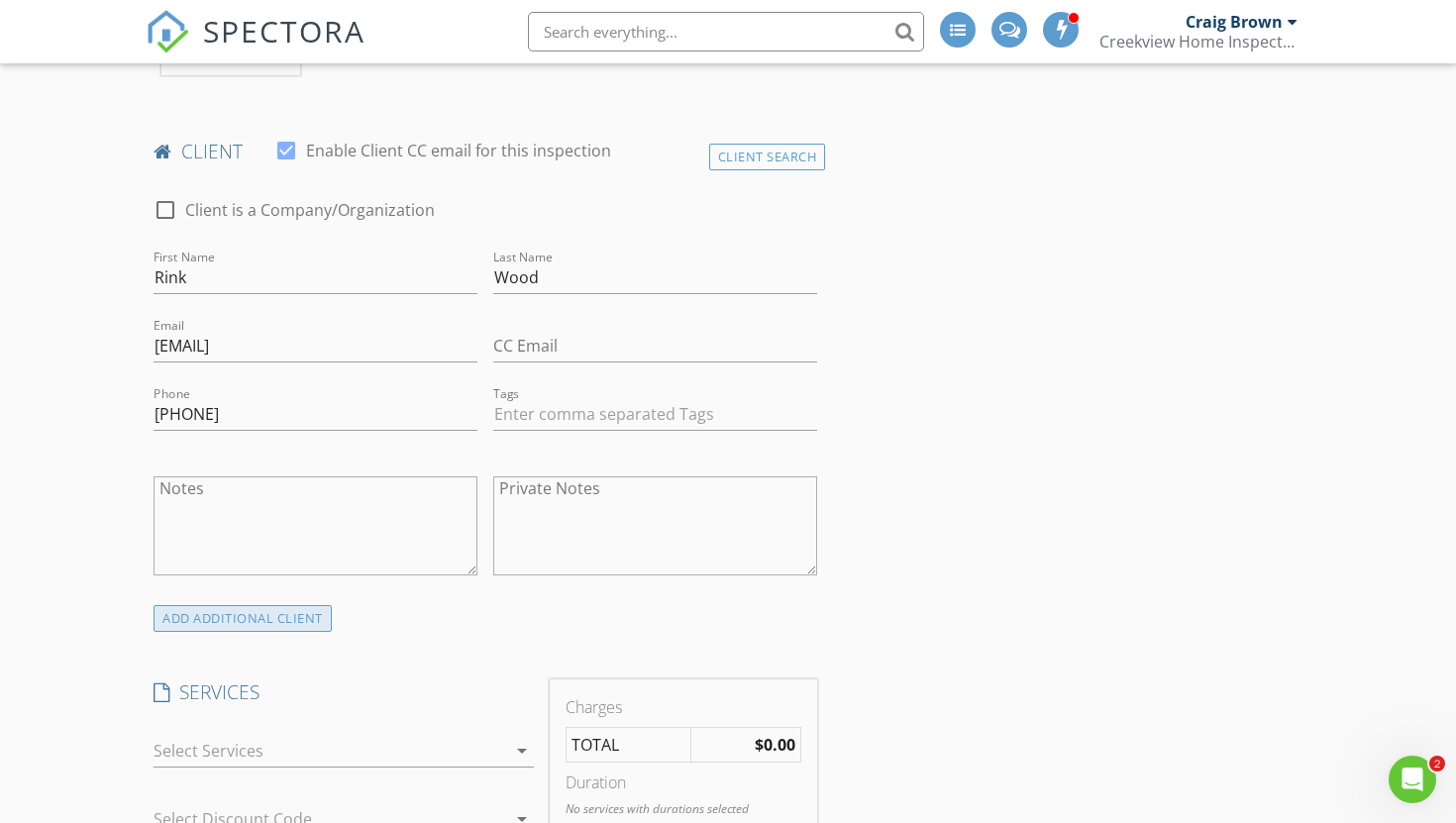 click on "ADD ADDITIONAL client" at bounding box center [243, 618] 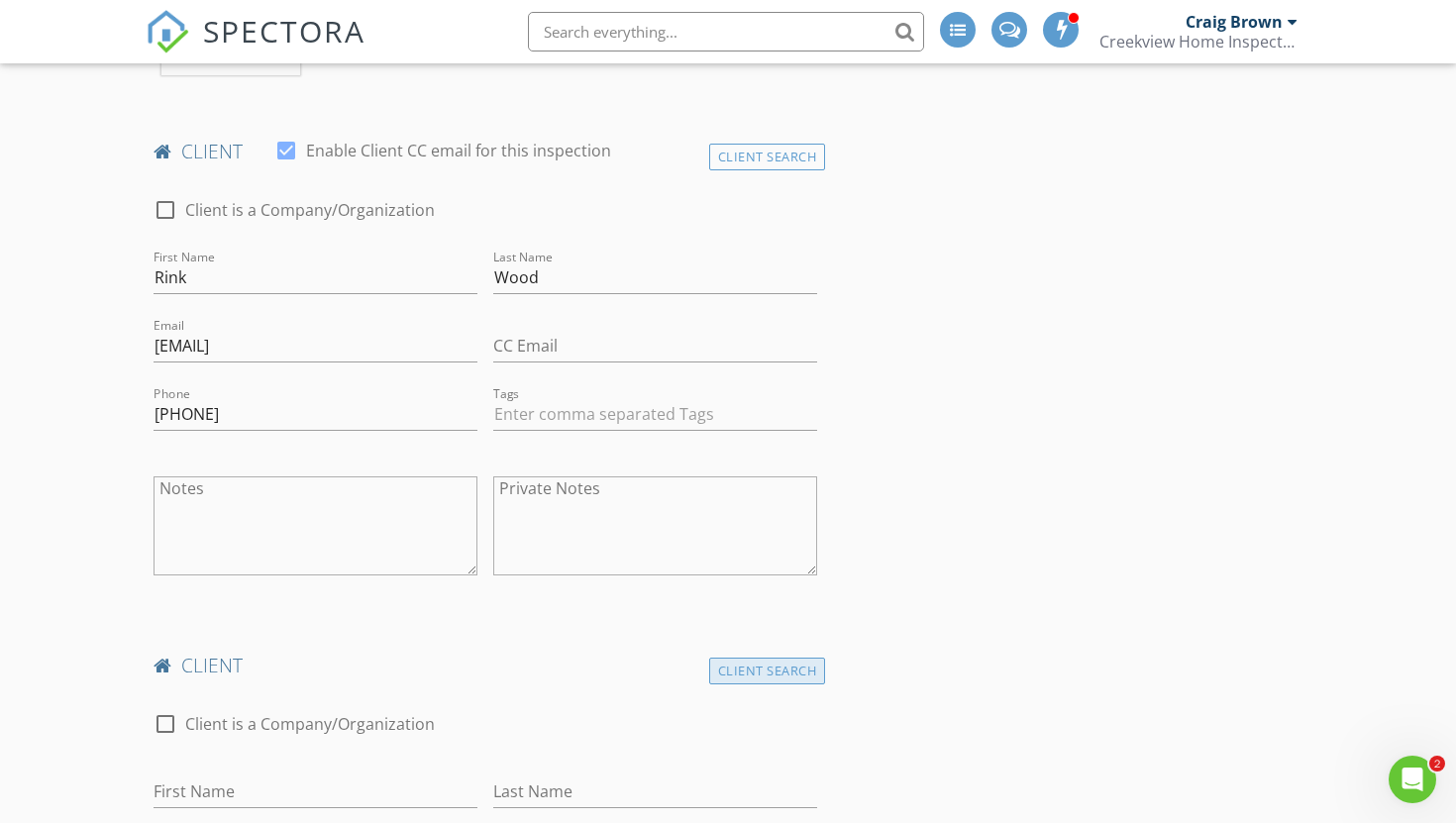click on "Client Search" at bounding box center (768, 670) 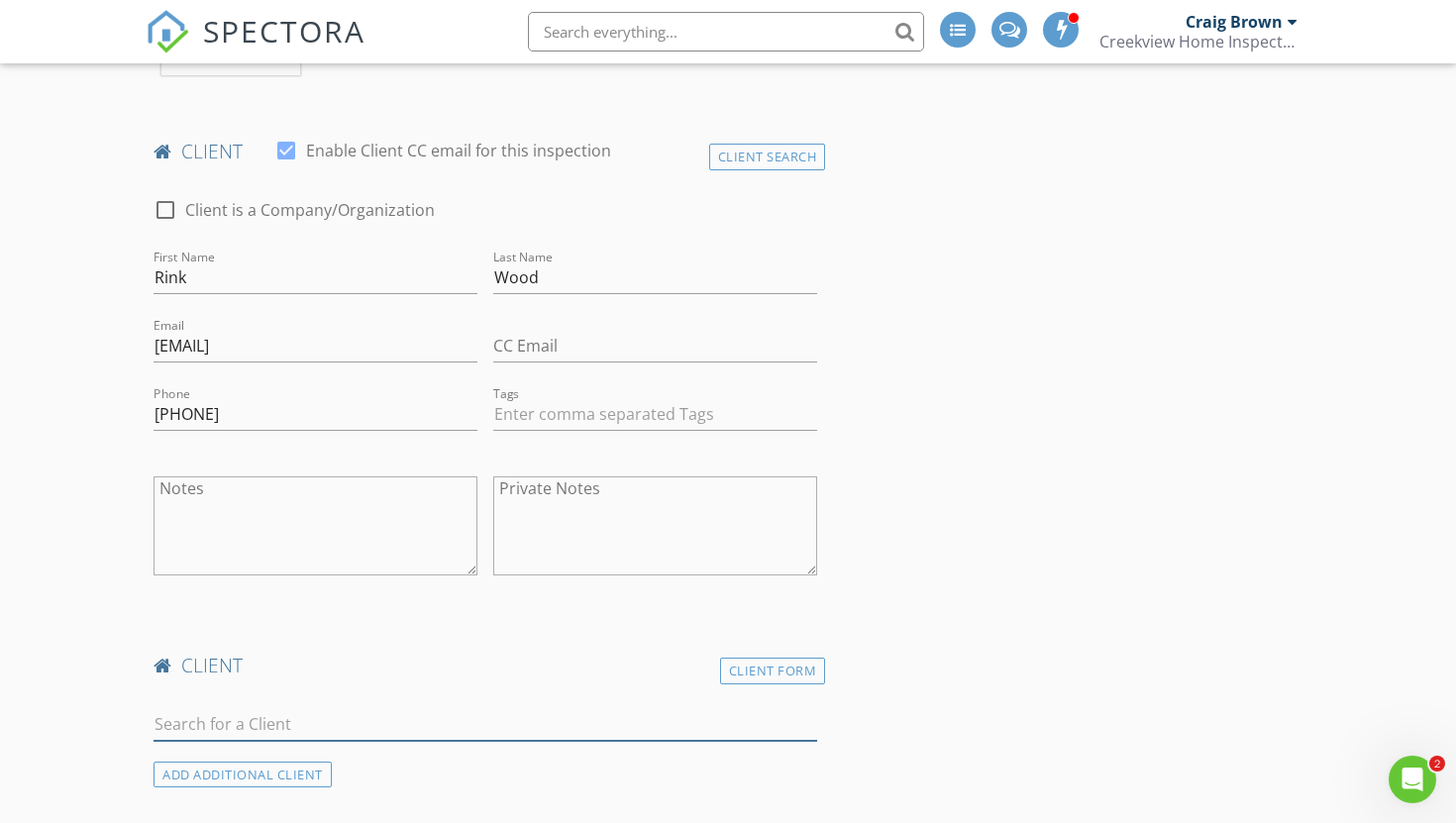 click at bounding box center [485, 724] 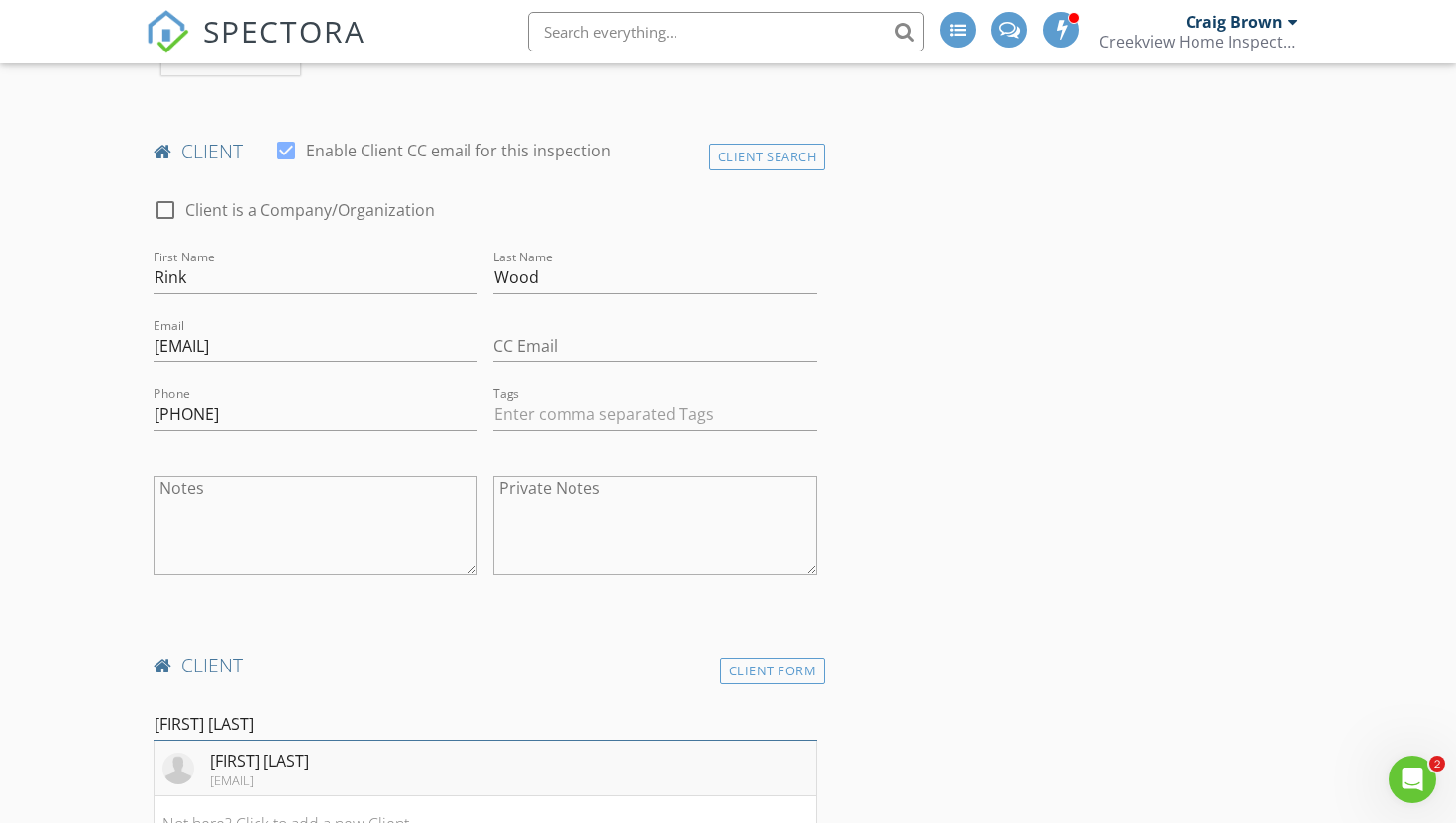 type on "Janie Wood" 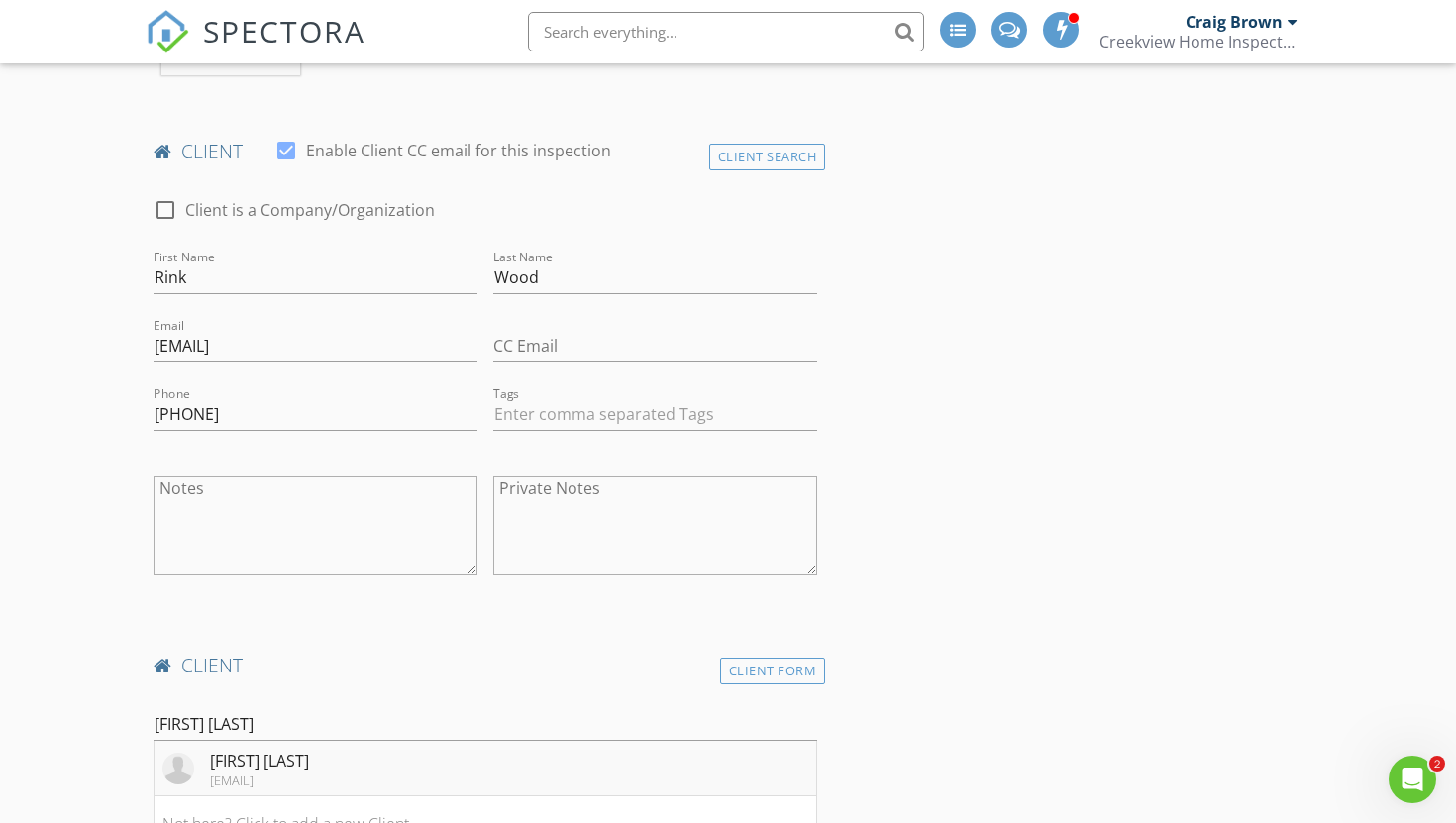 click on "Janie Wood" at bounding box center [260, 761] 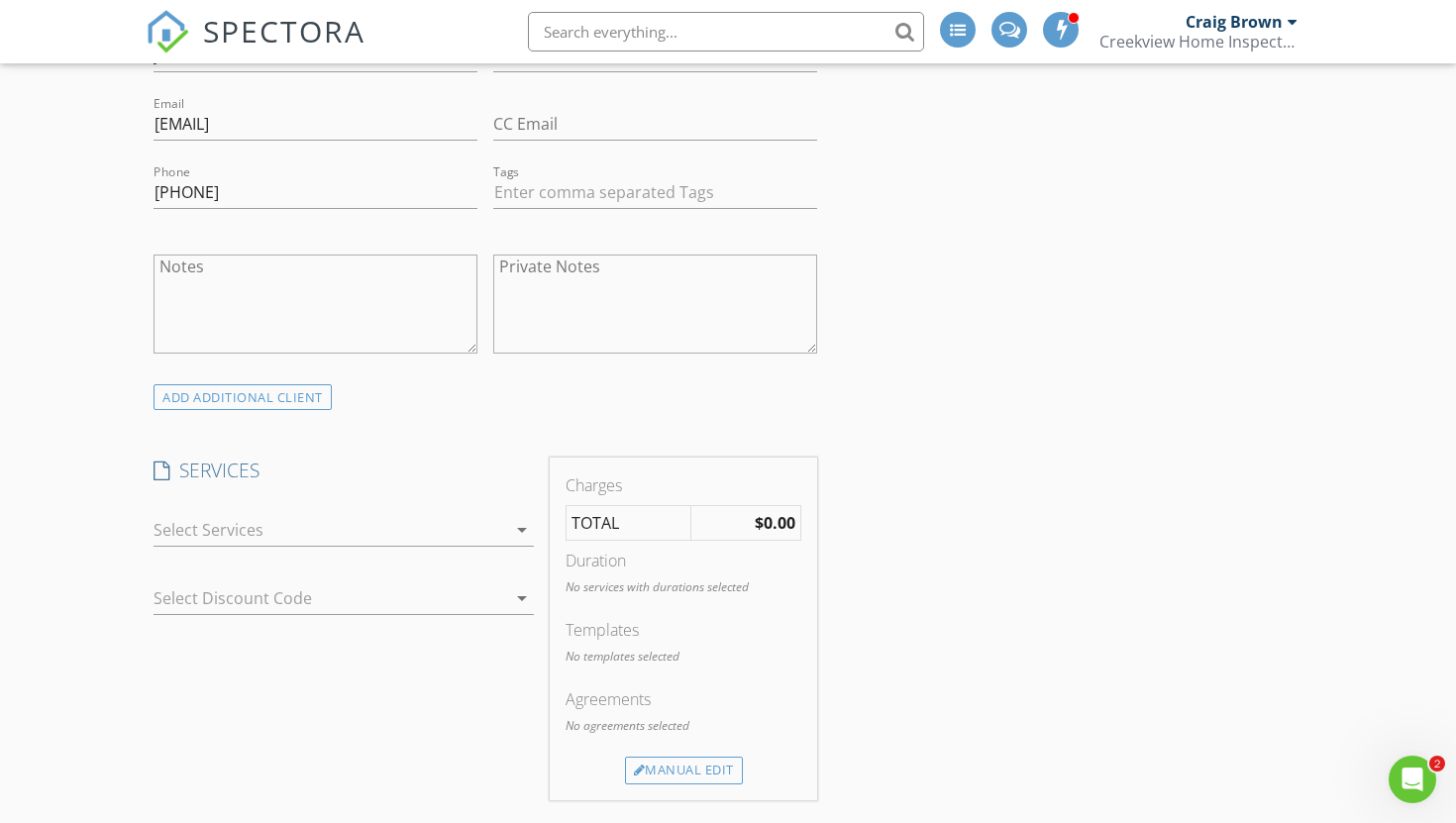 scroll, scrollTop: 1703, scrollLeft: 0, axis: vertical 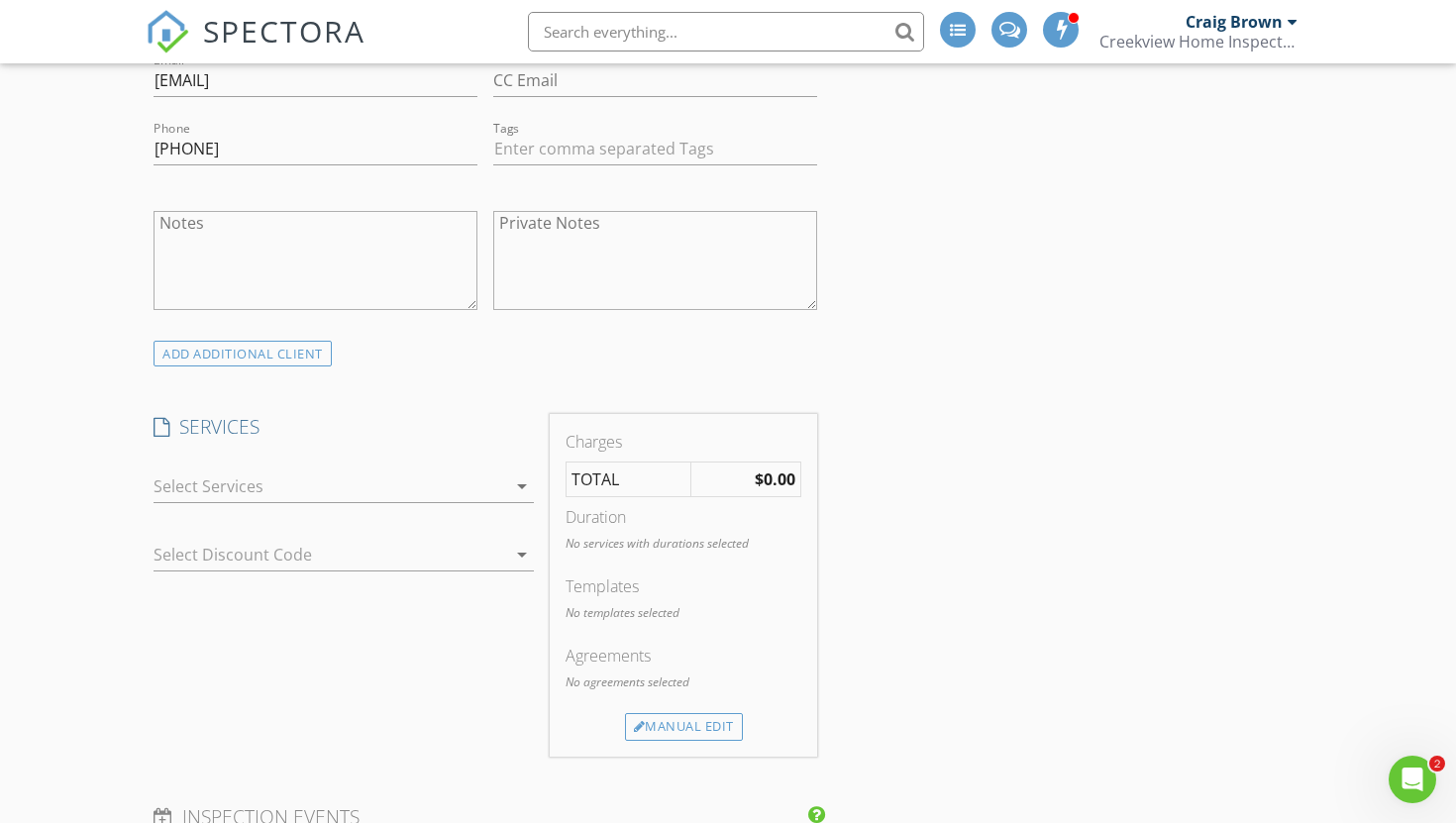 click on "arrow_drop_down" at bounding box center (522, 486) 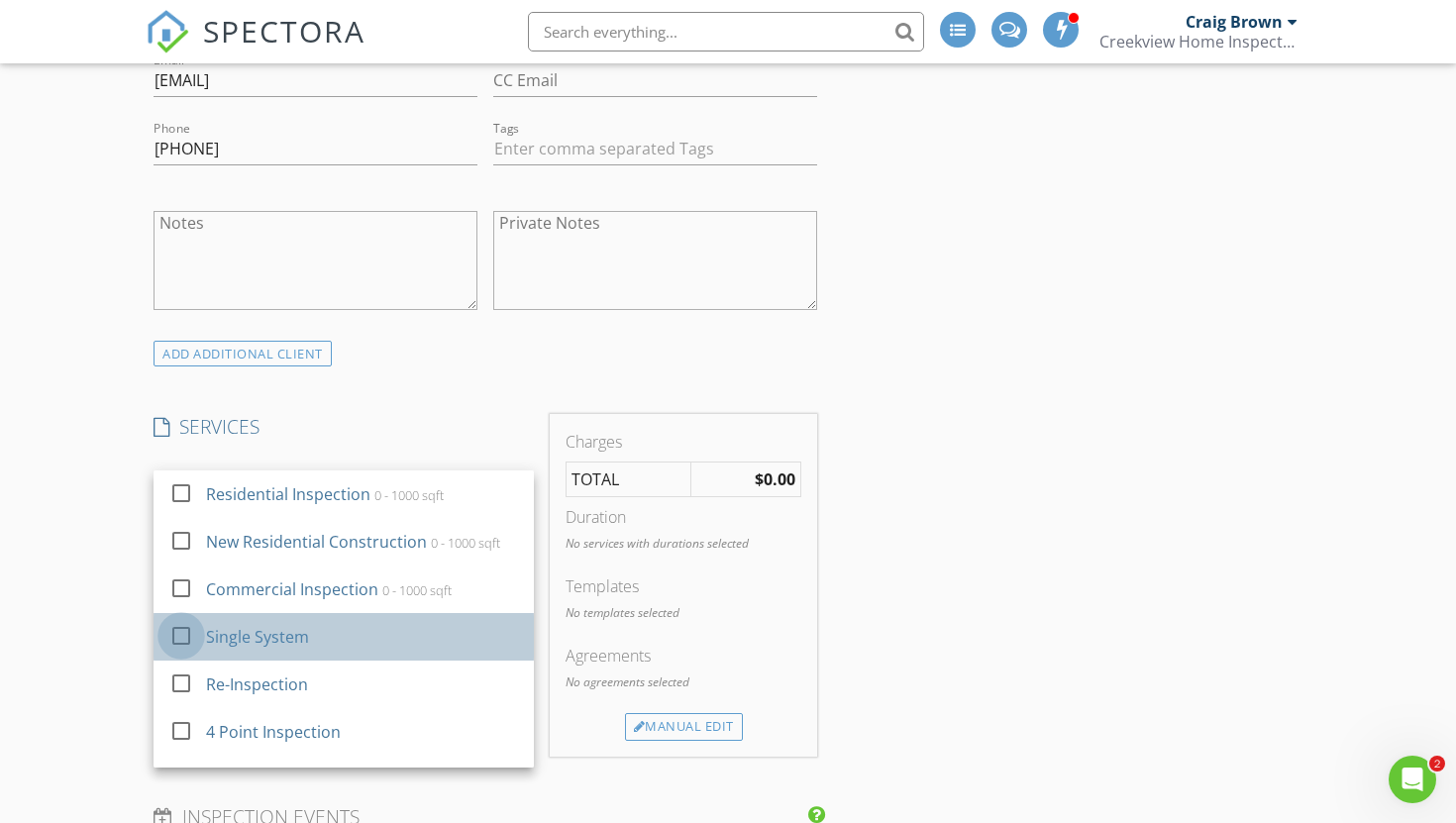click at bounding box center [181, 635] 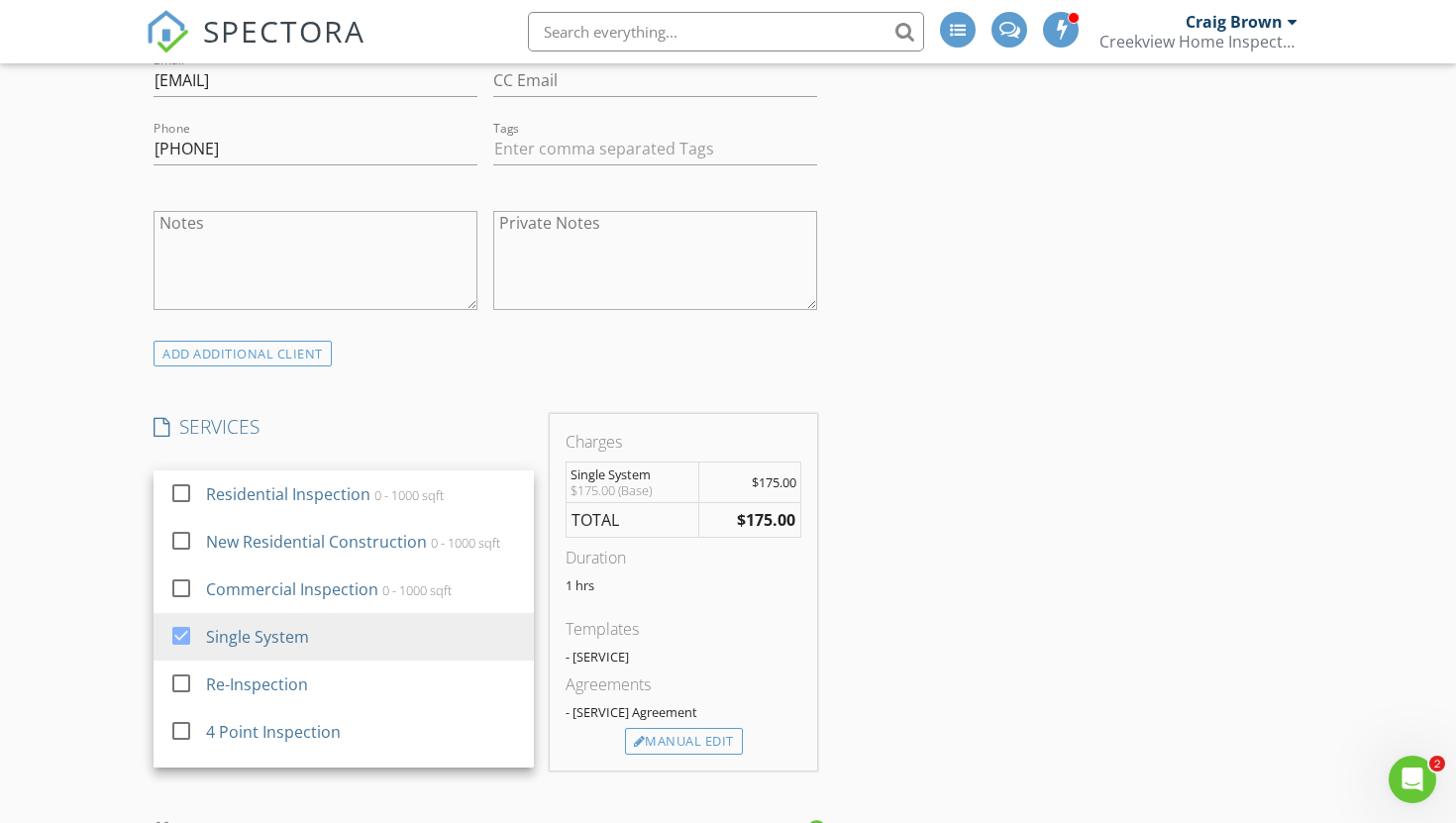 click on "New Inspection
INSPECTOR(S)
check_box   Craig Brown   PRIMARY   Craig Brown arrow_drop_down   check_box_outline_blank Craig Brown specifically requested
Date/Time
08/04/2025 10:00 AM
Location
Address Search       Address 107 Lolas Dr   Unit   City Newport News   State VA   Zip 23606   County     Square Feet 2508   Year Built 1959   Foundation arrow_drop_down     Craig Brown     18.0 miles     (36 minutes)
client
check_box Enable Client CC email for this inspection   Client Search     check_box_outline_blank Client is a Company/Organization     First Name Rink   Last Name Wood   Email rinkwood@gmail.com   CC Email   Phone 757-897-9941         Tags         Notes   Private Notes
client
Client Search     check_box_outline_blank Client is a Company/Organization     First Name Janie   Last Name Wood   Email   CC Email" at bounding box center (728, 489) 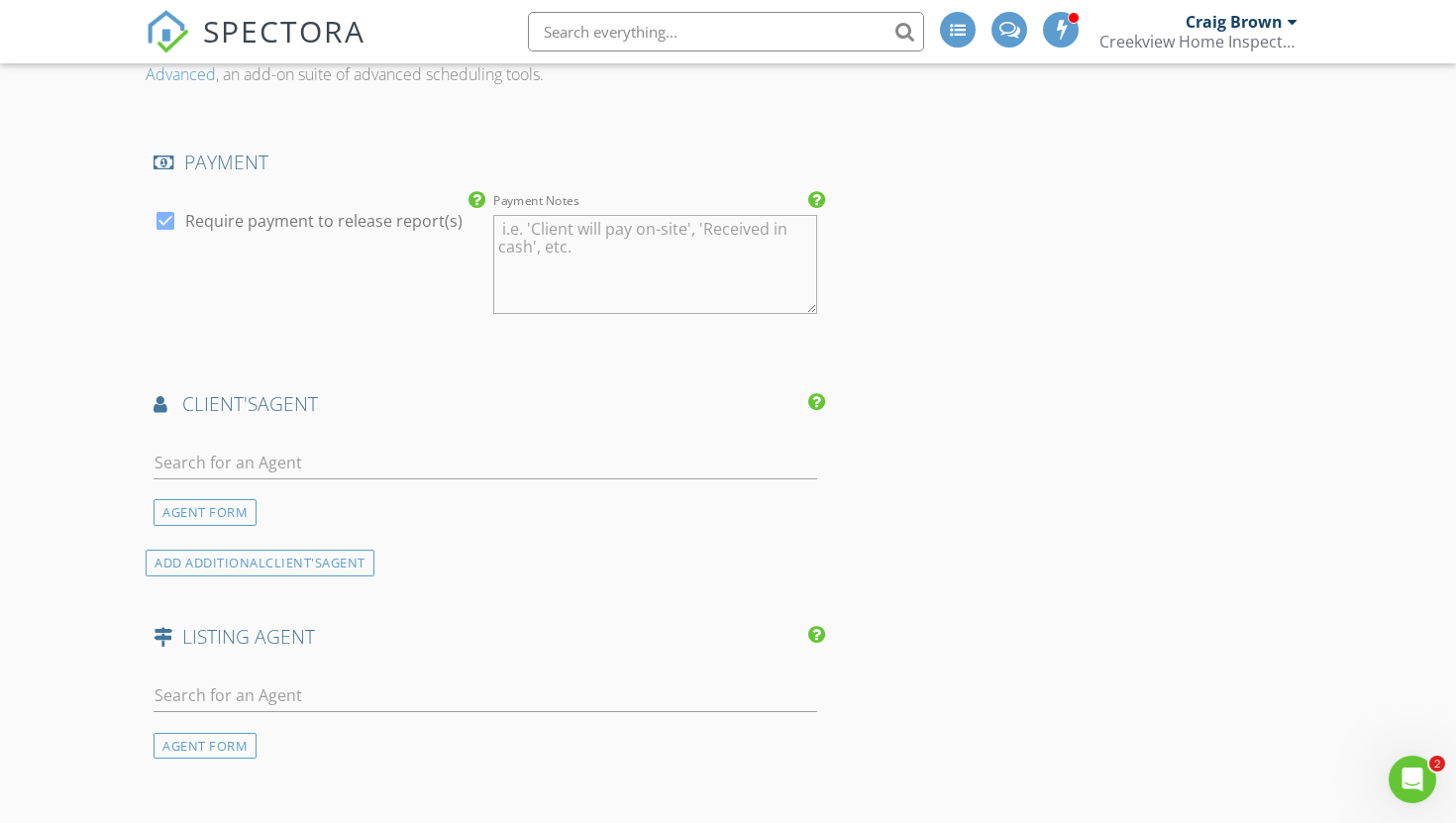 scroll, scrollTop: 2529, scrollLeft: 0, axis: vertical 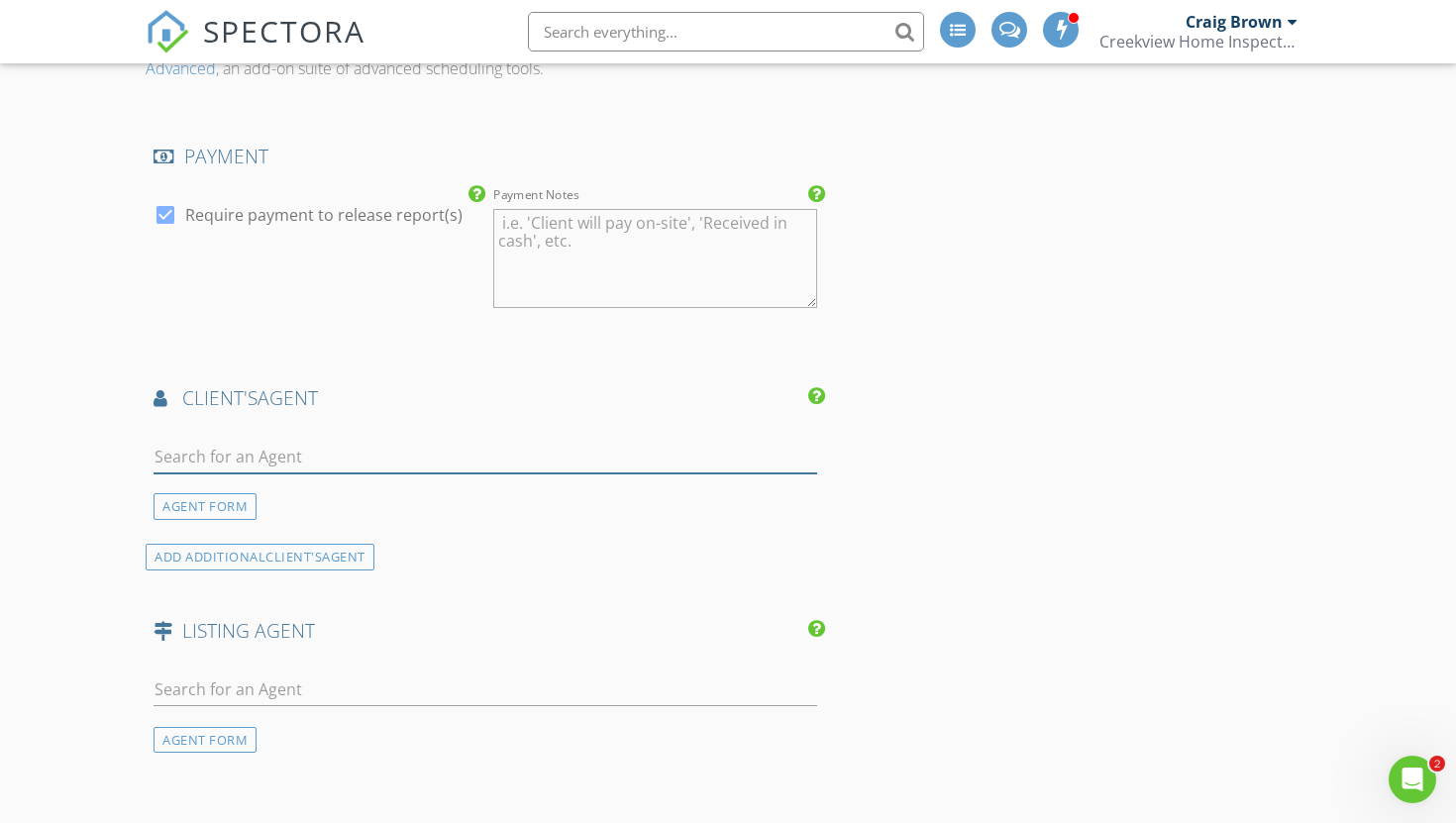 click at bounding box center (485, 457) 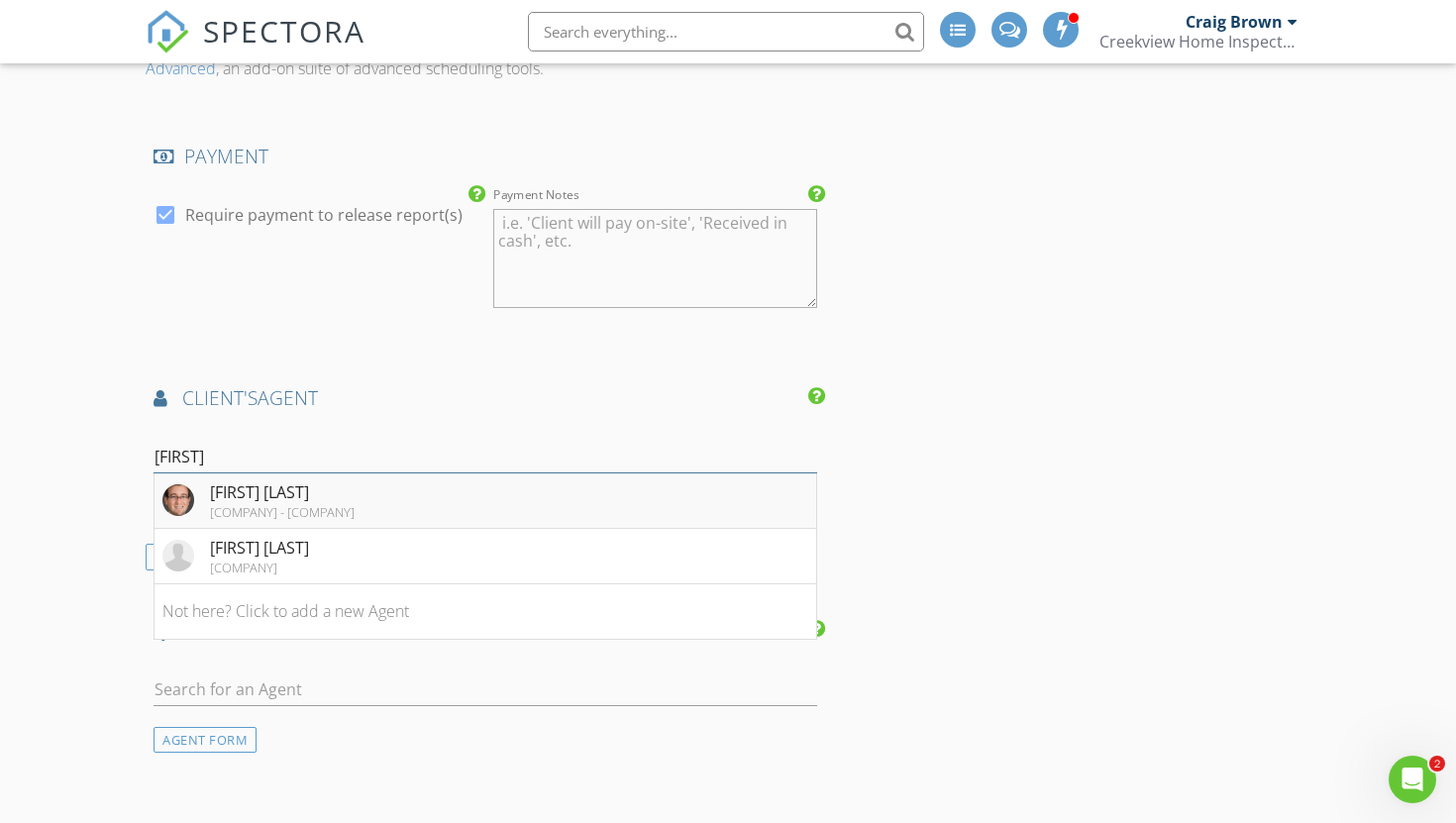 type on "eric" 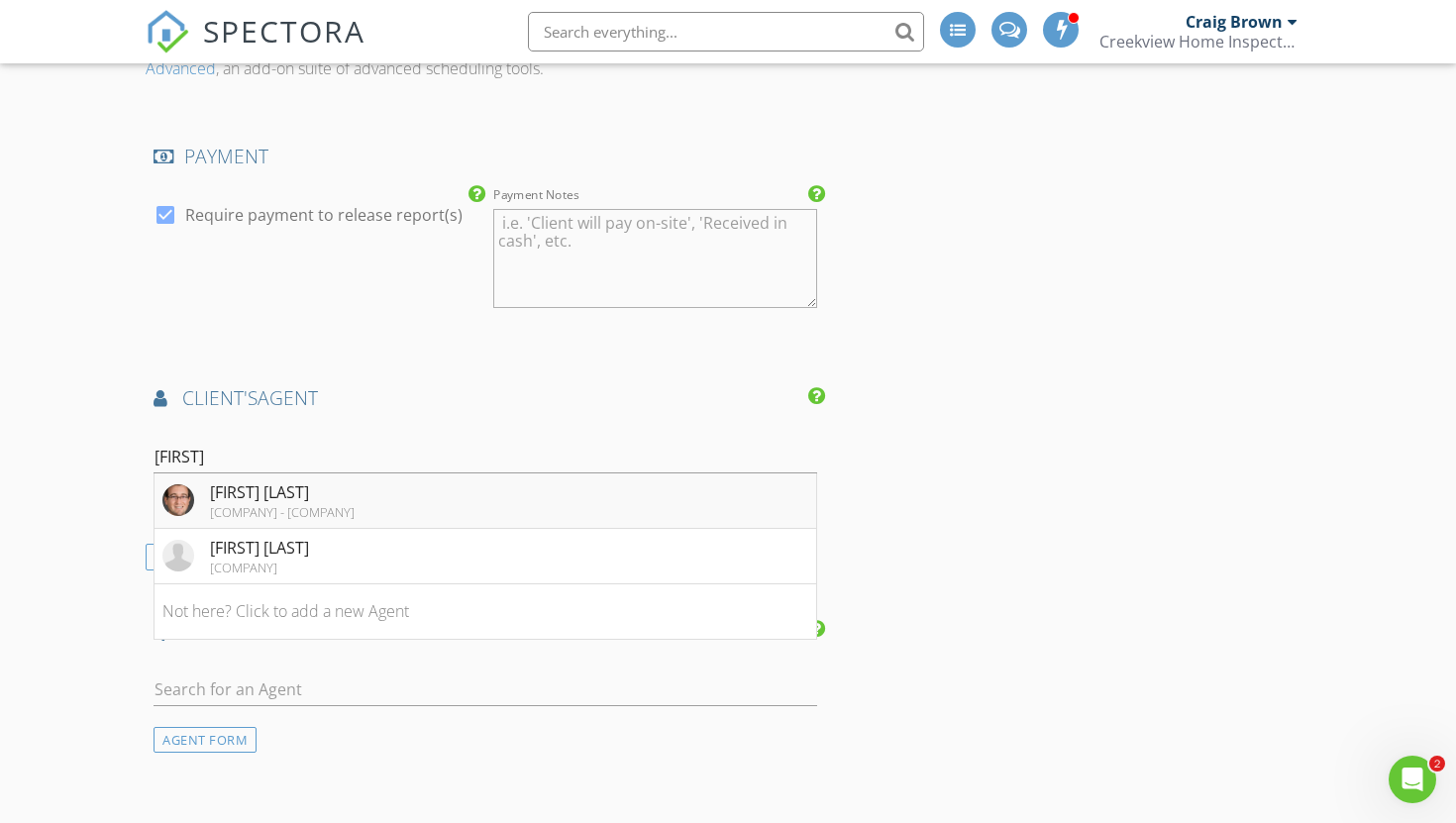 click on "Eric Rutherford Real Estate - RE/MAX" at bounding box center (282, 512) 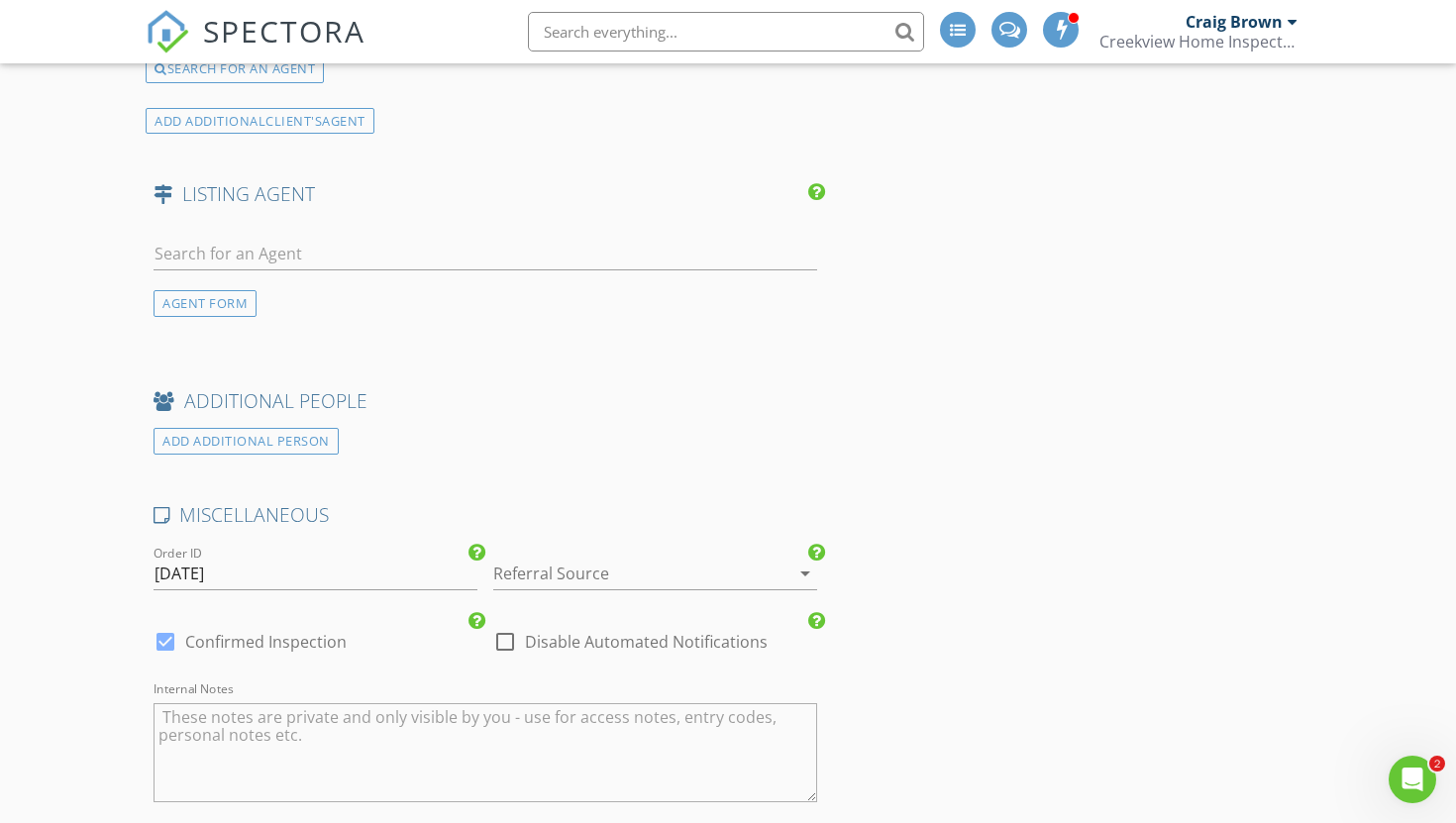 scroll, scrollTop: 3342, scrollLeft: 0, axis: vertical 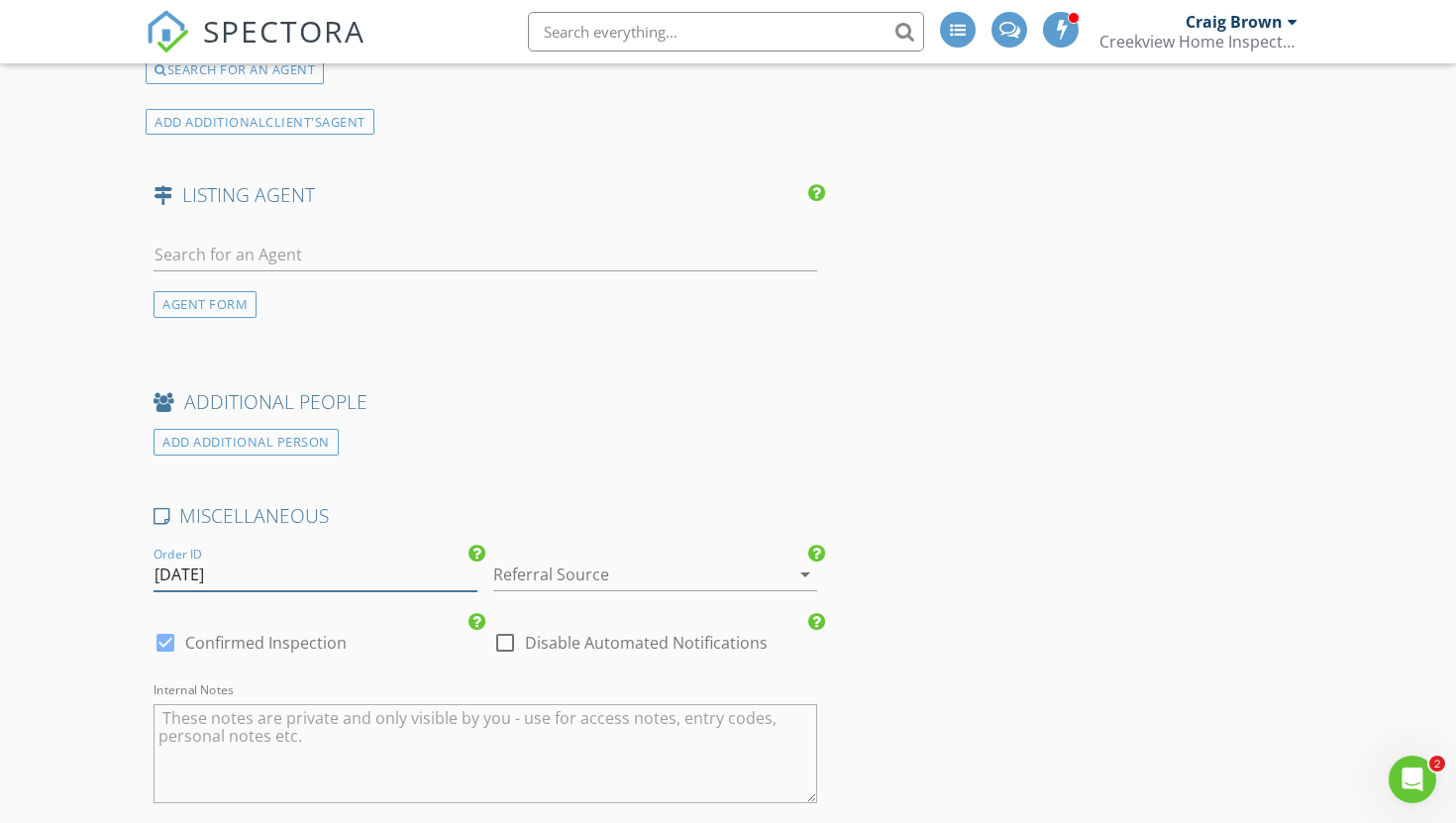 click on "2025080603" at bounding box center (315, 574) 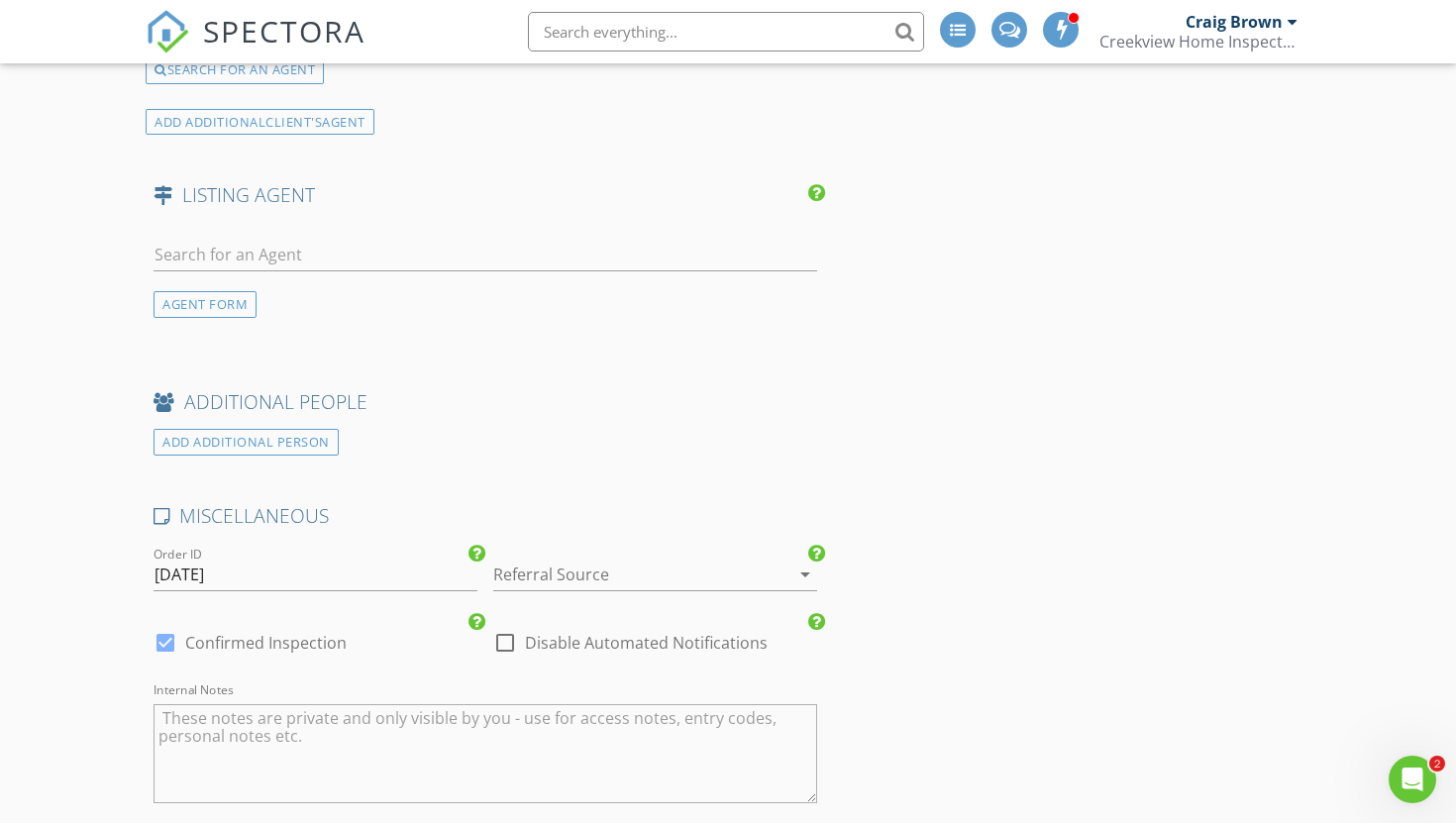 click on "INSPECTOR(S)
check_box   Craig Brown   PRIMARY   Craig Brown arrow_drop_down   check_box_outline_blank Craig Brown specifically requested
Date/Time
08/04/2025 10:00 AM
Location
Address Search       Address 107 Lolas Dr   Unit   City Newport News   State VA   Zip 23606   County     Square Feet 2508   Year Built 1959   Foundation arrow_drop_down     Craig Brown     18.0 miles     (36 minutes)
client
check_box Enable Client CC email for this inspection   Client Search     check_box_outline_blank Client is a Company/Organization     First Name Rink   Last Name Wood   Email rinkwood@gmail.com   CC Email   Phone 757-897-9941         Tags         Notes   Private Notes
client
Client Search     check_box_outline_blank Client is a Company/Organization     First Name Janie   Last Name Wood   Email janiewood2317@gmail.com     Phone" at bounding box center (728, -927) 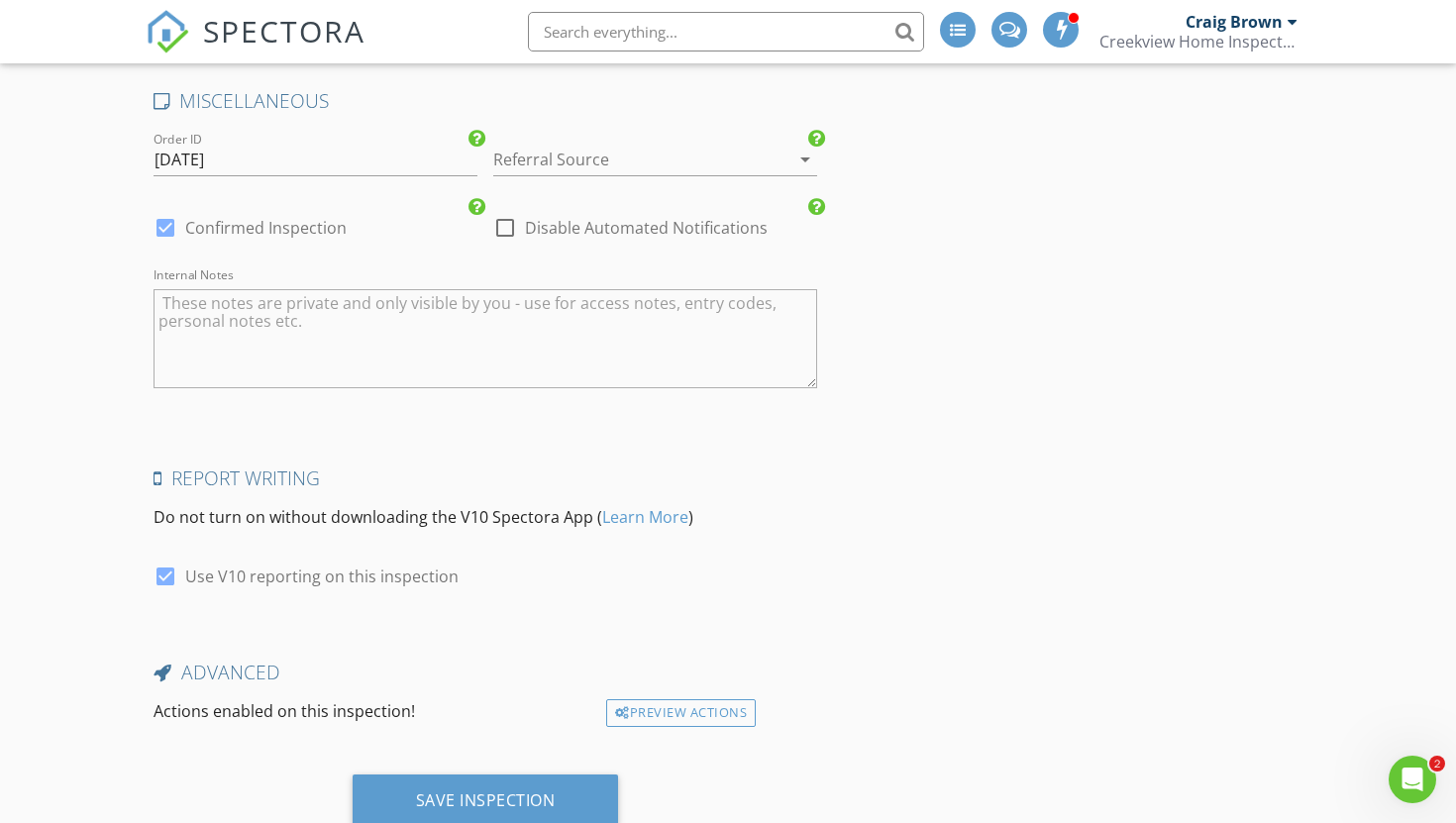 scroll, scrollTop: 3823, scrollLeft: 0, axis: vertical 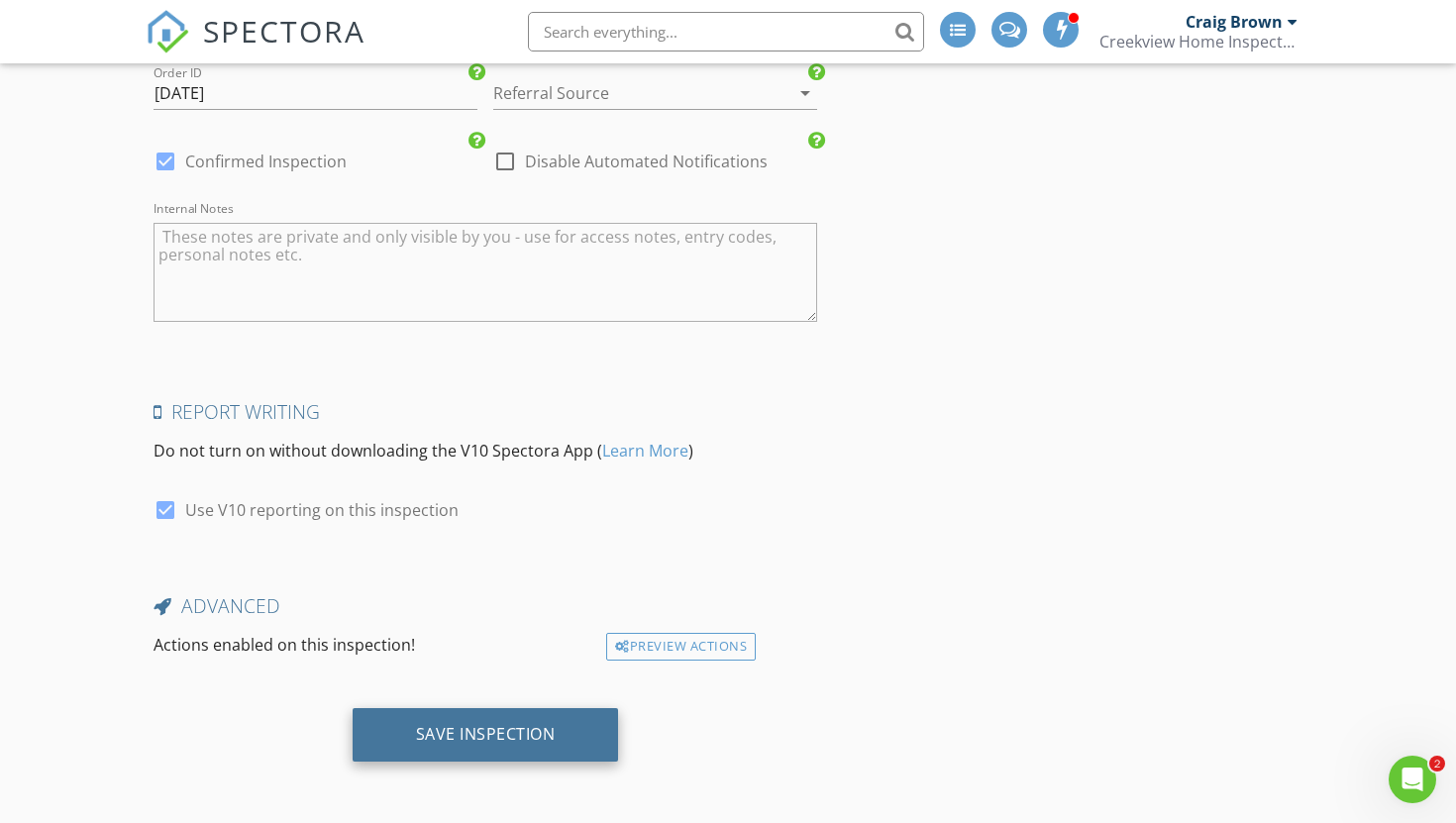 click on "Save Inspection" at bounding box center (485, 734) 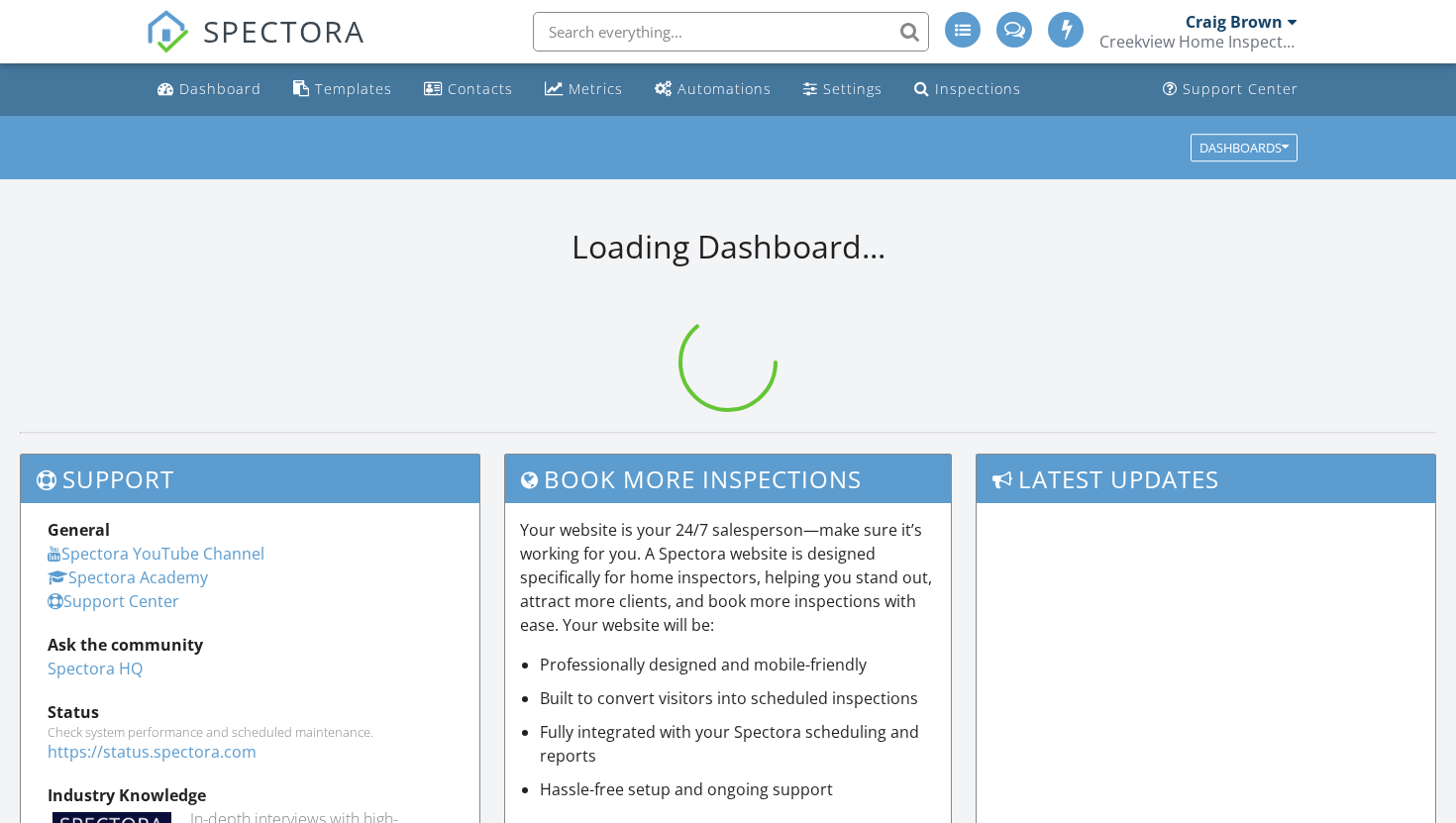 scroll, scrollTop: 0, scrollLeft: 0, axis: both 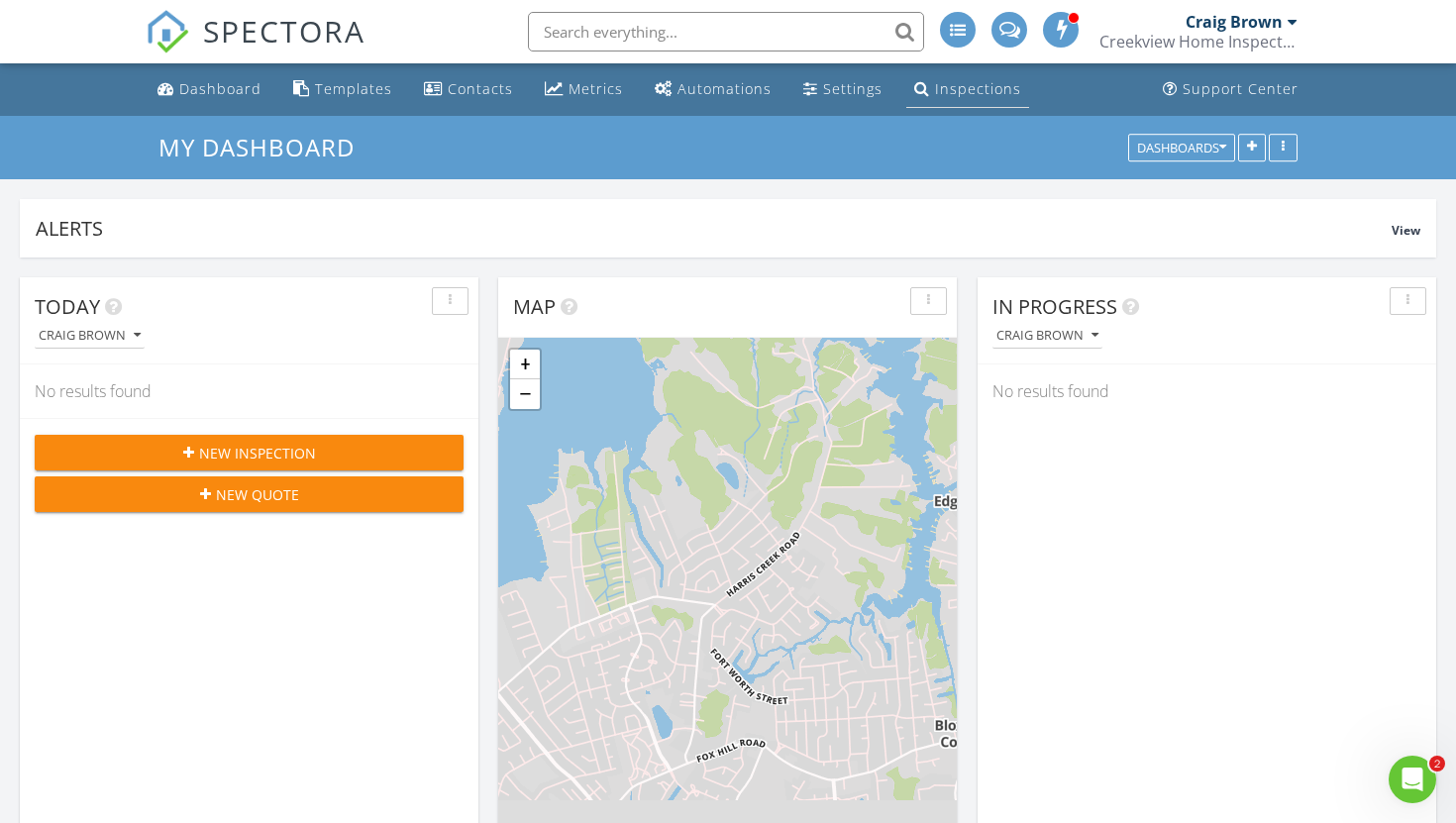 click on "Inspections" at bounding box center [978, 88] 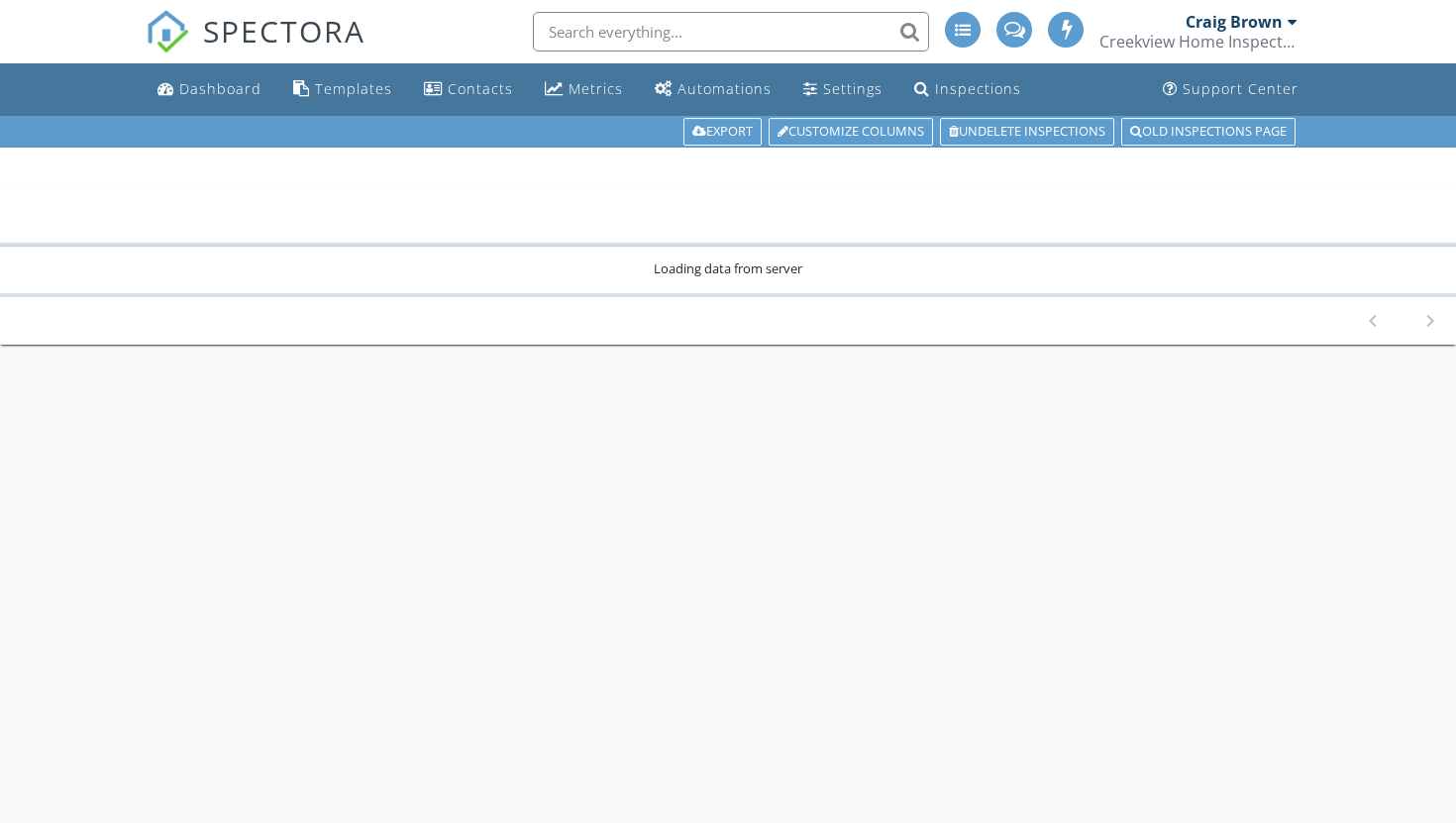 scroll, scrollTop: 0, scrollLeft: 0, axis: both 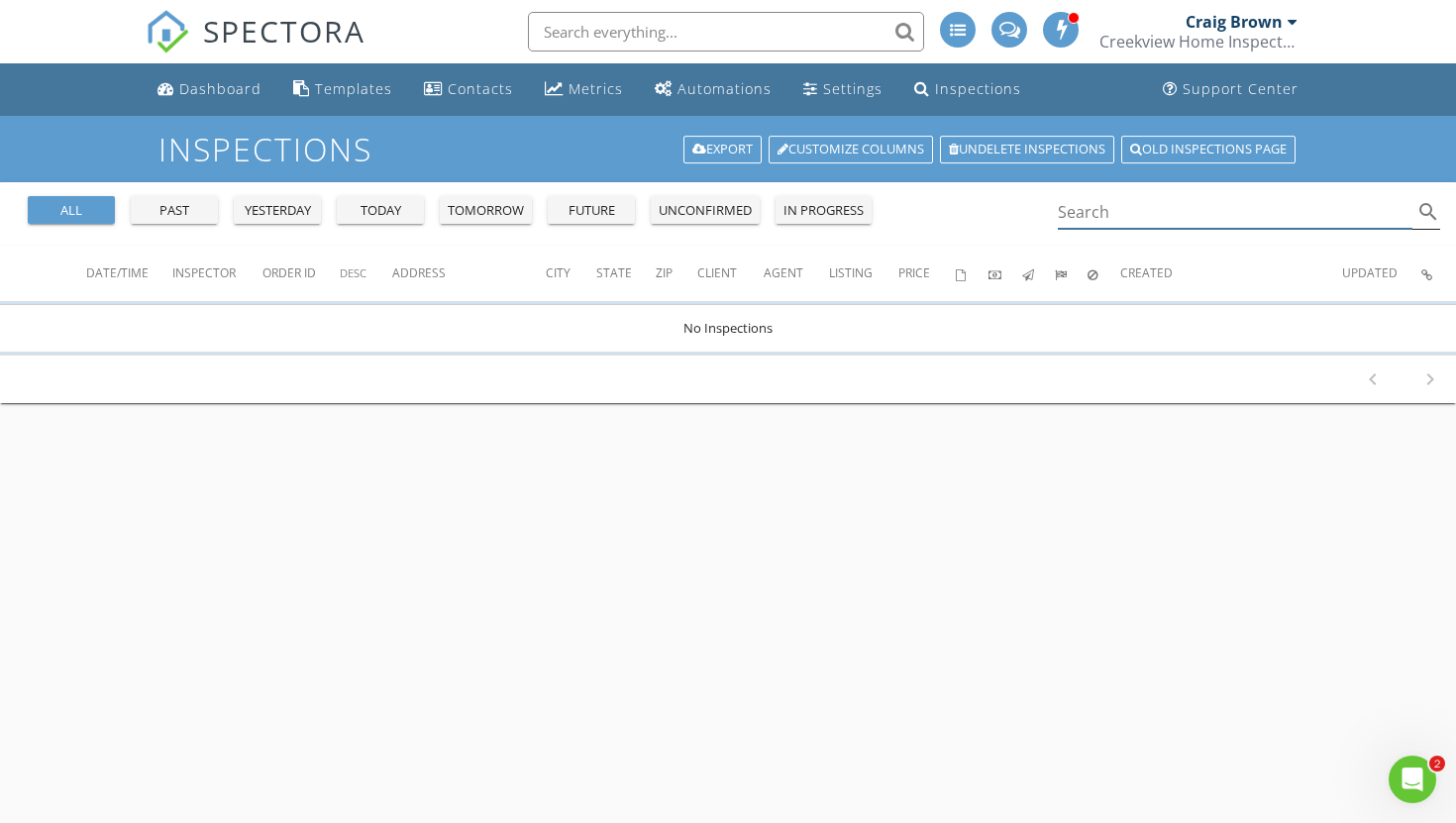 click at bounding box center (1235, 212) 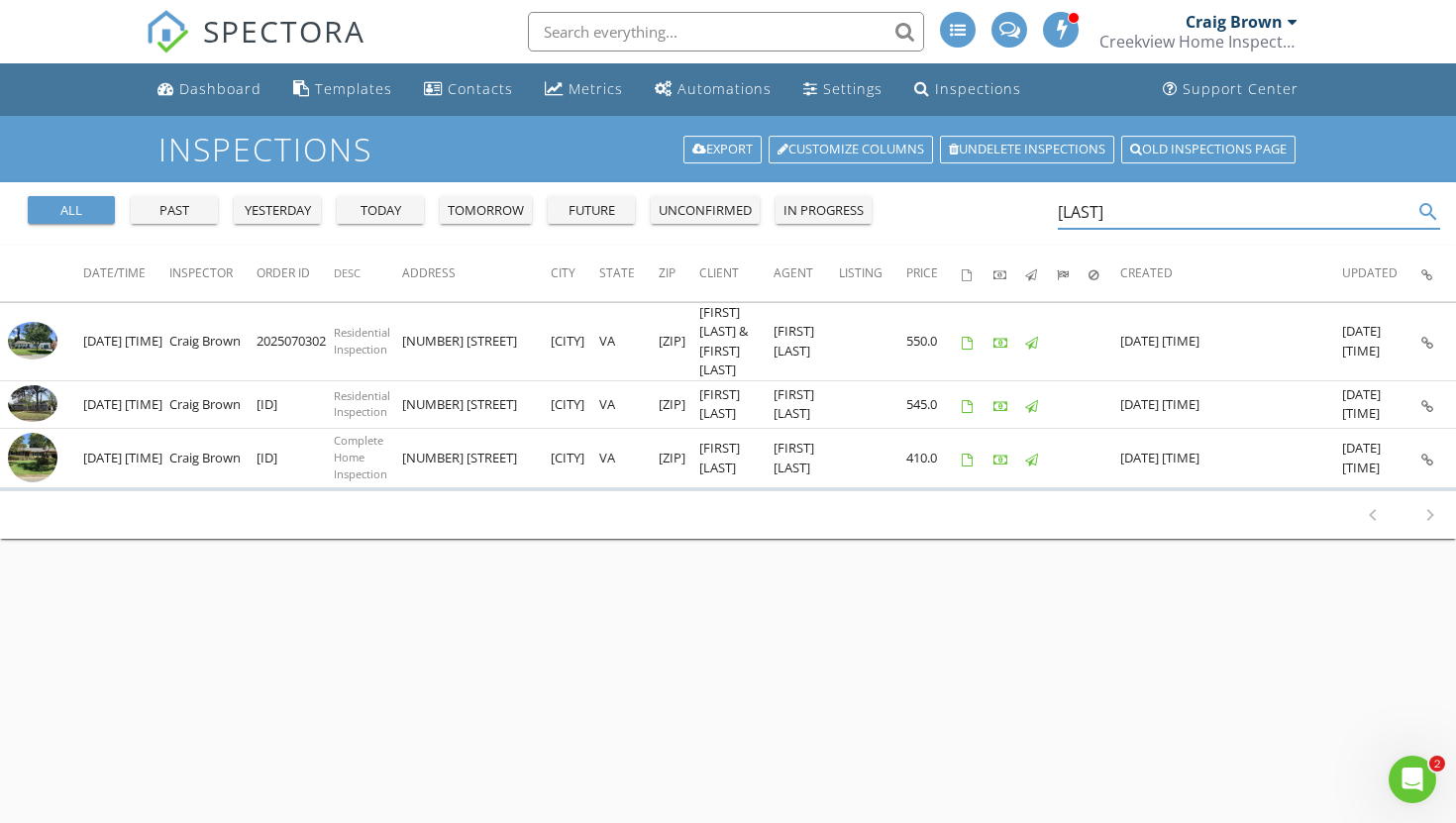 type on "[LAST]" 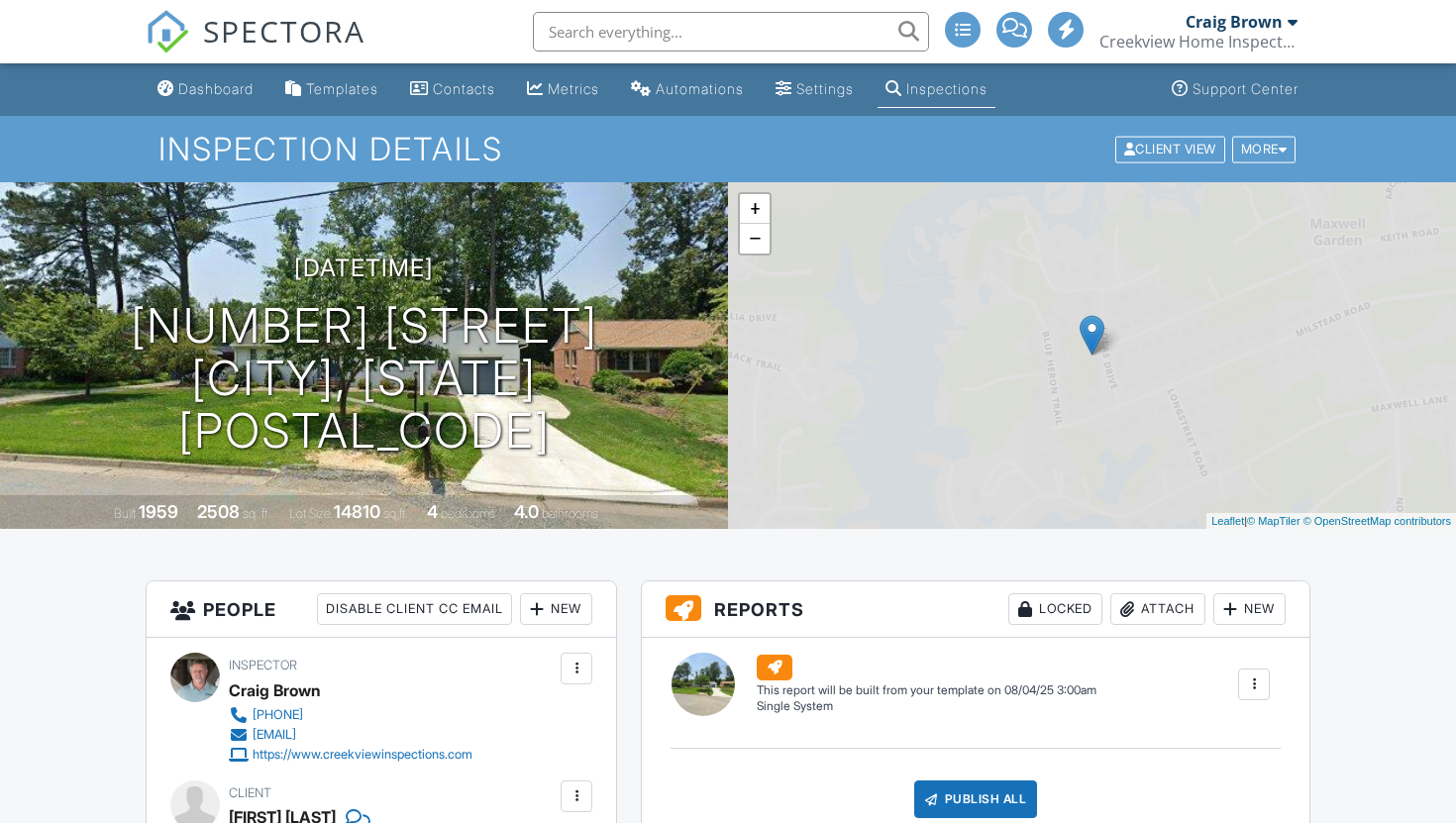 scroll, scrollTop: 0, scrollLeft: 0, axis: both 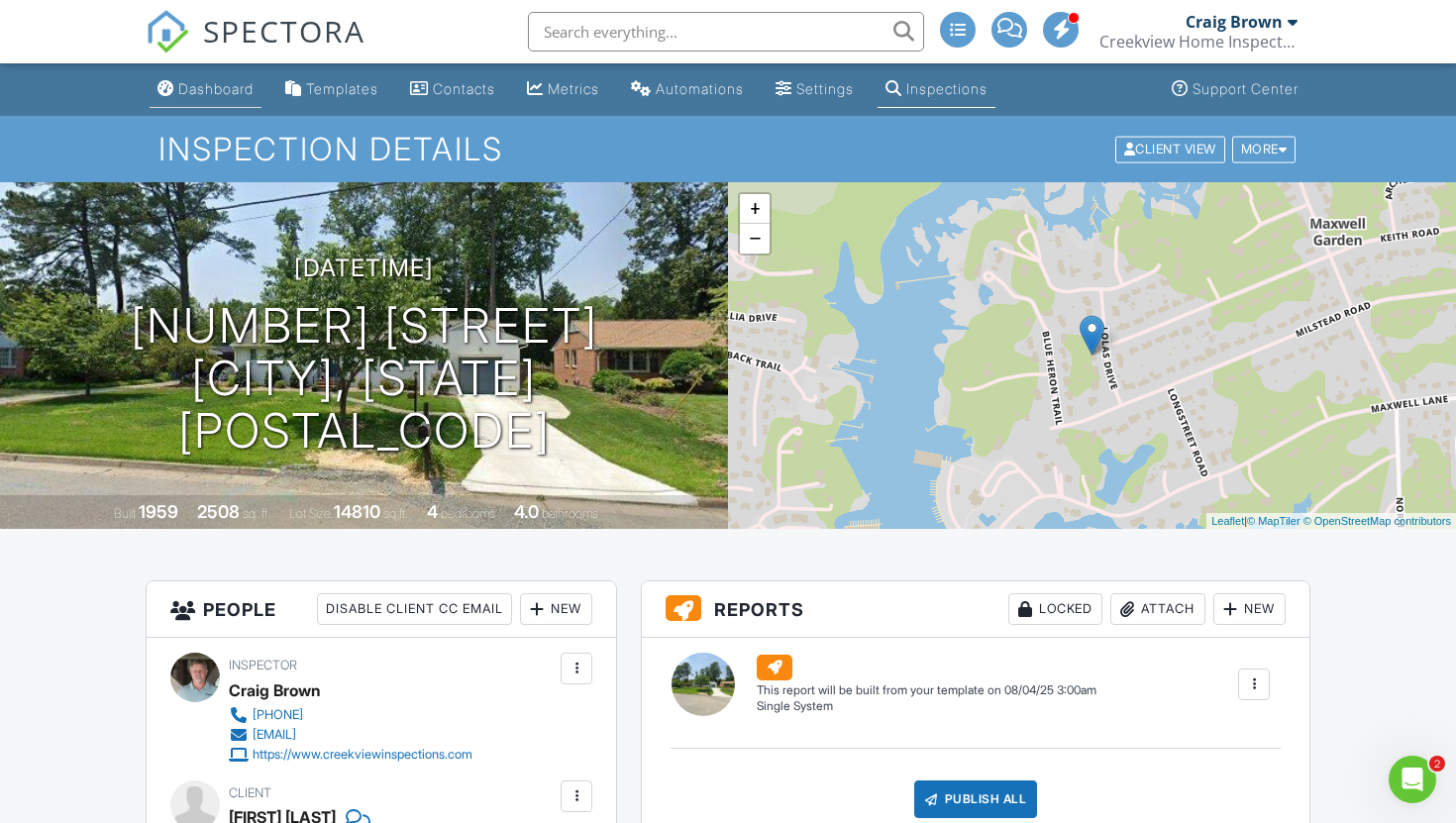 click on "Dashboard" at bounding box center (216, 88) 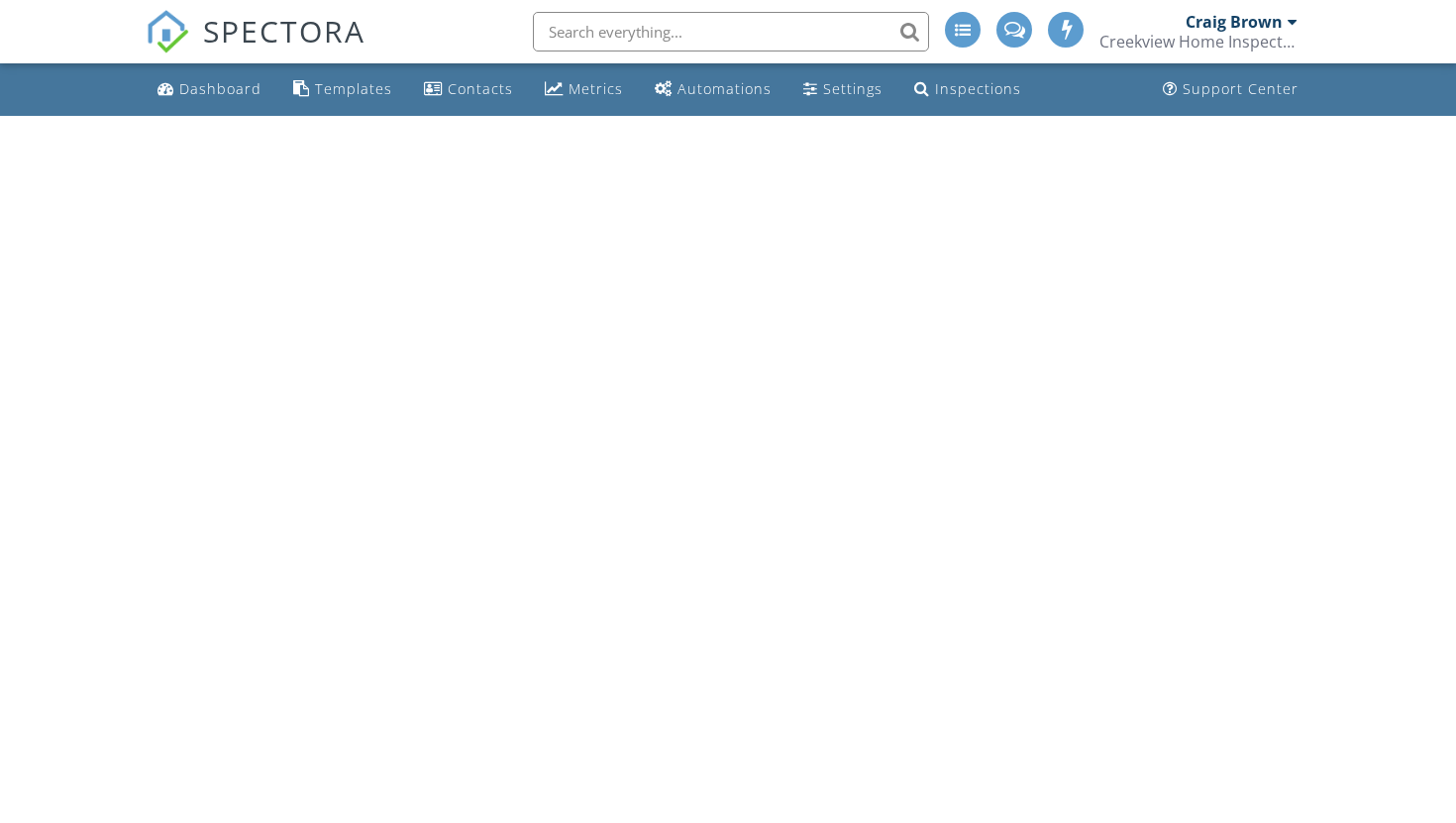 scroll, scrollTop: 0, scrollLeft: 0, axis: both 